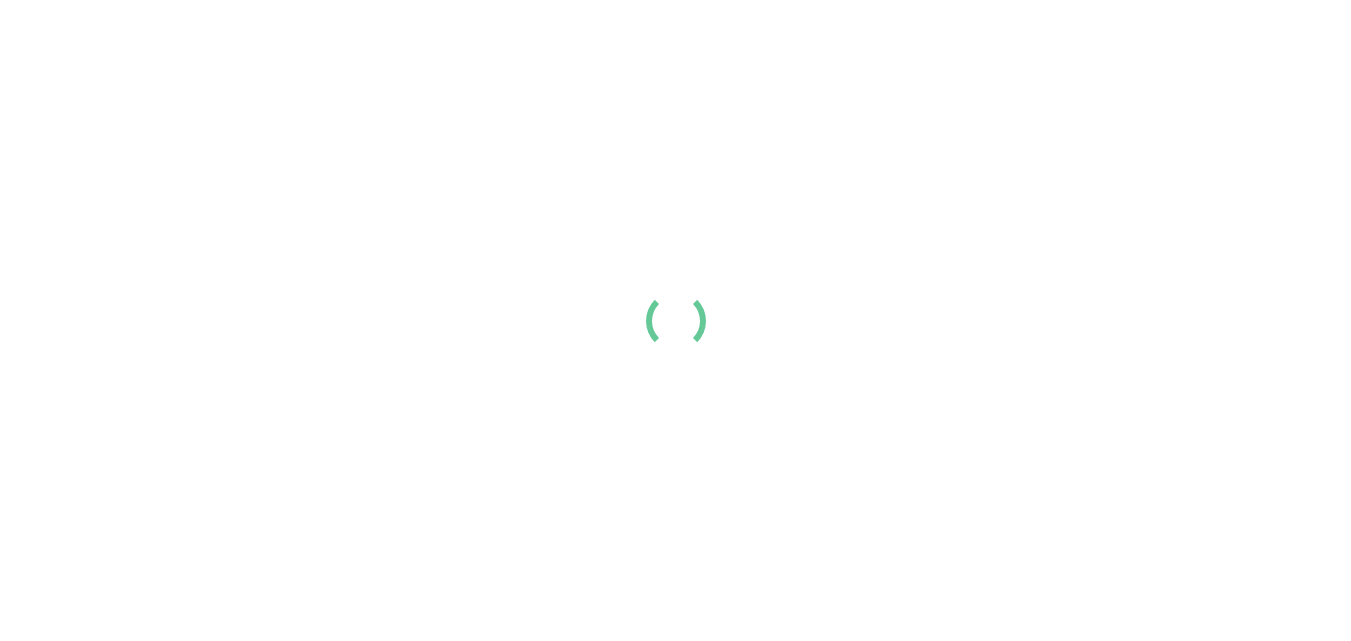 scroll, scrollTop: 0, scrollLeft: 0, axis: both 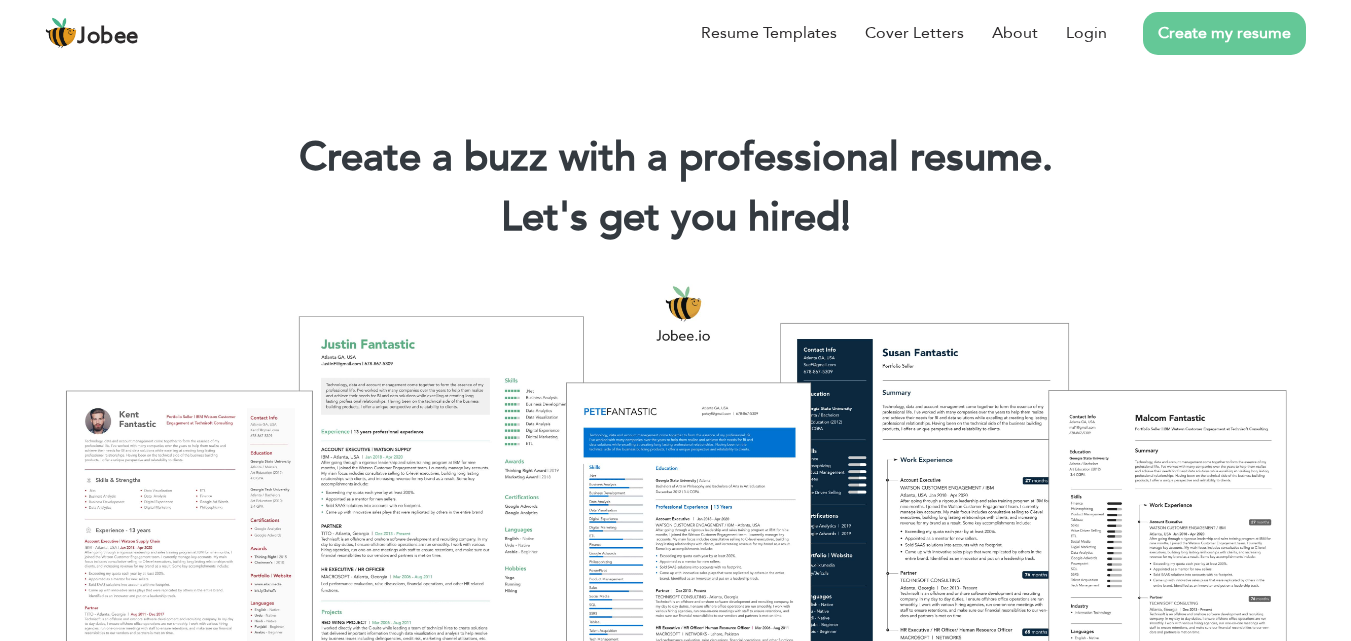 click on "Create my resume" at bounding box center [1224, 33] 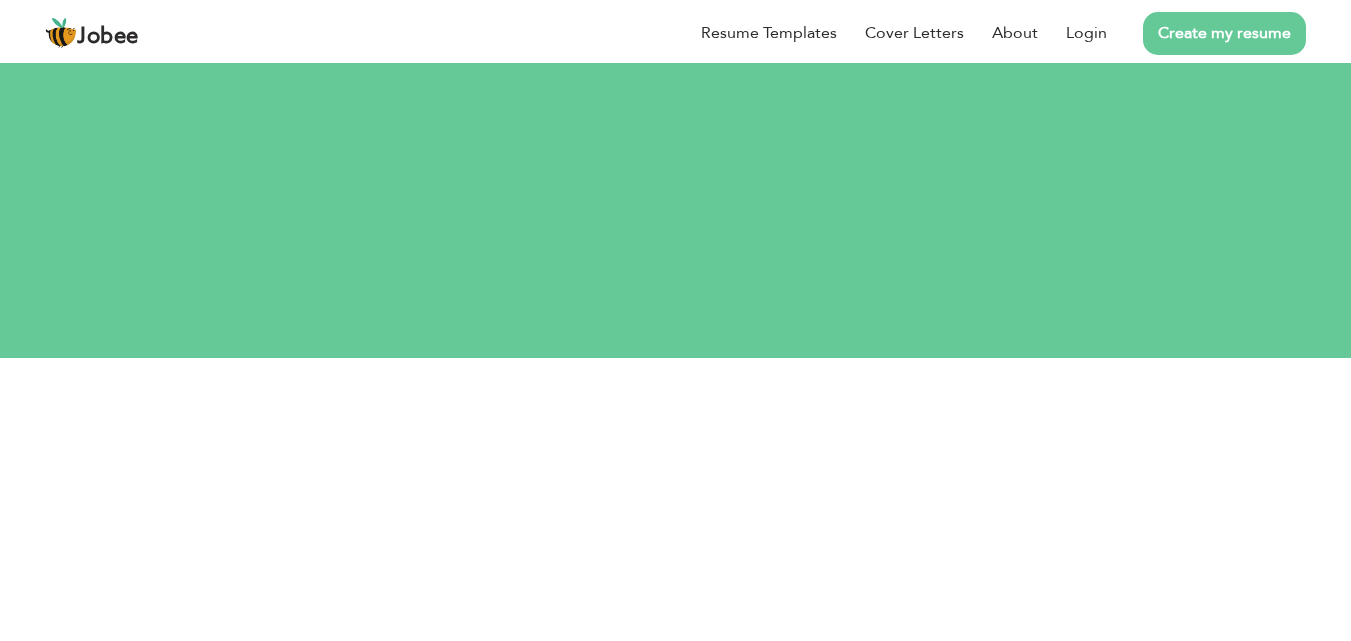 scroll, scrollTop: 0, scrollLeft: 0, axis: both 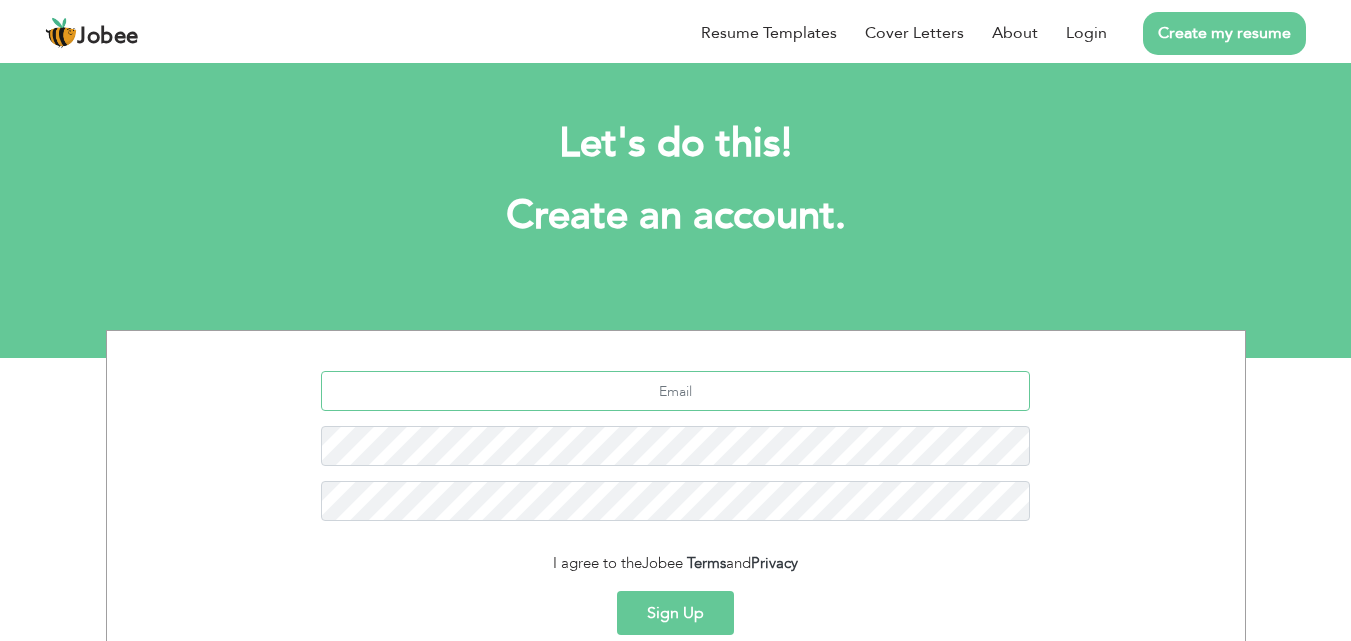 click at bounding box center (675, 391) 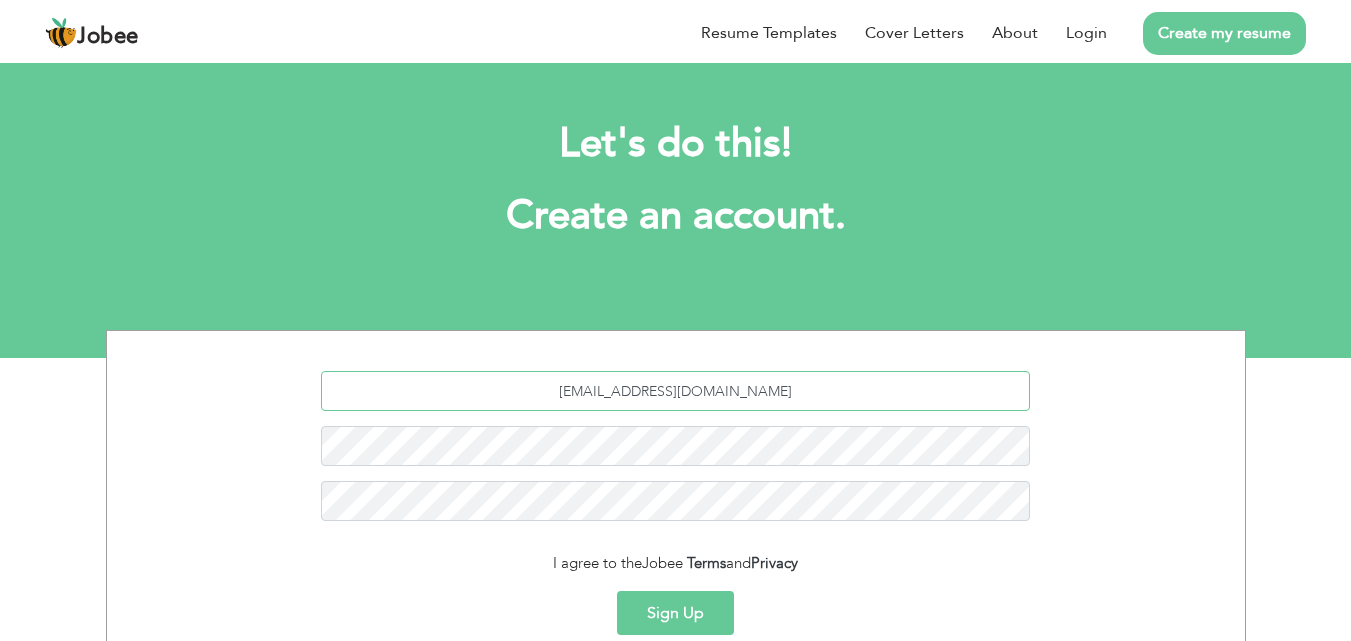 type on "m.danii78901@gmail.com" 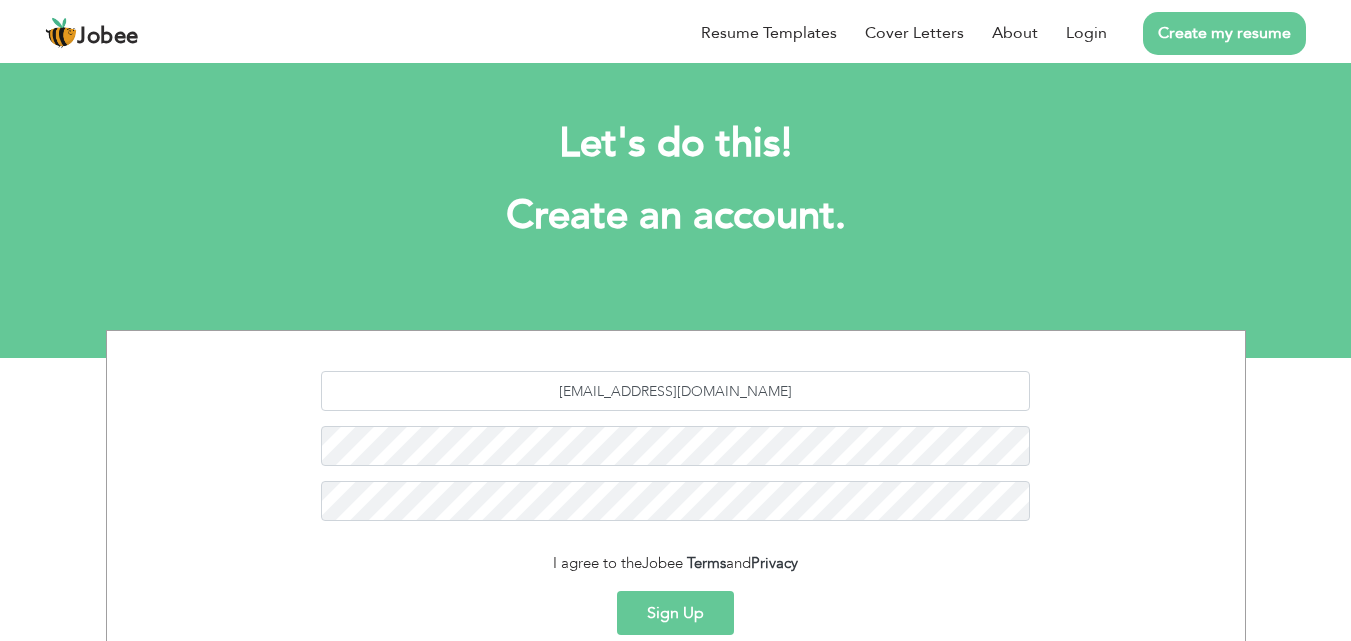 click on "Sign Up" at bounding box center (675, 613) 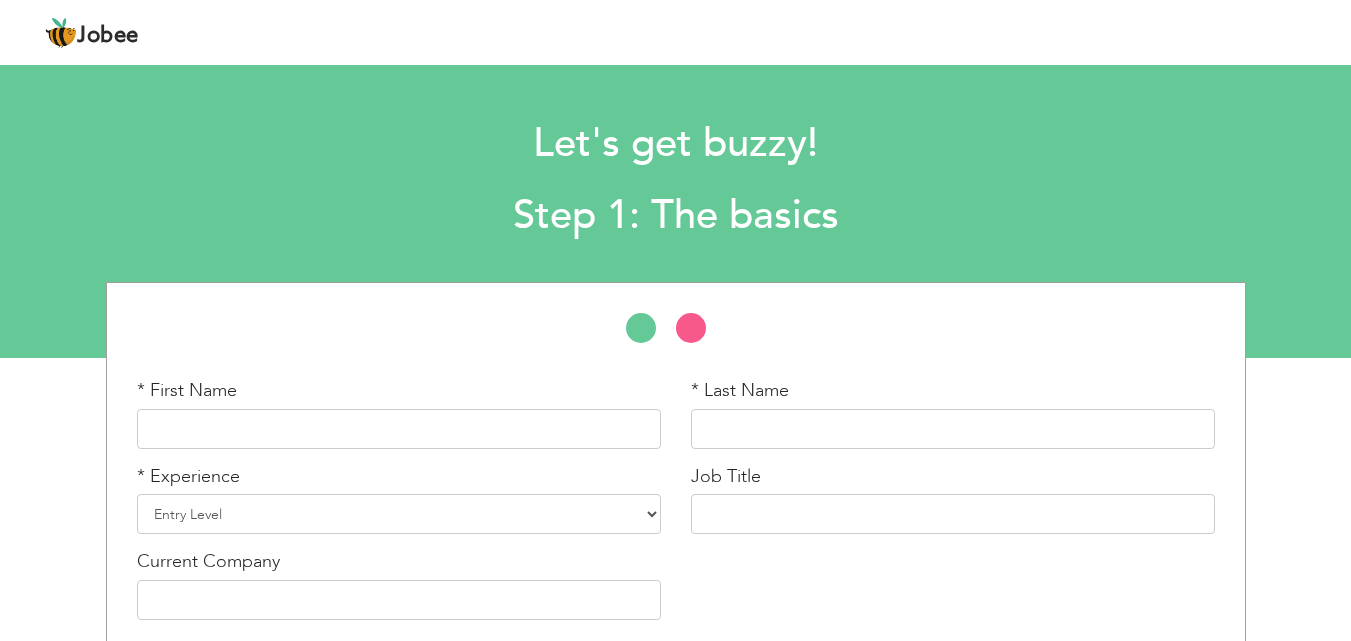 scroll, scrollTop: 0, scrollLeft: 0, axis: both 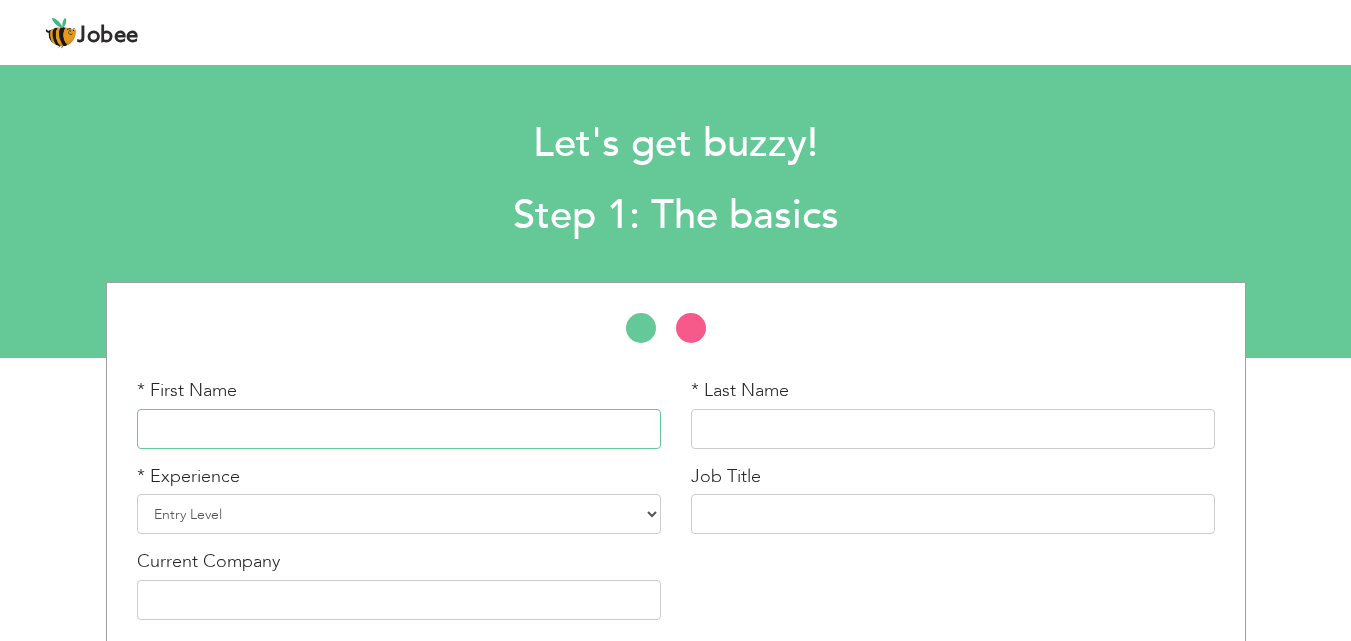 click at bounding box center [399, 429] 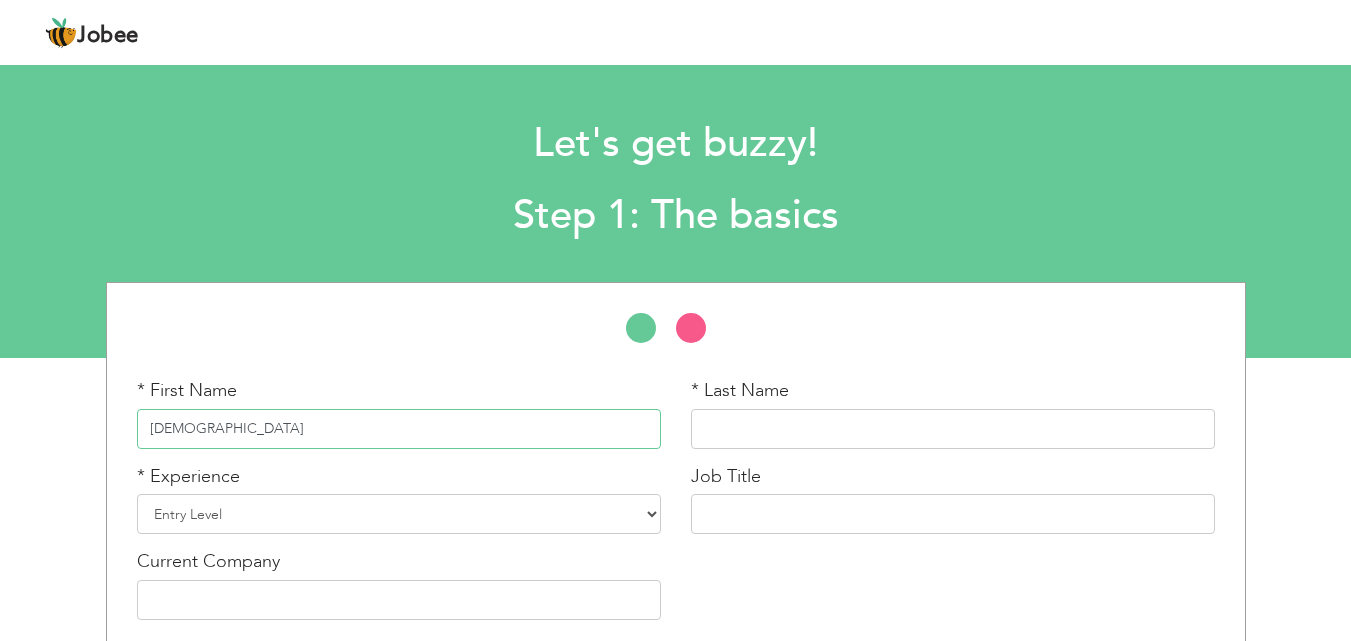 type on "Muhammad" 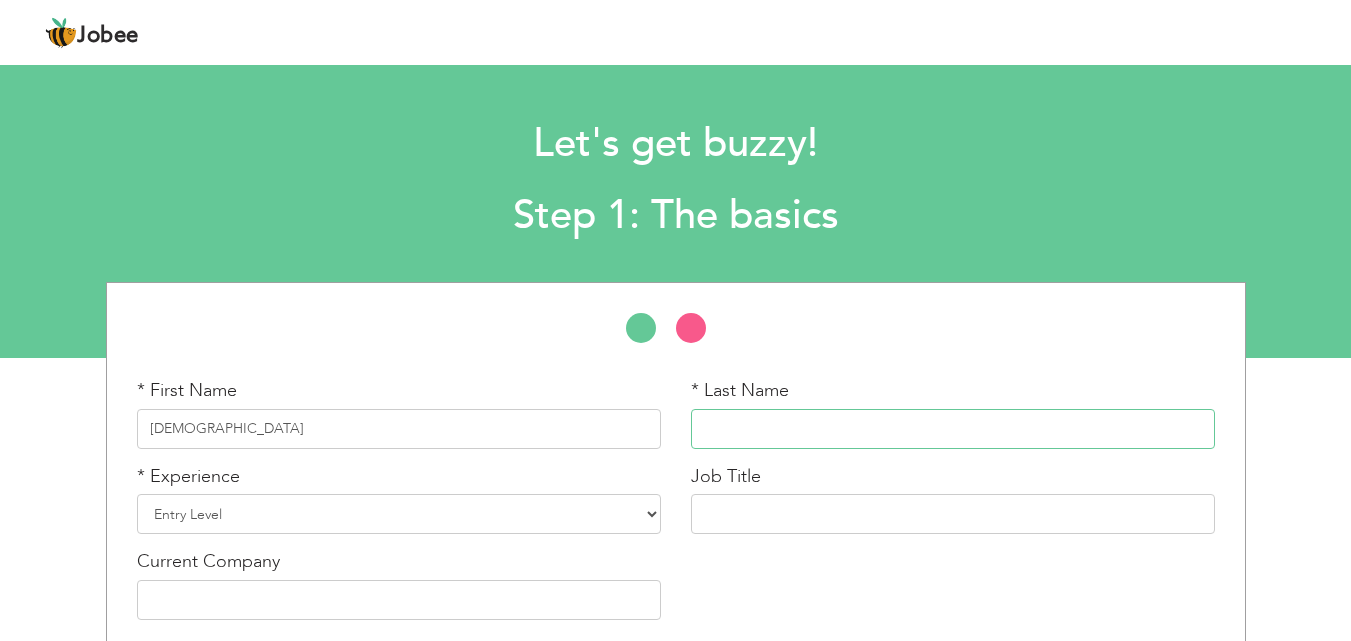 click at bounding box center (953, 429) 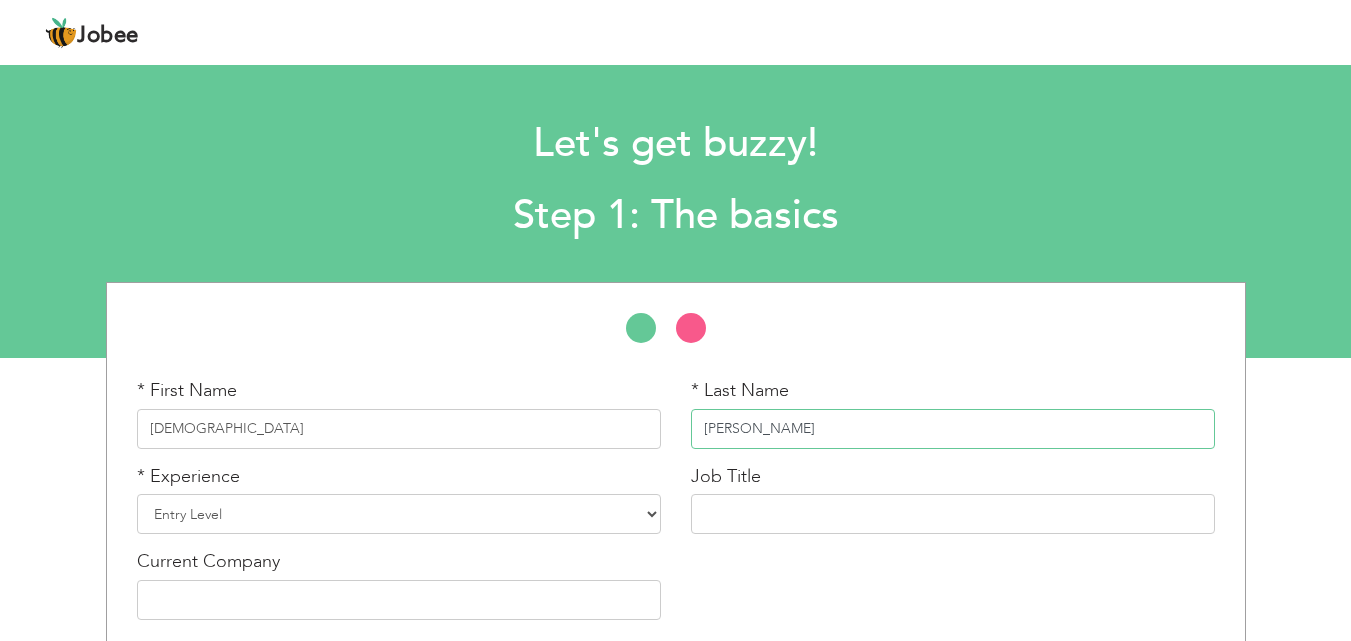 type on "[PERSON_NAME]" 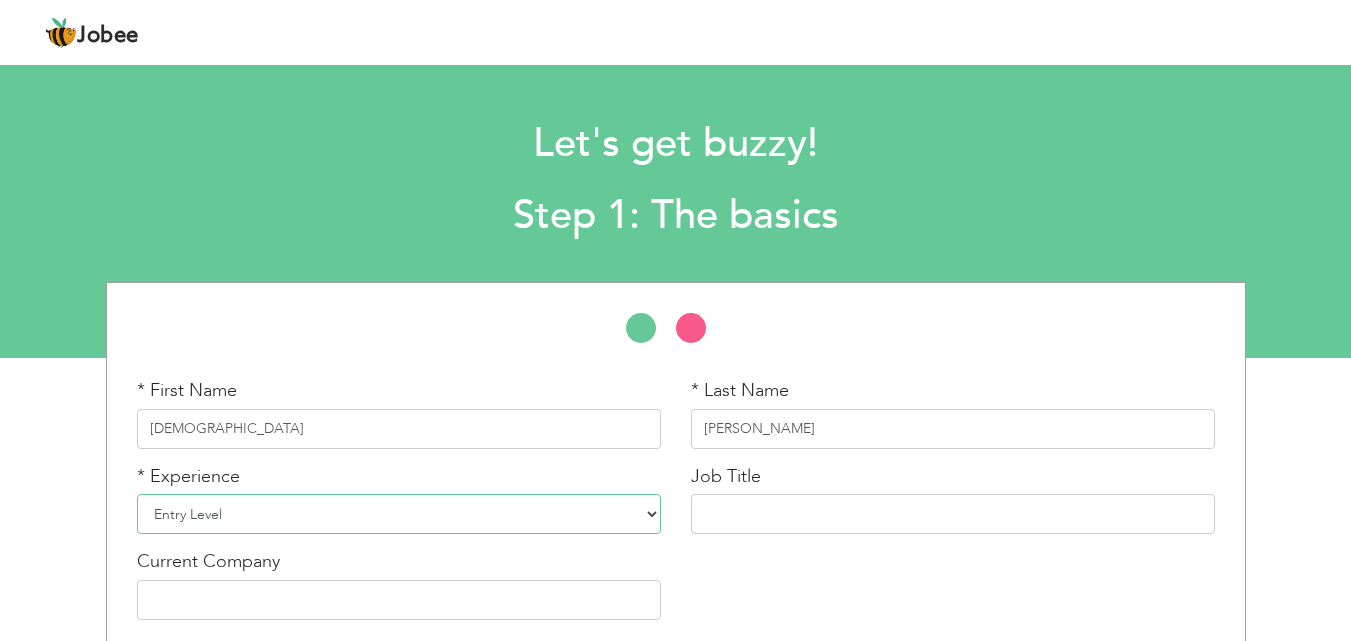 click on "Entry Level
Less than 1 Year
1 Year
2 Years
3 Years
4 Years
5 Years
6 Years
7 Years
8 Years
9 Years
10 Years
11 Years
12 Years
13 Years
14 Years
15 Years
16 Years
17 Years
18 Years
19 Years
20 Years
21 Years
22 Years
23 Years
24 Years
25 Years
26 Years
27 Years
28 Years
29 Years
30 Years
31 Years
32 Years
33 Years
34 Years
35 Years
More than 35 Years" at bounding box center (399, 514) 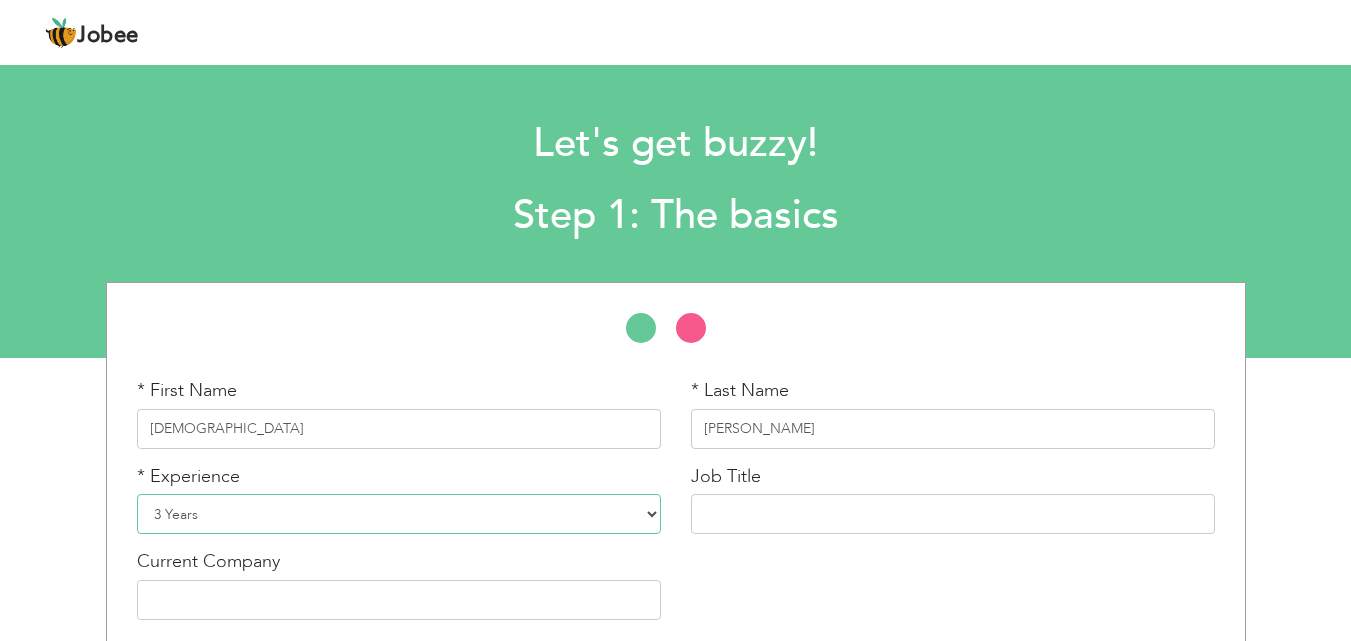 click on "Entry Level
Less than 1 Year
1 Year
2 Years
3 Years
4 Years
5 Years
6 Years
7 Years
8 Years
9 Years
10 Years
11 Years
12 Years
13 Years
14 Years
15 Years
16 Years
17 Years
18 Years
19 Years
20 Years
21 Years
22 Years
23 Years
24 Years
25 Years
26 Years
27 Years
28 Years
29 Years
30 Years
31 Years
32 Years
33 Years
34 Years
35 Years
More than 35 Years" at bounding box center (399, 514) 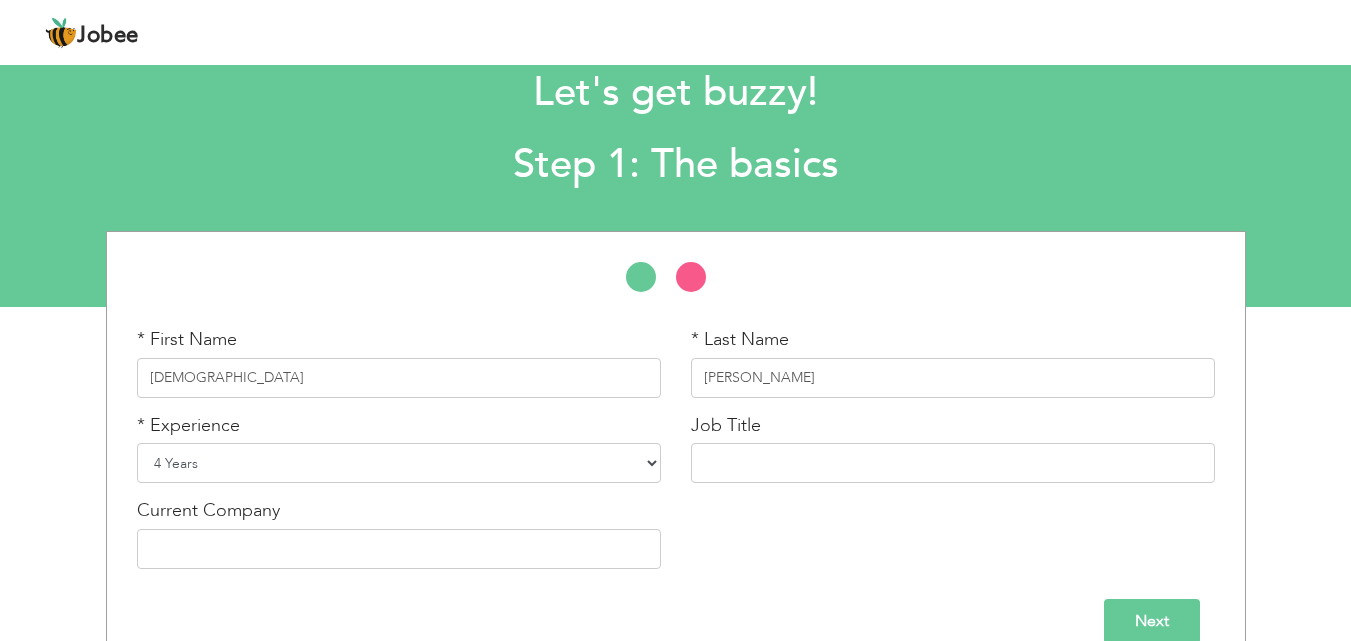 scroll, scrollTop: 73, scrollLeft: 0, axis: vertical 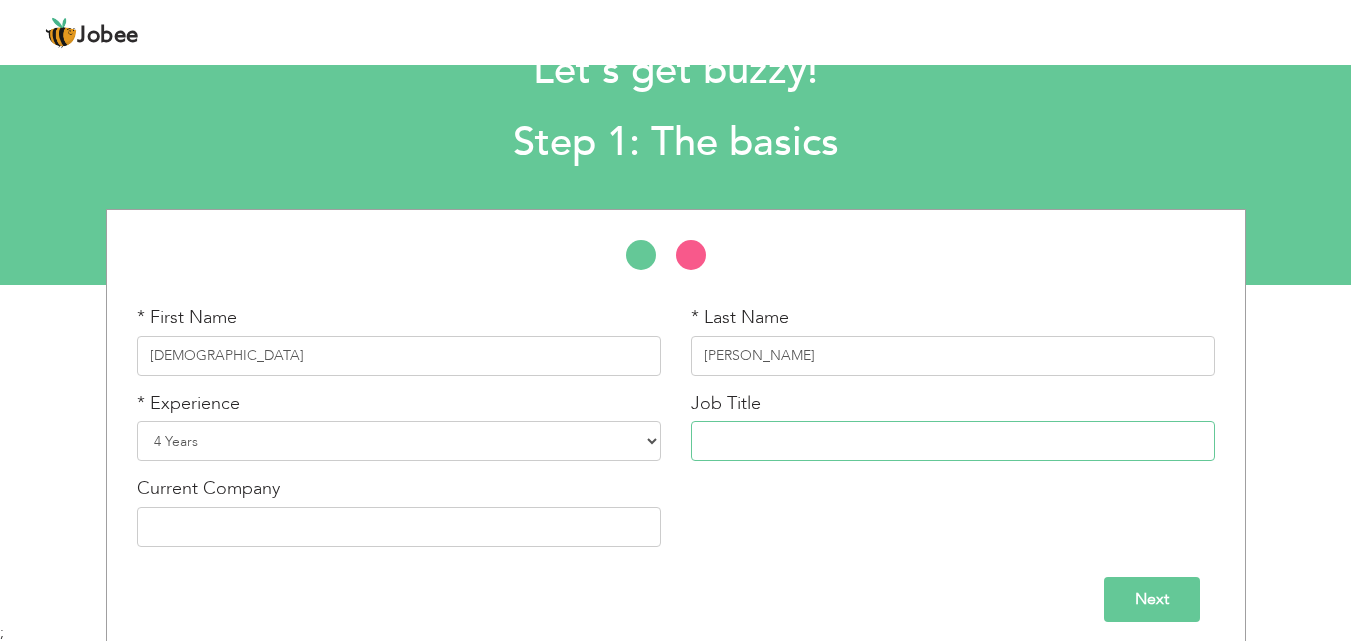 click at bounding box center (953, 441) 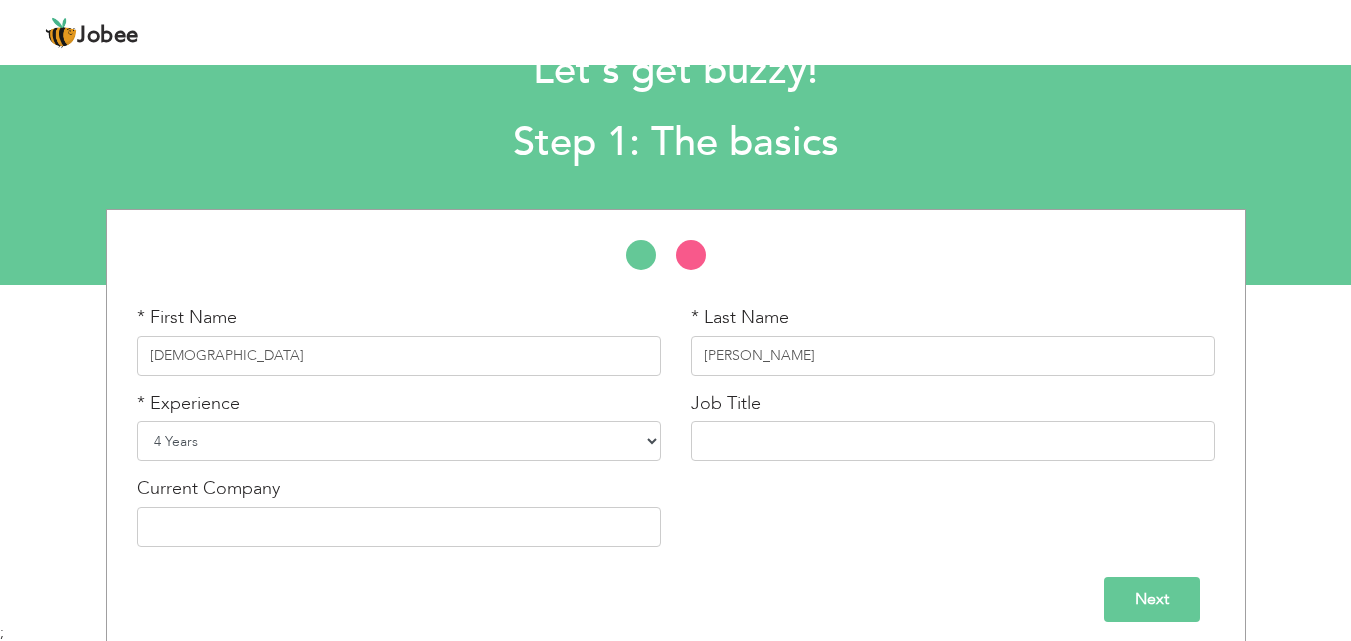 click on "Entry Level
Less than 1 Year
1 Year
2 Years
3 Years
4 Years
5 Years
6 Years
7 Years
8 Years
9 Years
10 Years
11 Years
12 Years
13 Years
14 Years
15 Years
16 Years
17 Years
18 Years
19 Years
20 Years
21 Years
22 Years
23 Years
24 Years
25 Years
26 Years
27 Years
28 Years
29 Years
30 Years
31 Years
32 Years
33 Years
34 Years
35 Years
More than 35 Years" at bounding box center (399, 441) 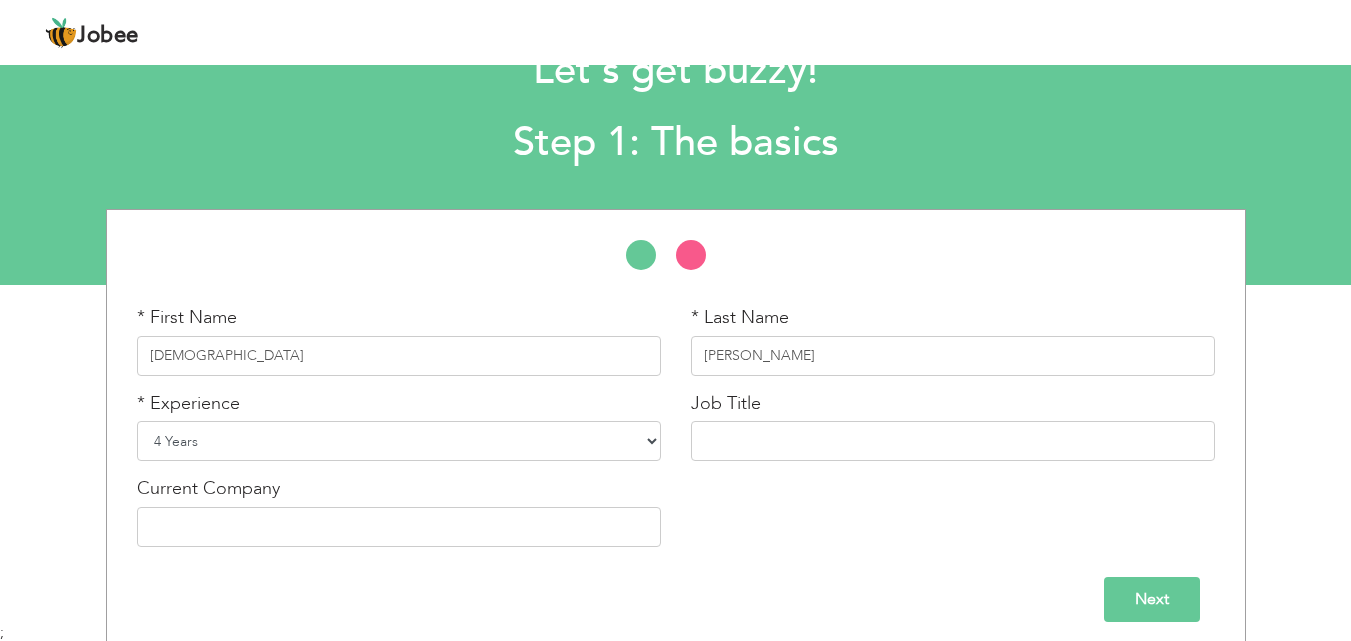 select on "5" 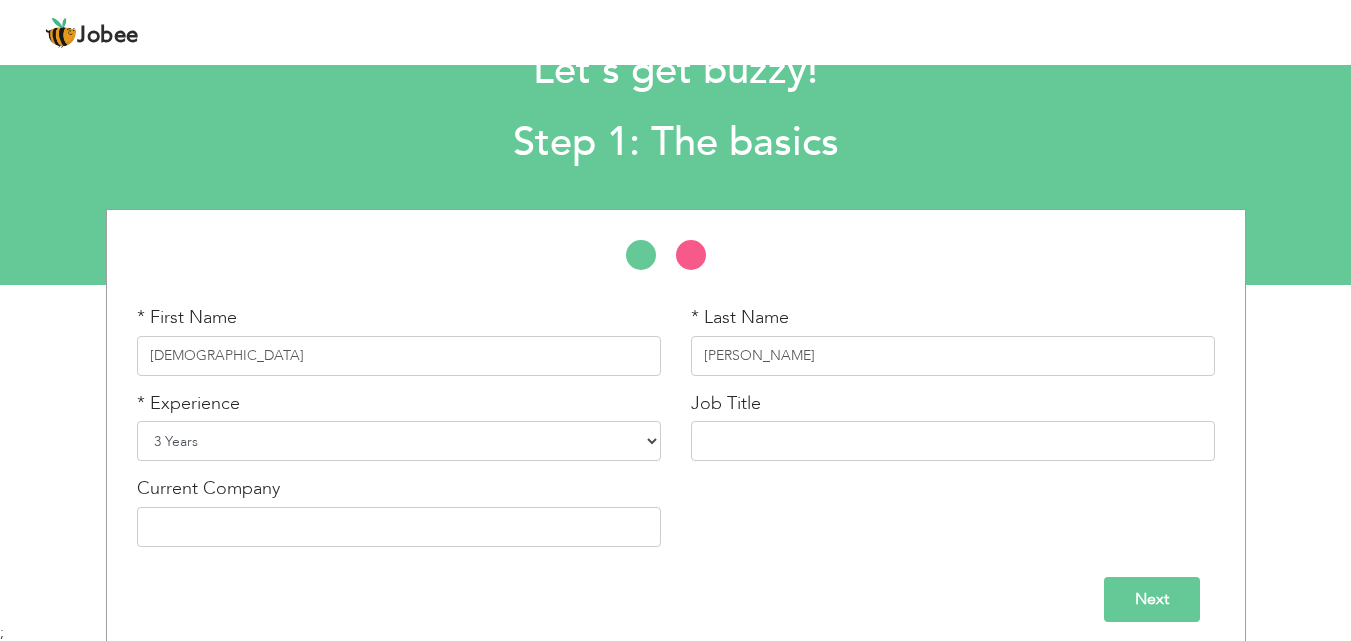 click on "Entry Level
Less than 1 Year
1 Year
2 Years
3 Years
4 Years
5 Years
6 Years
7 Years
8 Years
9 Years
10 Years
11 Years
12 Years
13 Years
14 Years
15 Years
16 Years
17 Years
18 Years
19 Years
20 Years
21 Years
22 Years
23 Years
24 Years
25 Years
26 Years
27 Years
28 Years
29 Years
30 Years
31 Years
32 Years
33 Years
34 Years
35 Years
More than 35 Years" at bounding box center (399, 441) 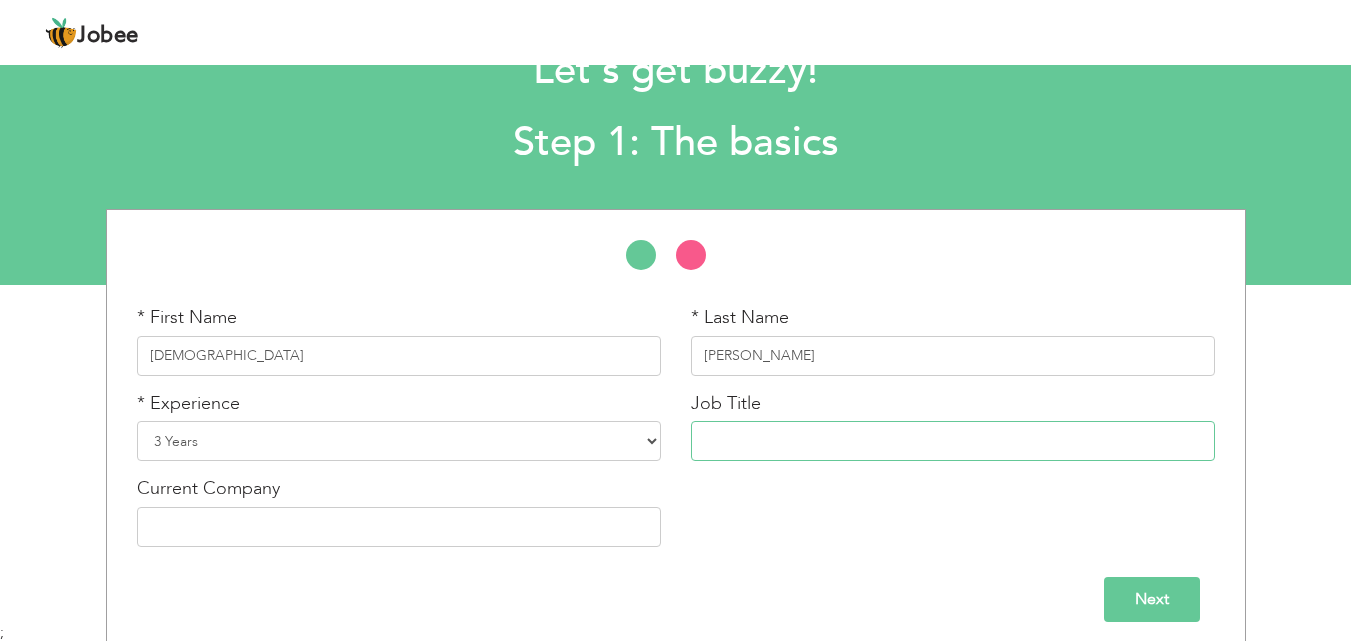 click at bounding box center [953, 441] 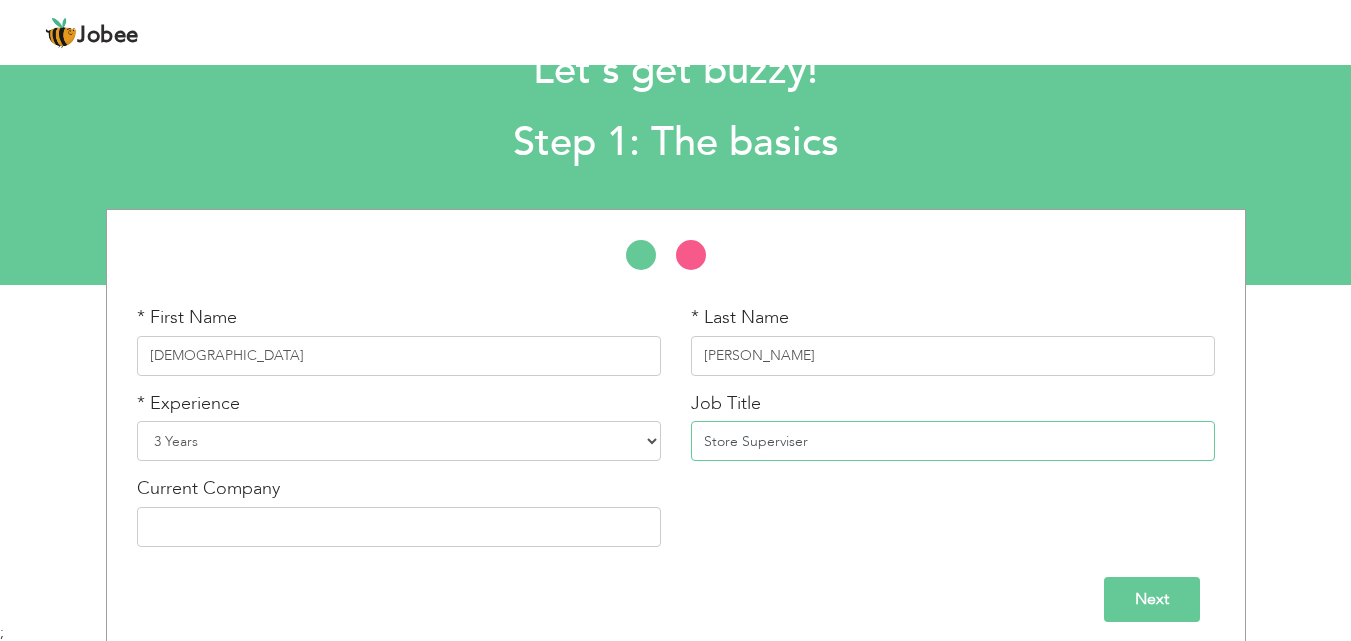 type on "Store Superviser" 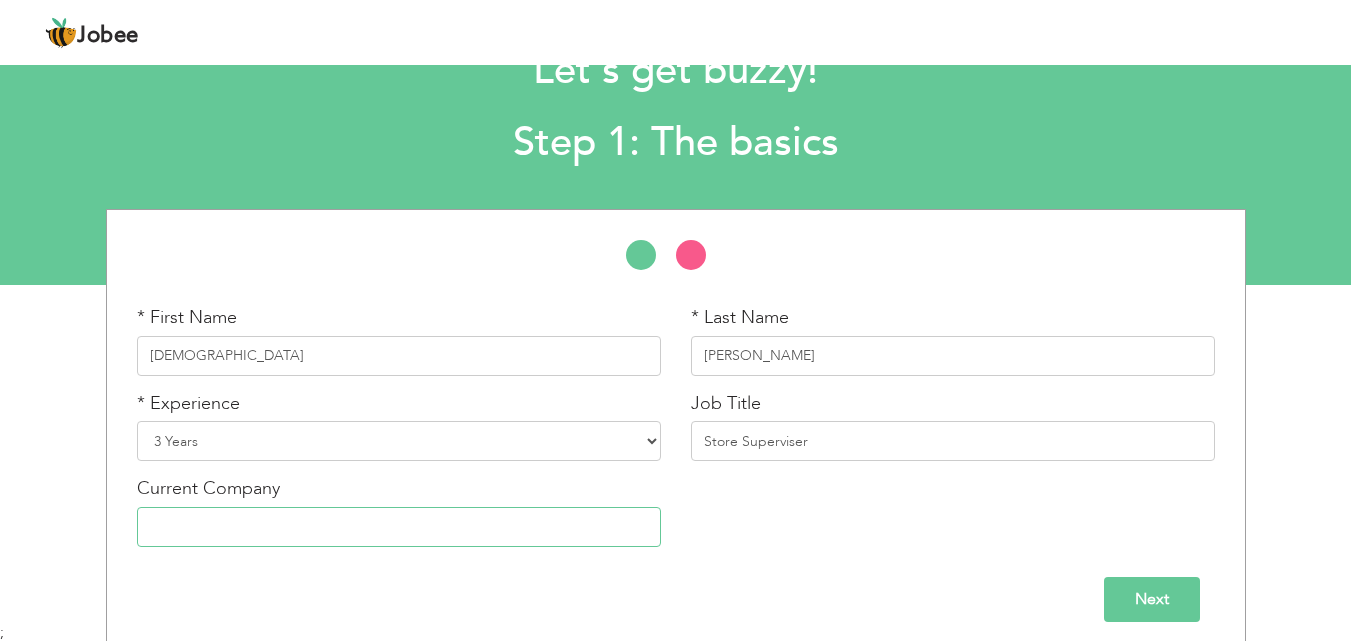 click at bounding box center (399, 527) 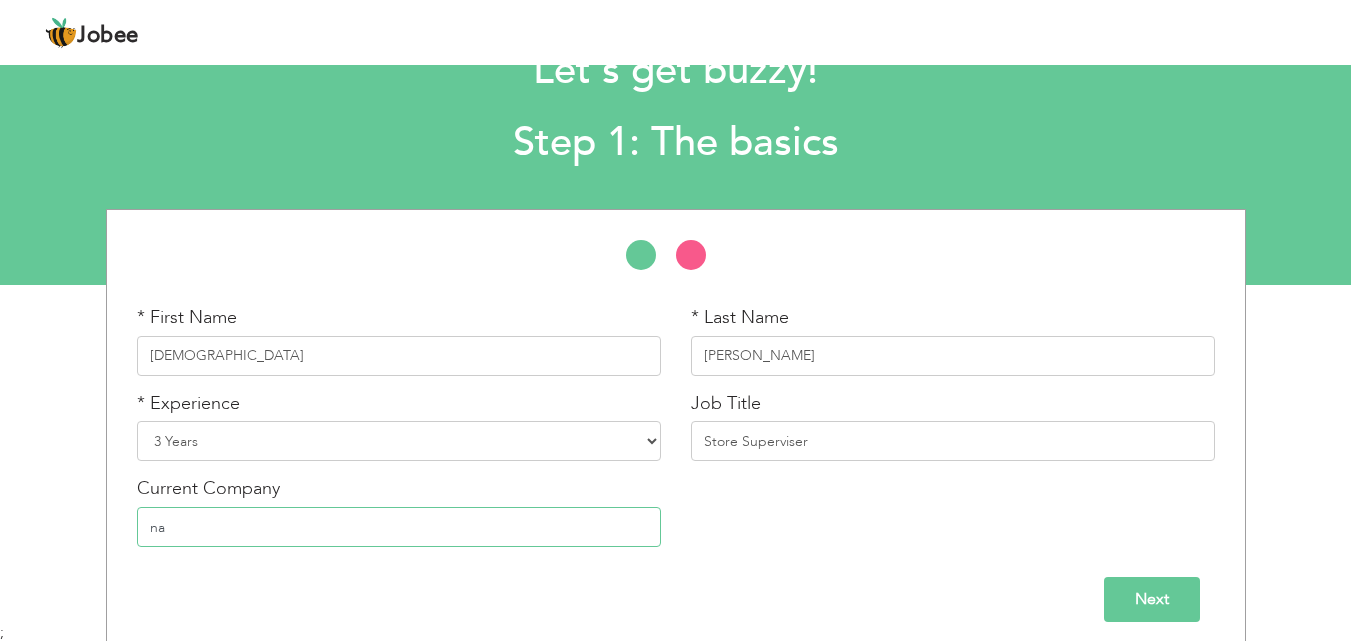 type on "n" 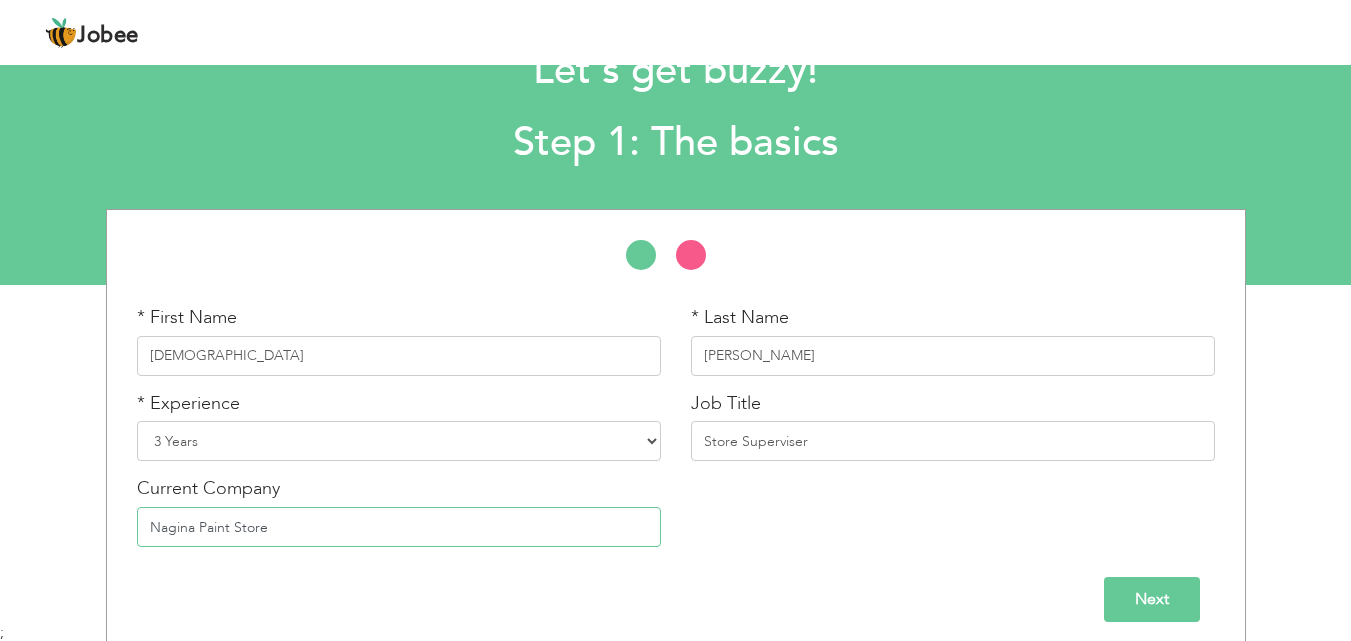 type on "Nagina Paint Store" 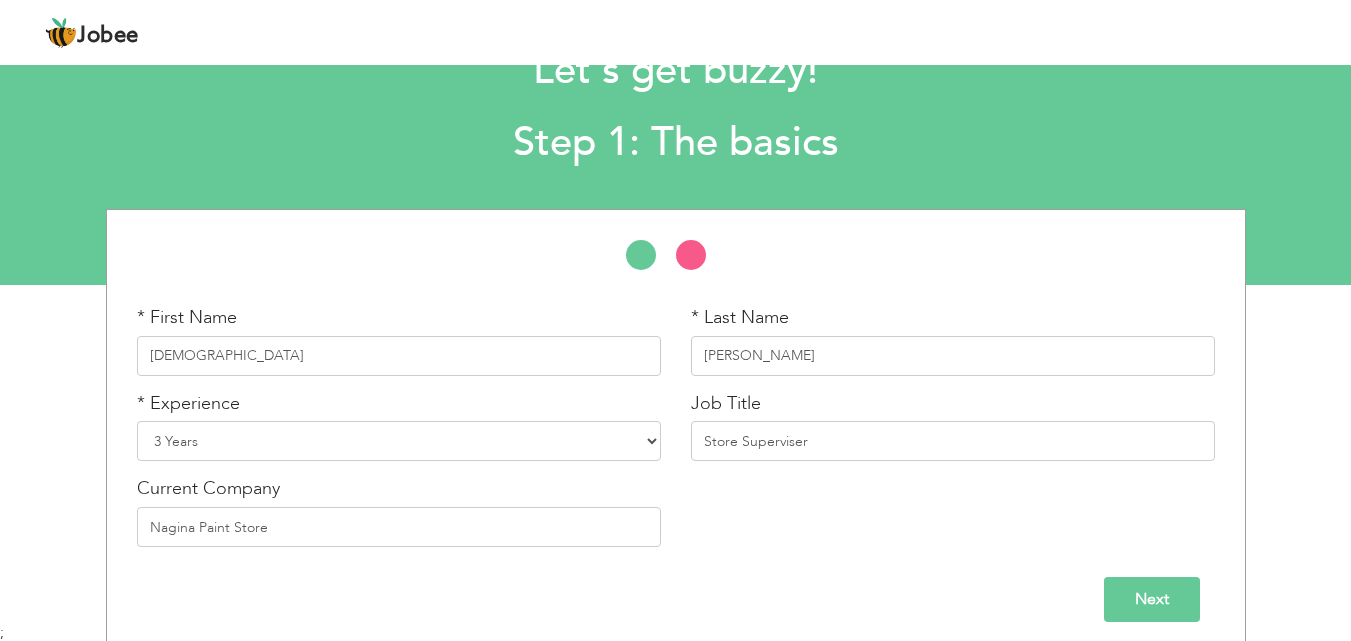 click on "Next" at bounding box center [1152, 599] 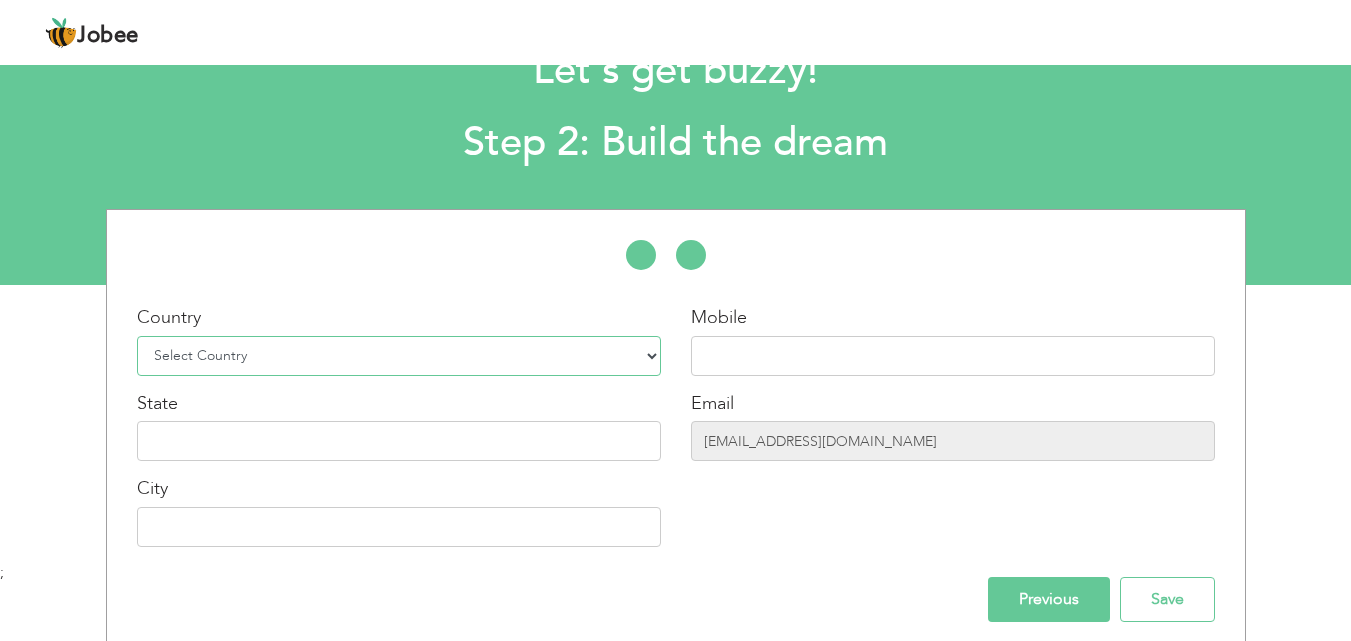click on "Select Country
Afghanistan
Albania
Algeria
American Samoa
Andorra
Angola
Anguilla
Antarctica
Antigua and Barbuda
Argentina
Armenia
Aruba
Australia
Austria
Azerbaijan
Bahamas
Bahrain
Bangladesh
Barbados
Belarus
Belgium
Belize
Benin
Bermuda
Bhutan
Bolivia
Bosnia-Herzegovina
Botswana
Bouvet Island
Brazil
British Indian Ocean Territory
Brunei Darussalam
Bulgaria
Burkina Faso
Burundi
Cambodia
Cameroon
Canada
Cape Verde
Cayman Islands
Central African Republic
Chad
Chile
China
Christmas Island
Cocos (Keeling) Islands
Colombia
Comoros
Congo
Congo, Dem. Republic
Cook Islands
Costa Rica
Croatia
Cuba
Cyprus
Czech Rep
Denmark
Djibouti
Dominica
Dominican Republic
Ecuador
Egypt
El Salvador
Equatorial Guinea
Eritrea
Estonia
Ethiopia
European Union
Falkland Islands (Malvinas)
Faroe Islands
Fiji
Finland
France
French Guiana
French Southern Territories
Gabon
Gambia
Georgia" at bounding box center [399, 356] 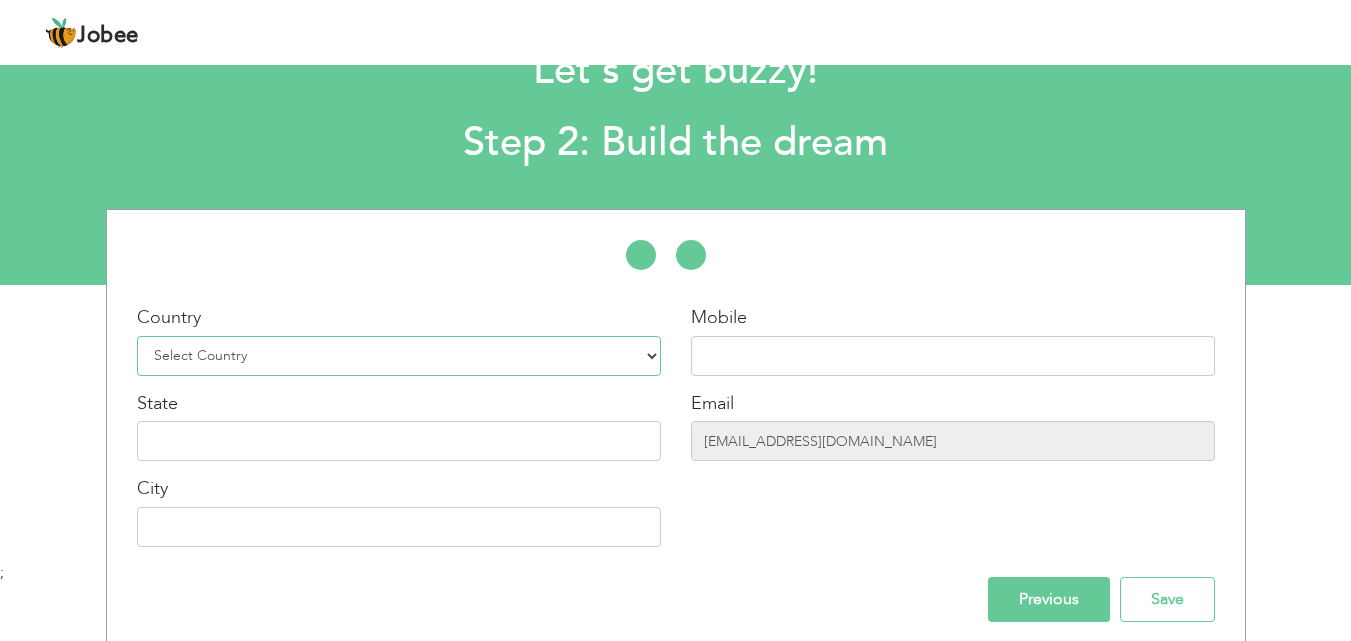 select on "166" 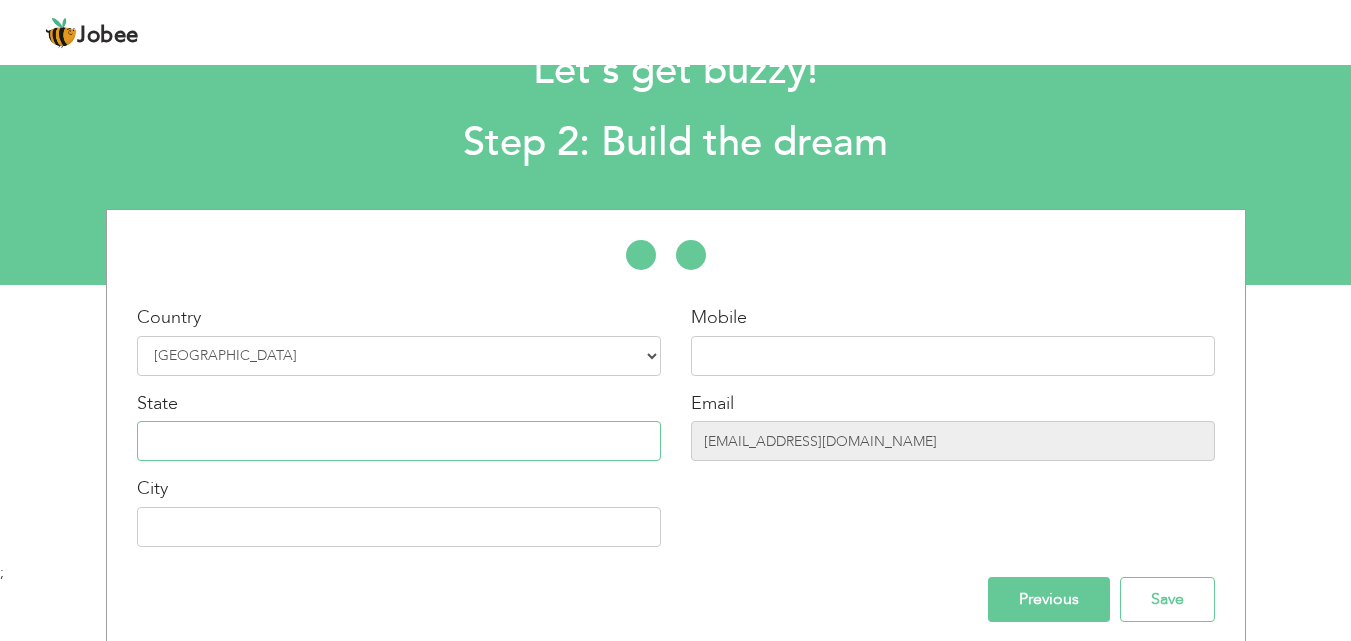 click at bounding box center (399, 441) 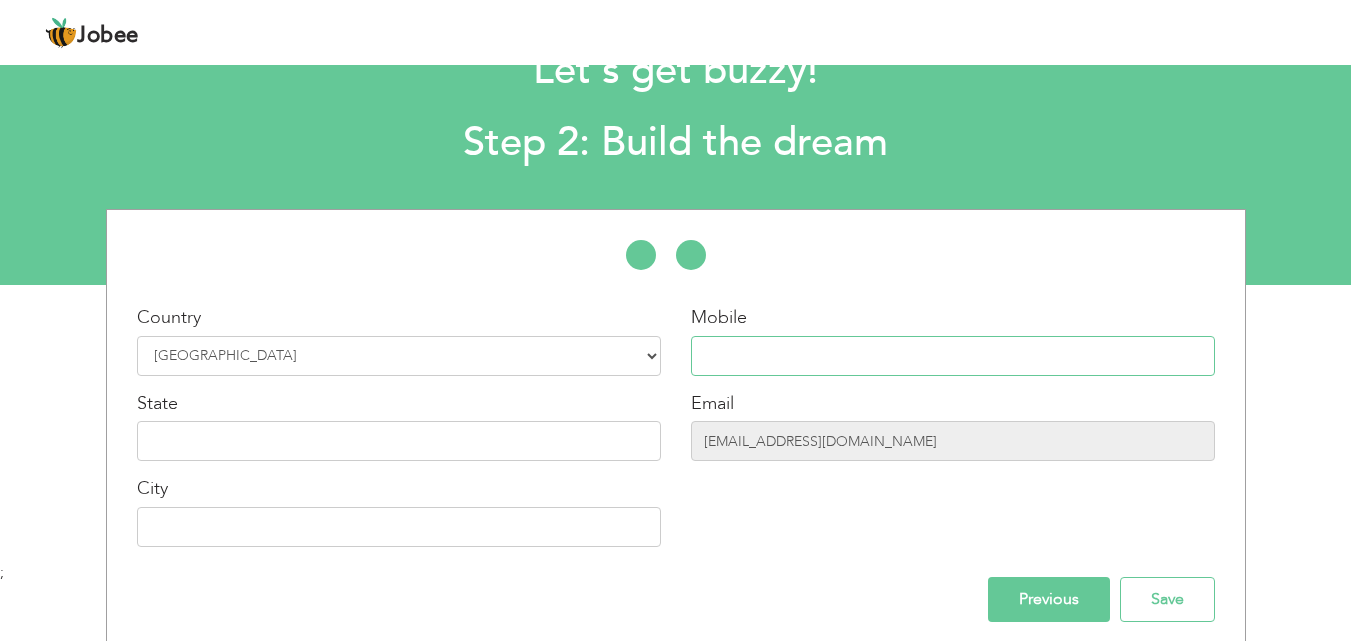 click at bounding box center (953, 356) 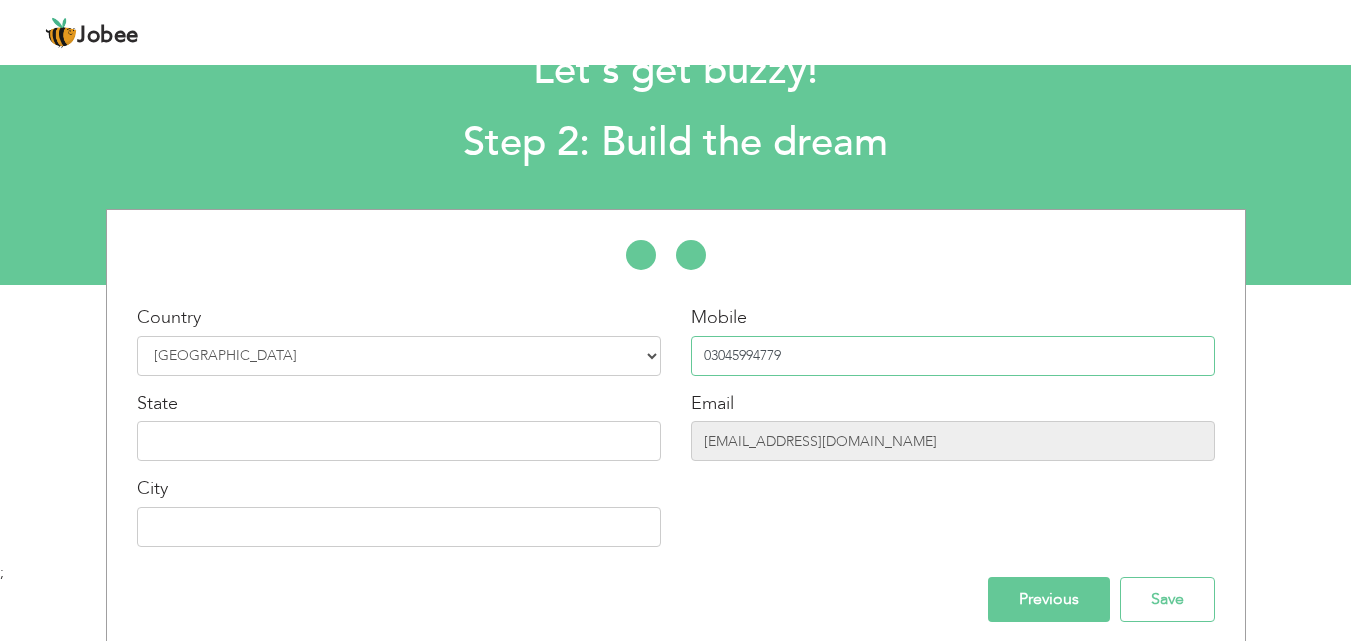 type on "03045994779" 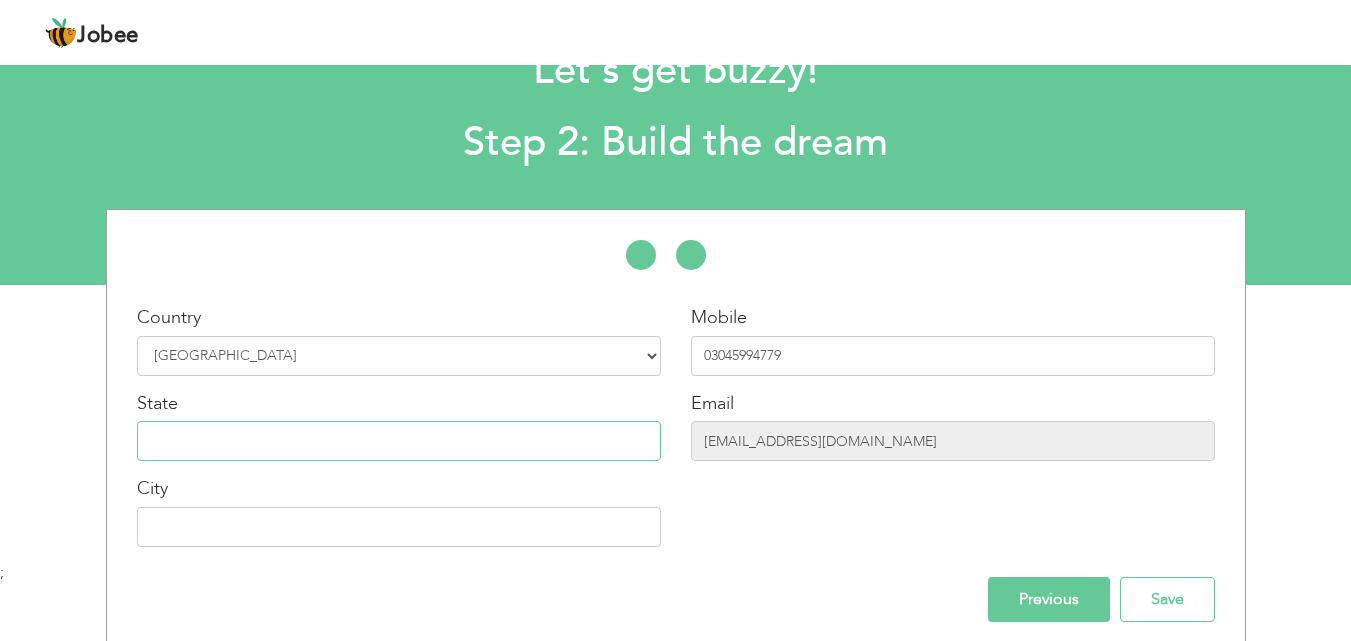 click at bounding box center (399, 441) 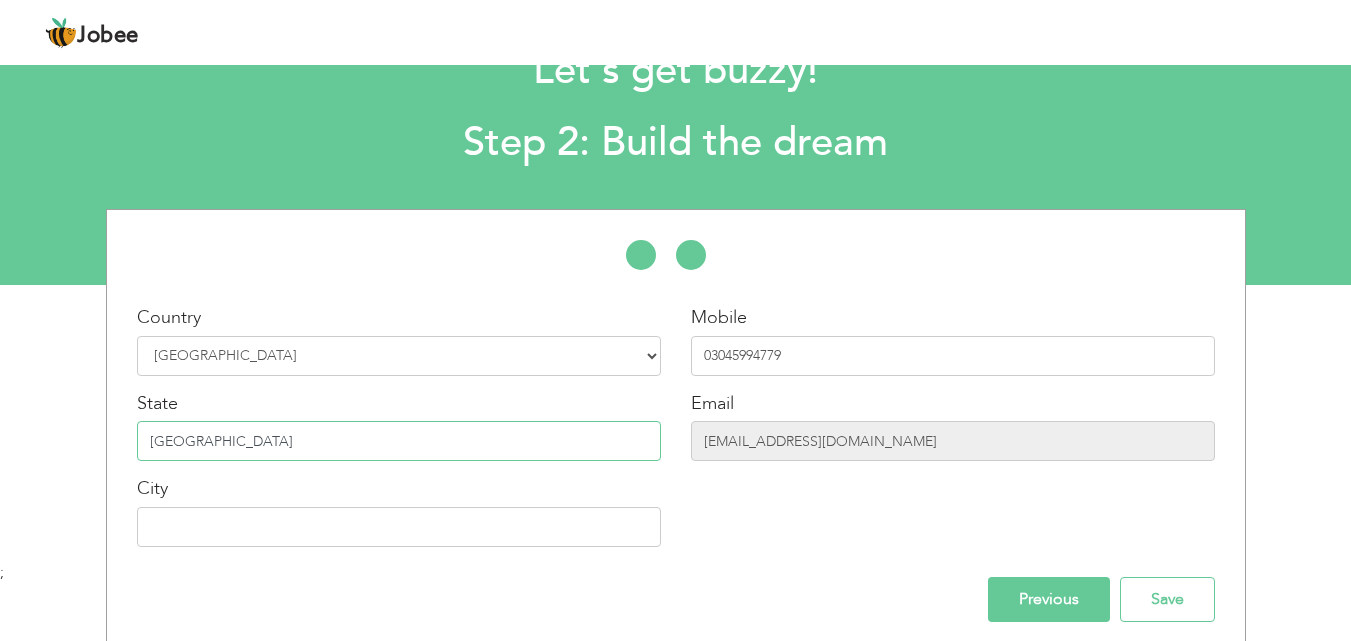 type on "[GEOGRAPHIC_DATA]" 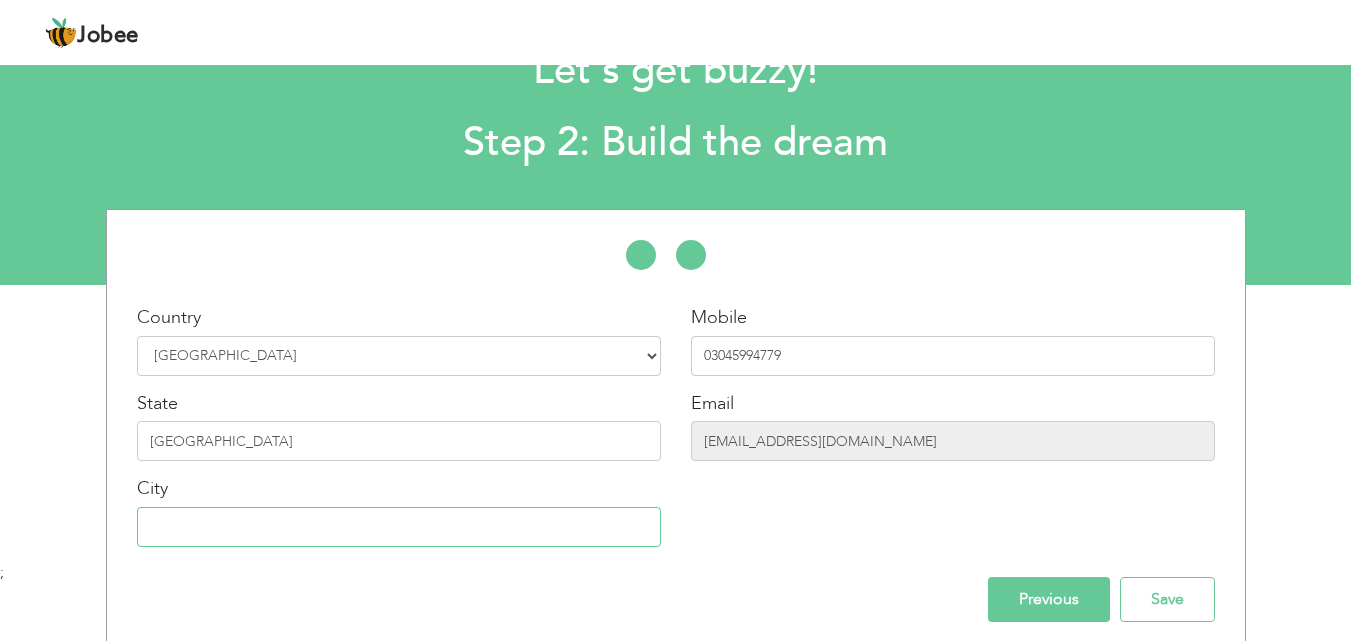 click at bounding box center [399, 527] 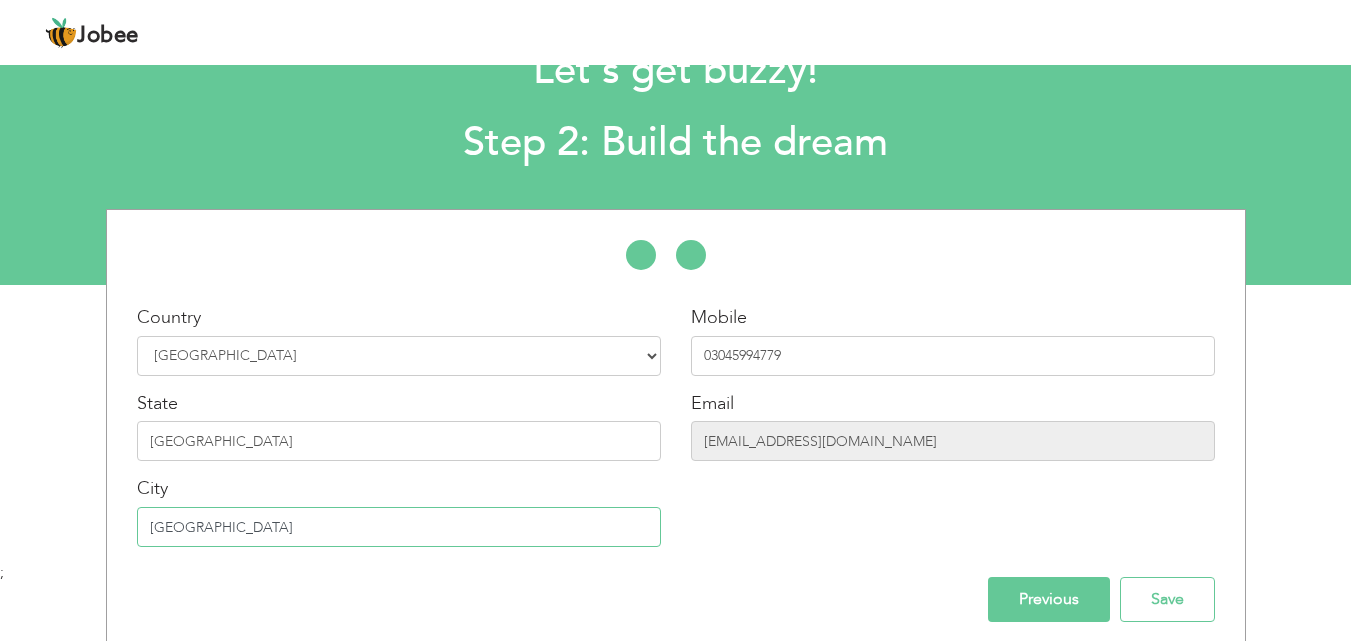 click on "[GEOGRAPHIC_DATA]" at bounding box center [399, 527] 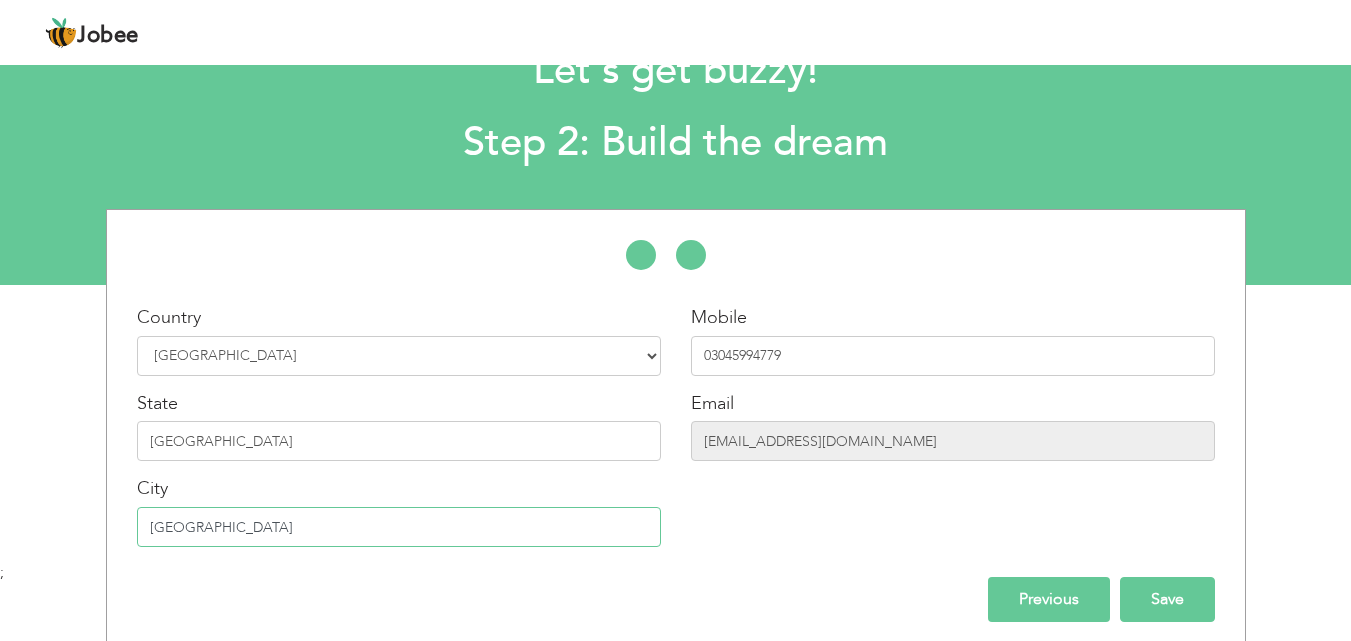 type on "[GEOGRAPHIC_DATA]" 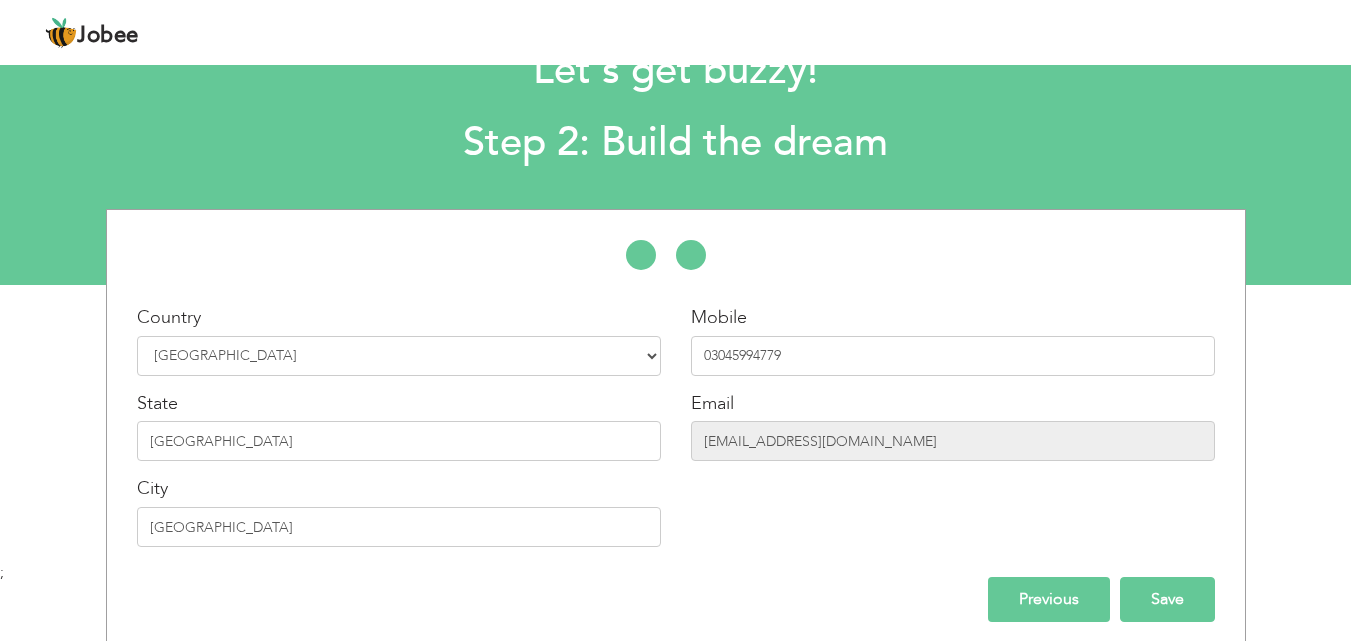 click on "Save" at bounding box center (1167, 599) 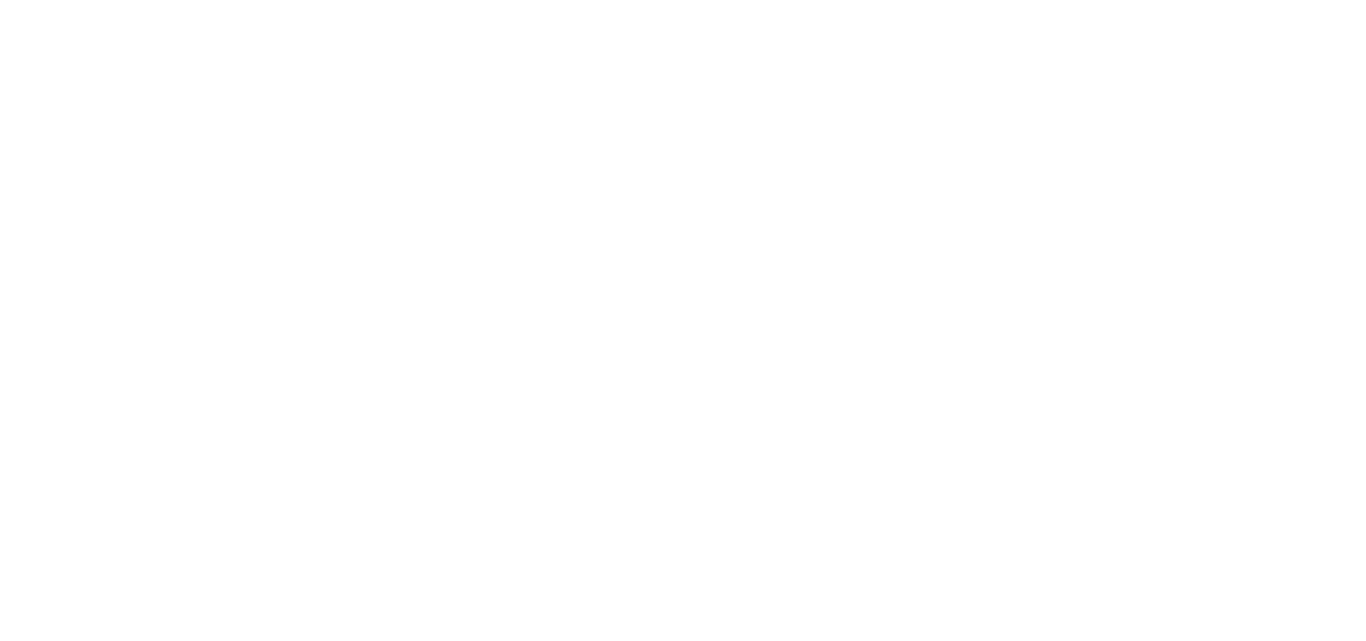 scroll, scrollTop: 0, scrollLeft: 0, axis: both 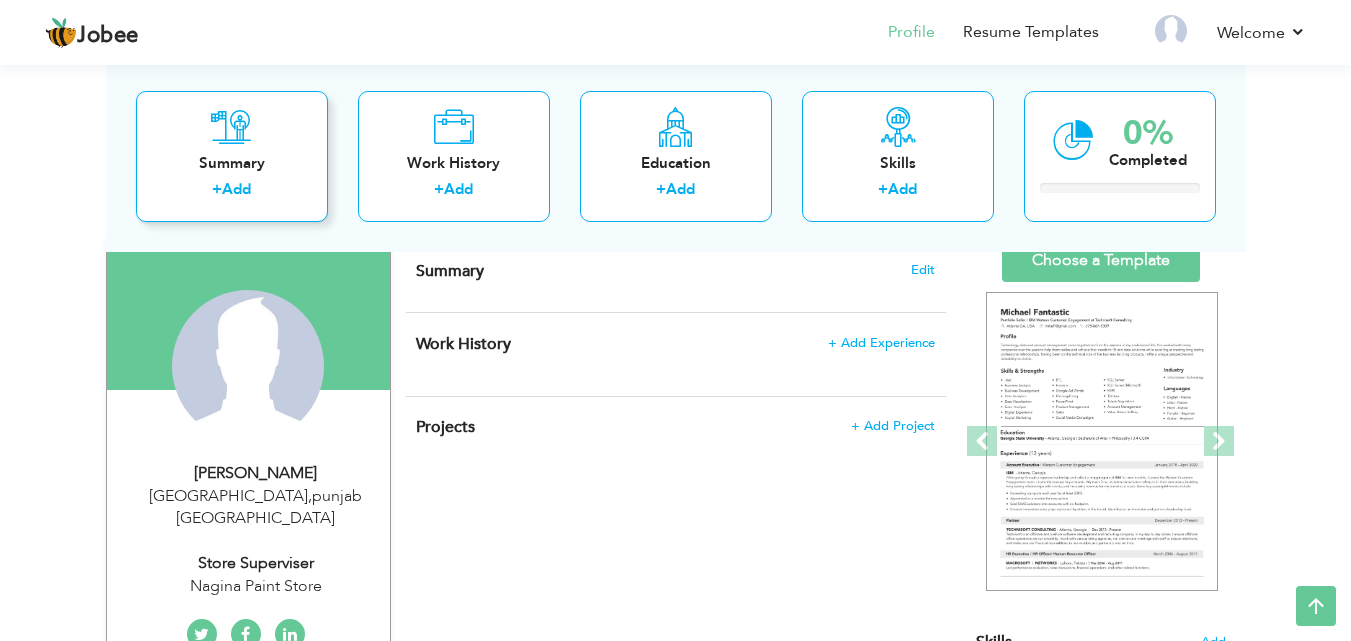 click on "Summary" at bounding box center [232, 162] 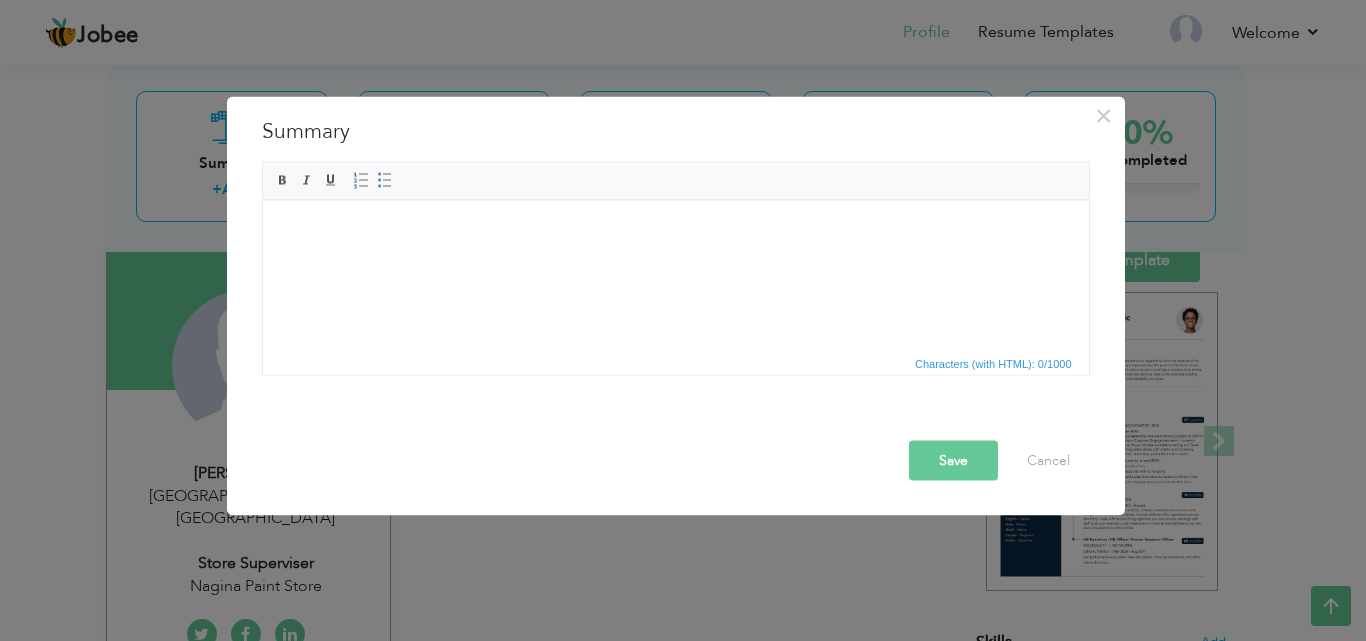 click on "×
Summary
Rich Text Editor, summaryEditor Editor toolbars Basic Styles   Bold   Italic   Underline Paragraph   Insert/Remove Numbered List   Insert/Remove Bulleted List Press ALT 0 for help Characters (with HTML): 0/1000" at bounding box center (676, 320) 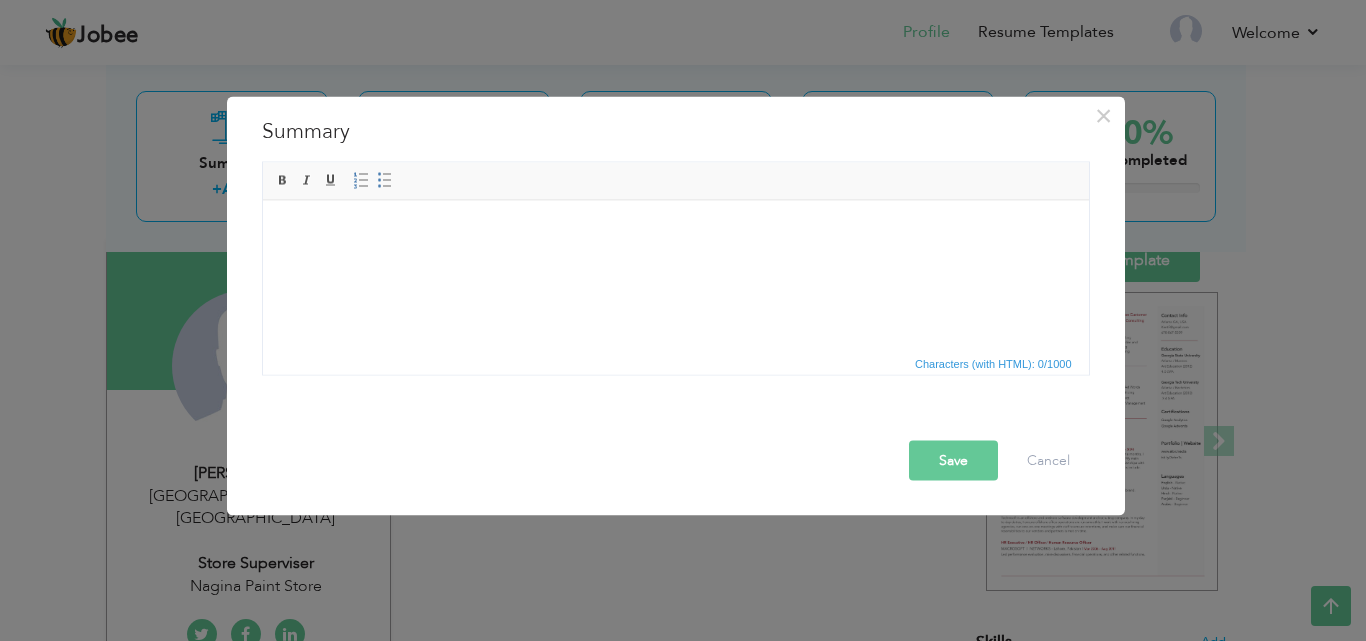 click on "Save" at bounding box center (953, 460) 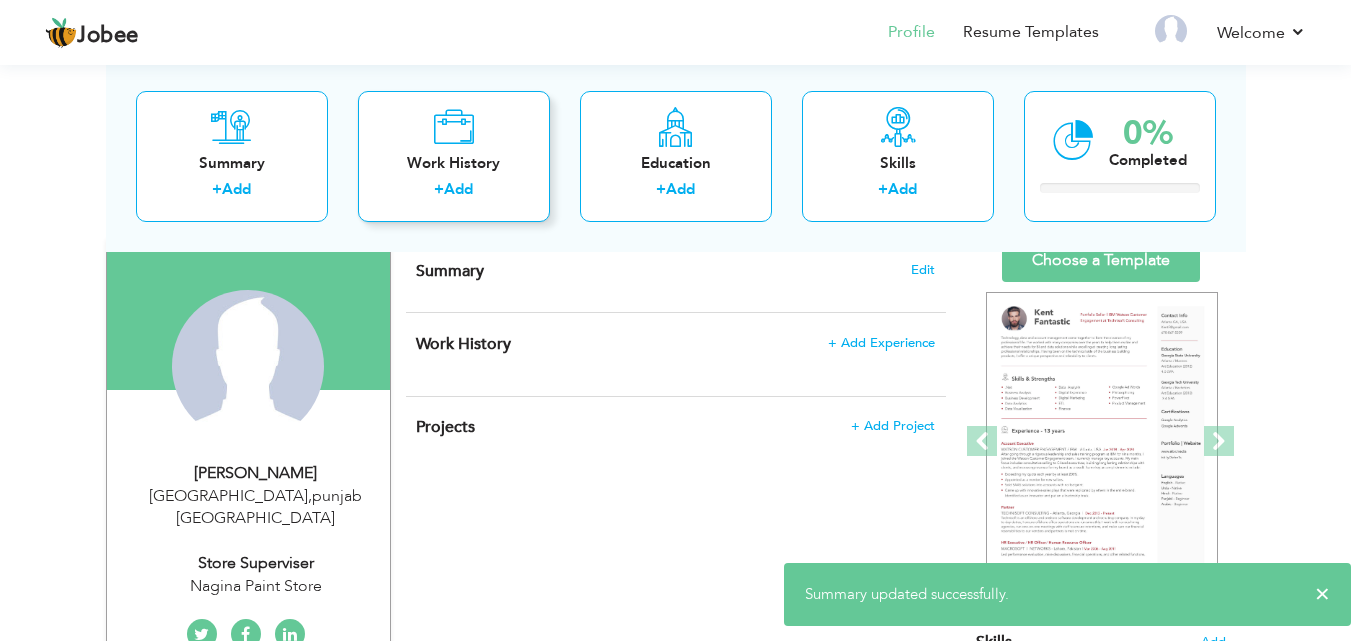 click on "Work History" at bounding box center [454, 162] 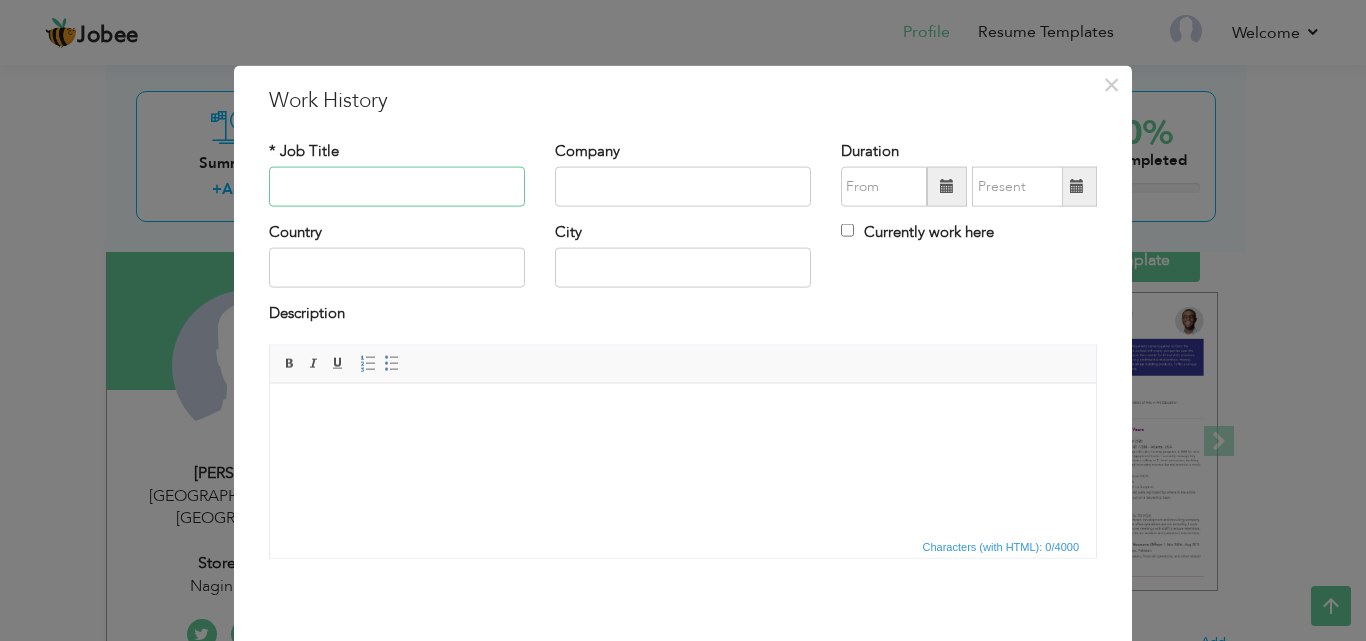 click at bounding box center (397, 187) 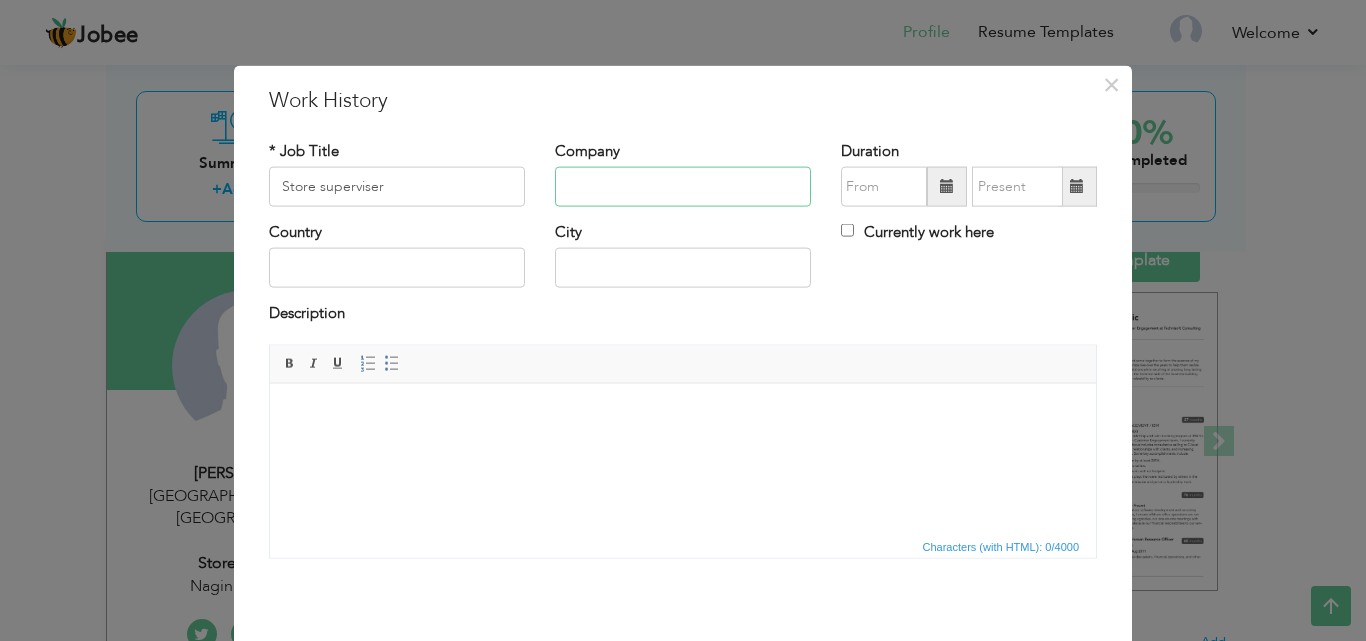 click at bounding box center [683, 187] 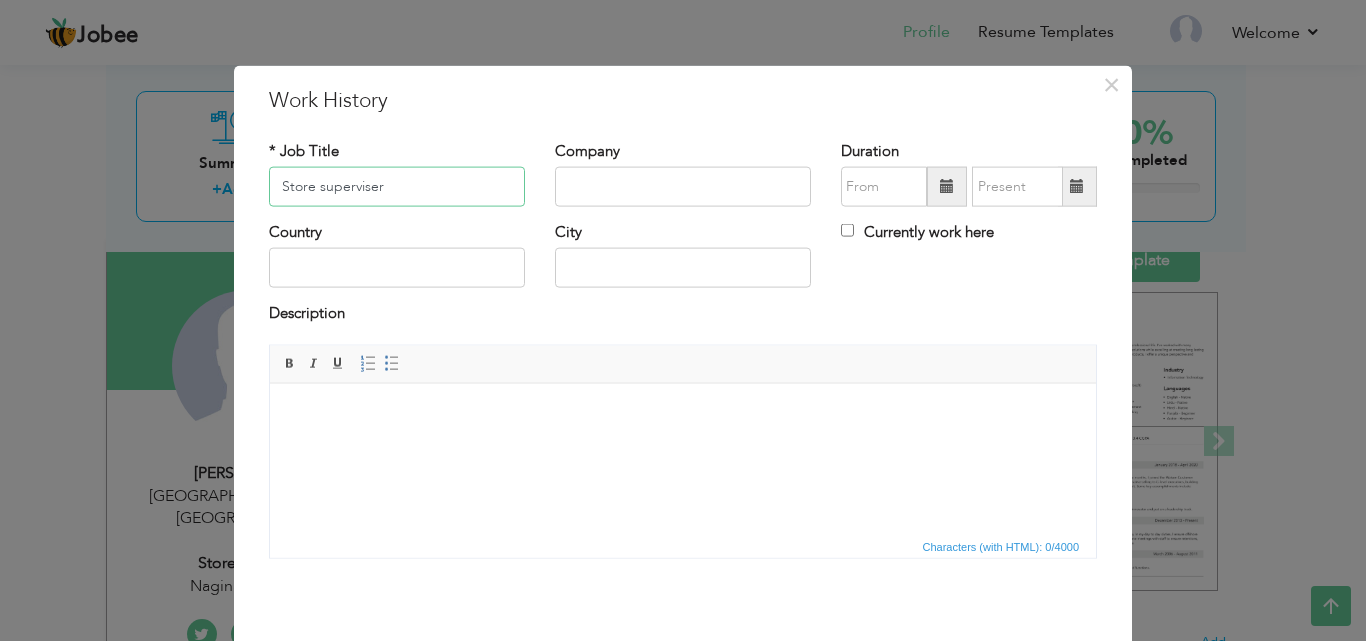click on "Store superviser" at bounding box center [397, 187] 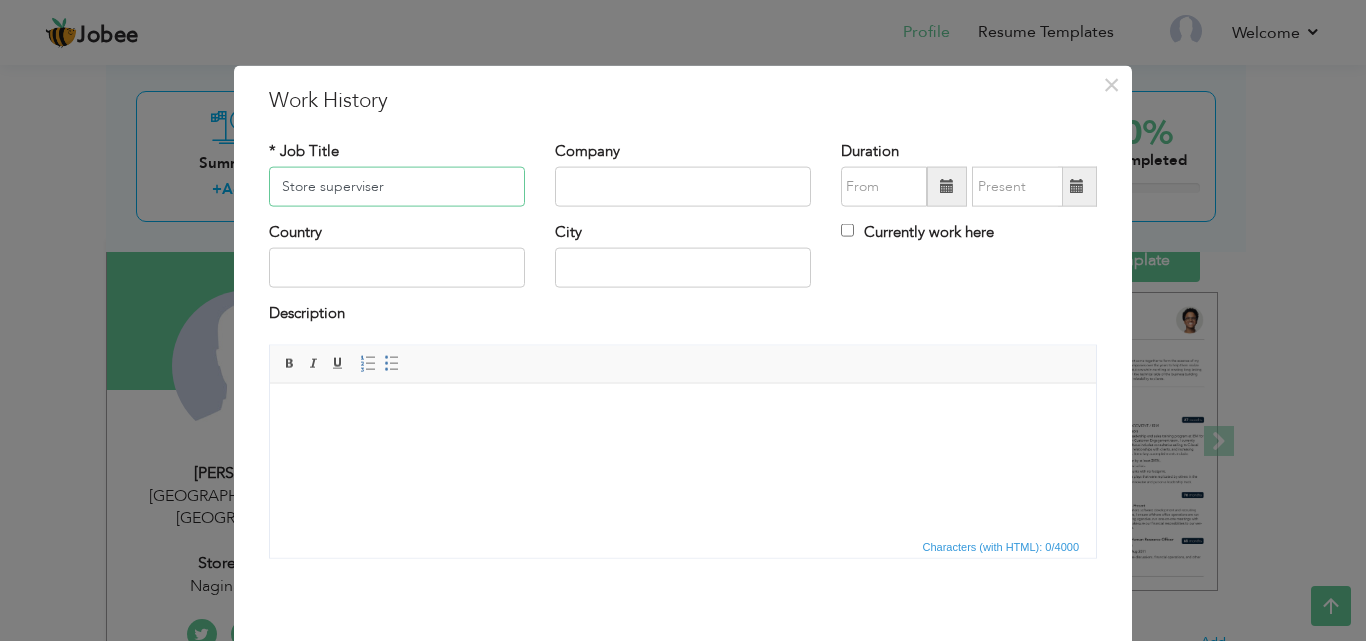 click on "Store superviser" at bounding box center (397, 187) 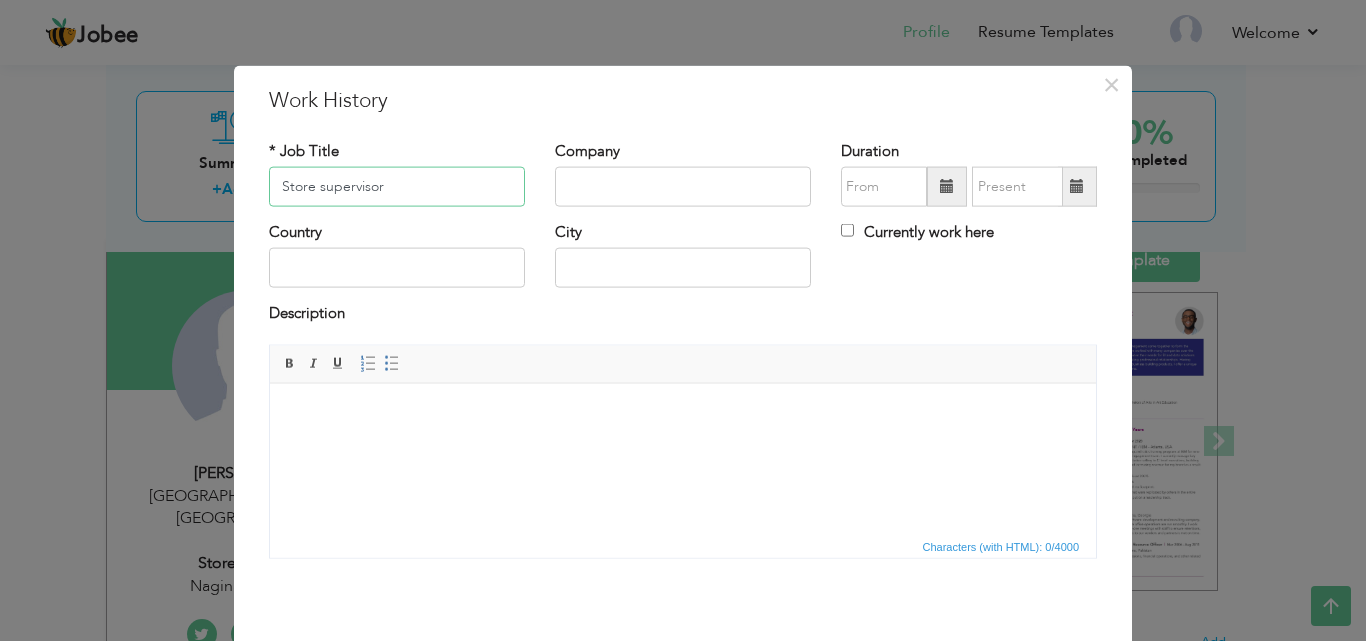type on "Store supervisor" 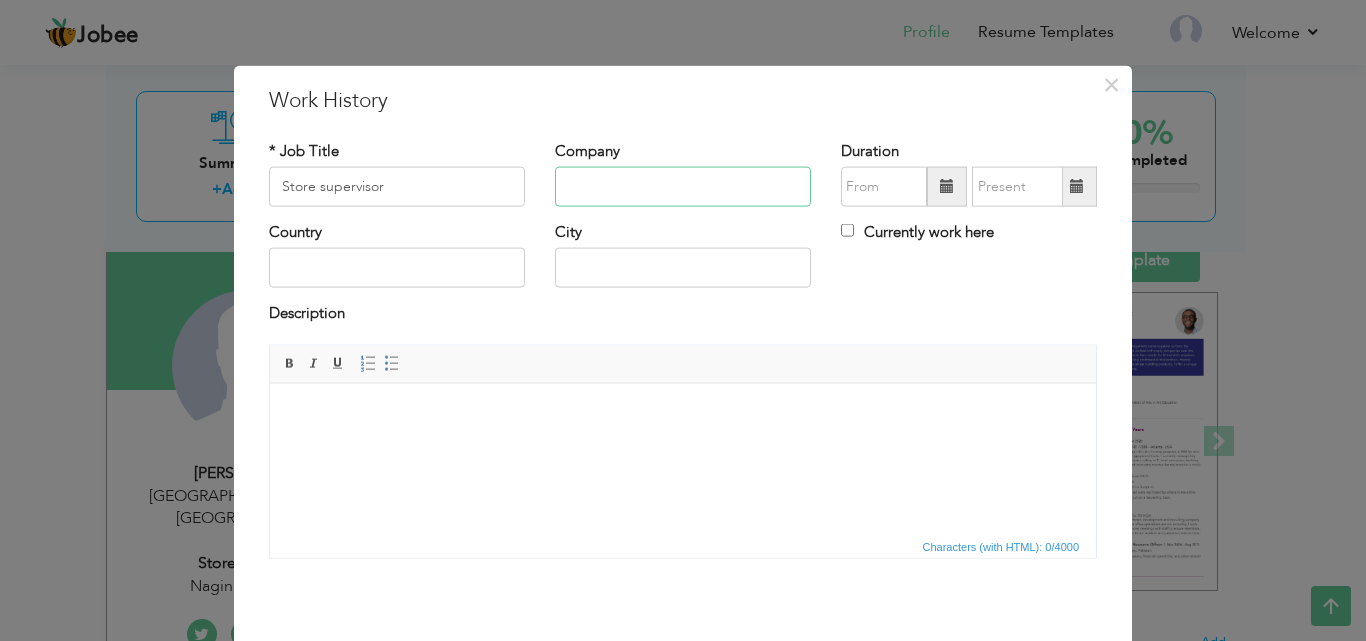 click at bounding box center (683, 187) 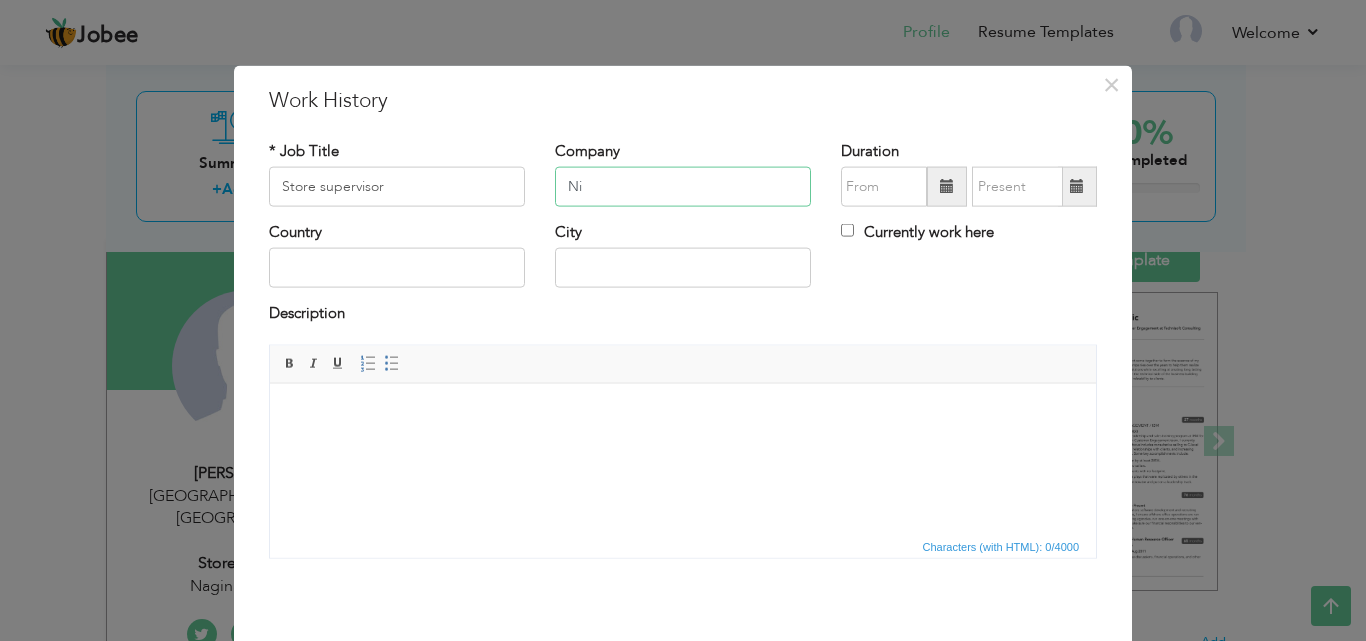 type on "N" 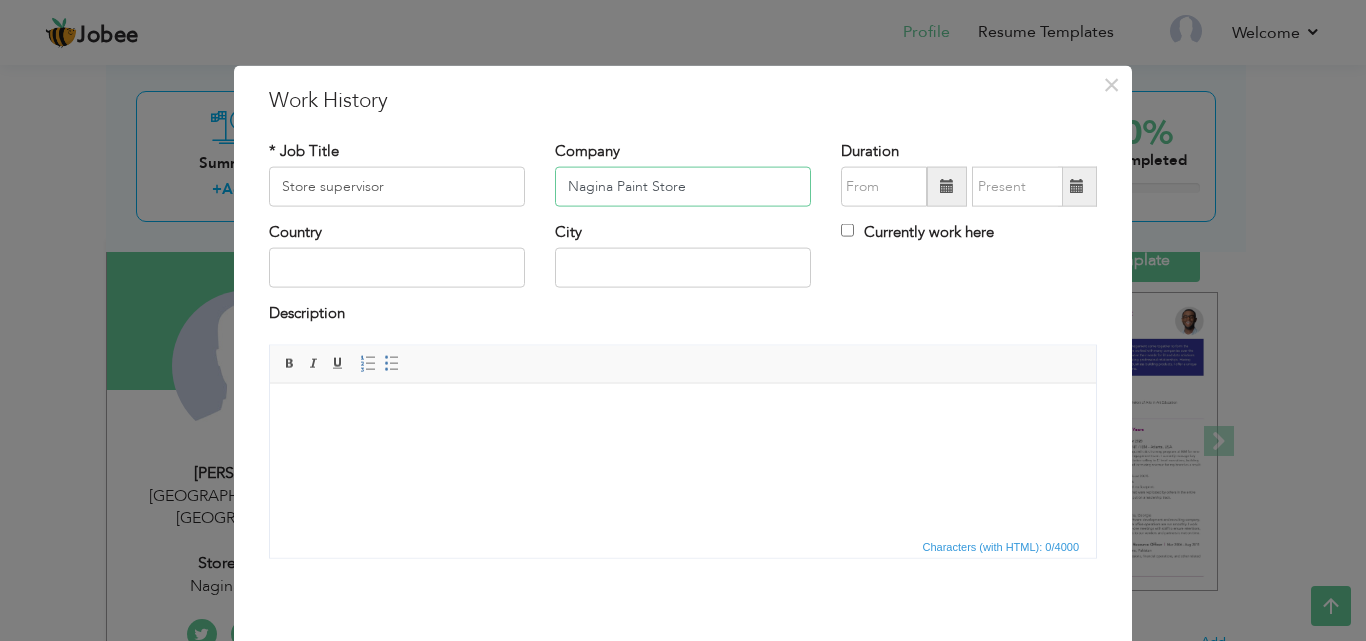 type on "Nagina Paint Store" 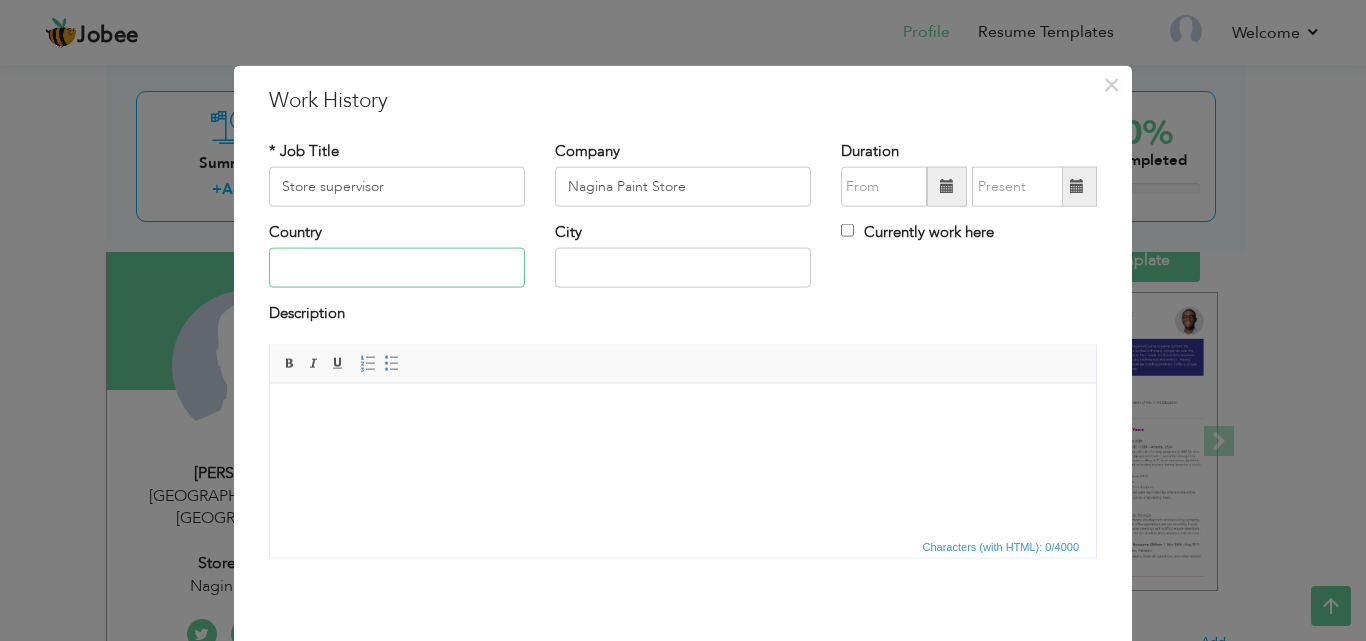 click at bounding box center [397, 268] 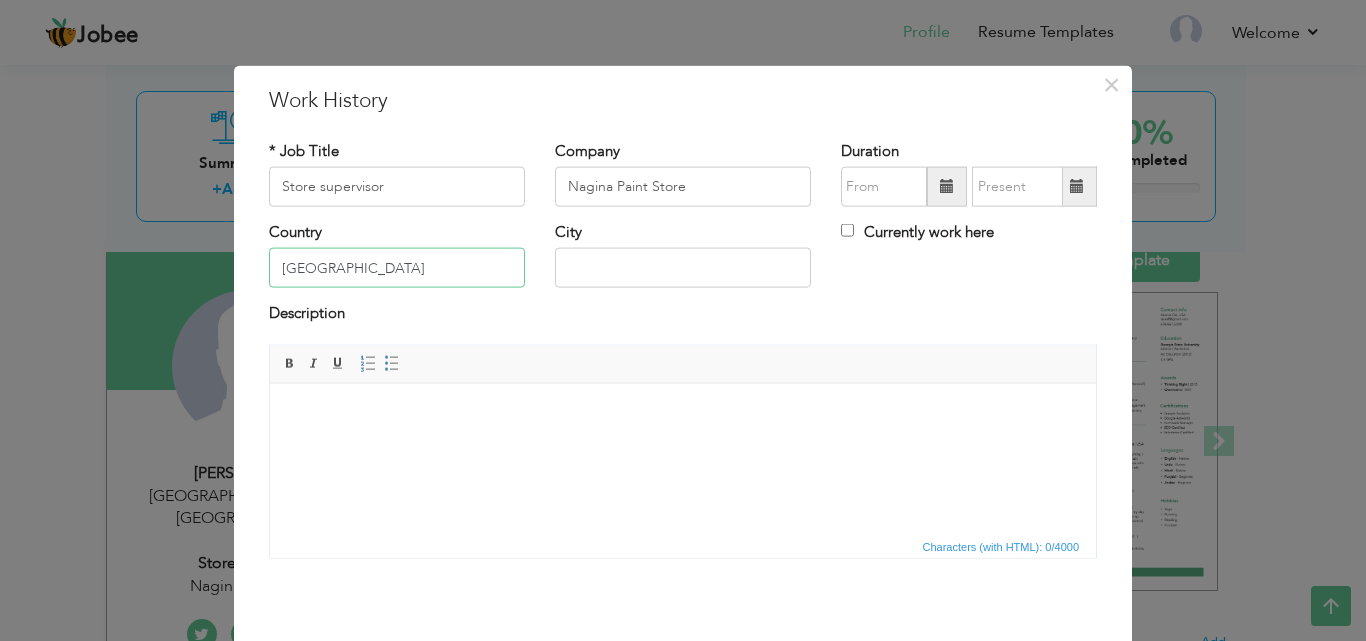 type on "[GEOGRAPHIC_DATA]" 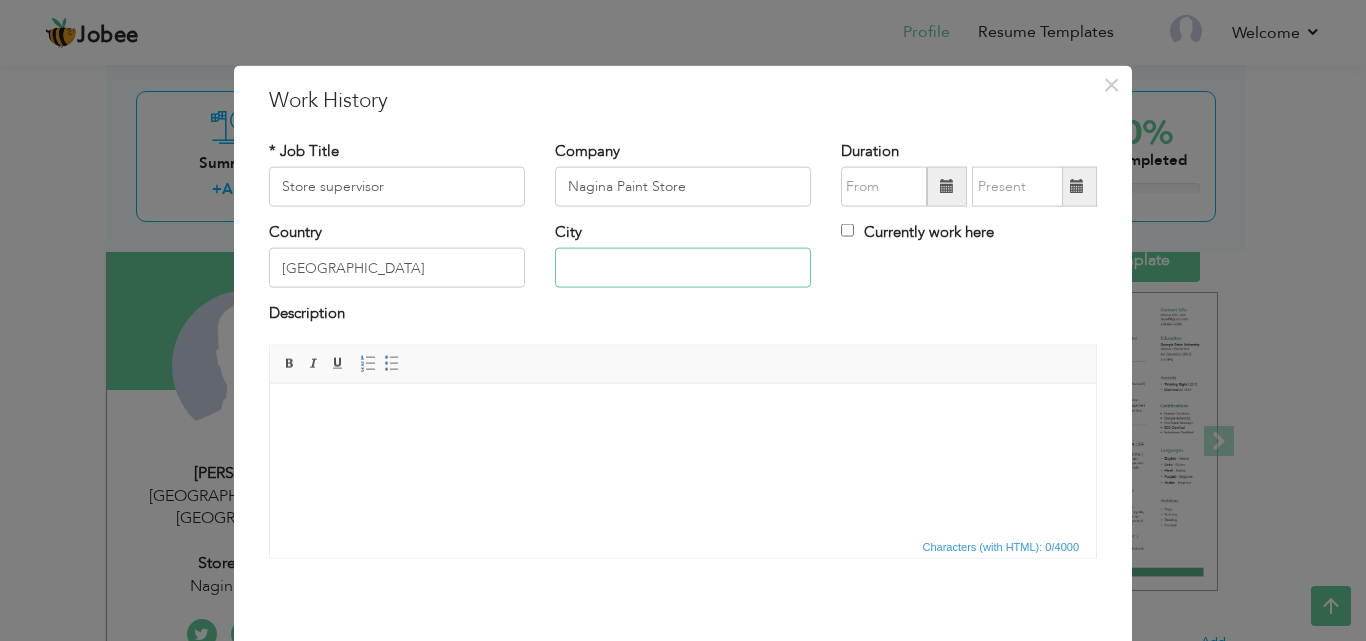 click at bounding box center (683, 268) 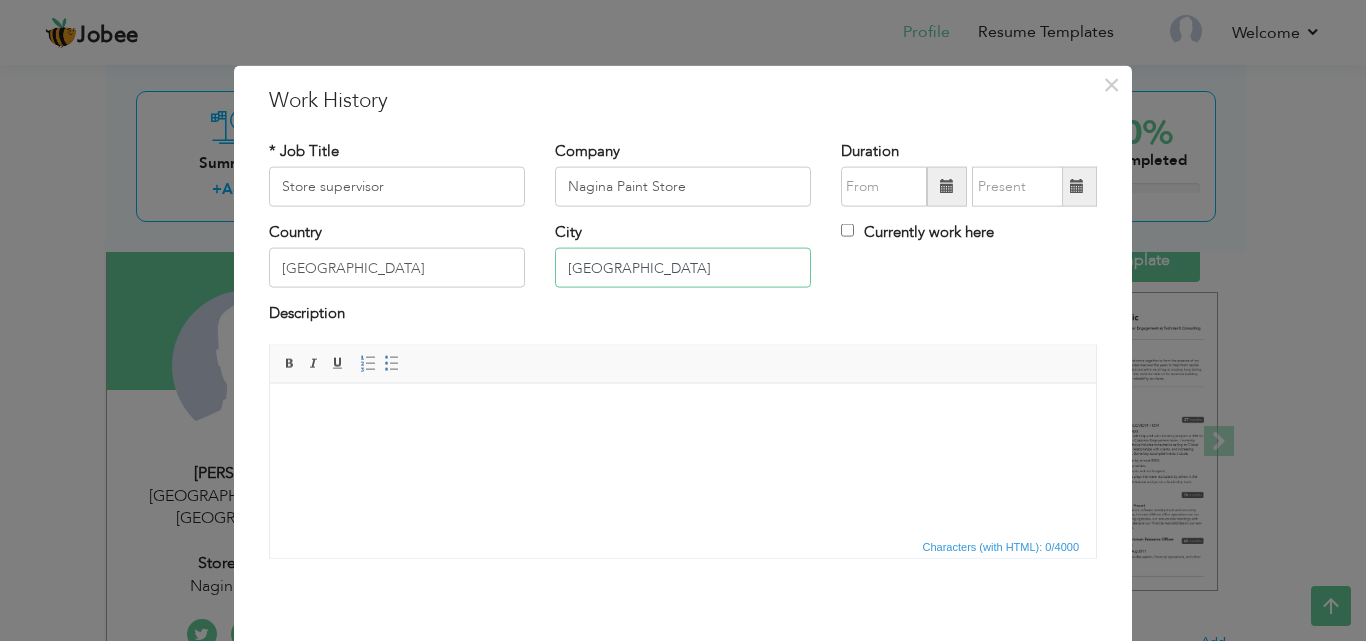 type on "Lahore" 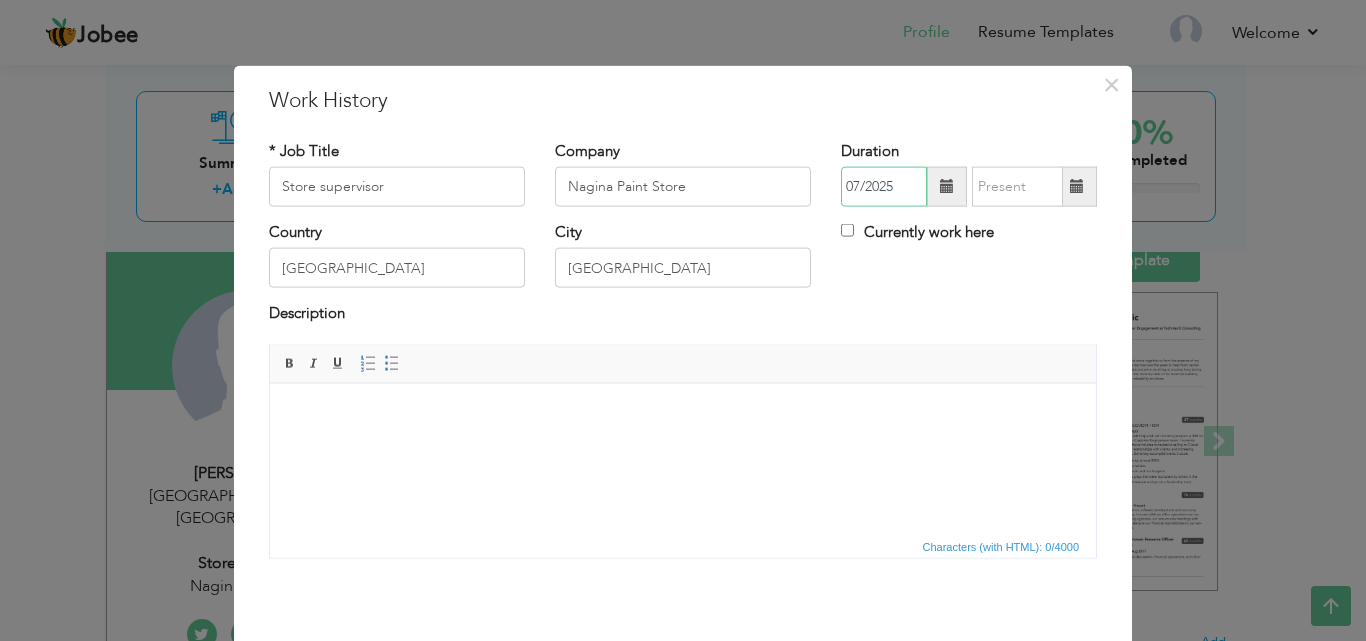 click on "07/2025" at bounding box center [884, 187] 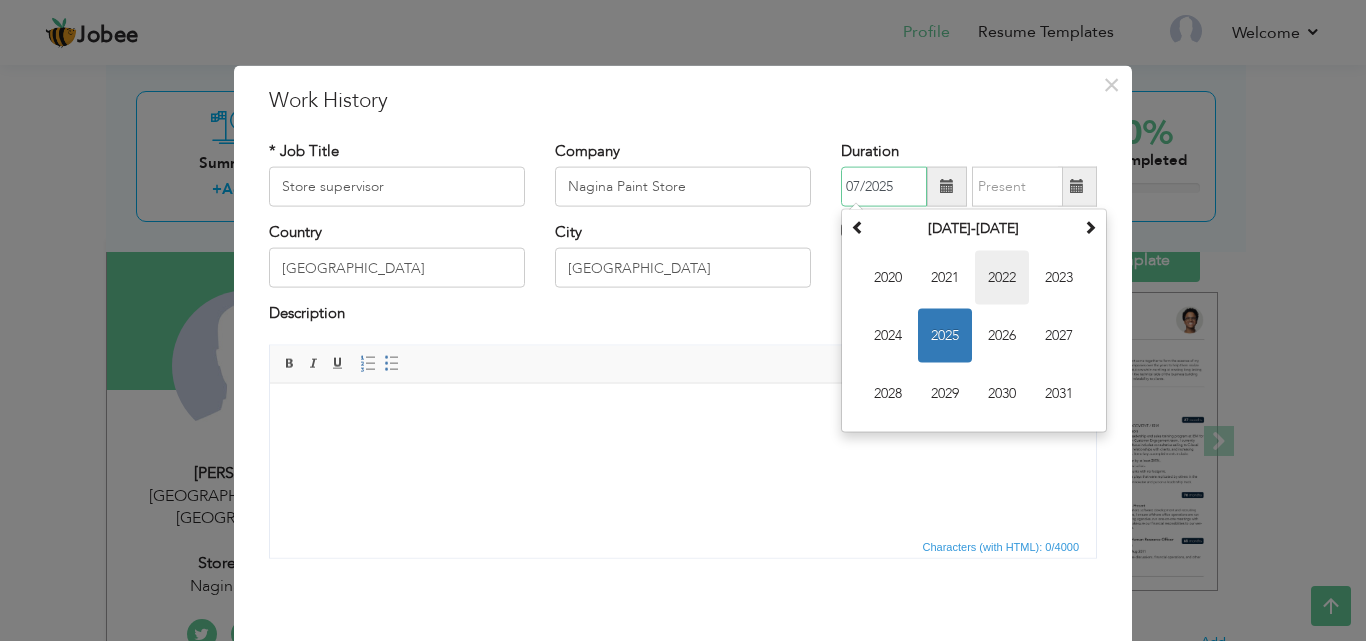 click on "2022" at bounding box center [1002, 278] 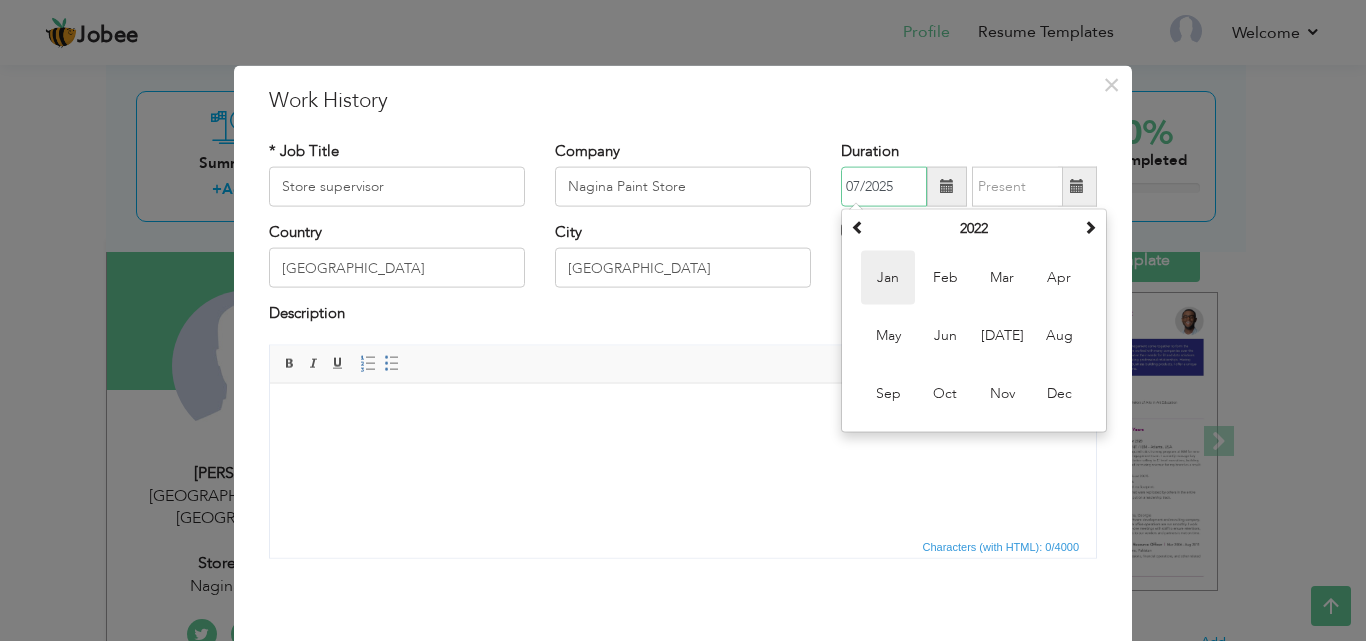 click on "Jan" at bounding box center (888, 278) 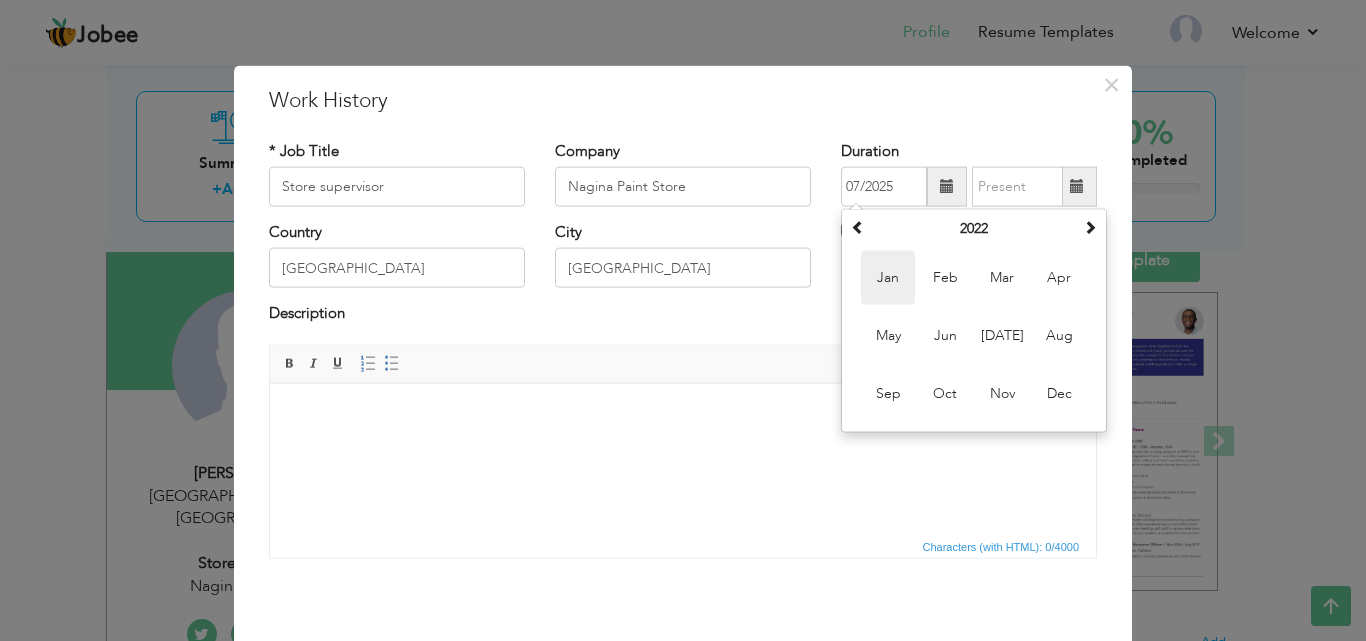type on "01/2022" 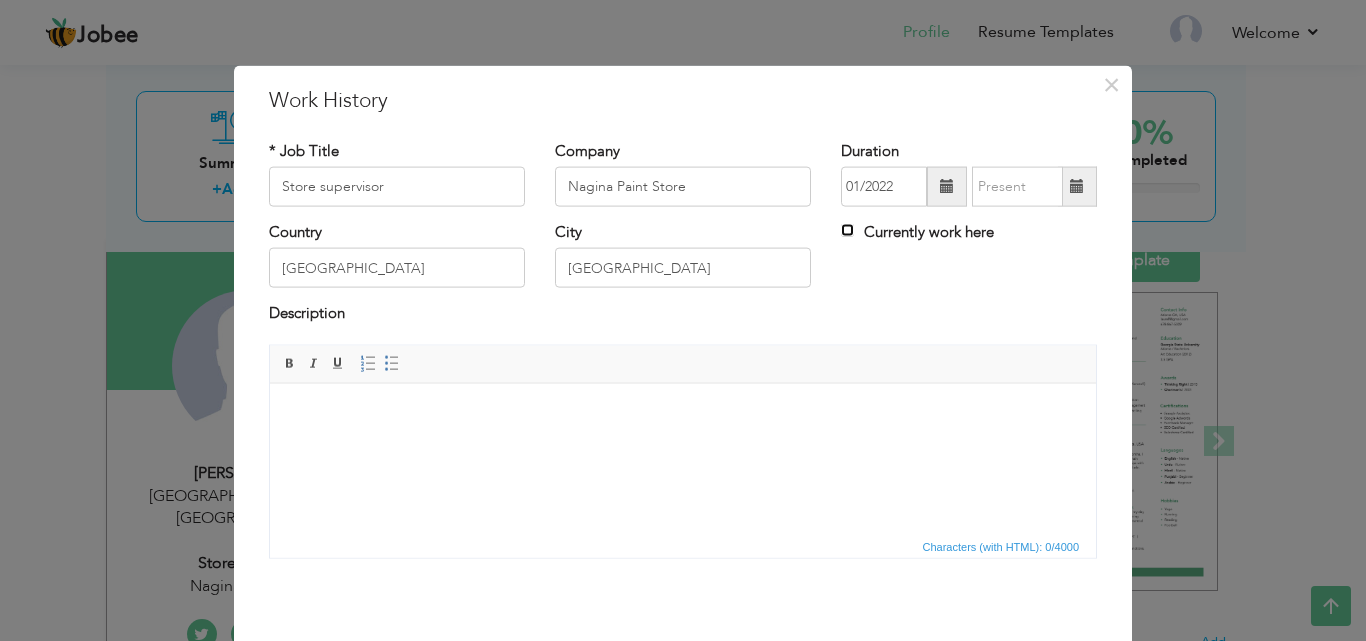 click on "Currently work here" at bounding box center [847, 230] 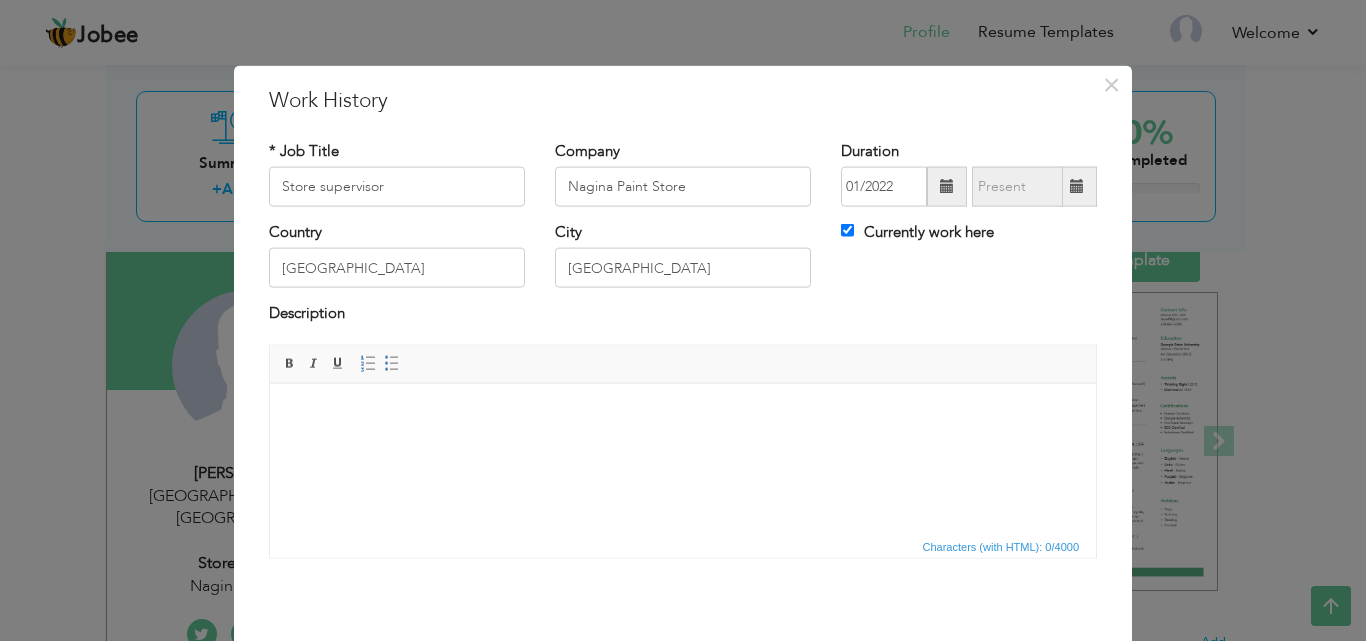 click on "Duration
01/2022
Currently work here" at bounding box center (969, 180) 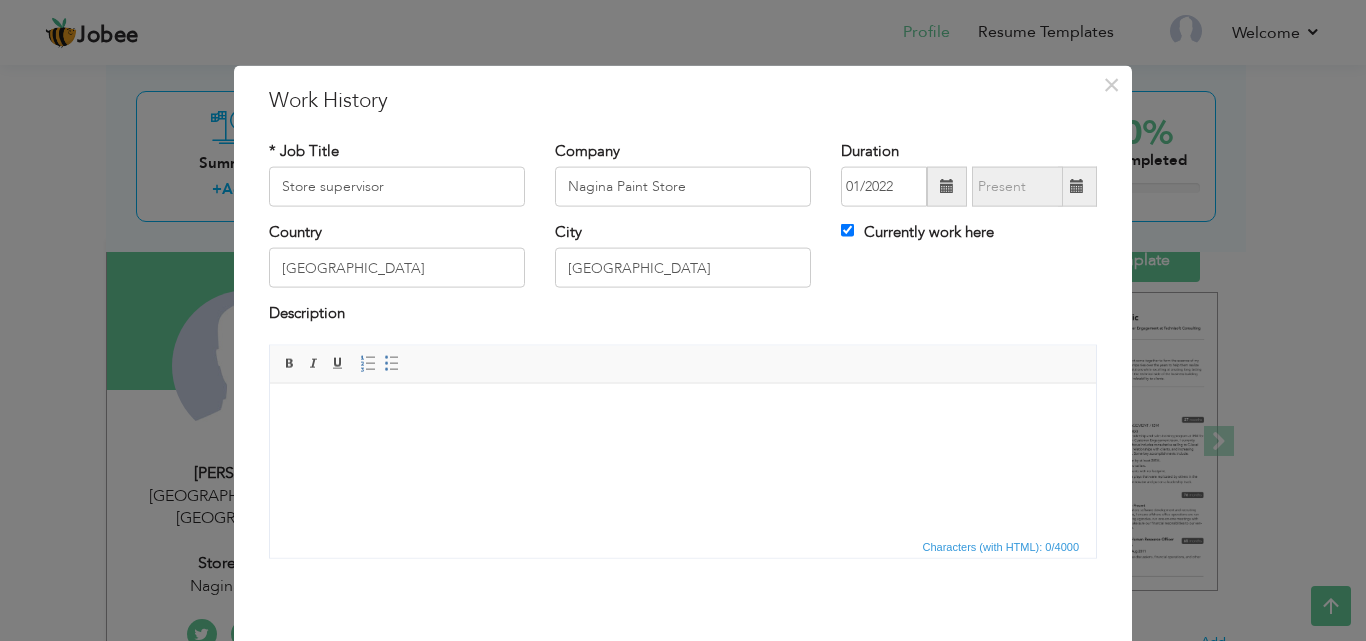 click at bounding box center [947, 186] 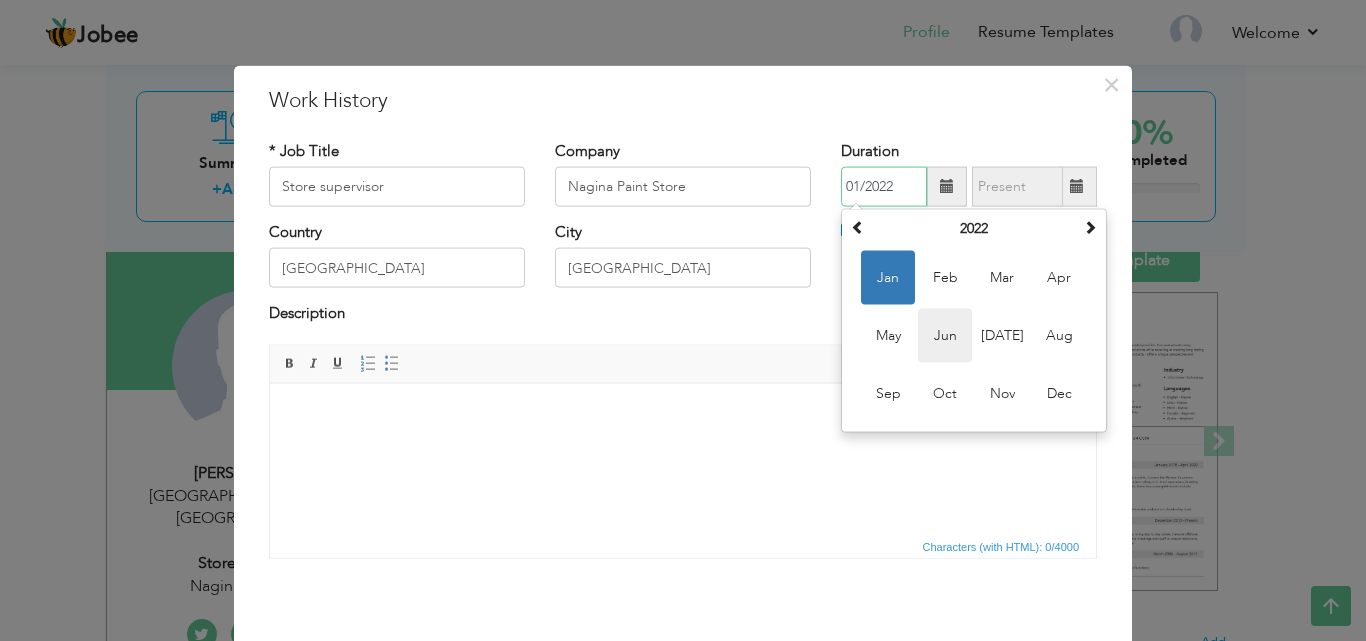 click on "Jun" at bounding box center (945, 336) 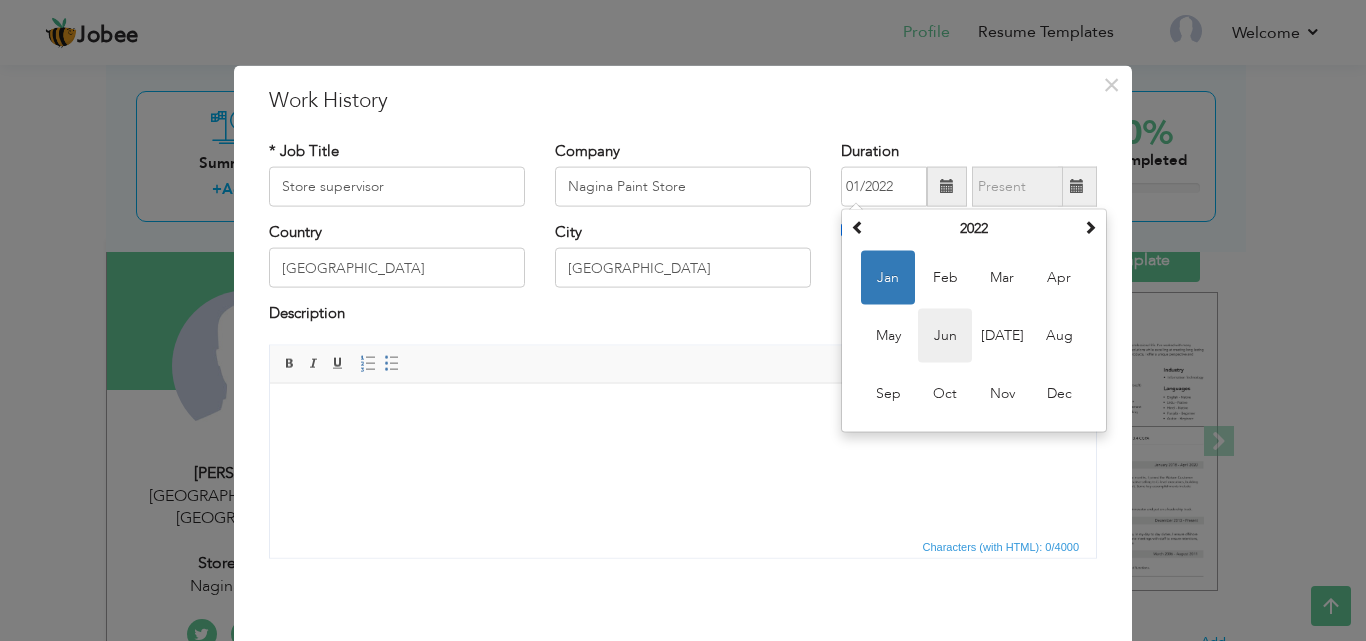 type on "06/2022" 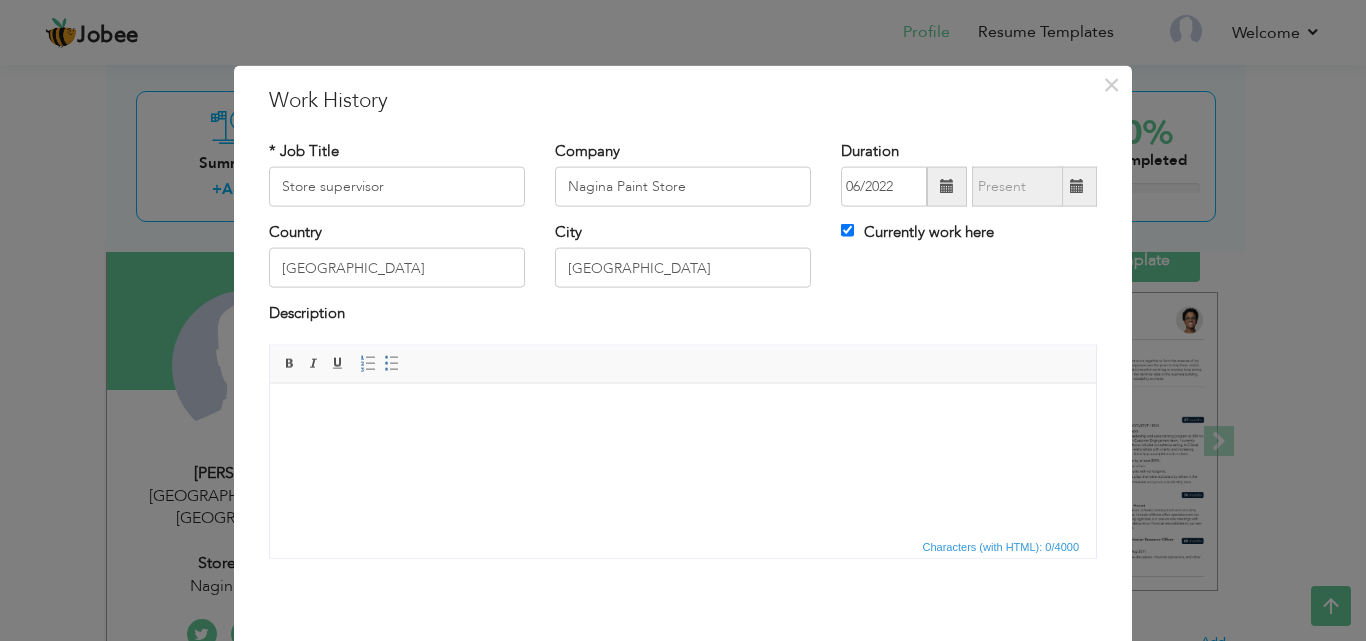click at bounding box center (683, 413) 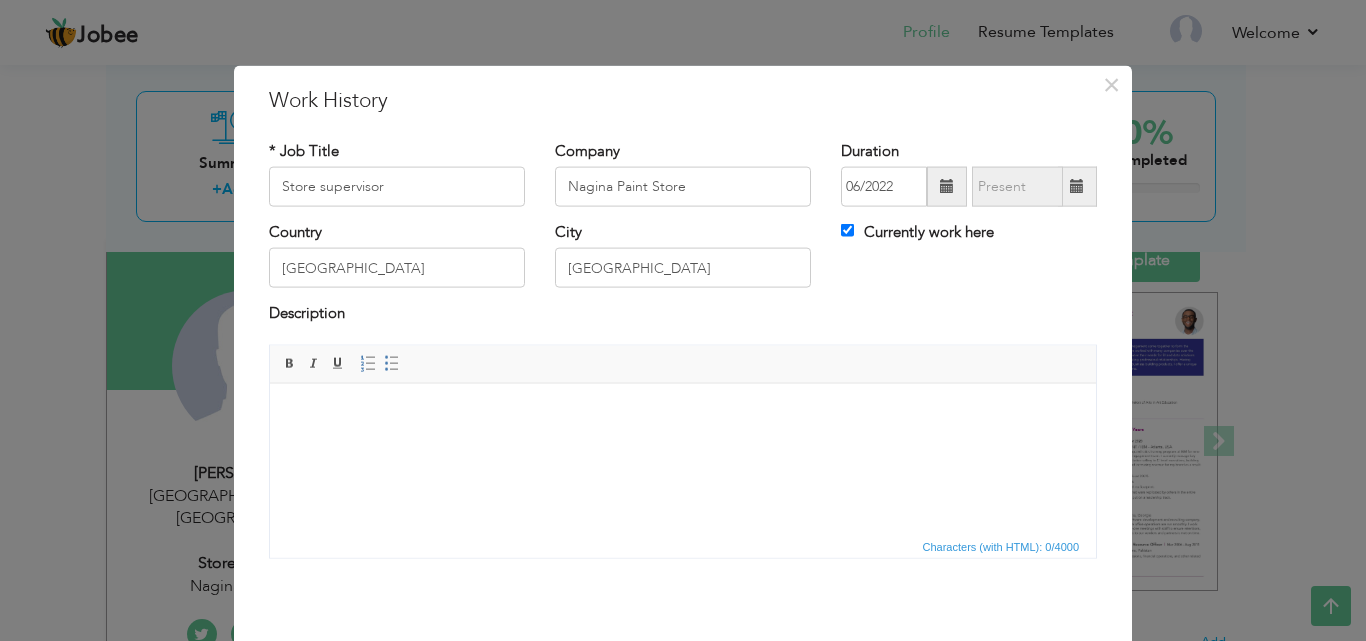 click at bounding box center [683, 413] 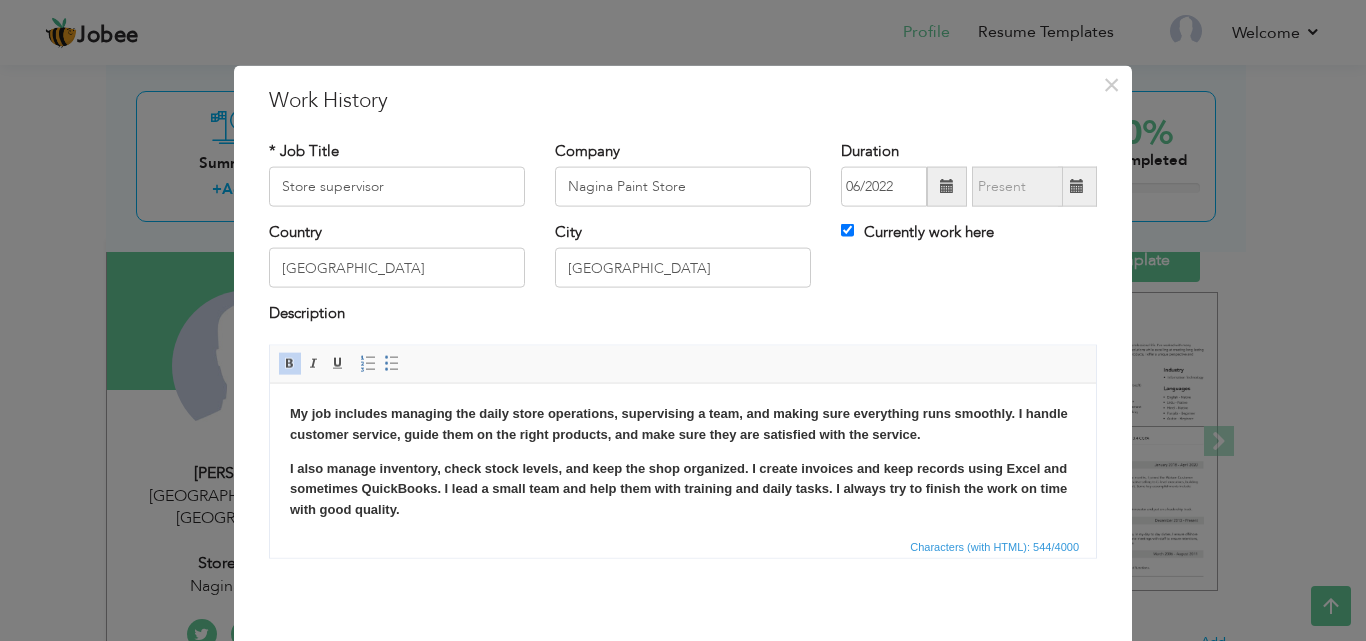 click on "Rich Text Editor, workEditor Editor toolbars Basic Styles   Bold   Italic   Underline Paragraph   Insert/Remove Numbered List   Insert/Remove Bulleted List Press ALT 0 for help Characters (with HTML): 544/4000" at bounding box center [683, 458] 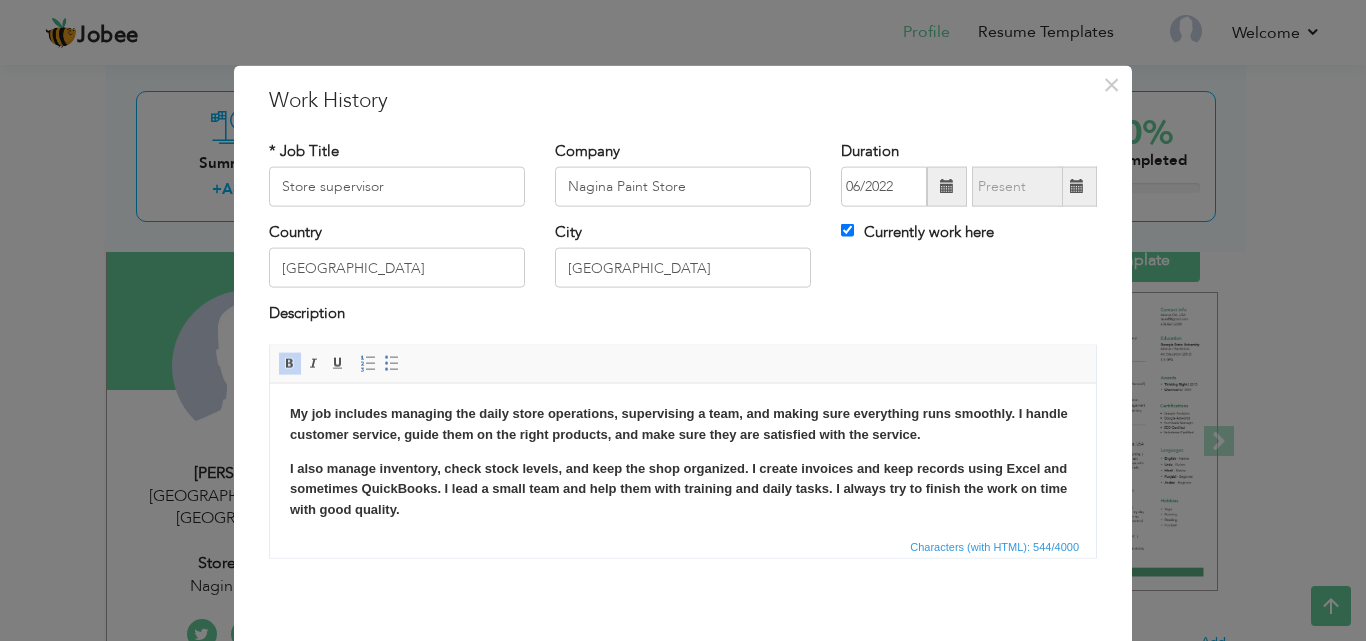 drag, startPoint x: 1360, startPoint y: 841, endPoint x: 1092, endPoint y: 488, distance: 443.2076 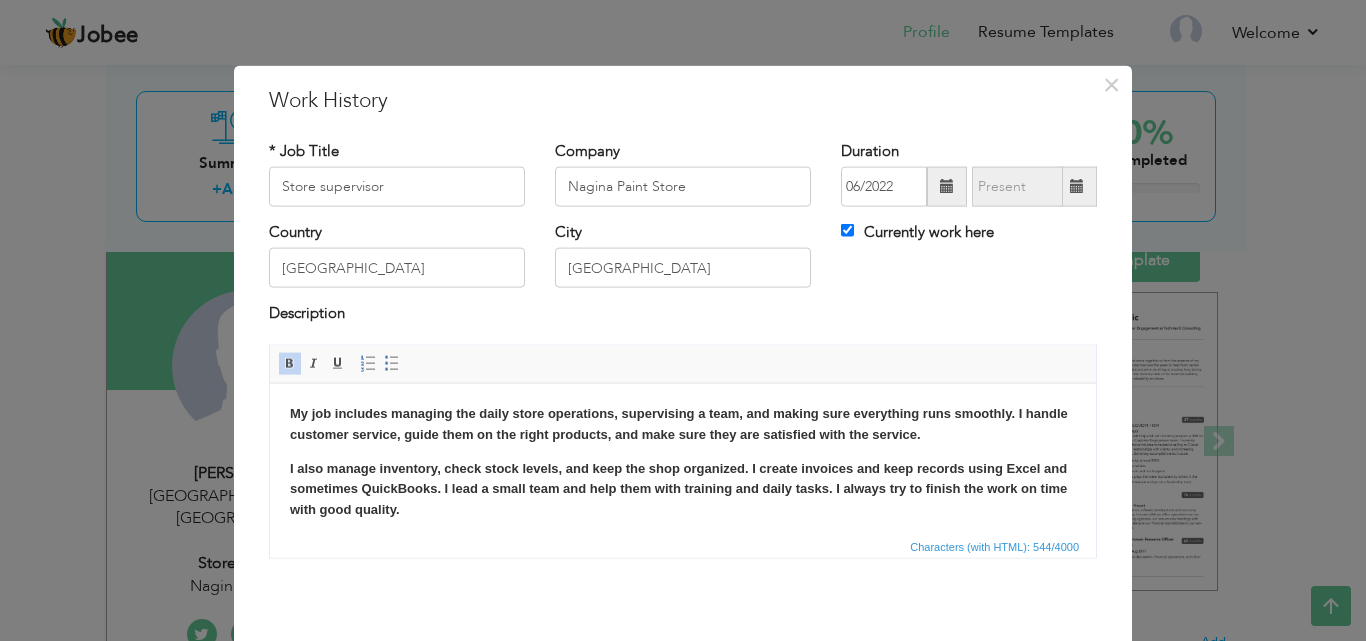 scroll, scrollTop: 7, scrollLeft: 0, axis: vertical 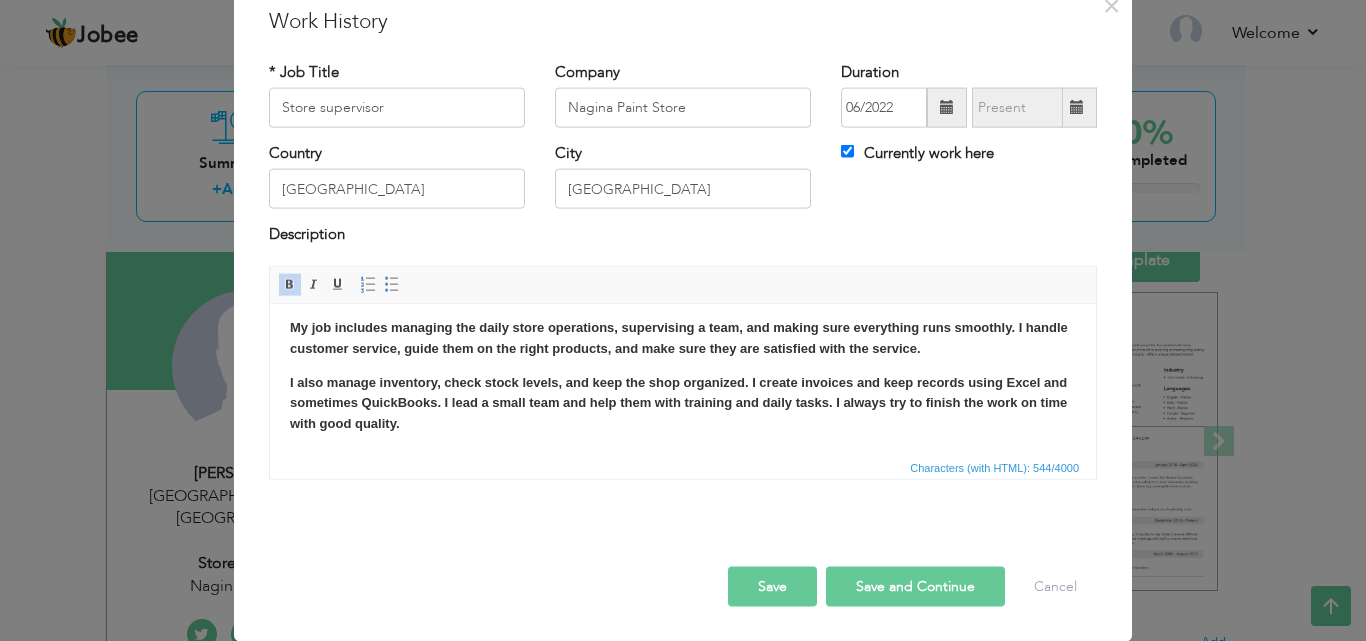 click on "Save and Continue" at bounding box center (915, 586) 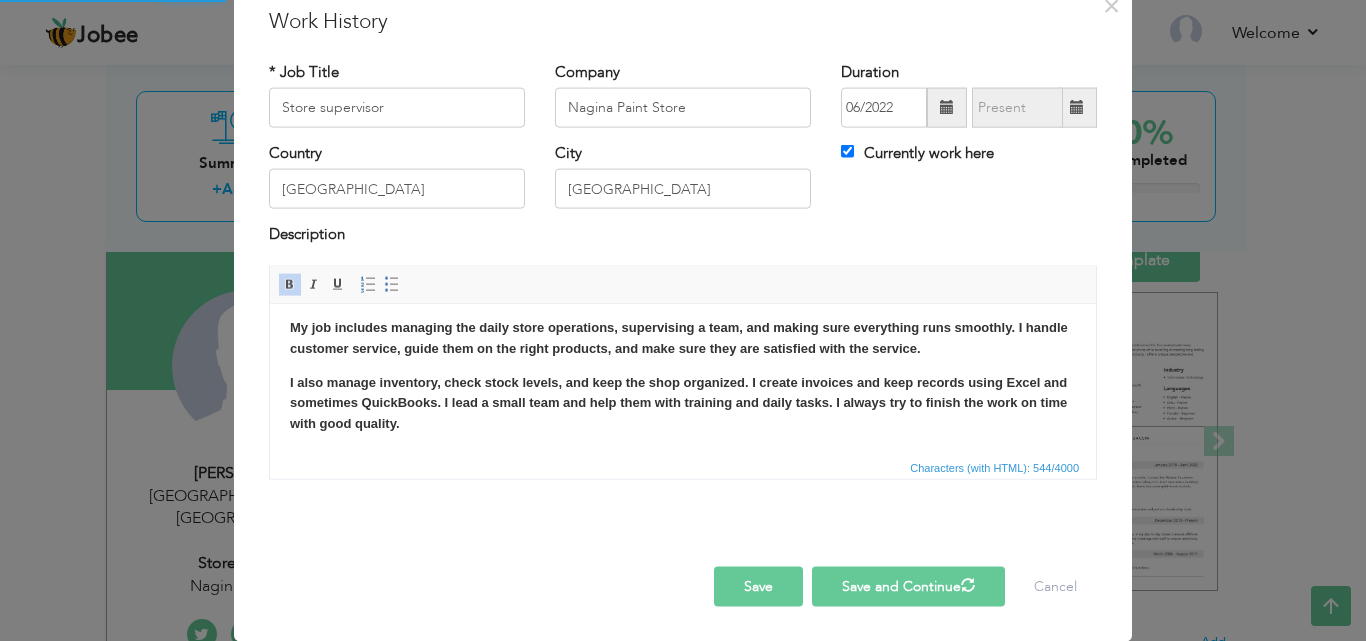 type 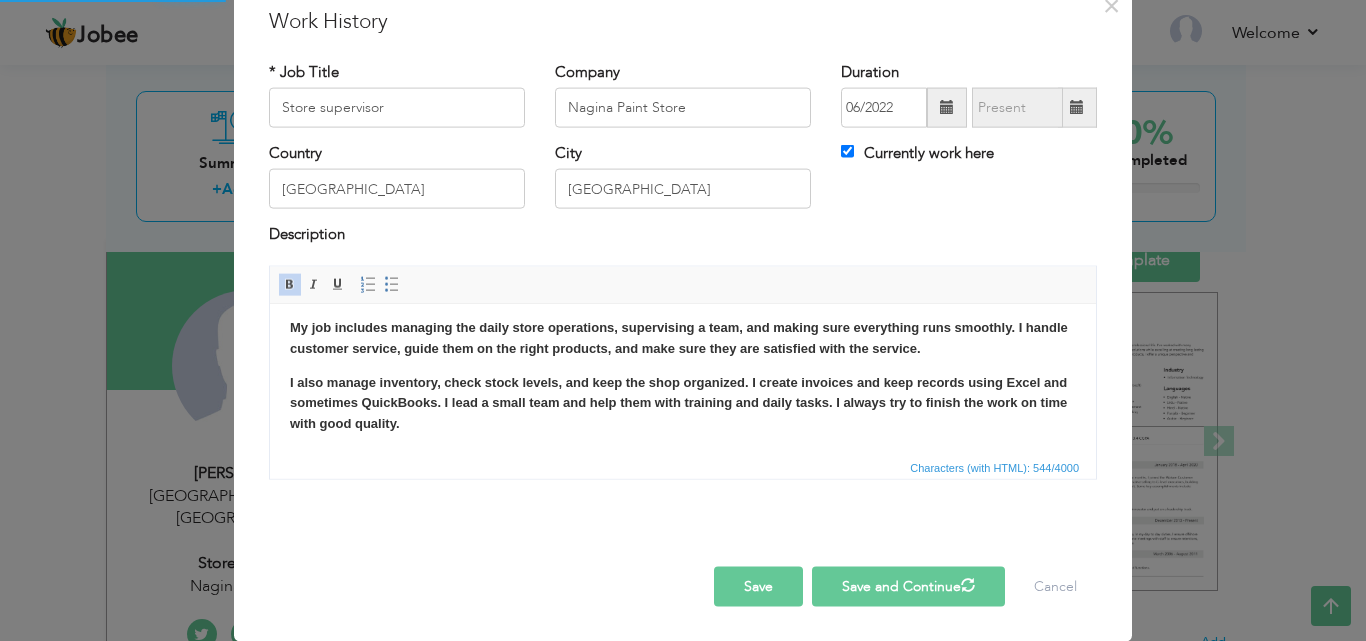 type 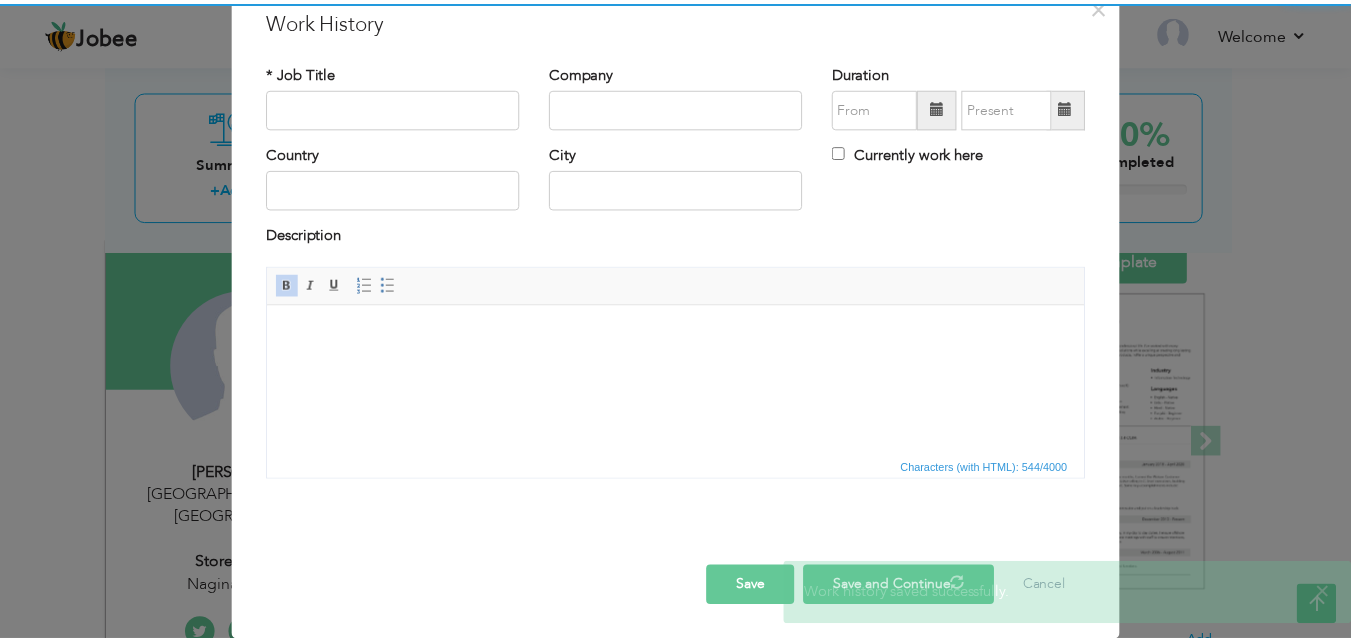 scroll, scrollTop: 0, scrollLeft: 0, axis: both 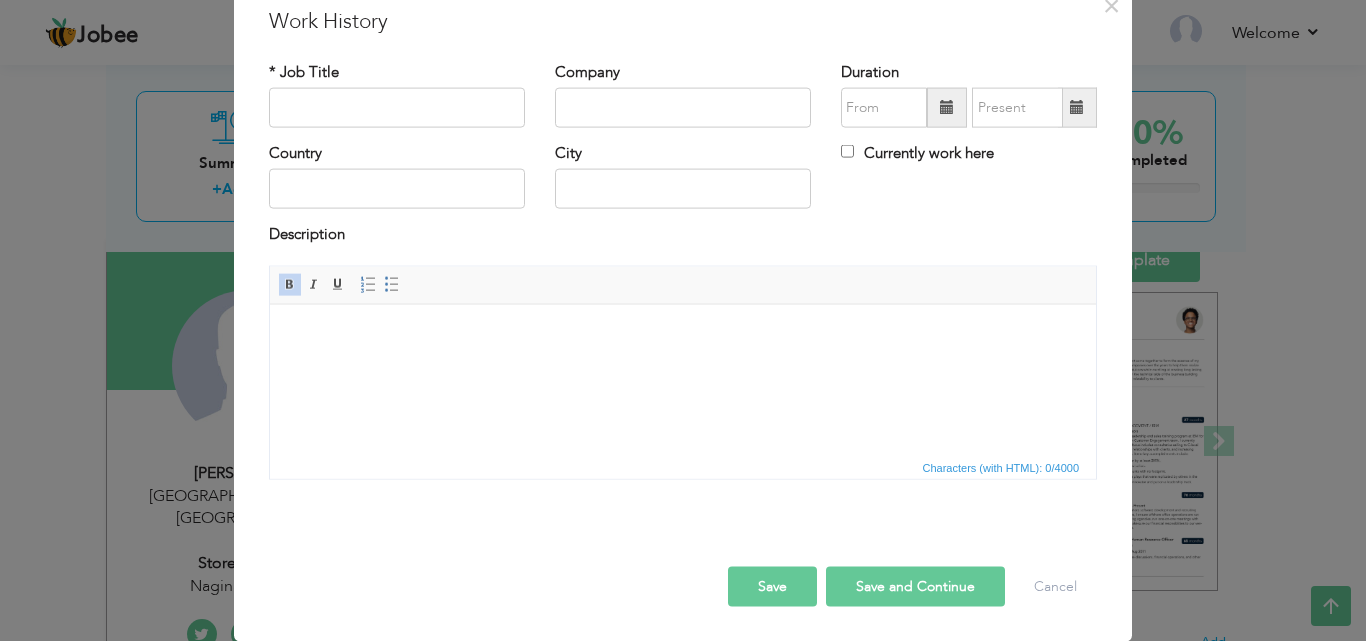 click on "Save and Continue" at bounding box center [915, 586] 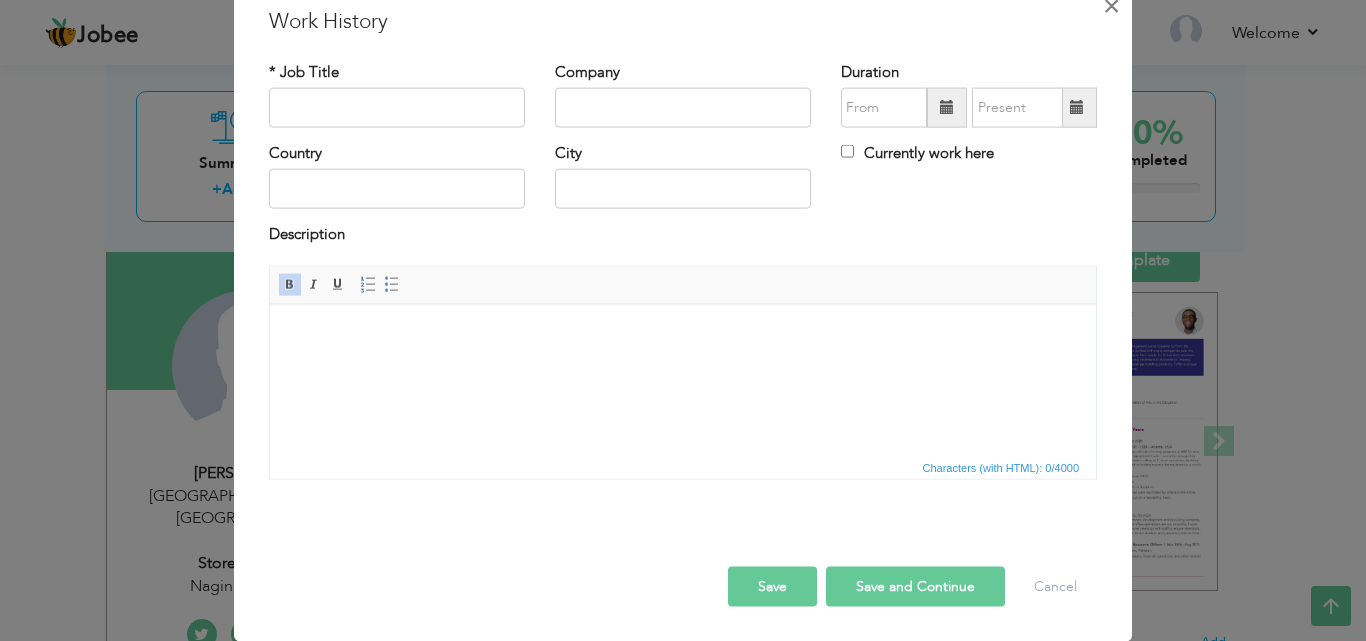 click on "×" at bounding box center [1111, 5] 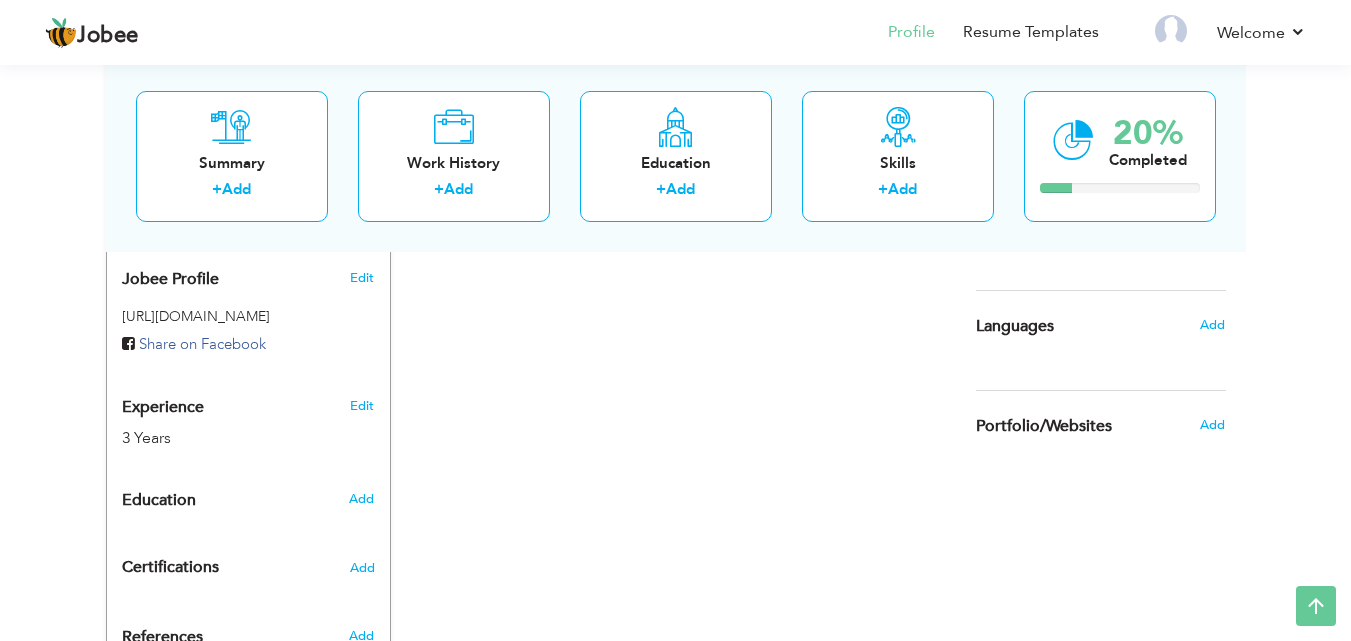 scroll, scrollTop: 651, scrollLeft: 0, axis: vertical 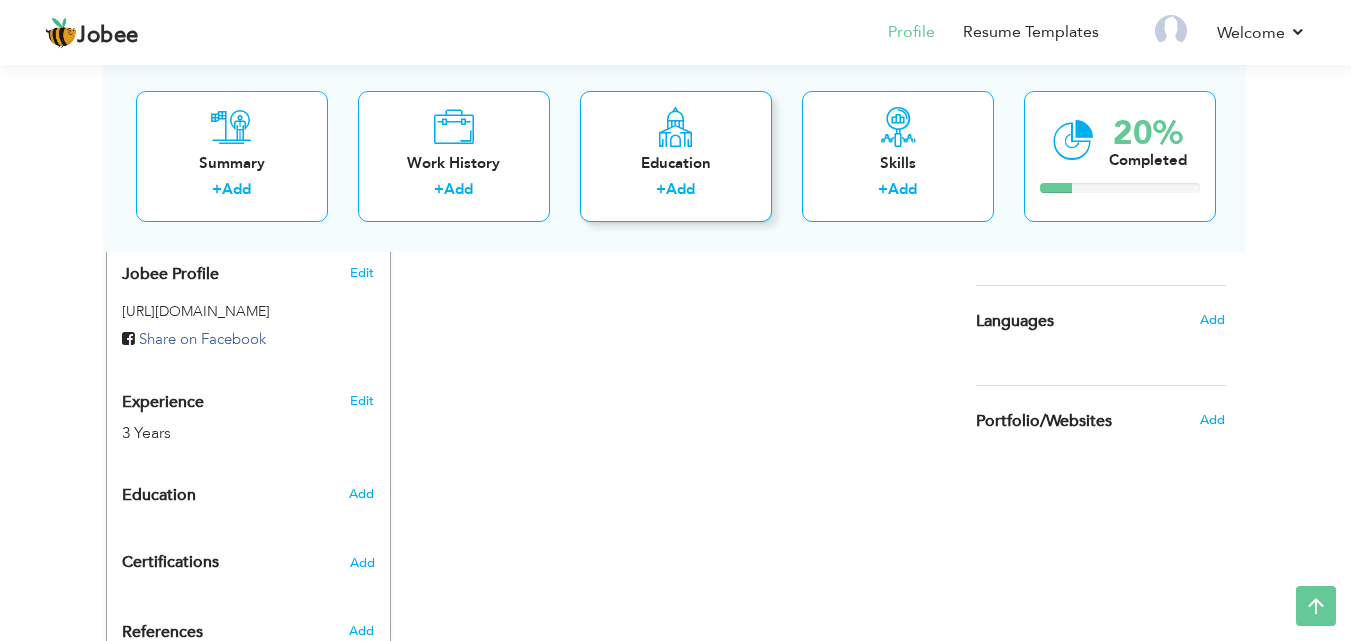 click on "Education
+  Add" at bounding box center [676, 155] 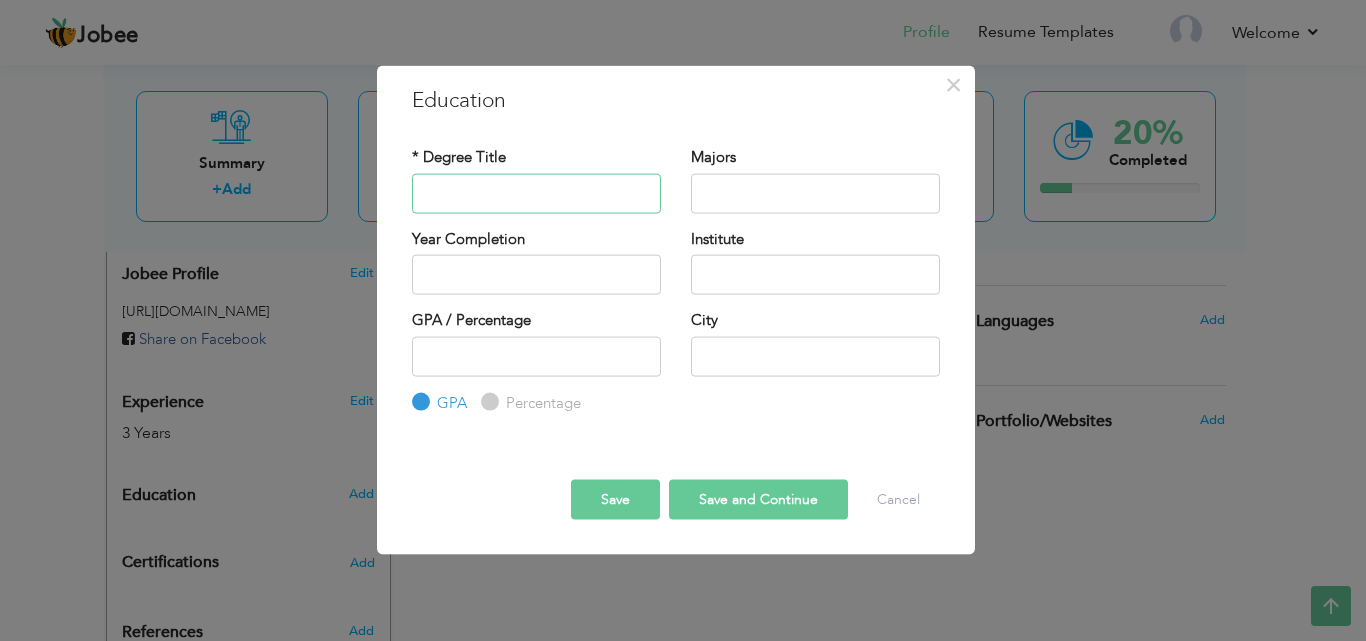 click at bounding box center [536, 193] 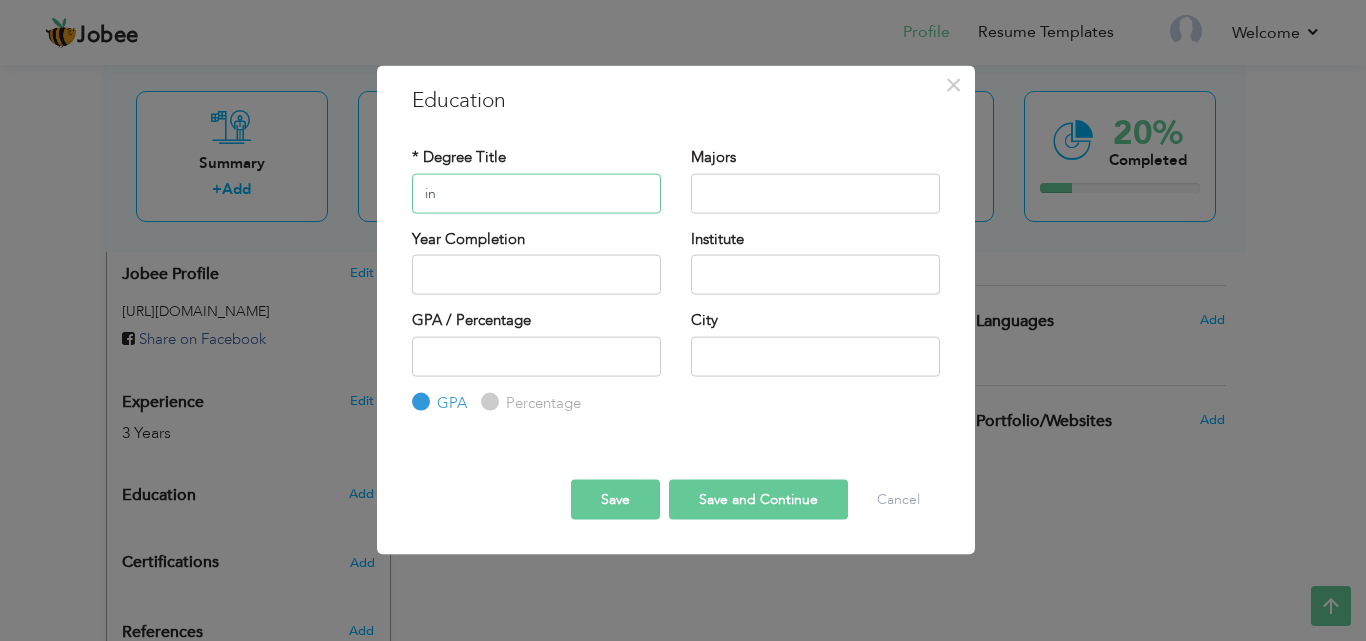 type on "i" 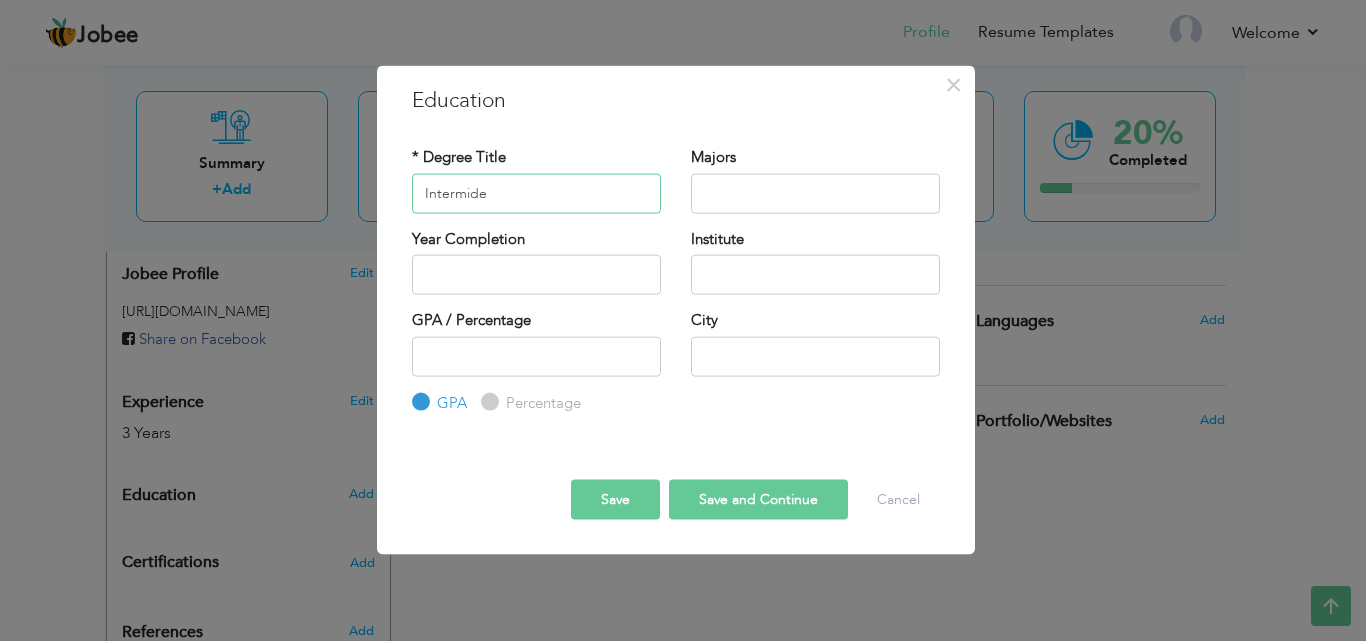 click on "Intermide" at bounding box center [536, 193] 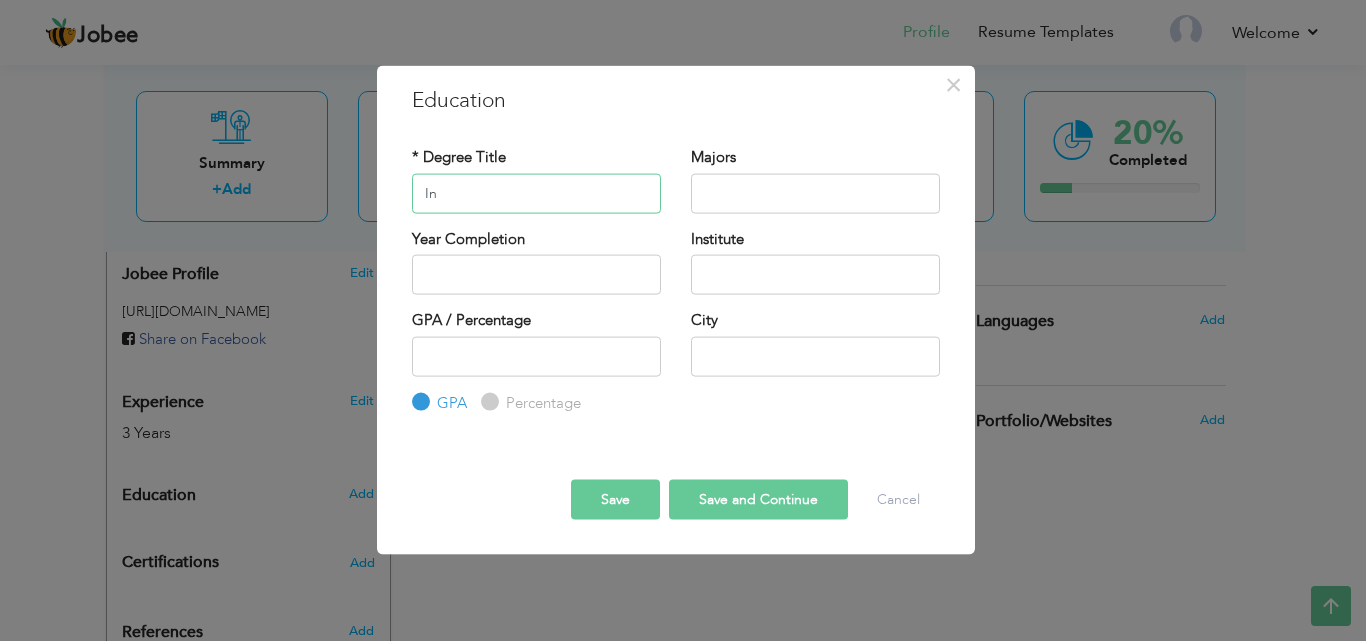 type on "I" 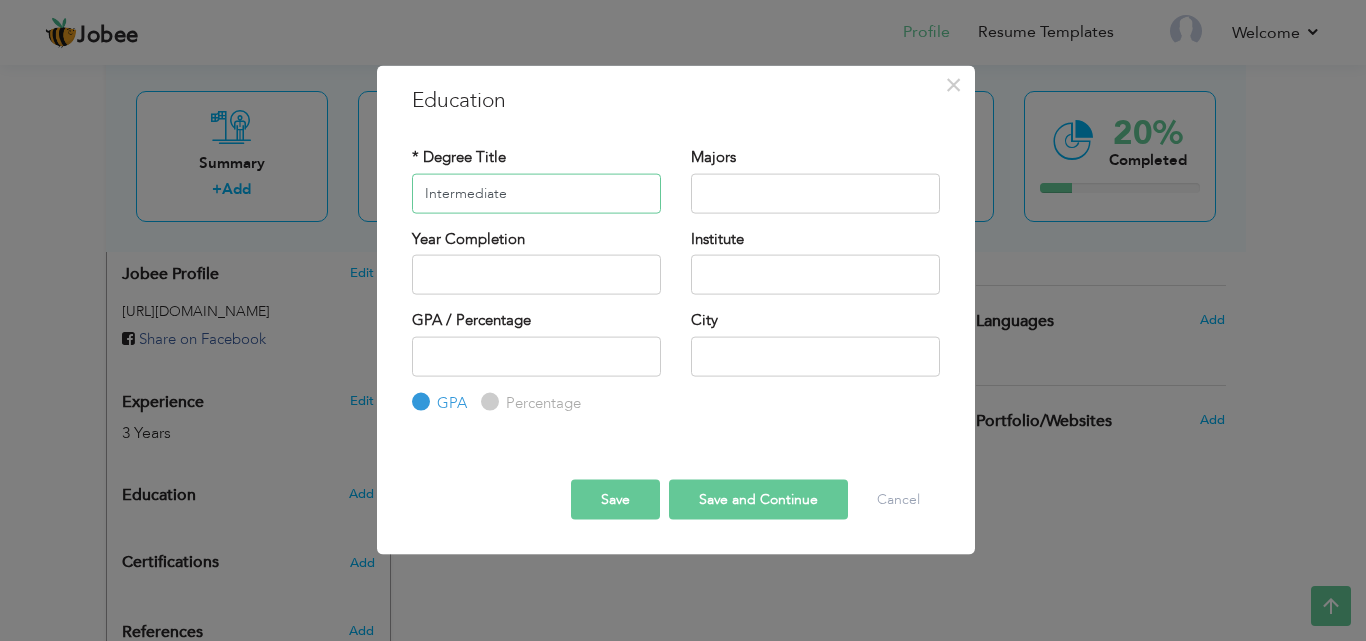 type on "Intermediate" 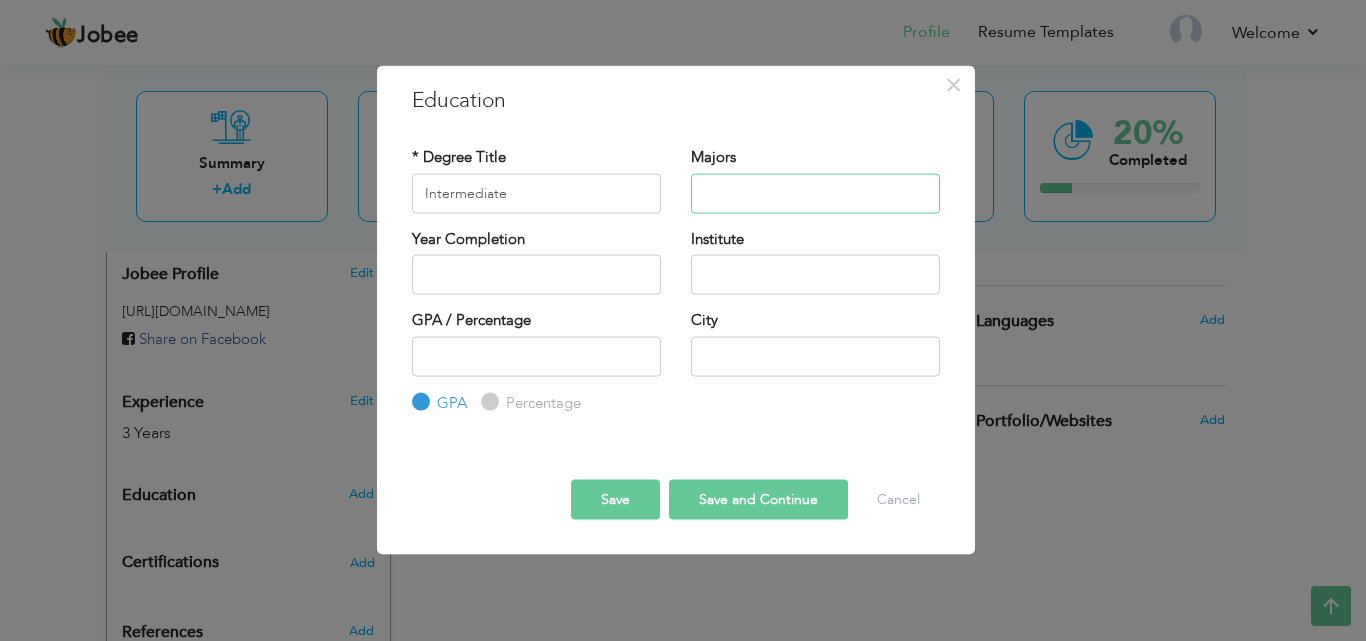 click at bounding box center [815, 193] 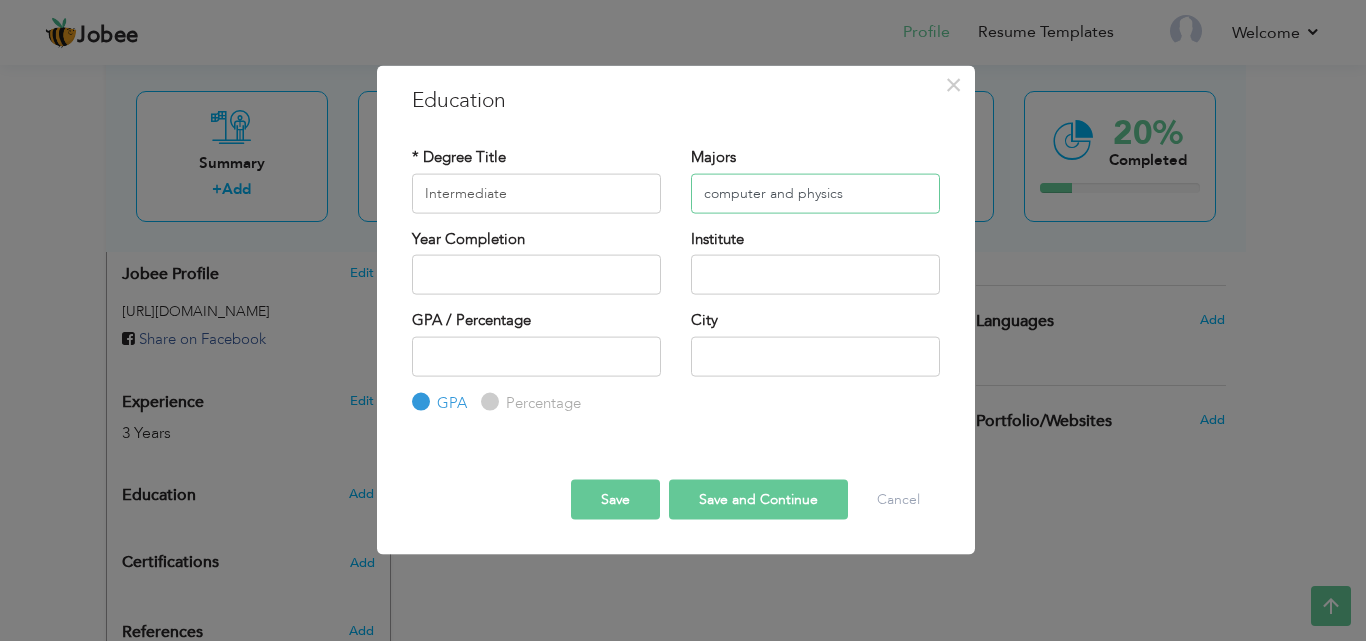 type on "computer and physics" 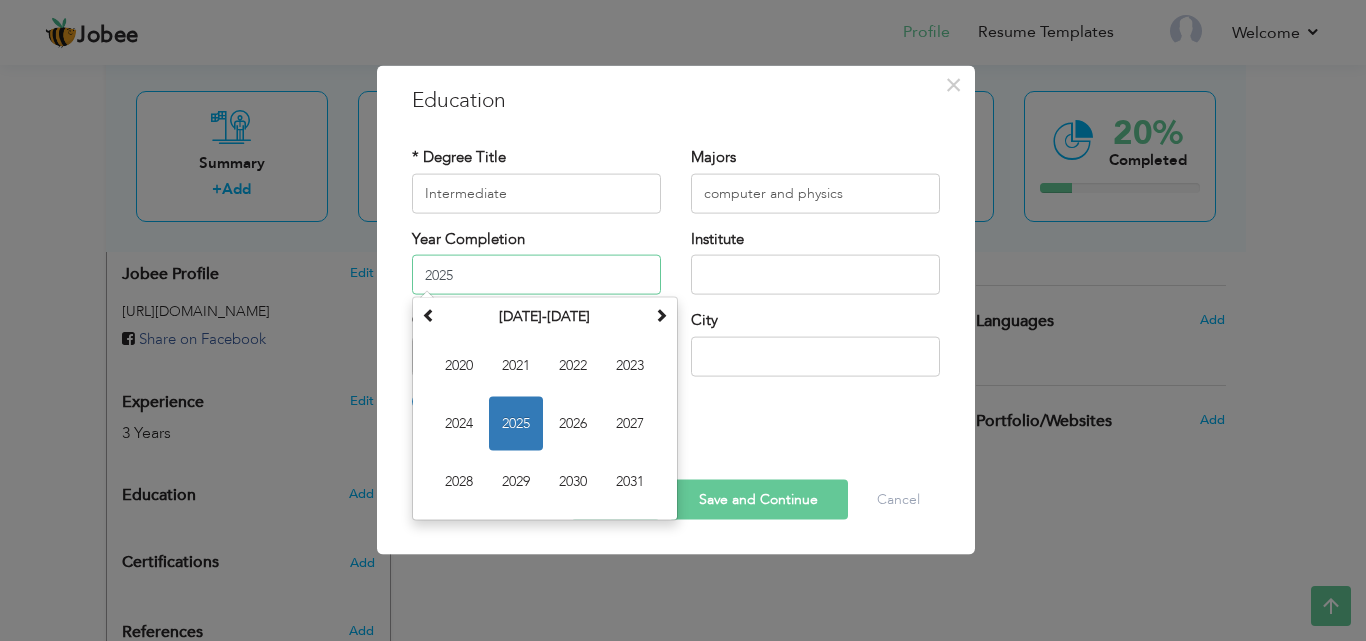 click on "2025" at bounding box center [536, 275] 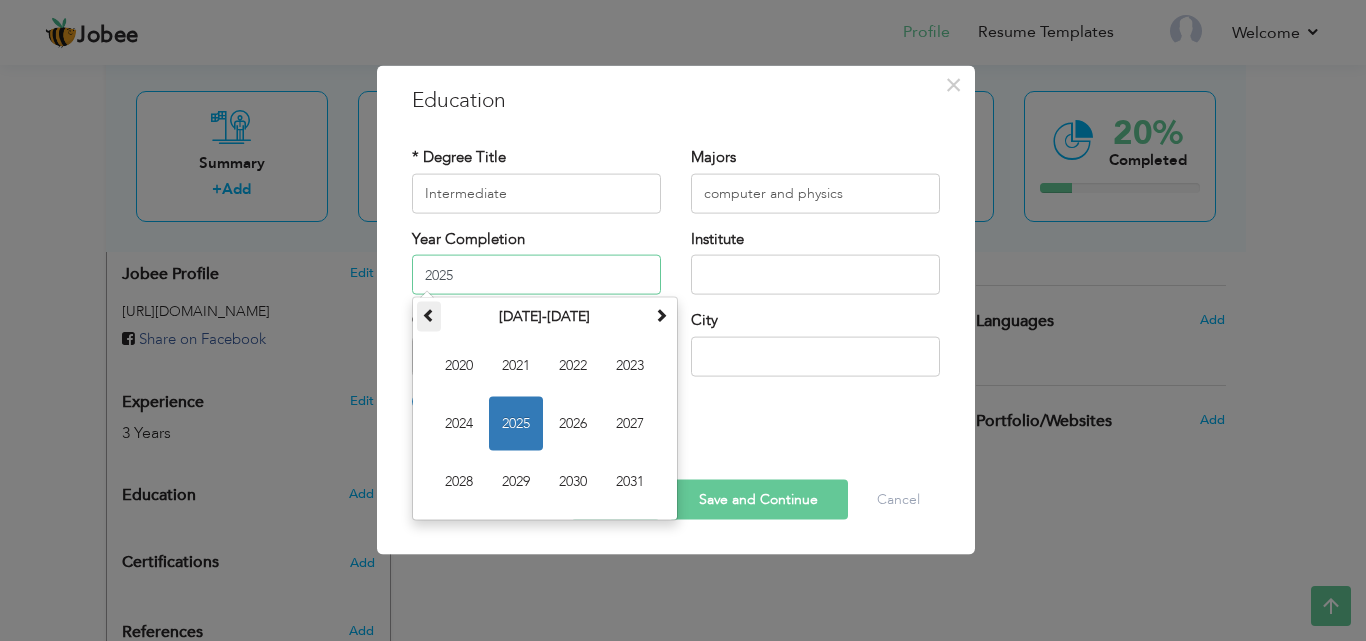 click at bounding box center (429, 317) 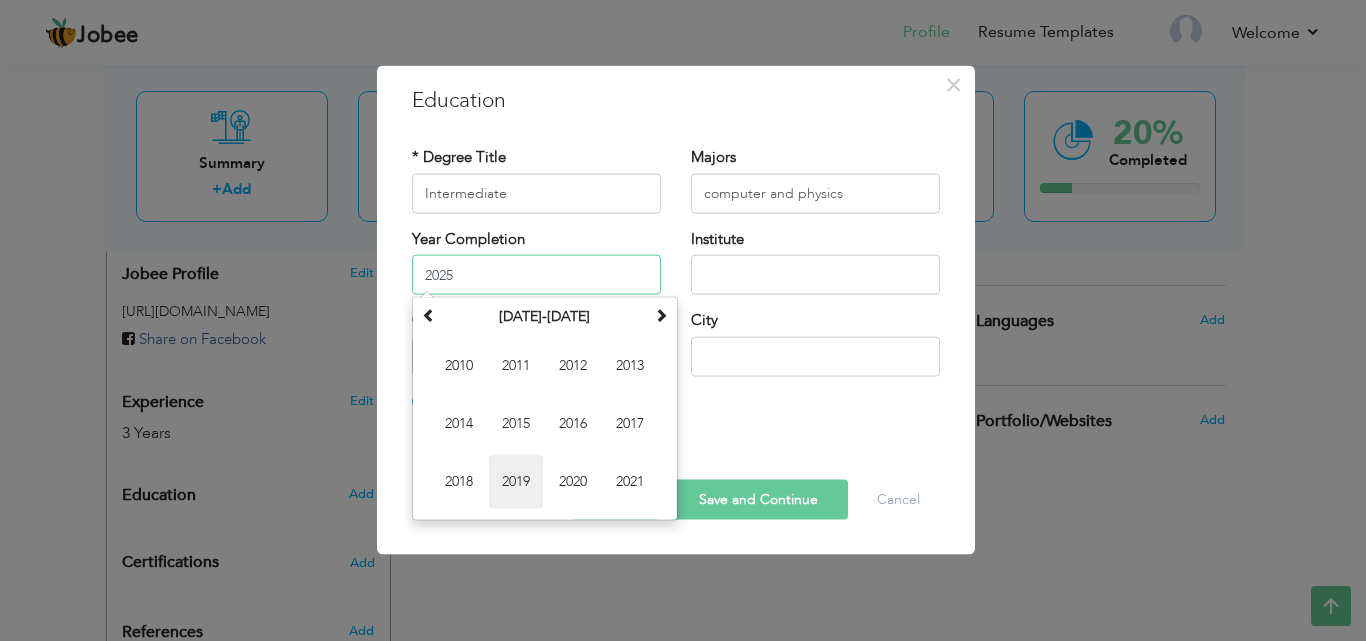 click on "2019" at bounding box center (516, 482) 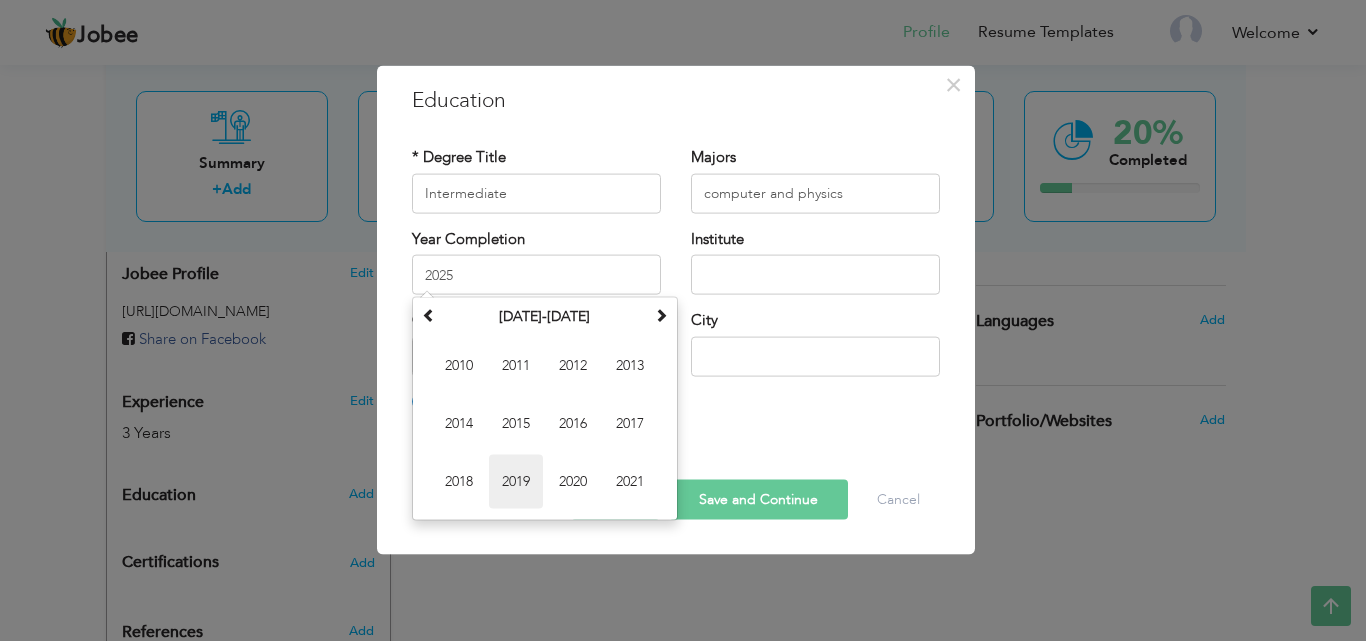 type on "2019" 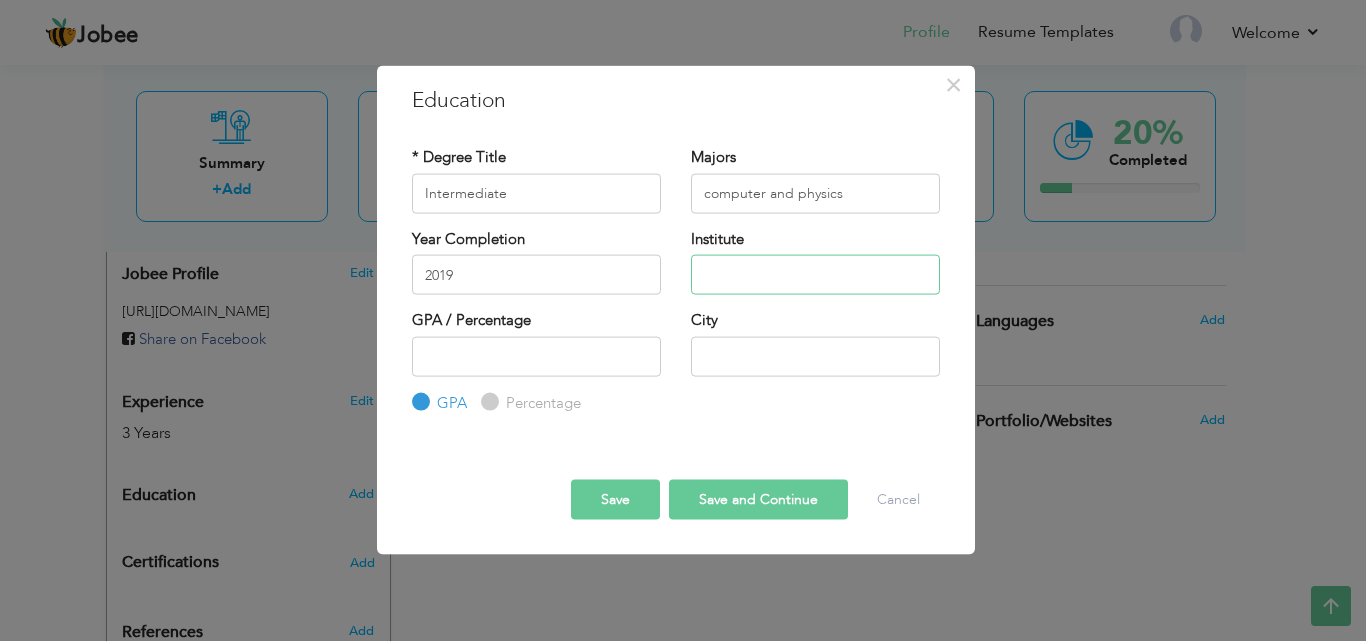 click at bounding box center (815, 275) 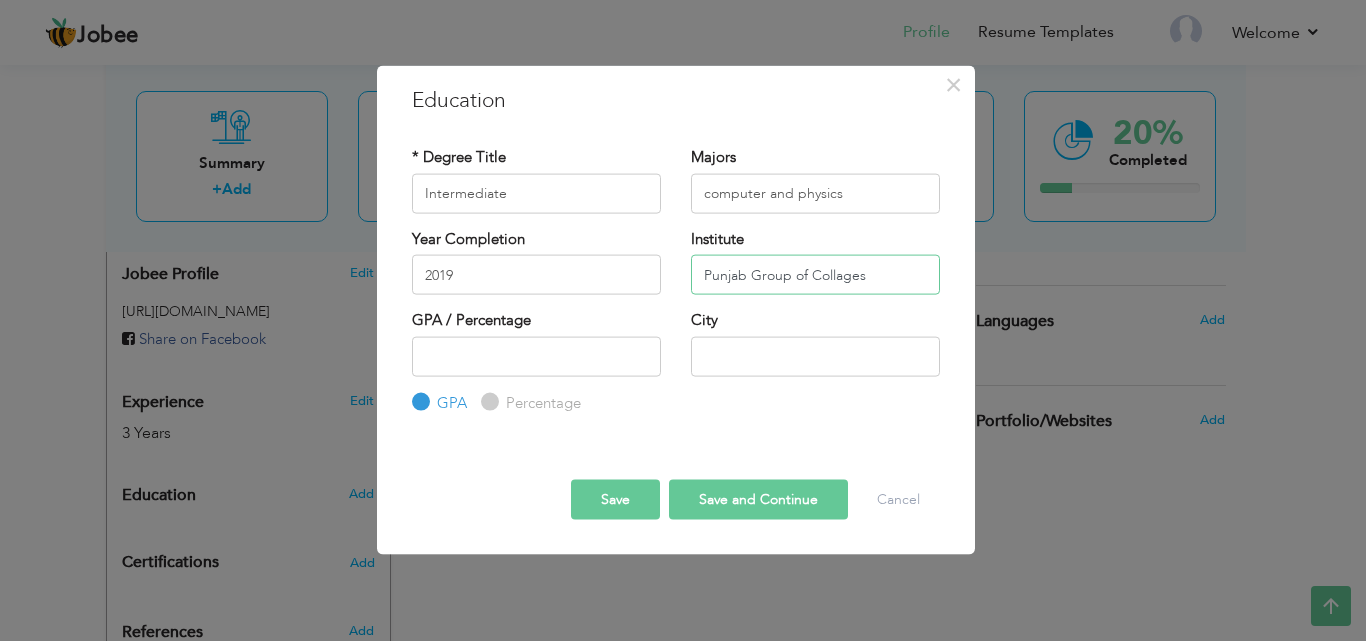 type on "Punjab Group of Collages" 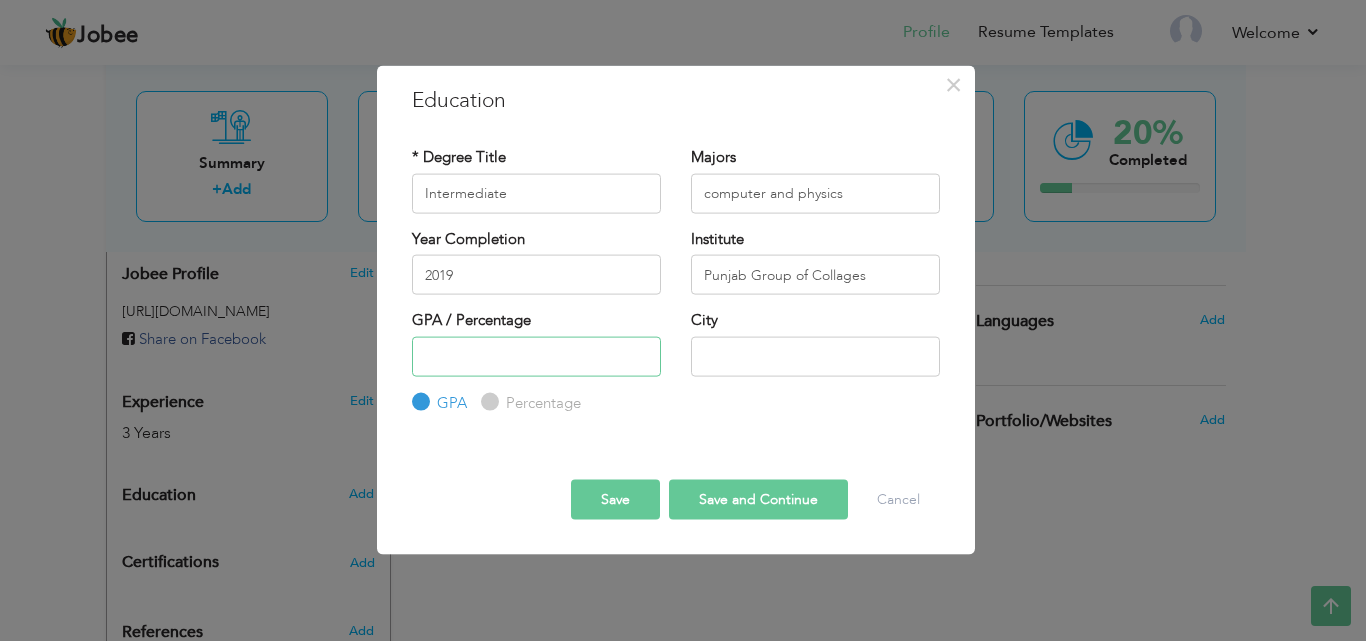 click at bounding box center (536, 356) 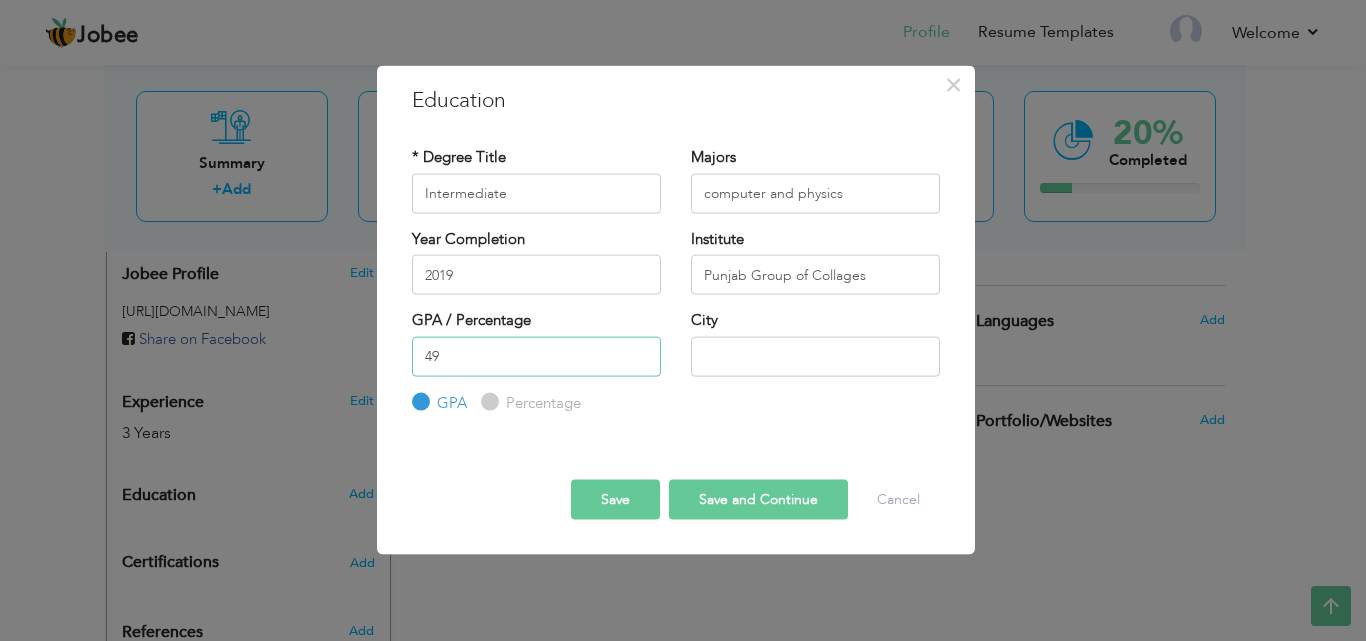 click on "49" at bounding box center (536, 356) 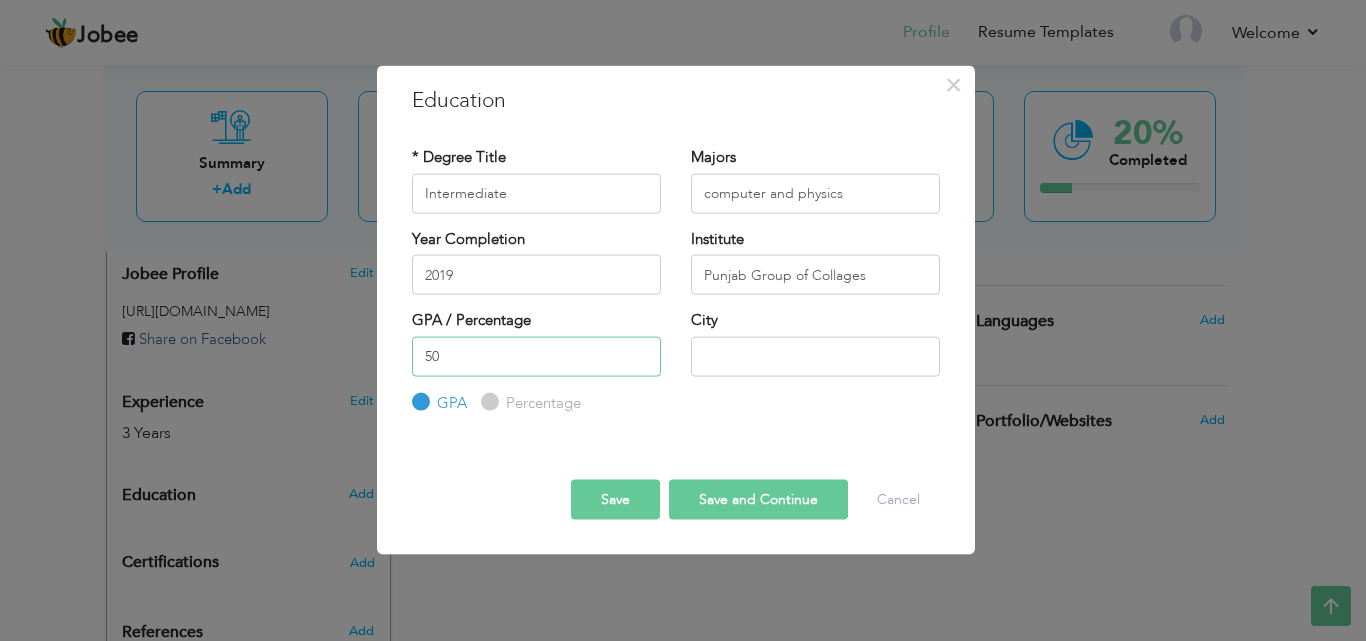 click on "50" at bounding box center (536, 356) 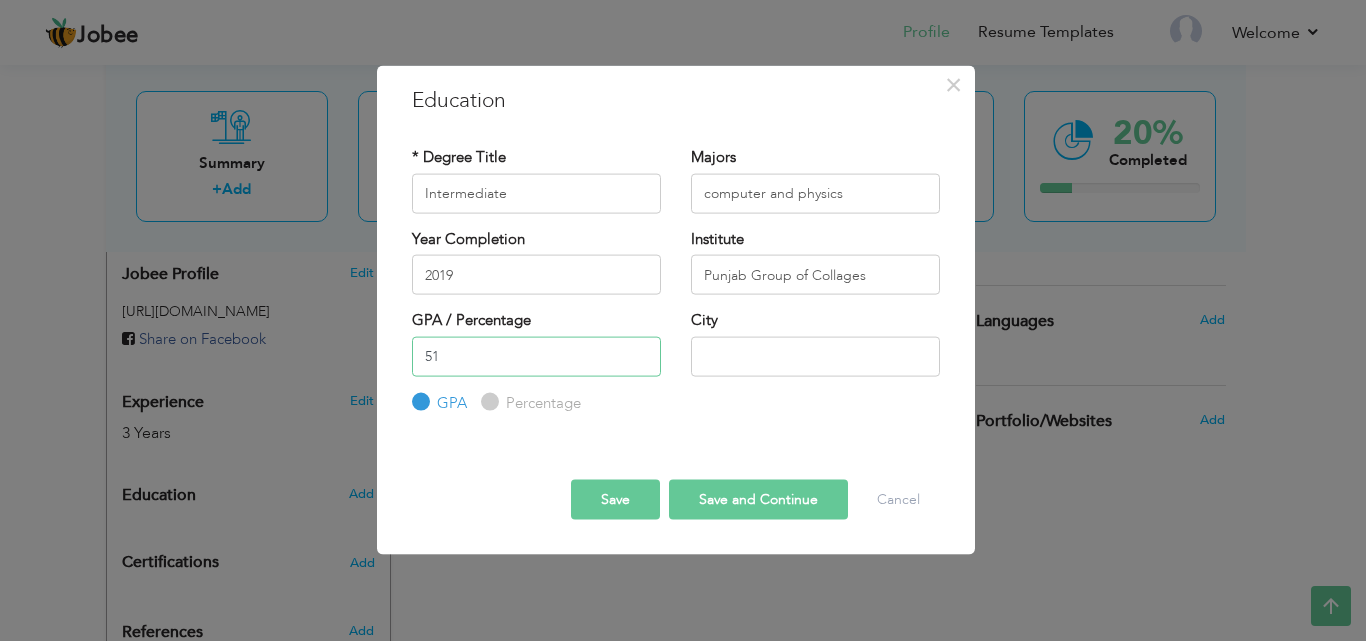 click on "51" at bounding box center (536, 356) 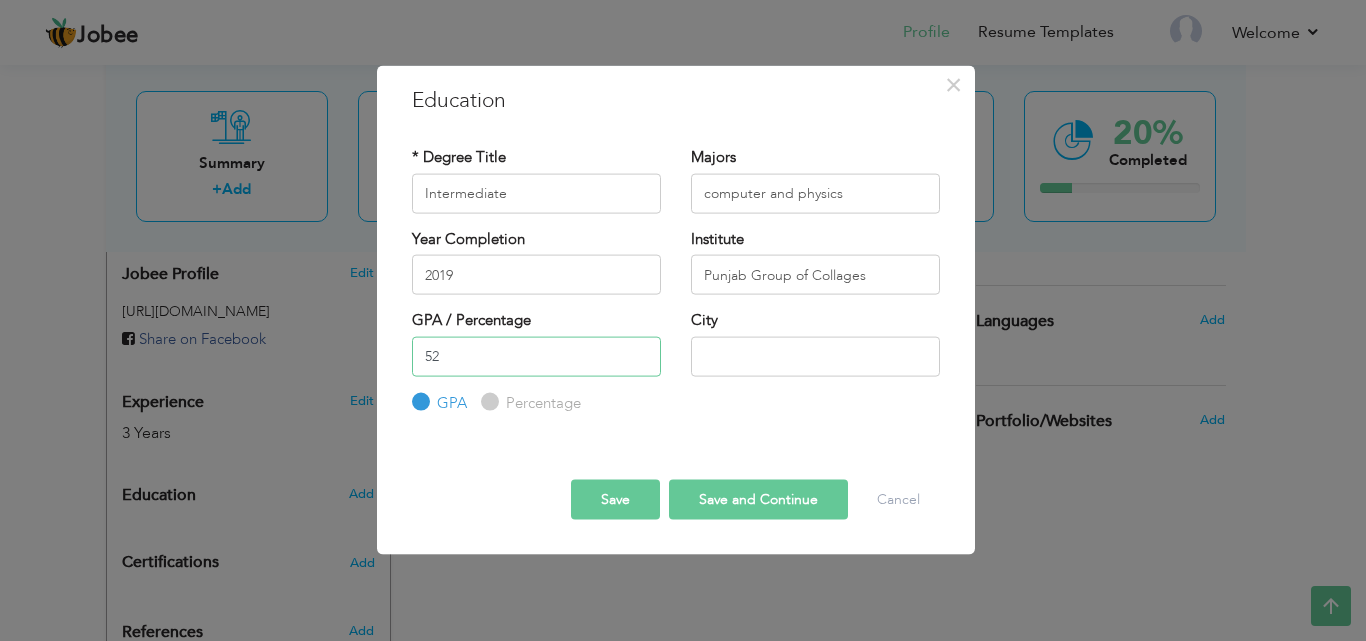 click on "52" at bounding box center [536, 356] 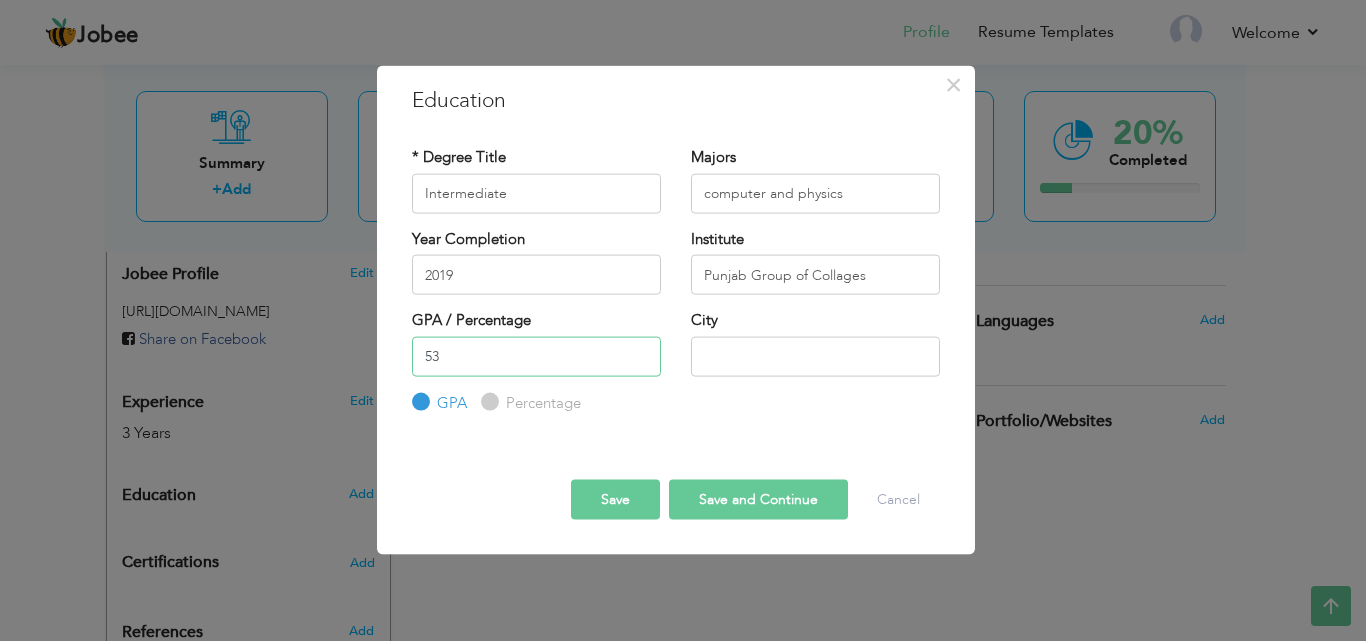 type on "53" 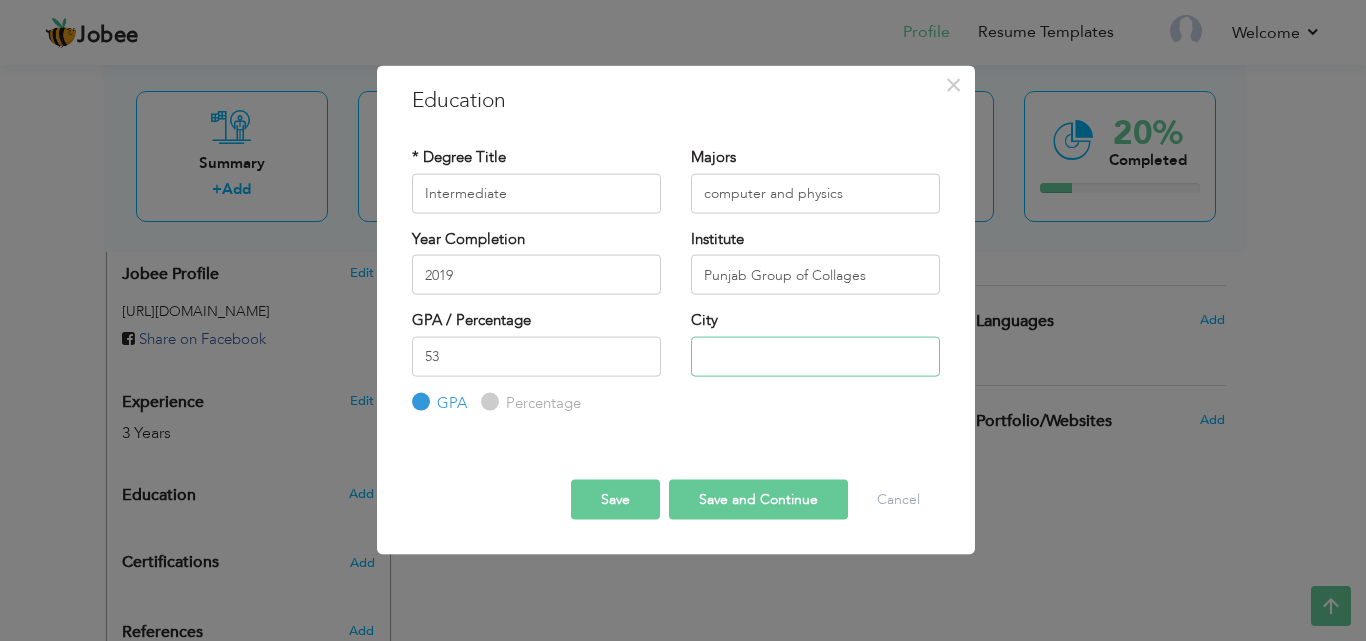 click at bounding box center (815, 356) 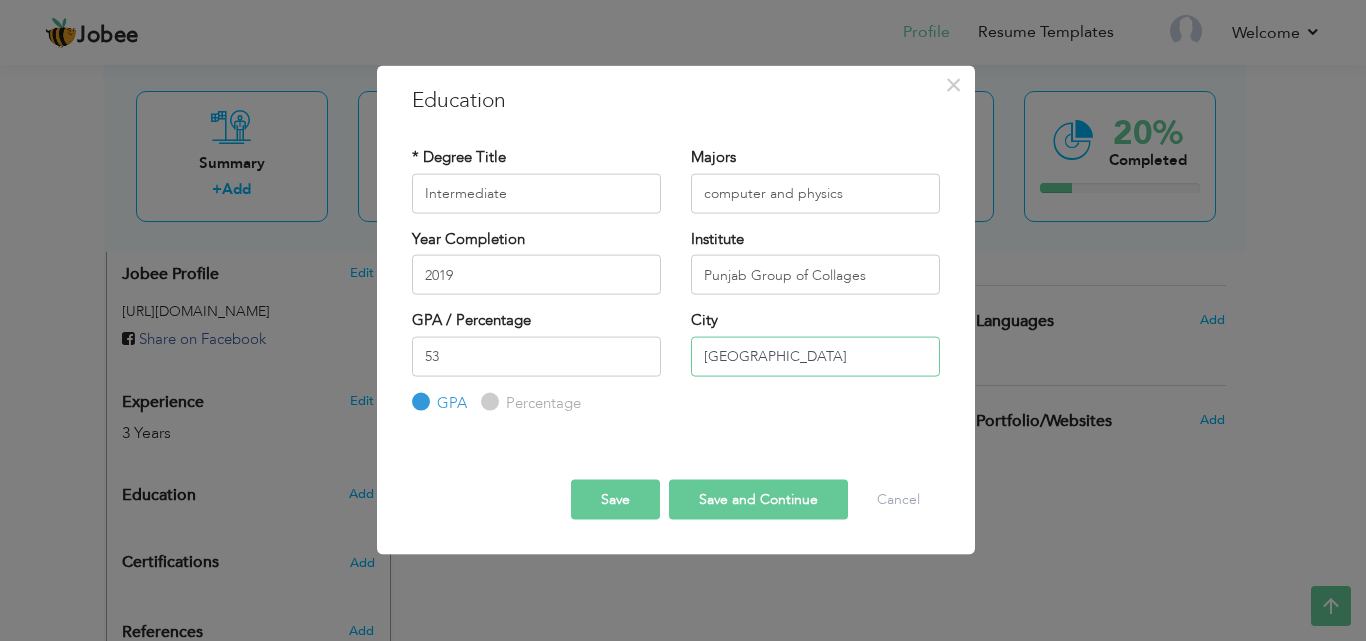 type on "Lahore" 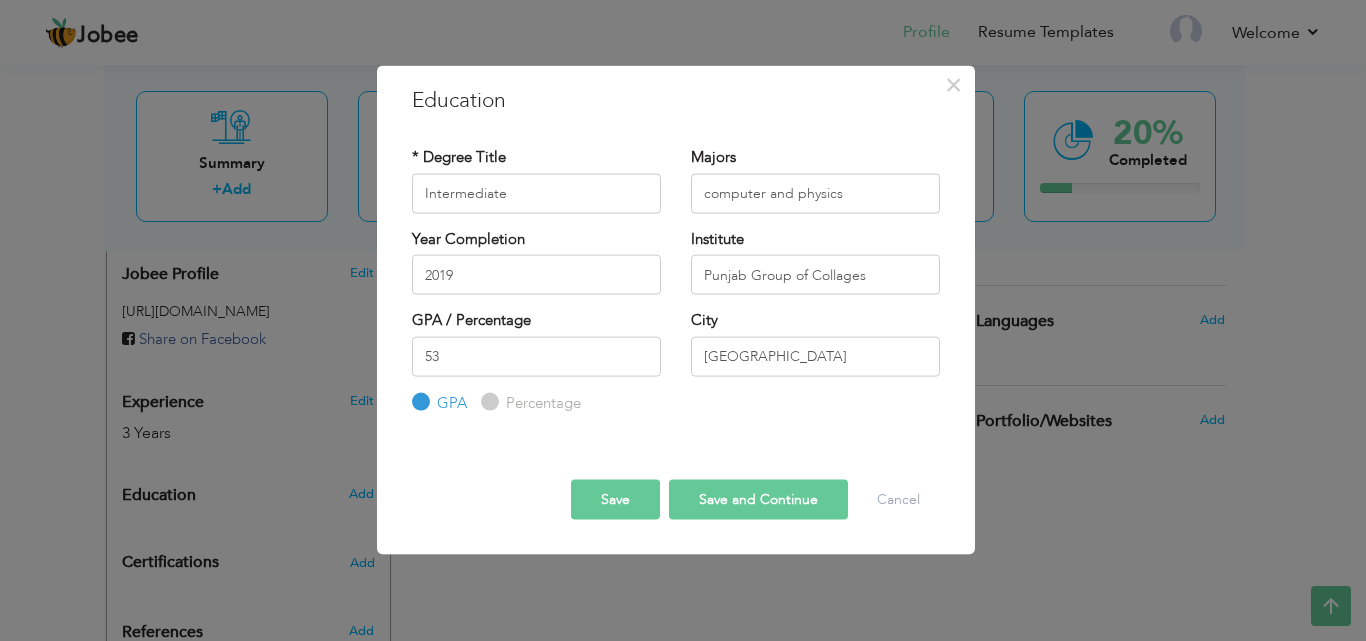 click on "Percentage" at bounding box center (541, 402) 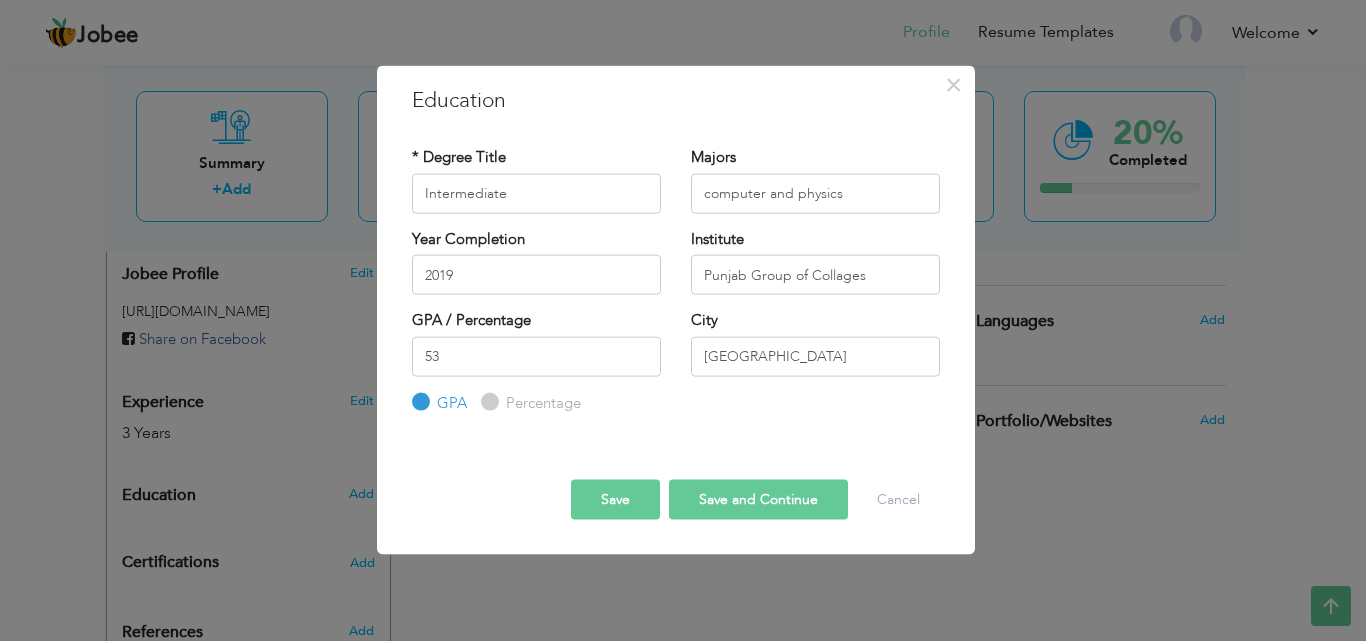 click on "Percentage" at bounding box center [487, 402] 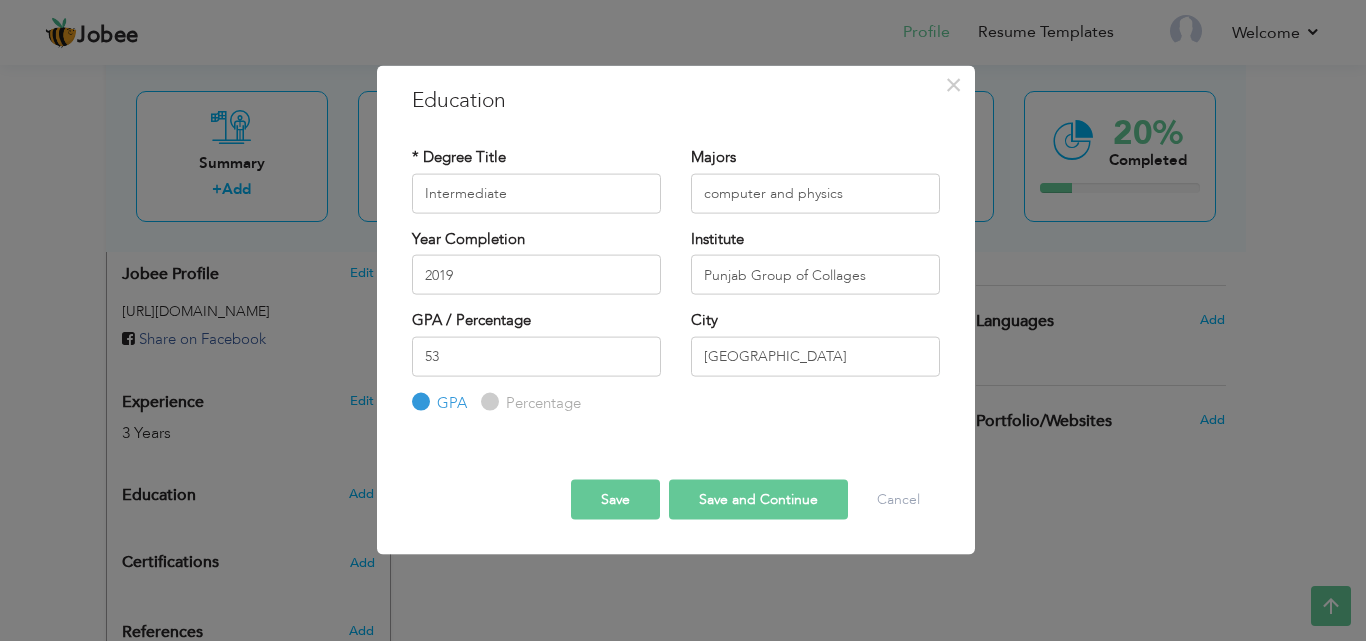 radio on "true" 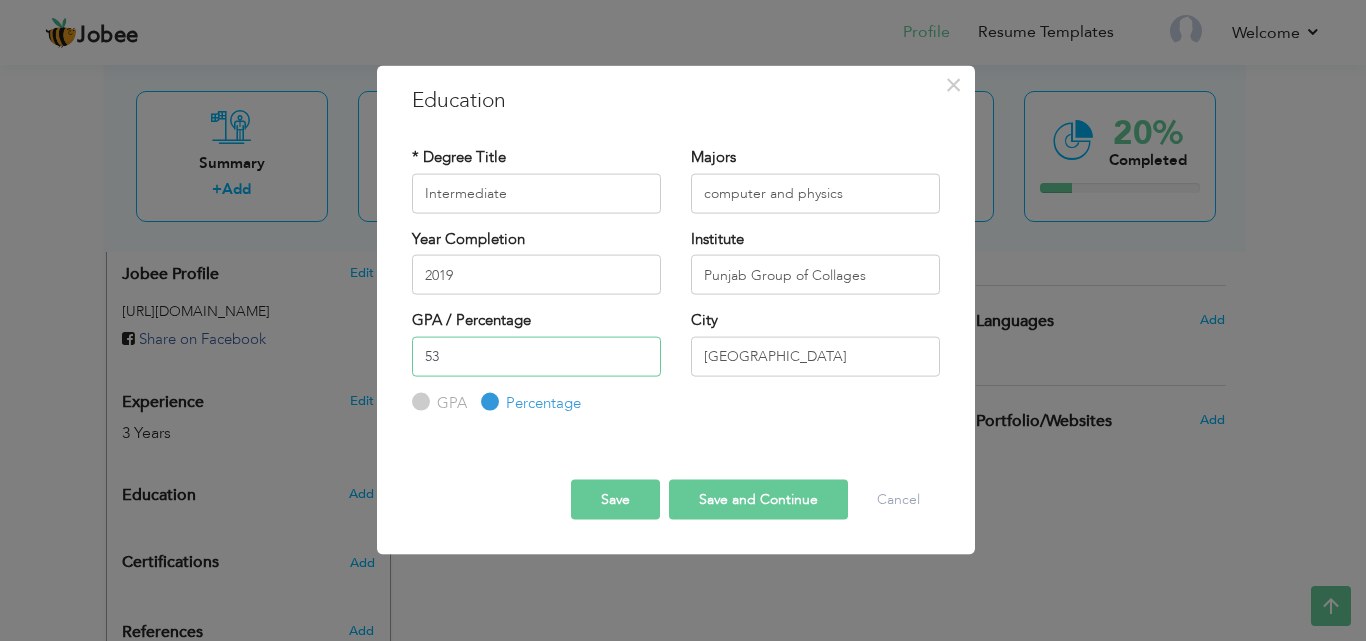 click on "53" at bounding box center [536, 356] 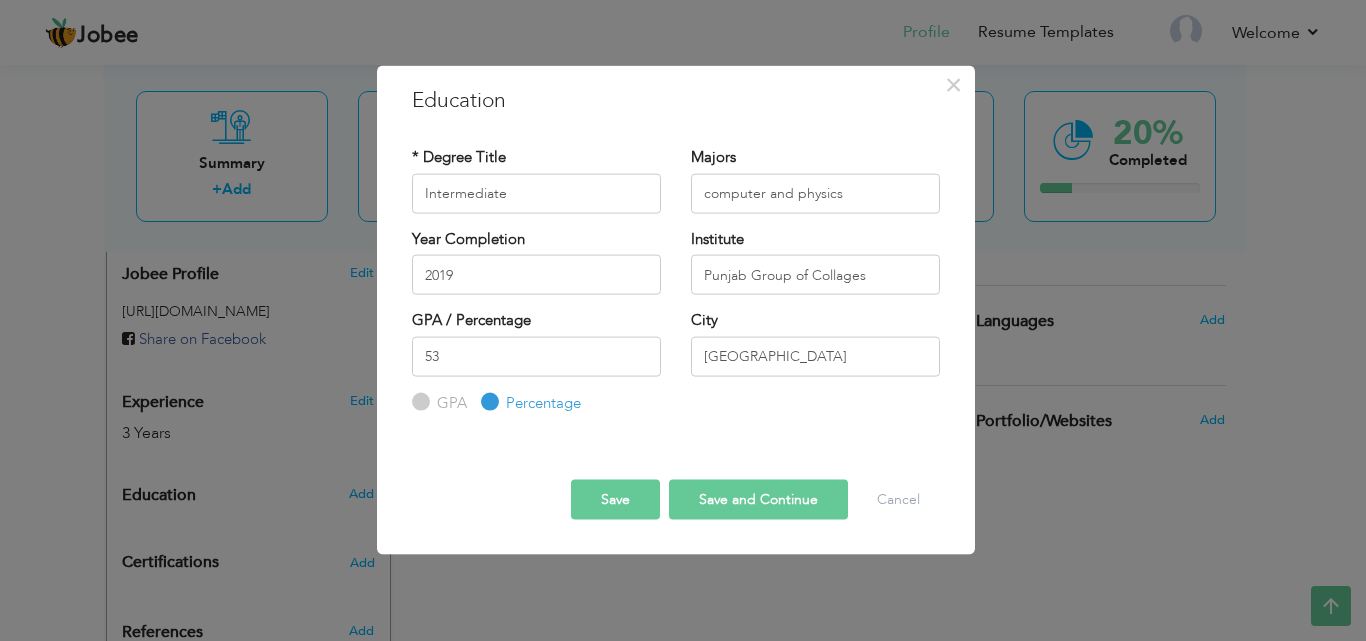 click on "Save and Continue" at bounding box center (758, 500) 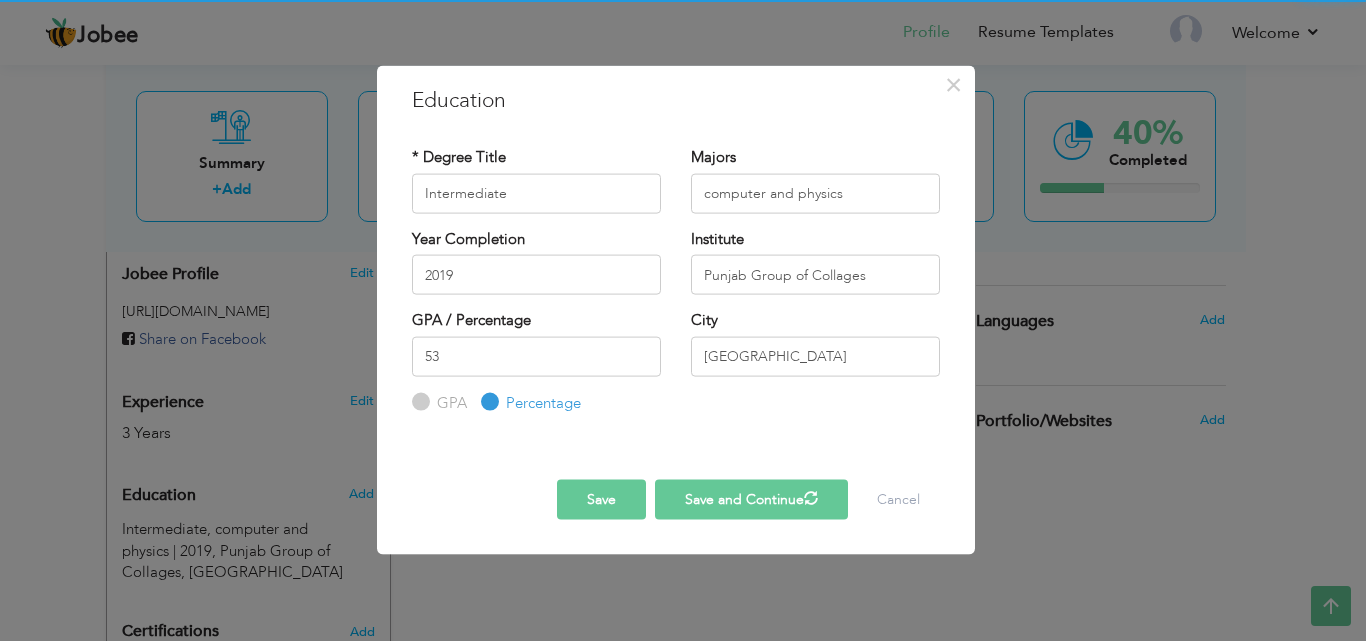 type 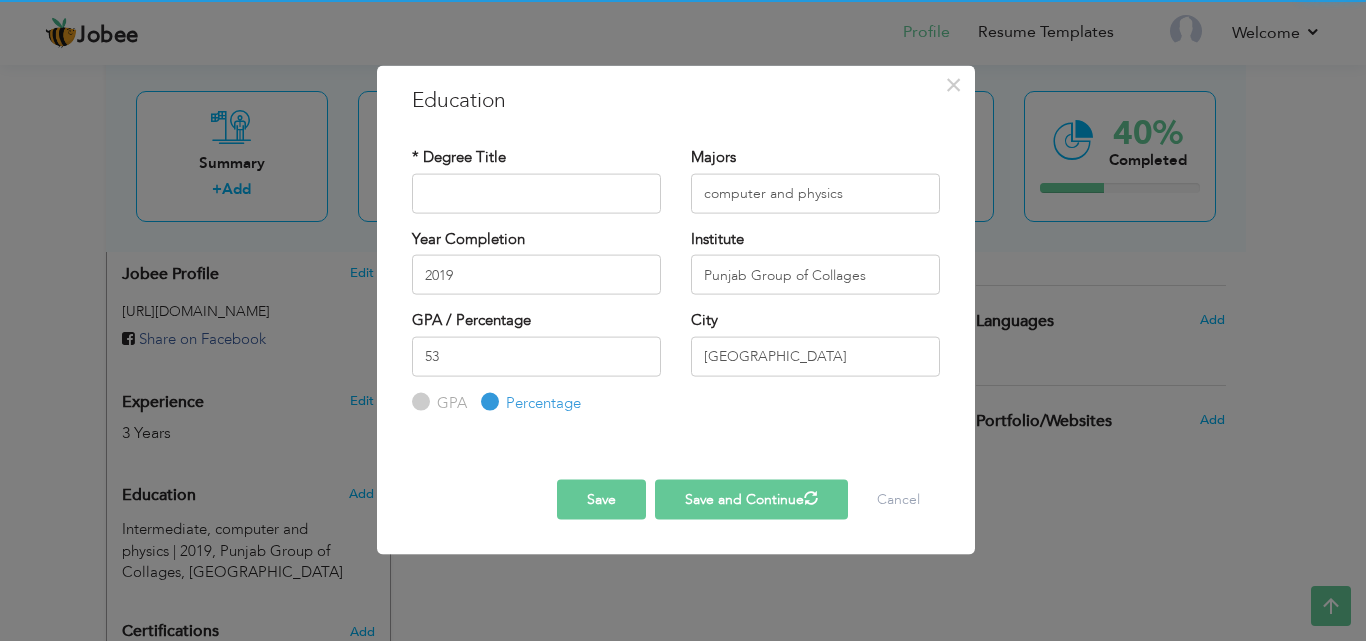 type 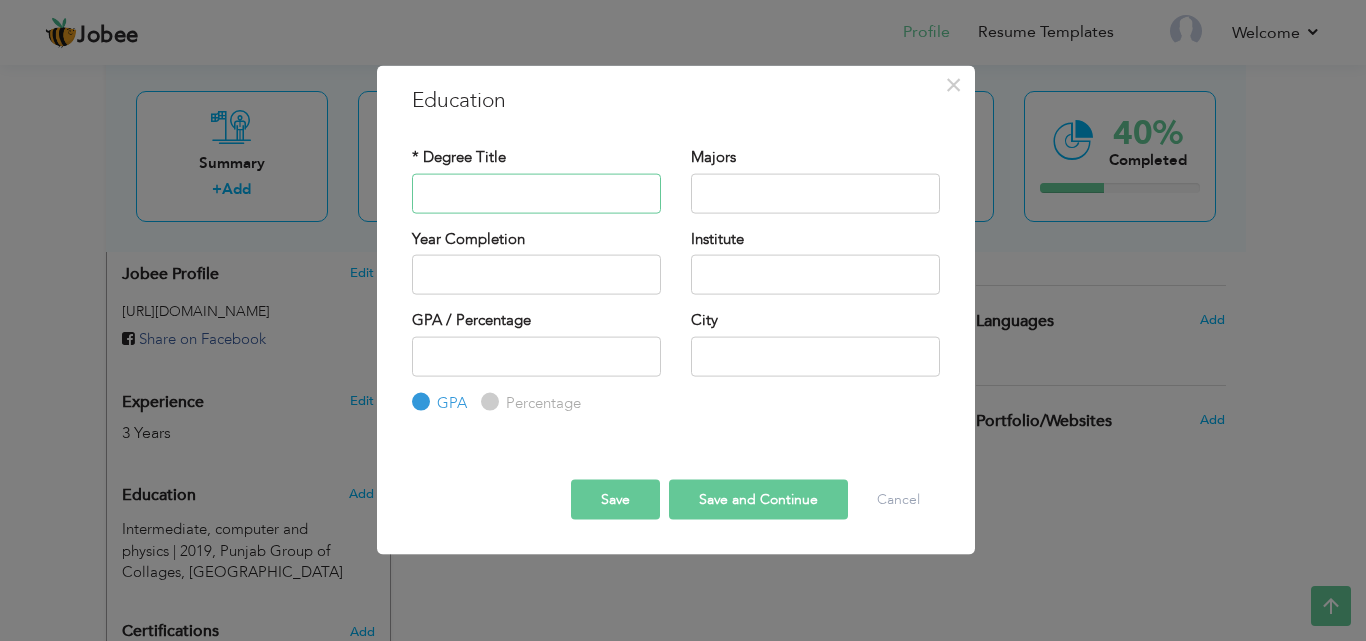 click at bounding box center [536, 193] 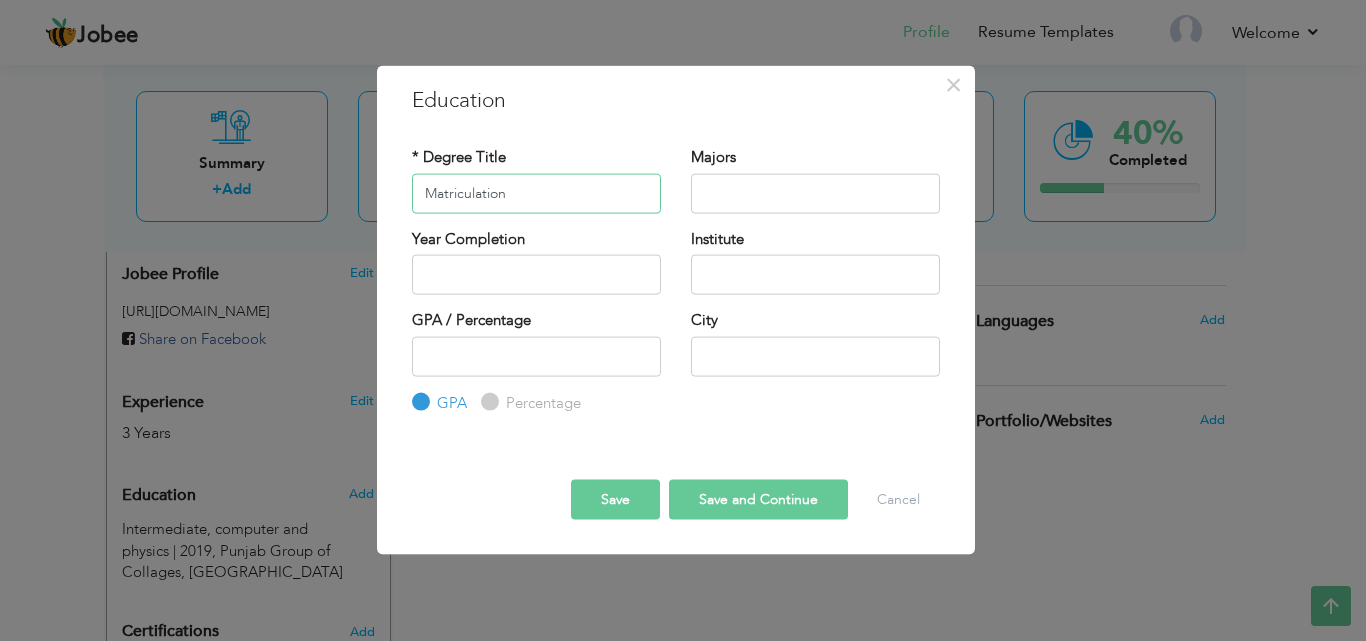 type on "Matriculation" 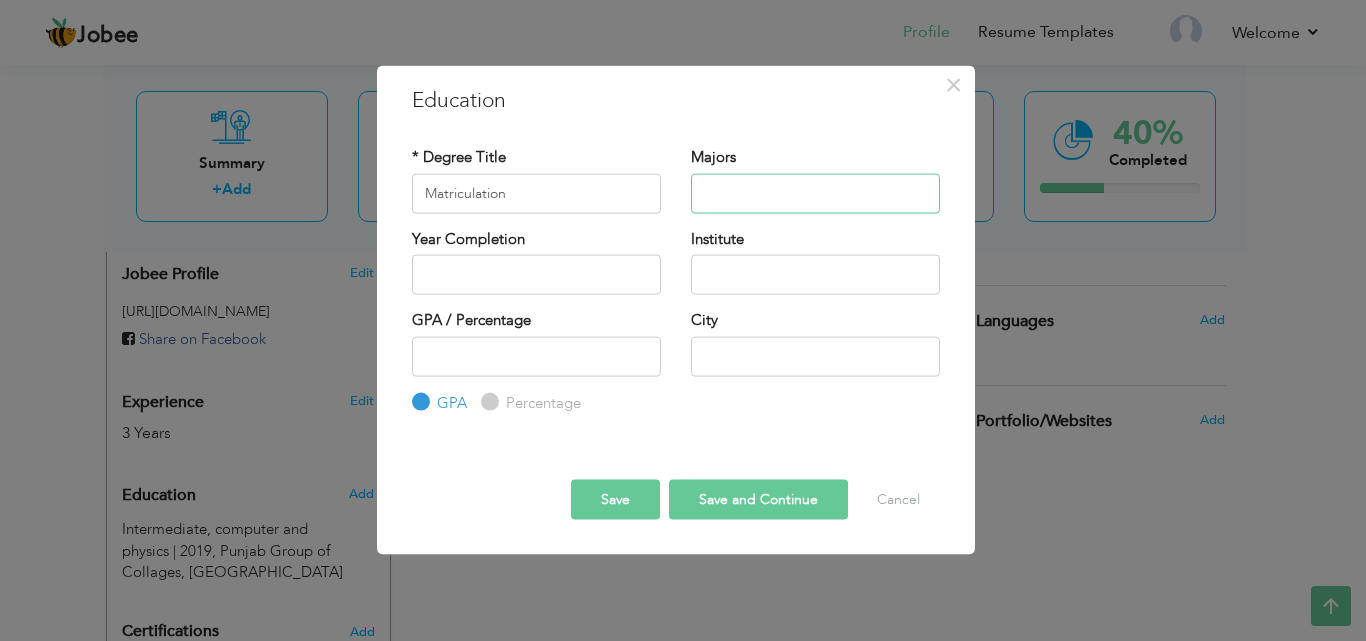 click at bounding box center [815, 193] 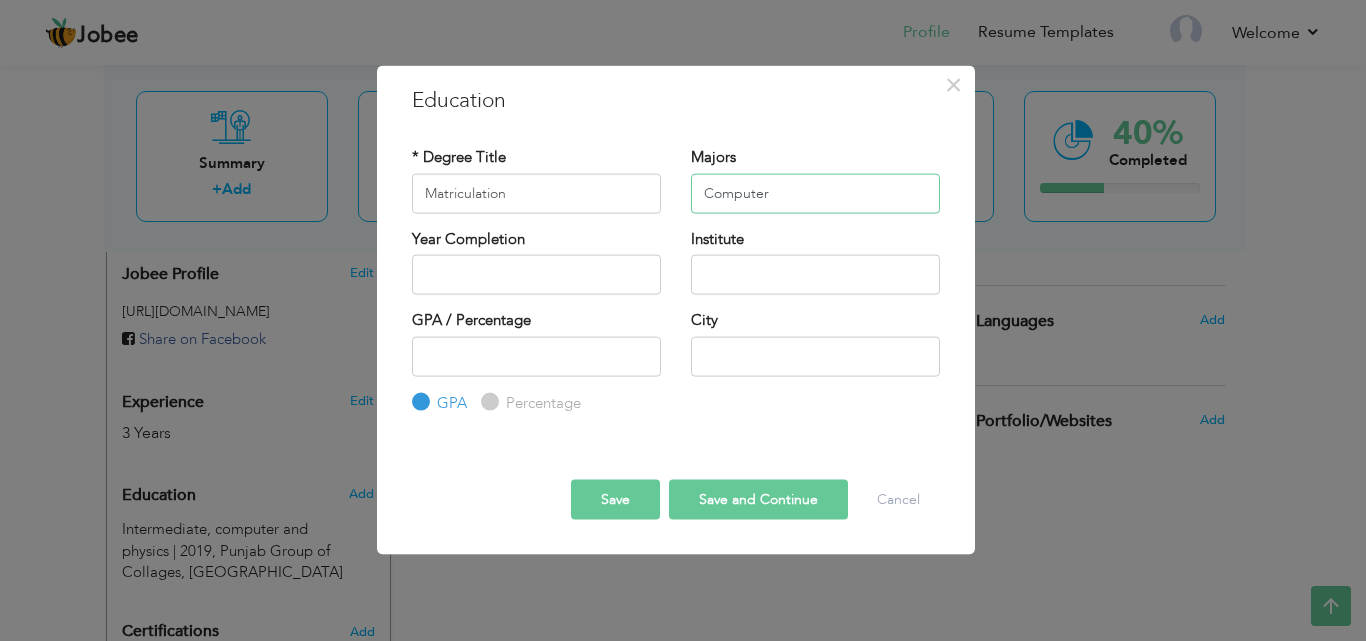 type on "Computer" 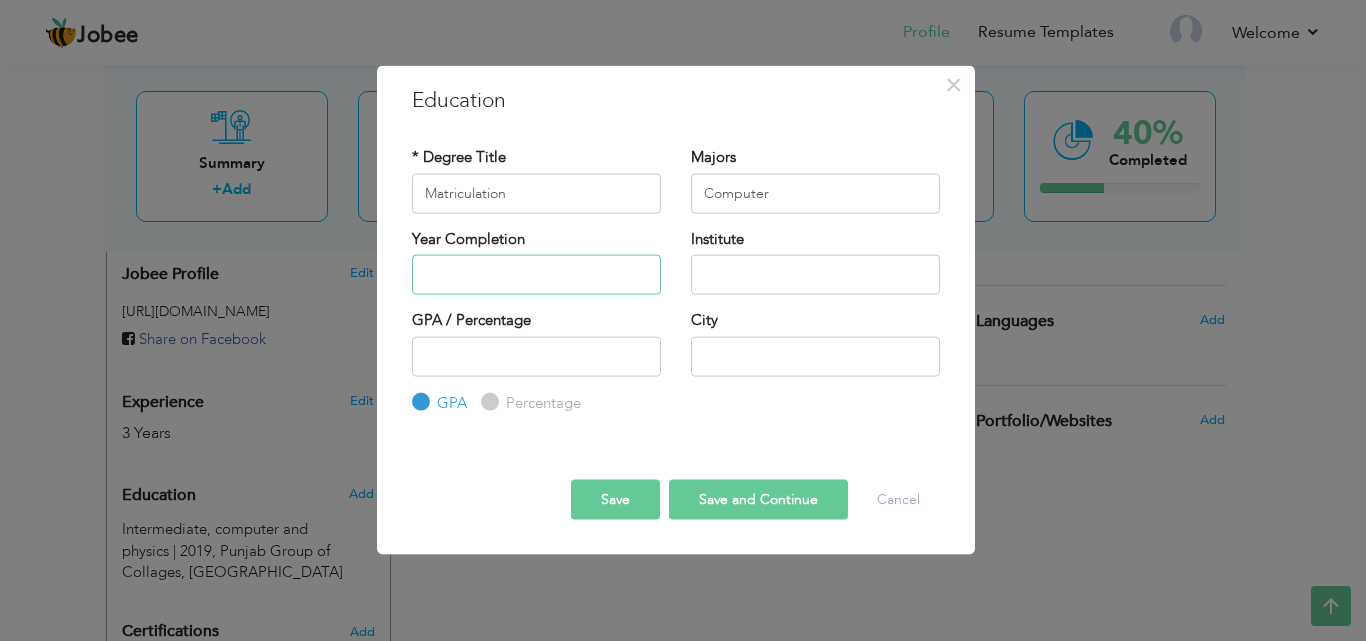 click at bounding box center (536, 275) 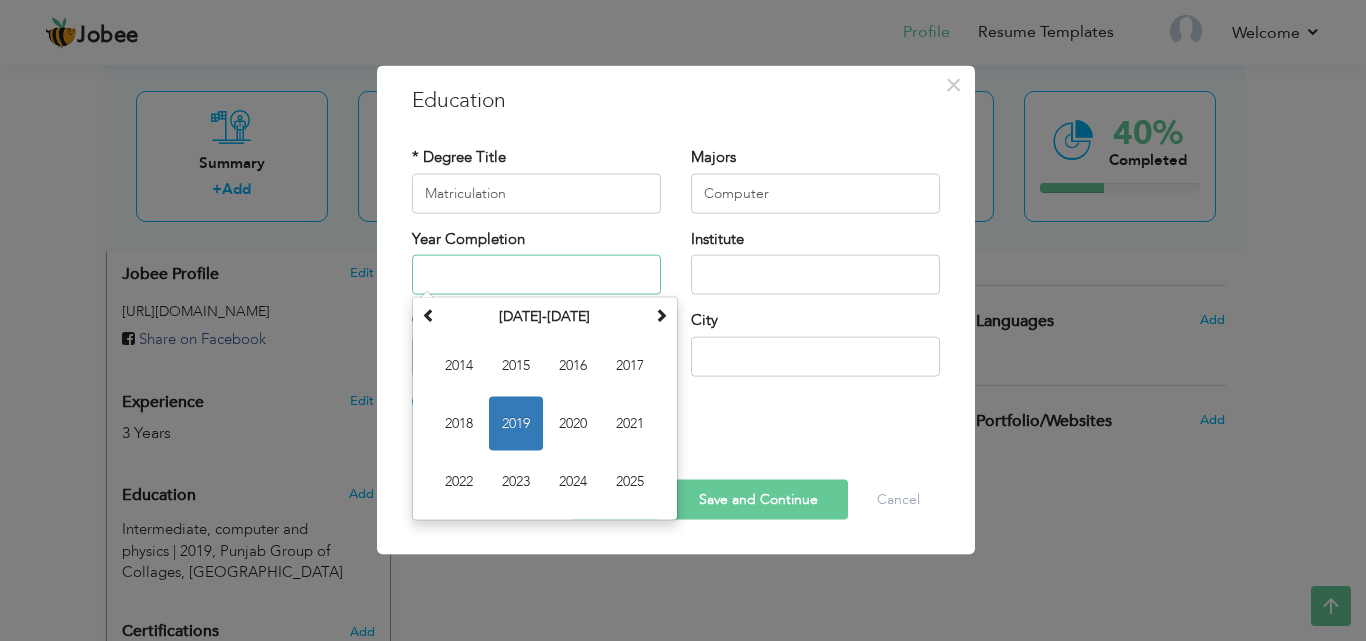 click at bounding box center (536, 275) 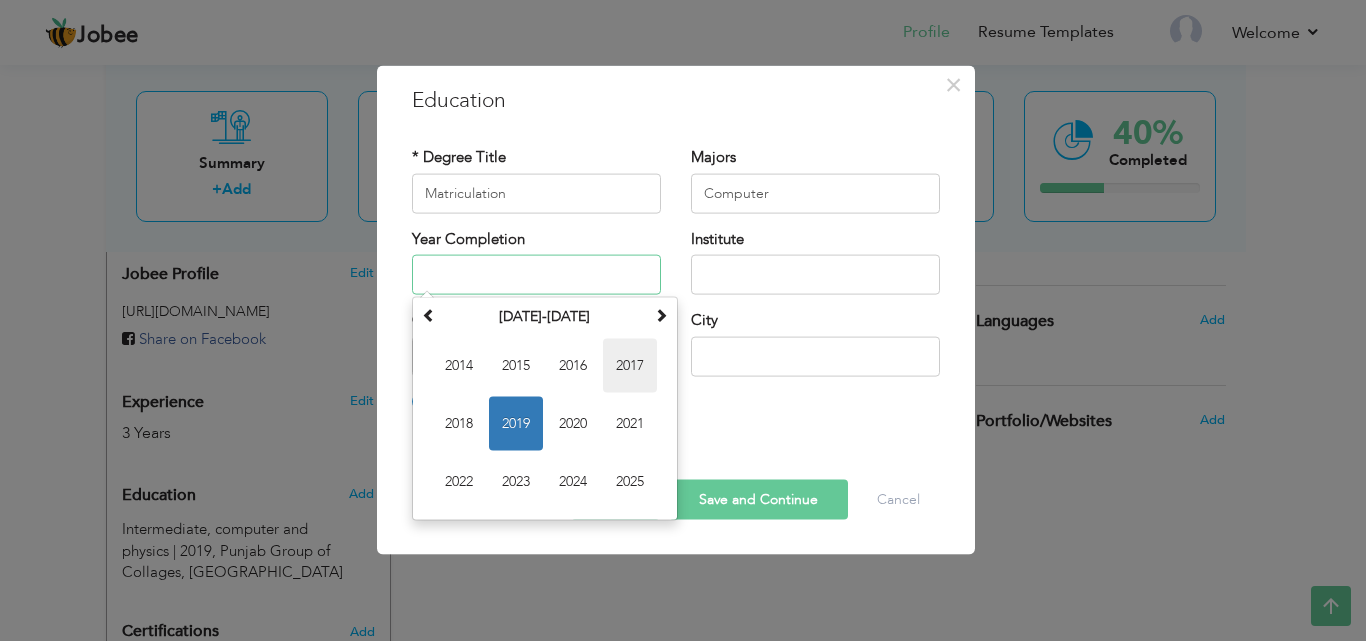 click on "2017" at bounding box center [630, 366] 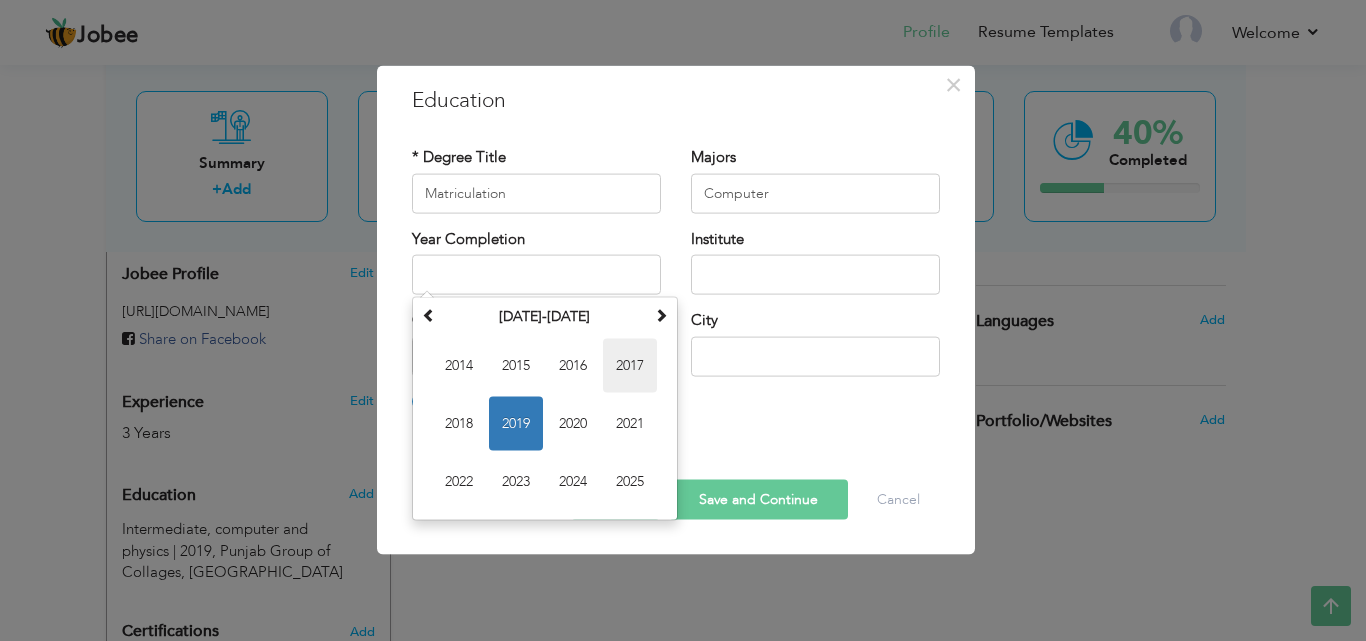 type on "2017" 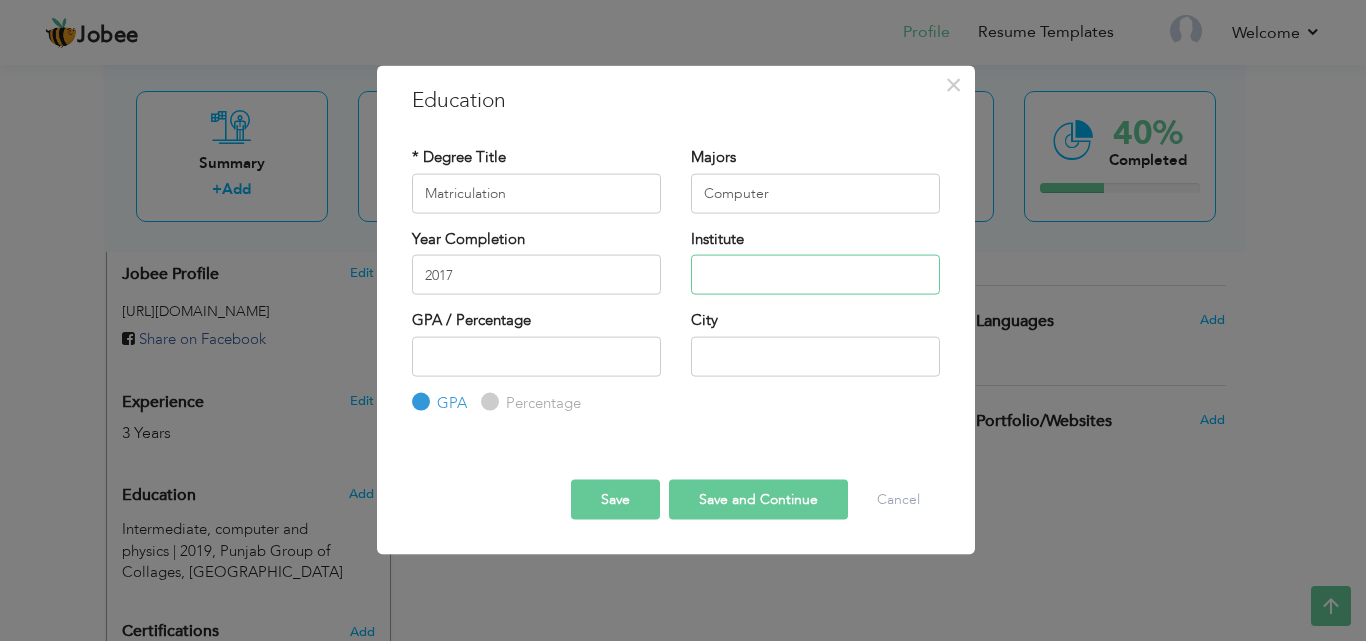 click at bounding box center [815, 275] 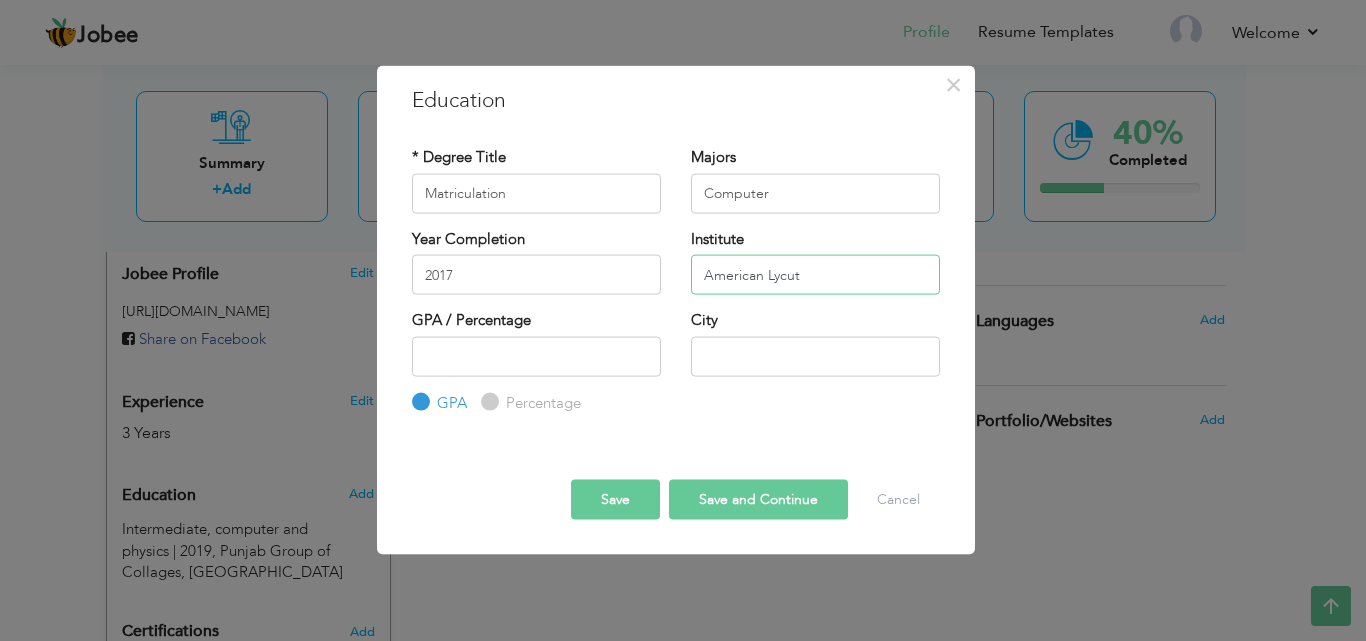 click on "American Lycut" at bounding box center (815, 275) 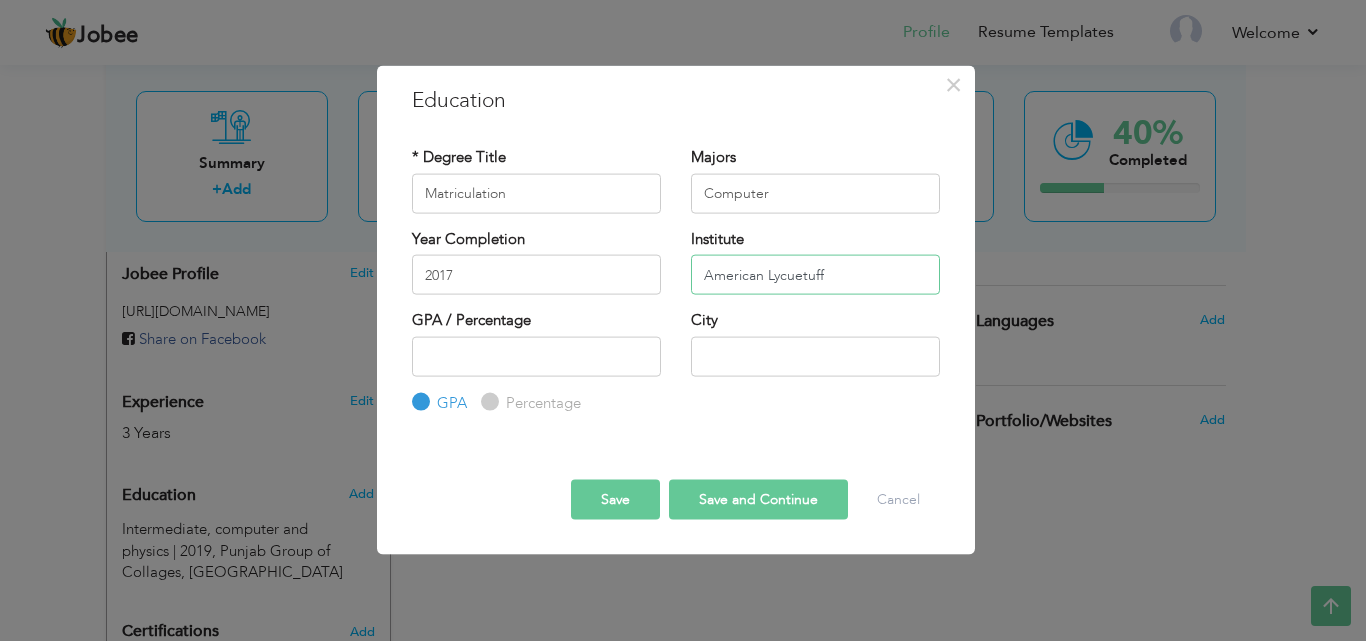 click on "American Lycuetuff" at bounding box center (815, 275) 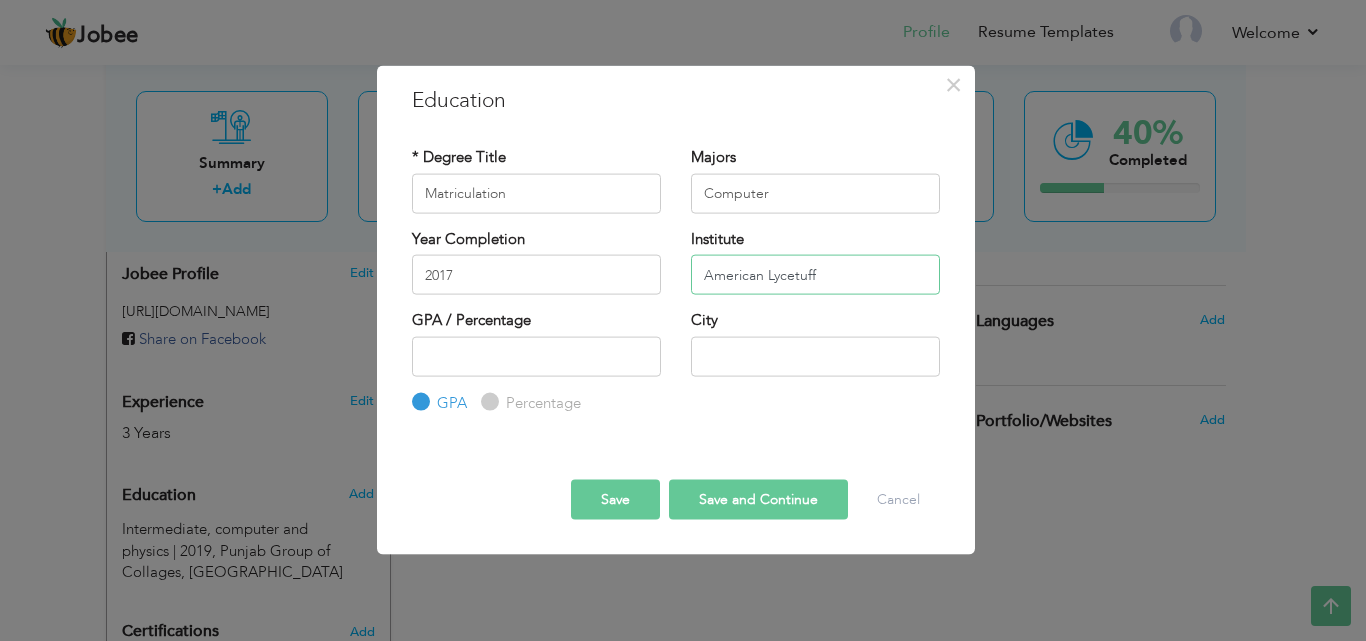 type on "American Lycetuff" 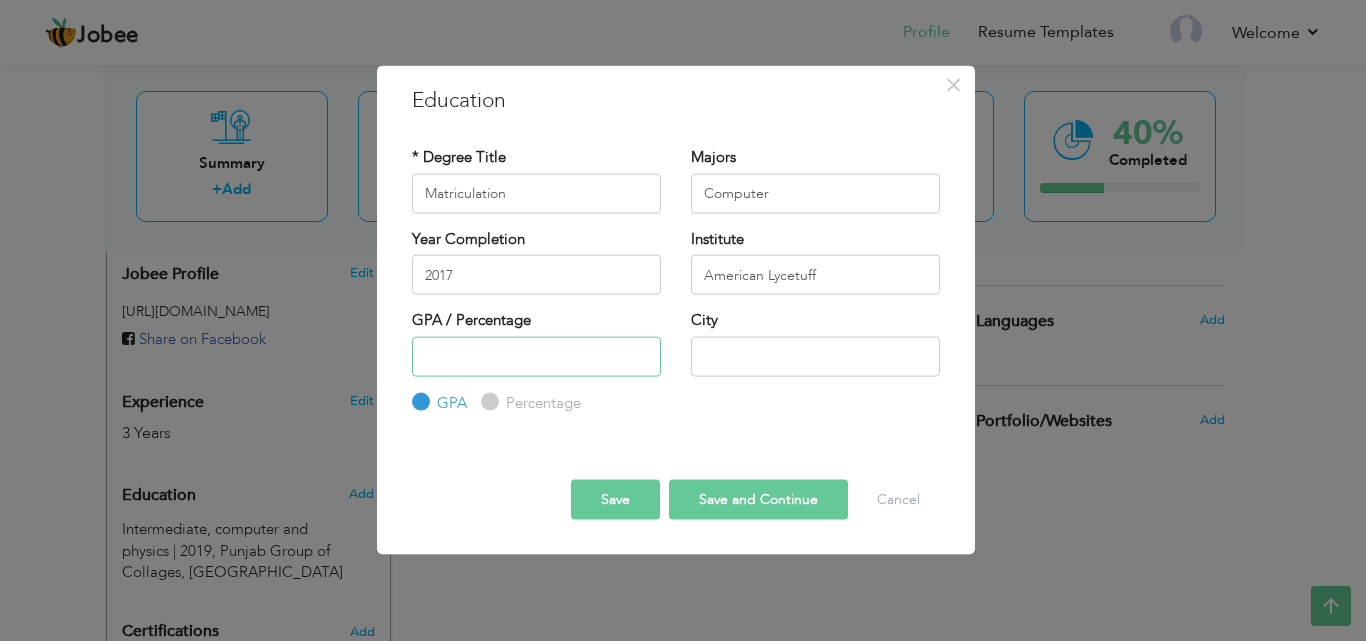 click at bounding box center [536, 356] 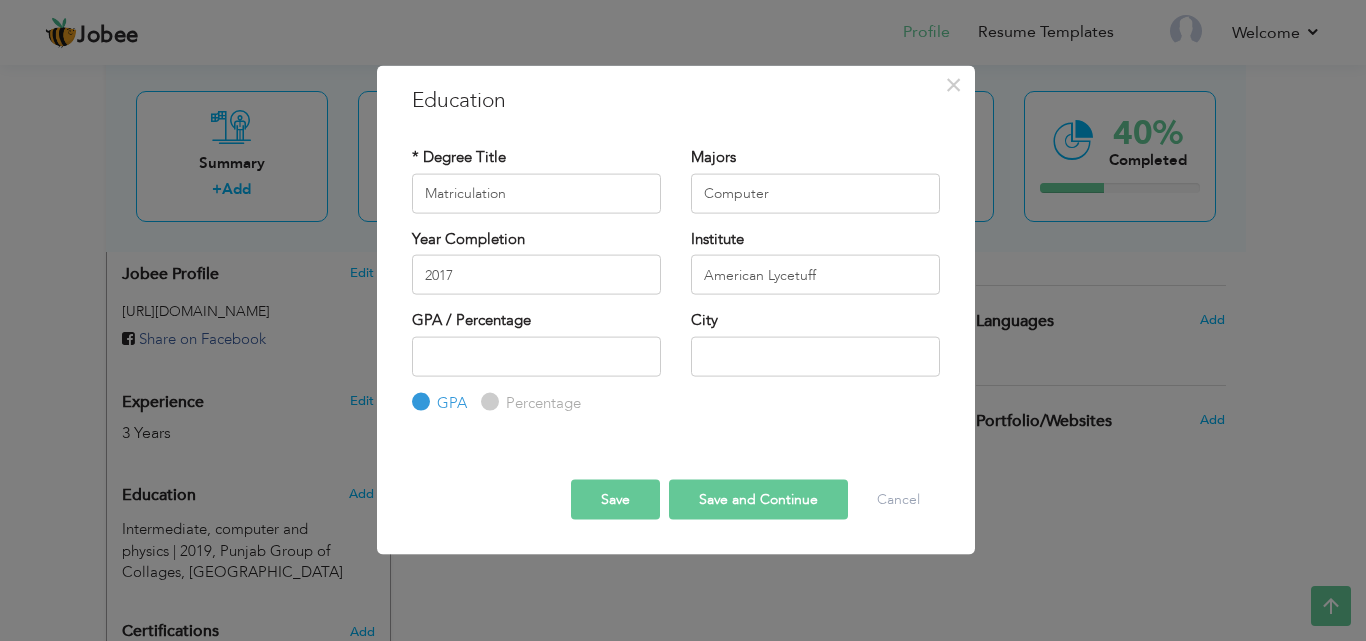 click on "Percentage" at bounding box center (487, 402) 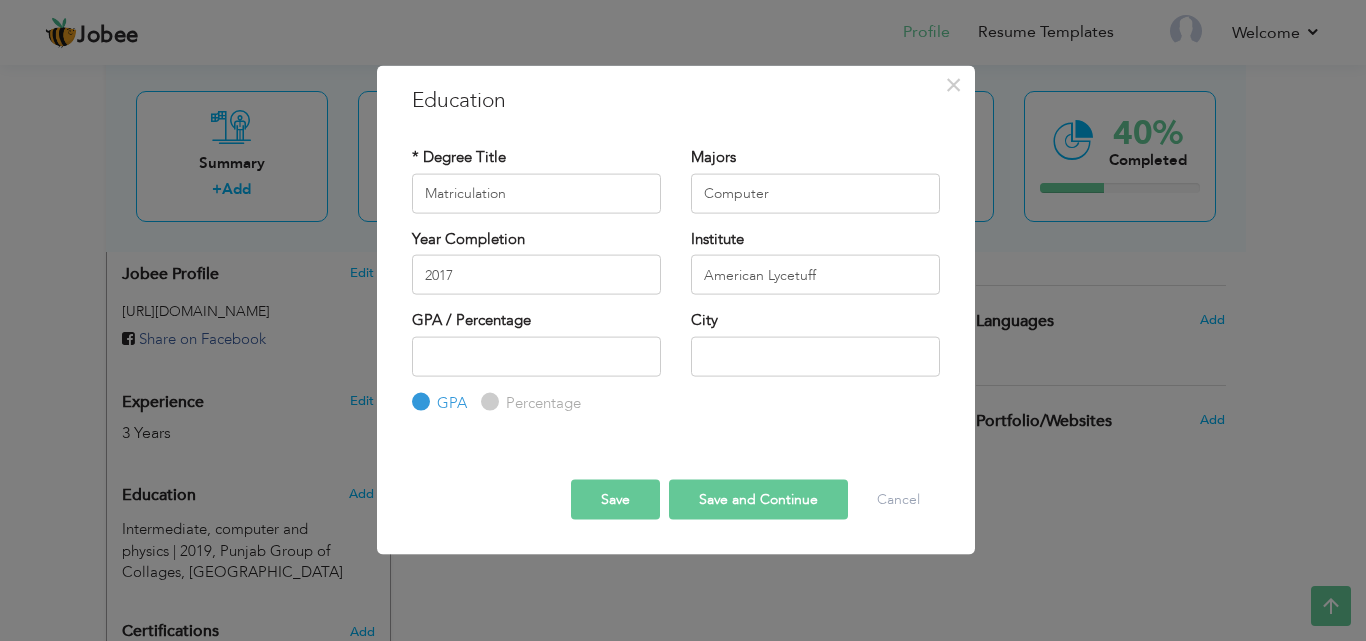 radio on "true" 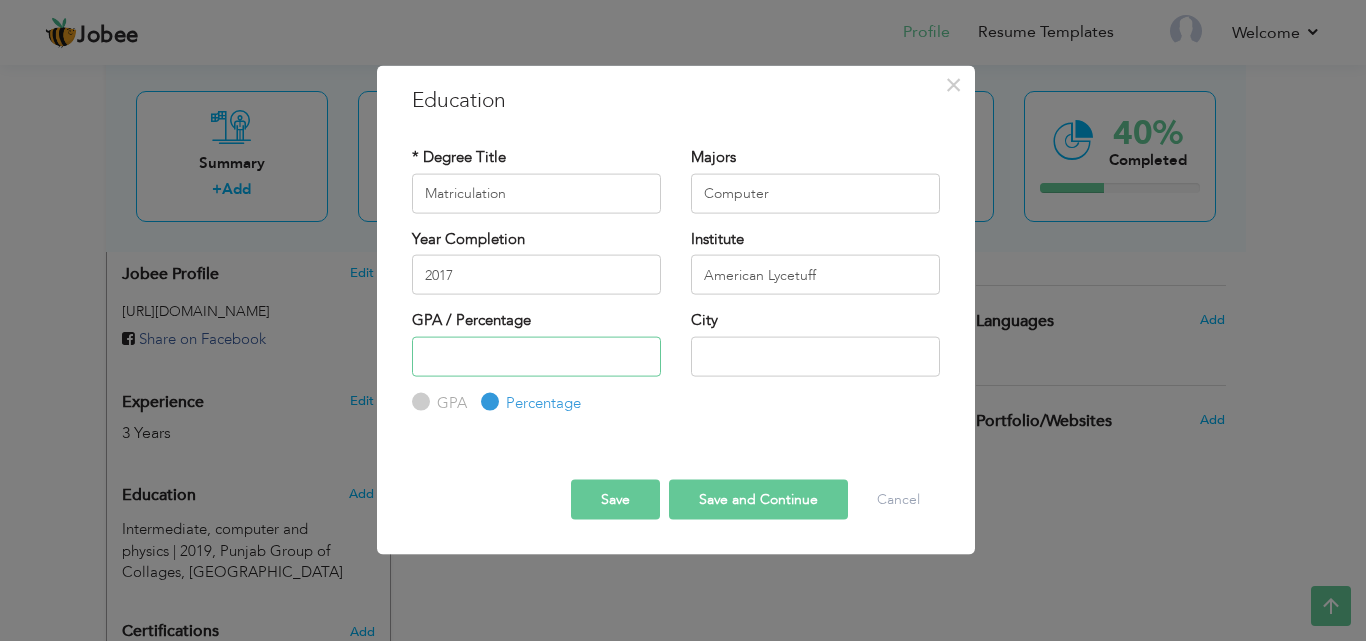 click at bounding box center [536, 356] 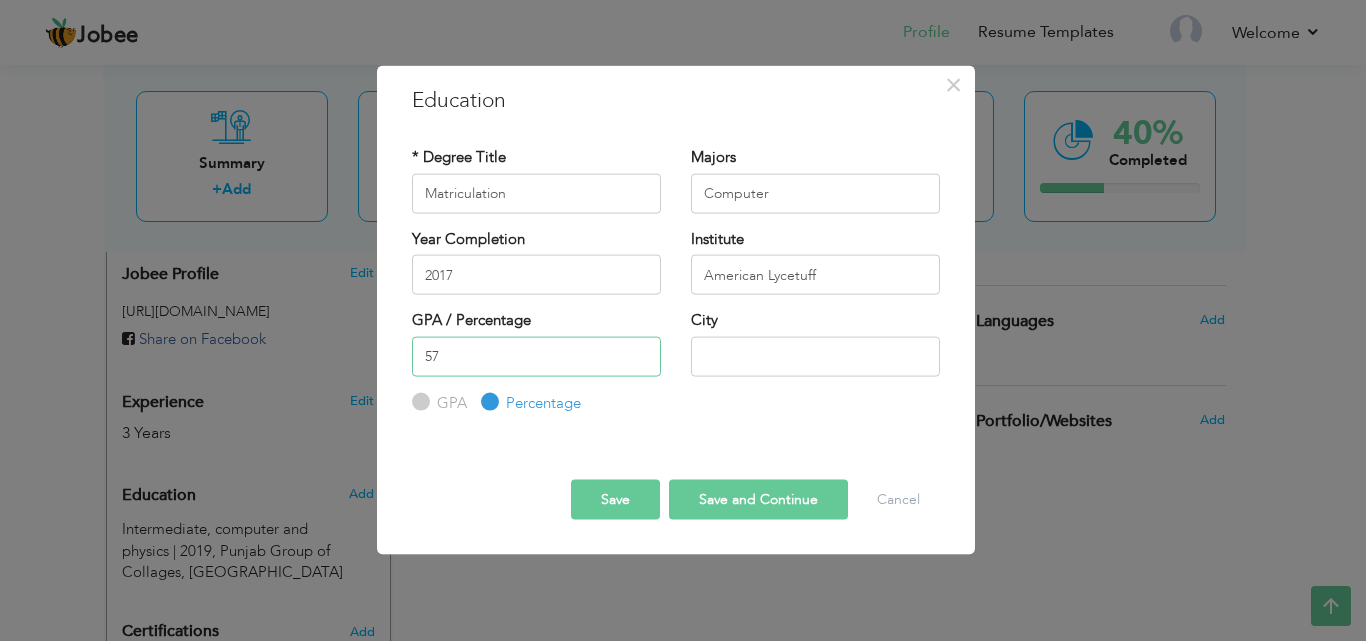 type on "57" 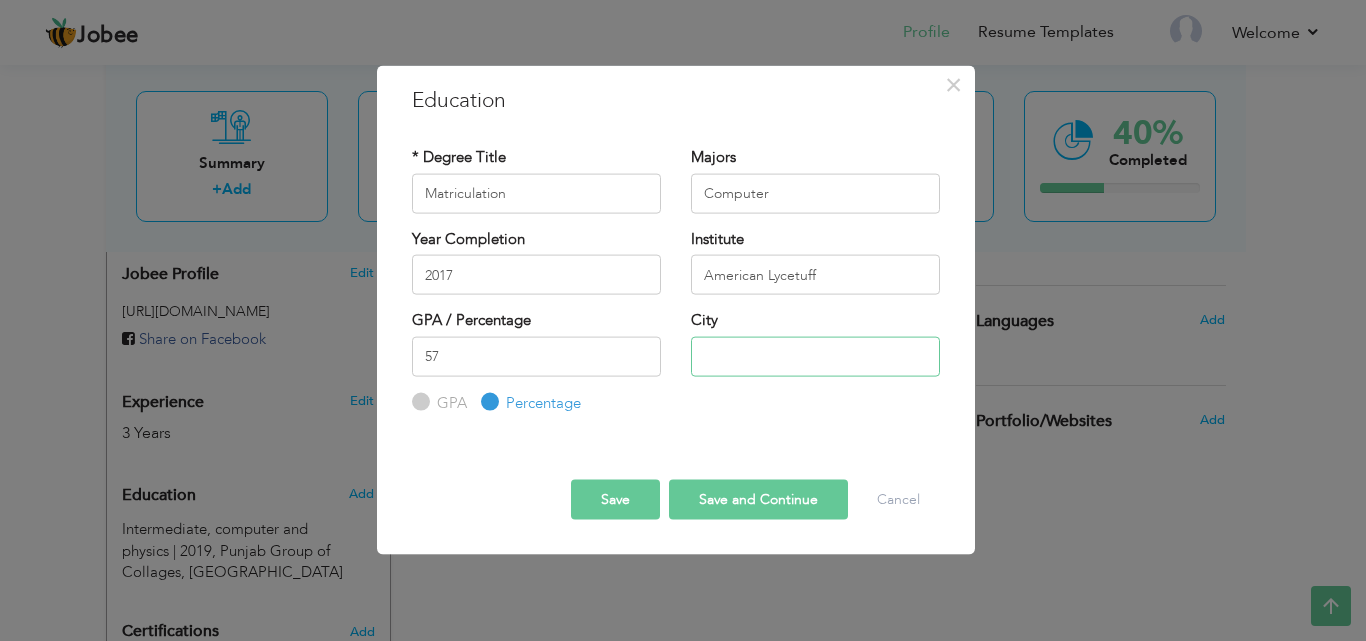 click at bounding box center (815, 356) 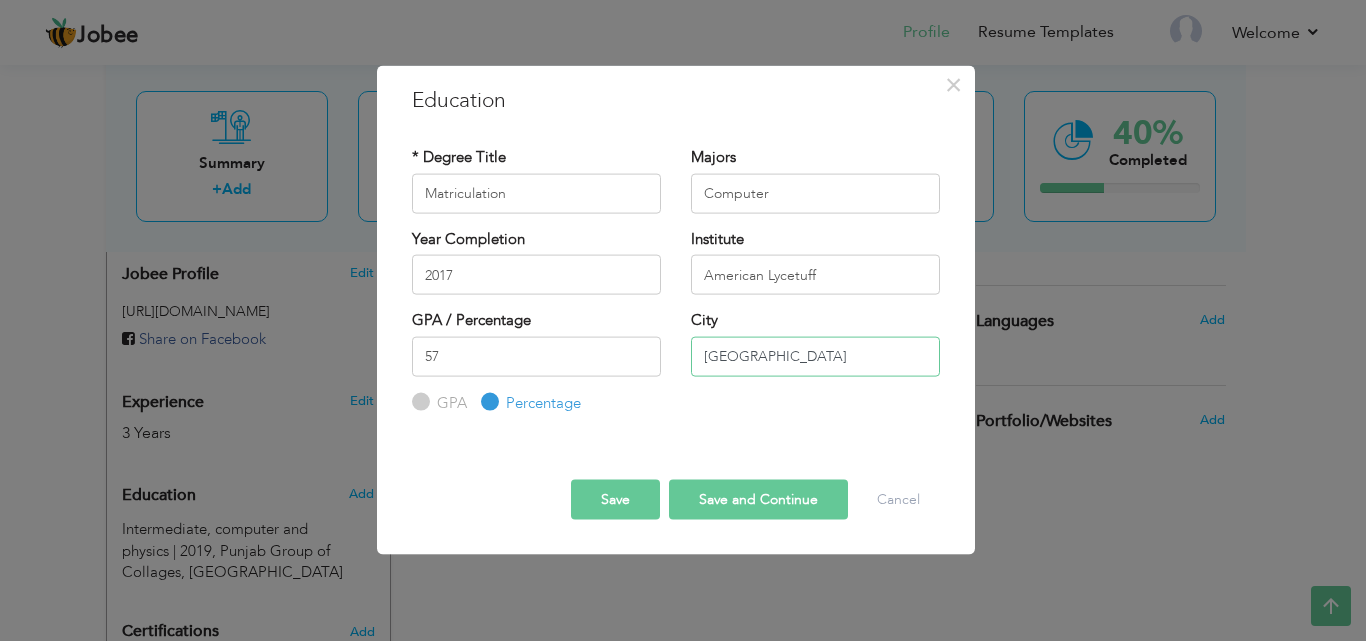 type on "Lahore" 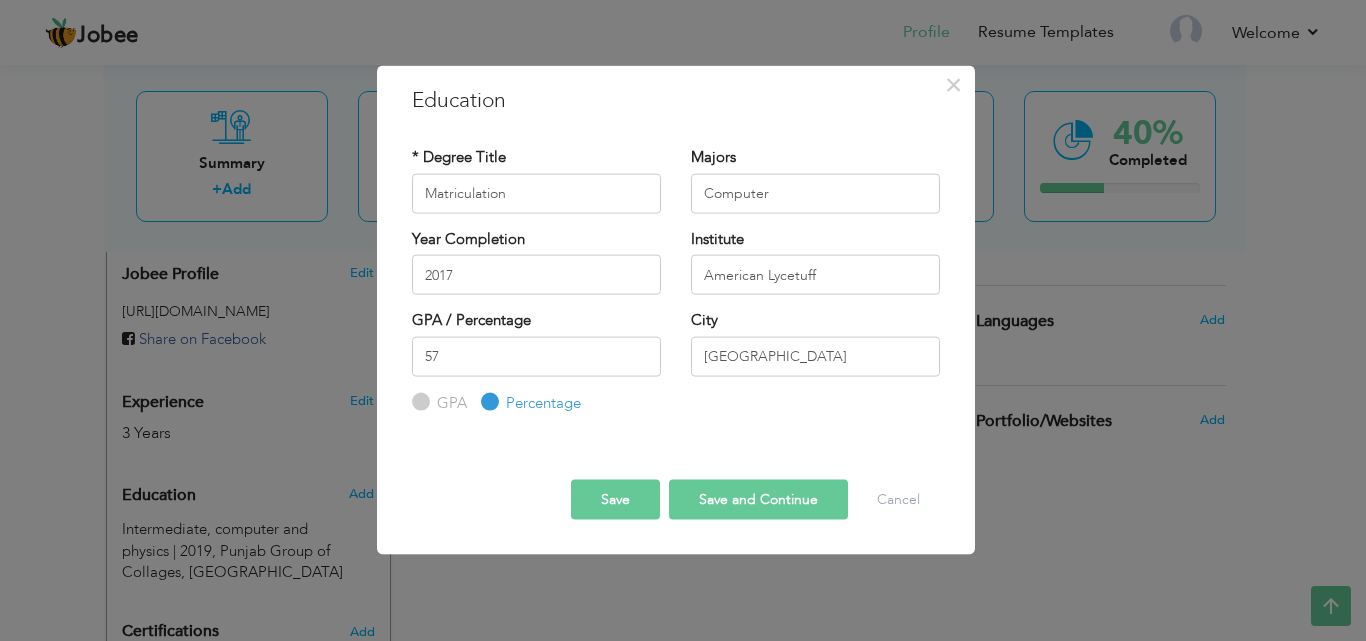 click on "Save and Continue" at bounding box center [758, 500] 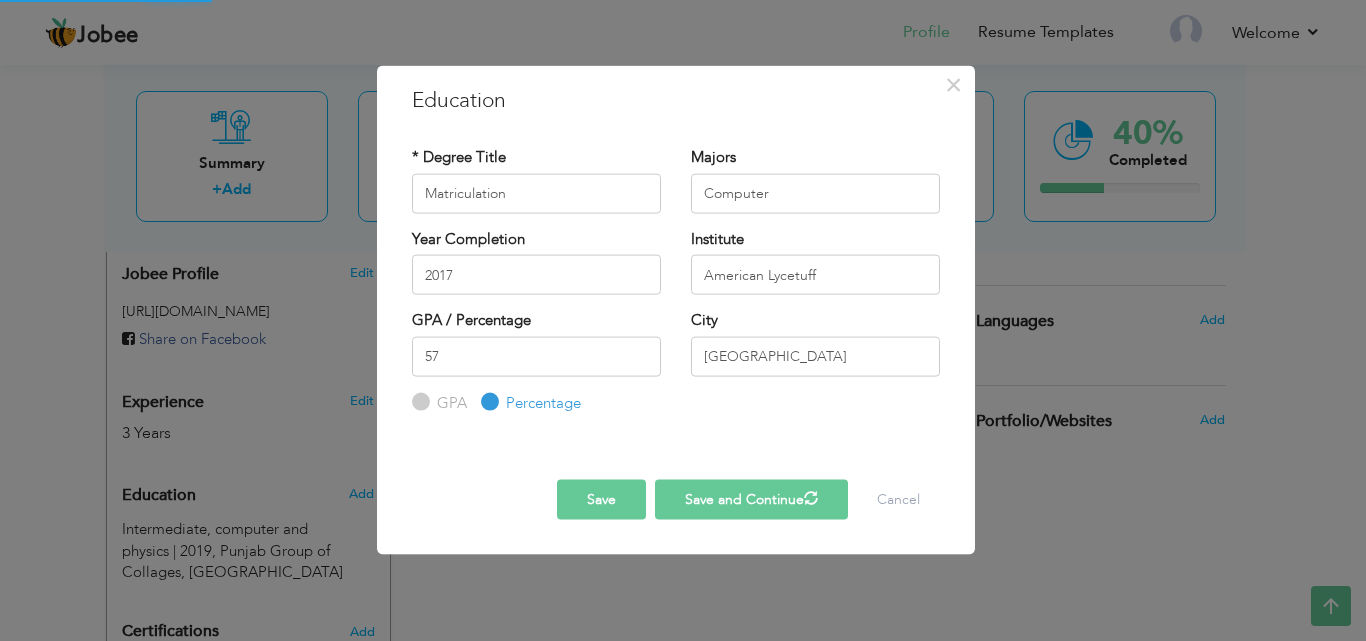 type 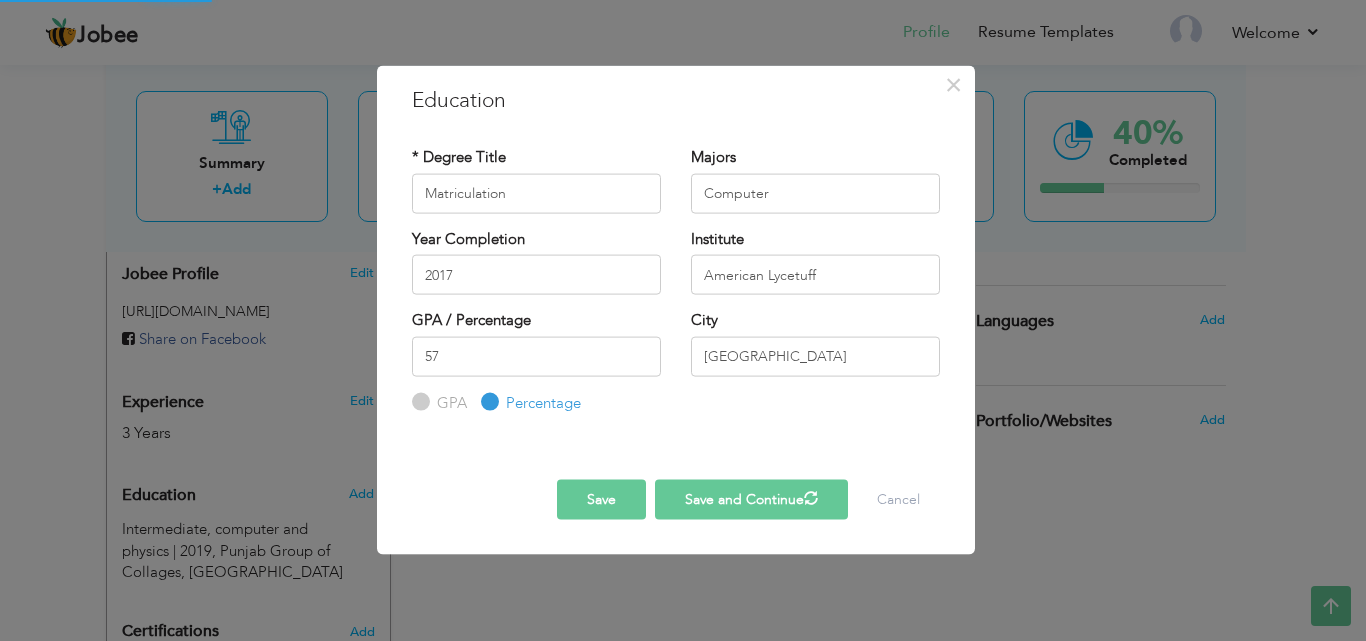 type 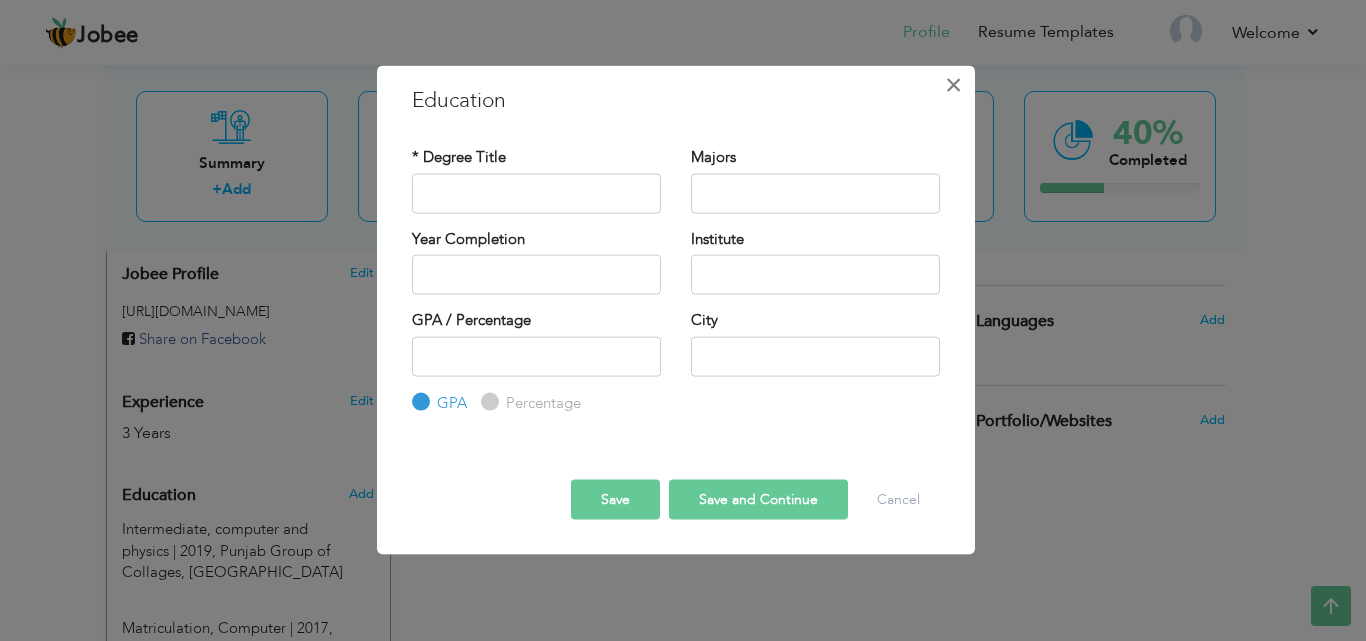 click on "×" at bounding box center (953, 84) 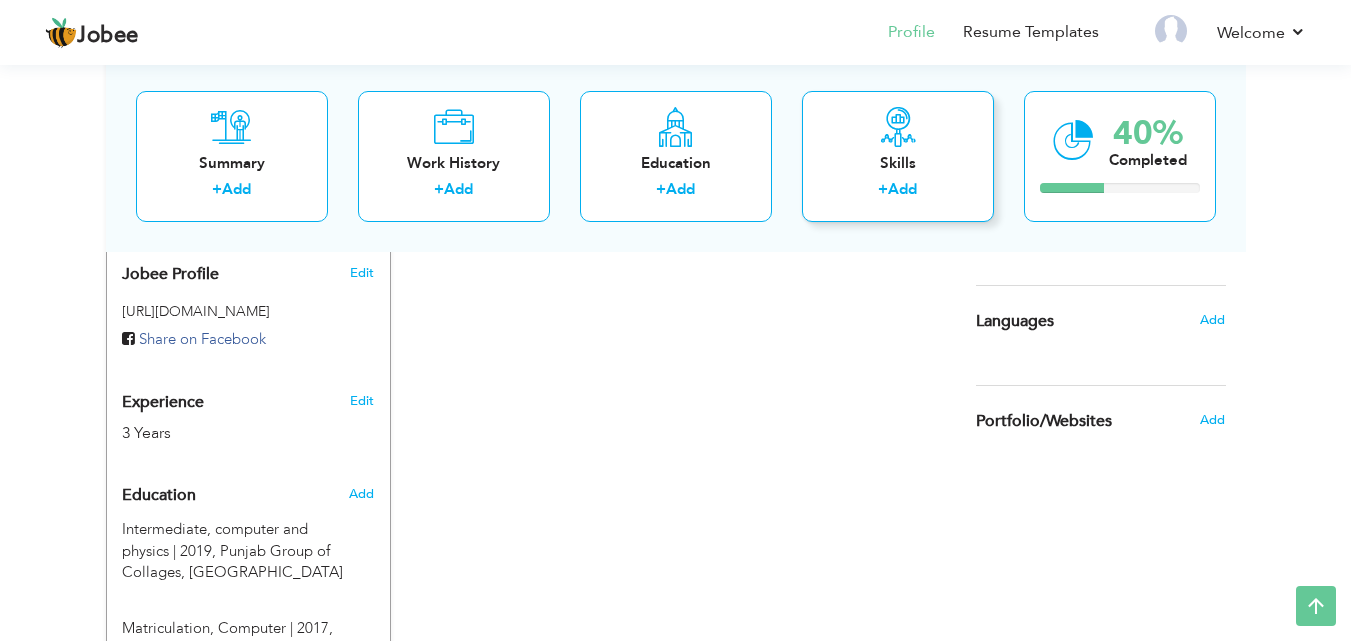 click at bounding box center (898, 126) 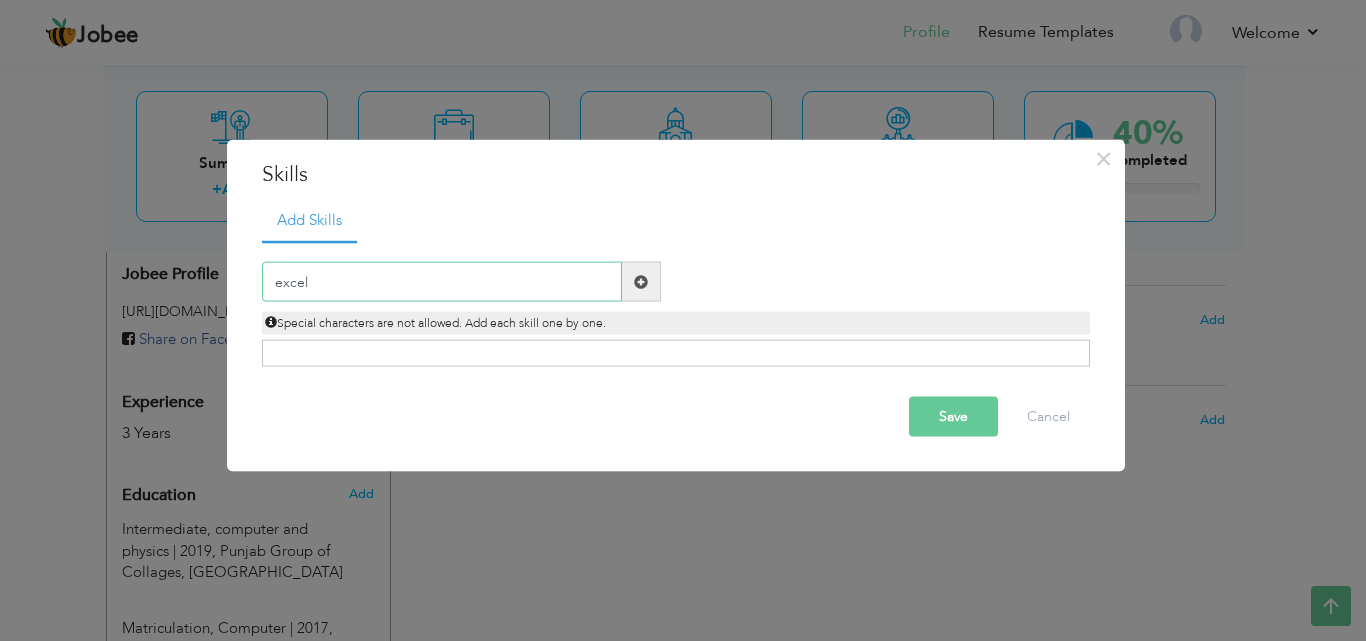 type on "excel" 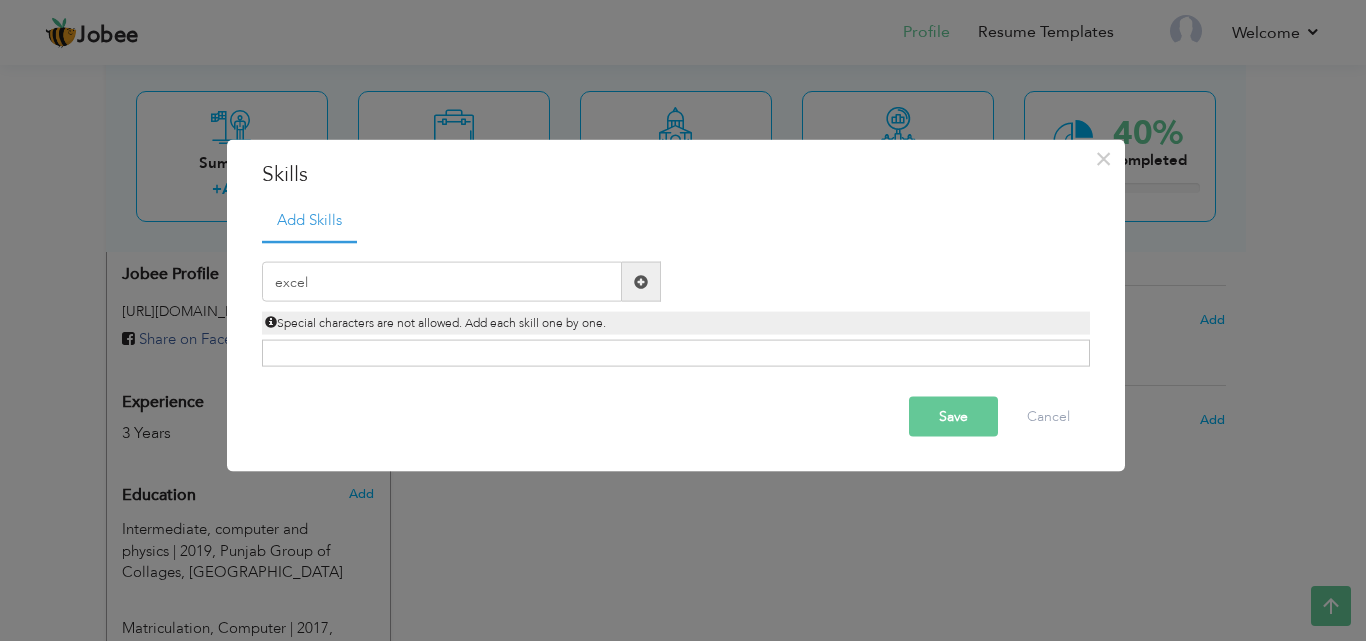 click at bounding box center (641, 281) 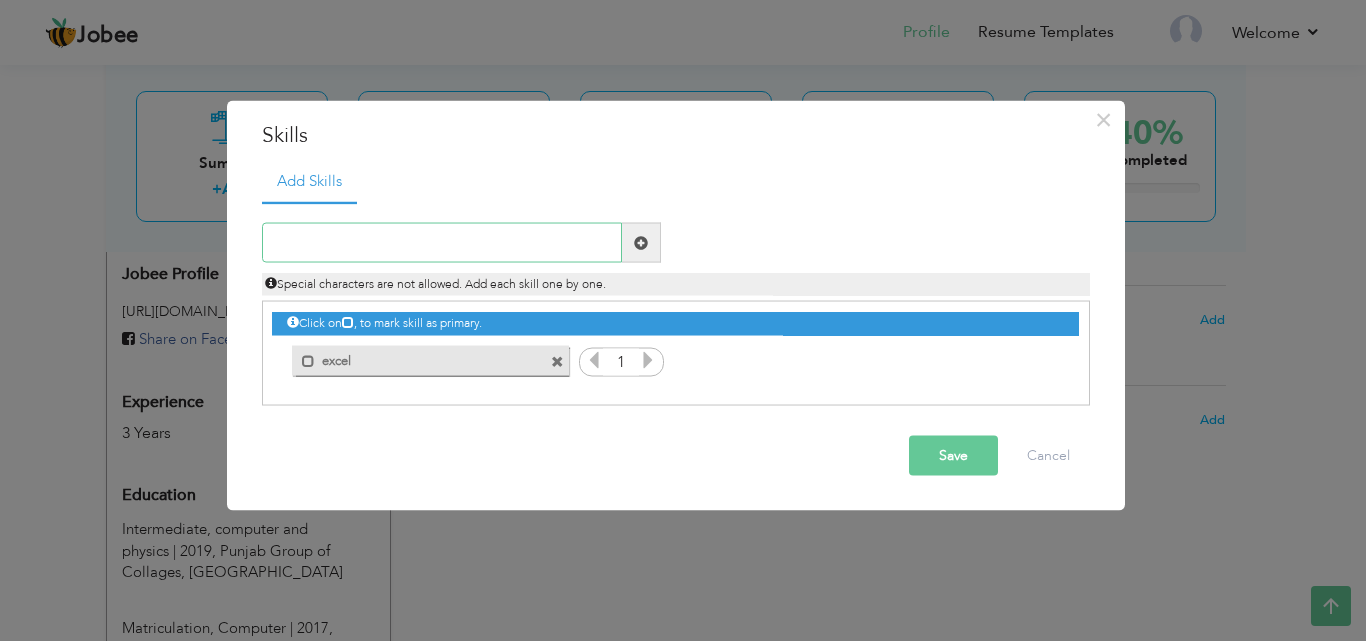 click at bounding box center (442, 243) 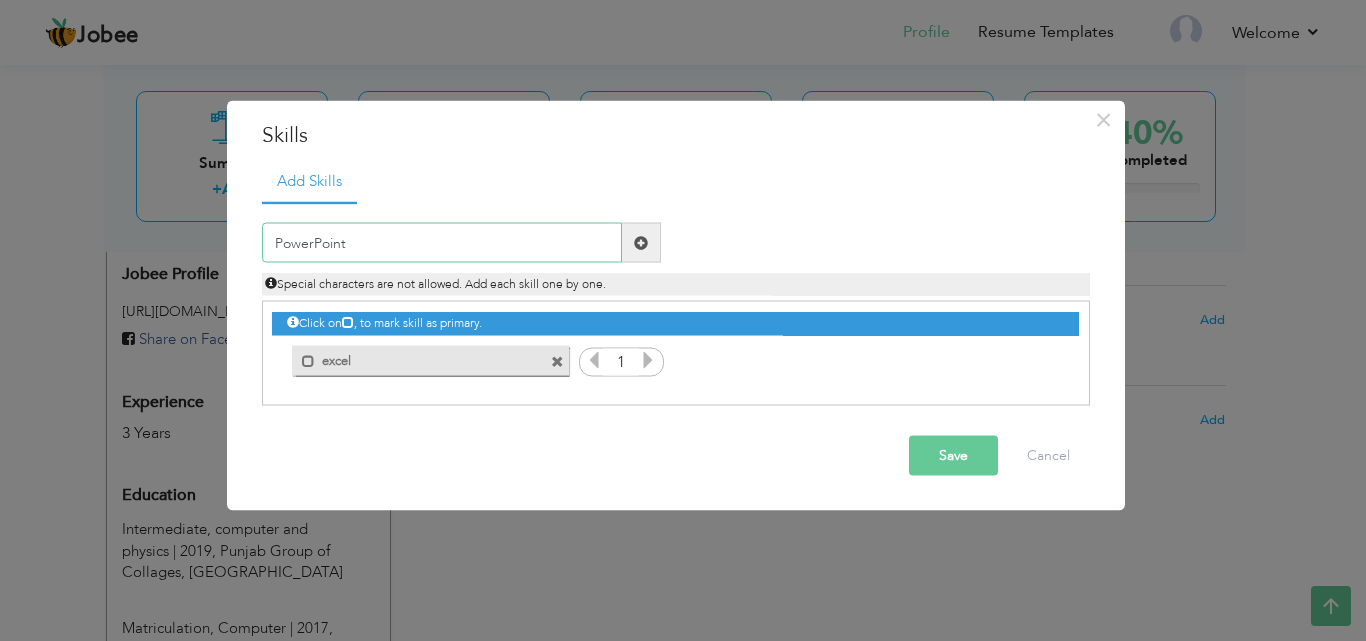 type on "PowerPoint" 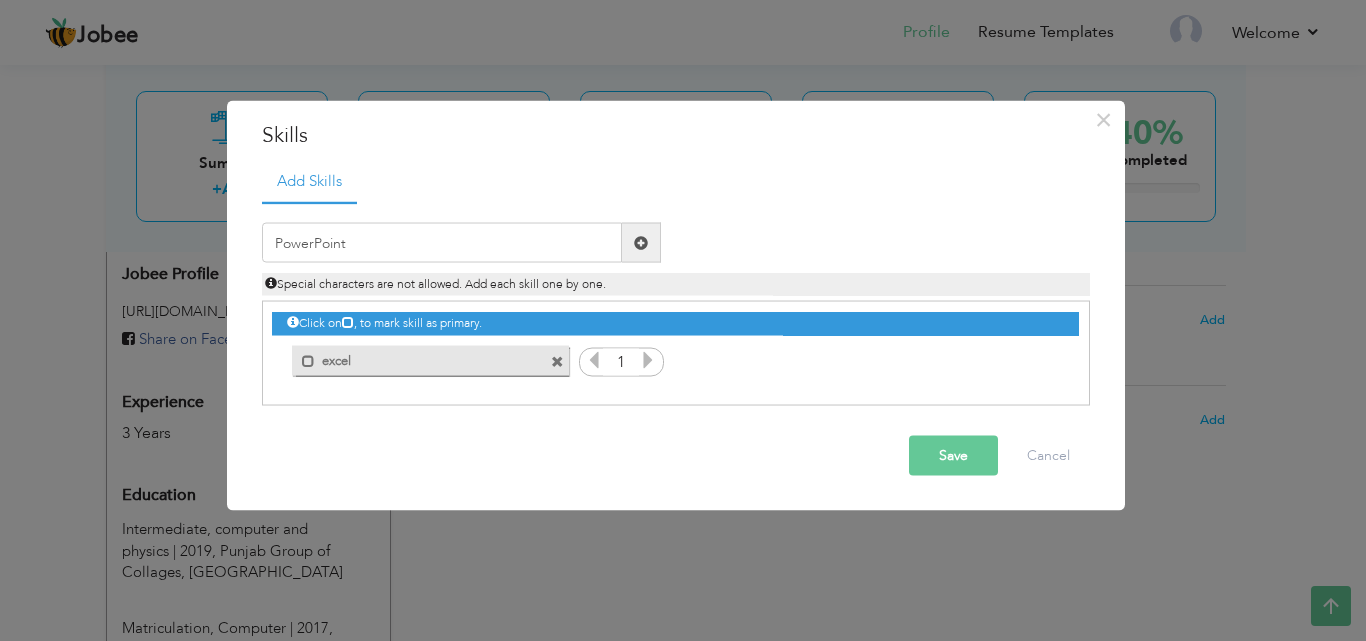 click at bounding box center (641, 243) 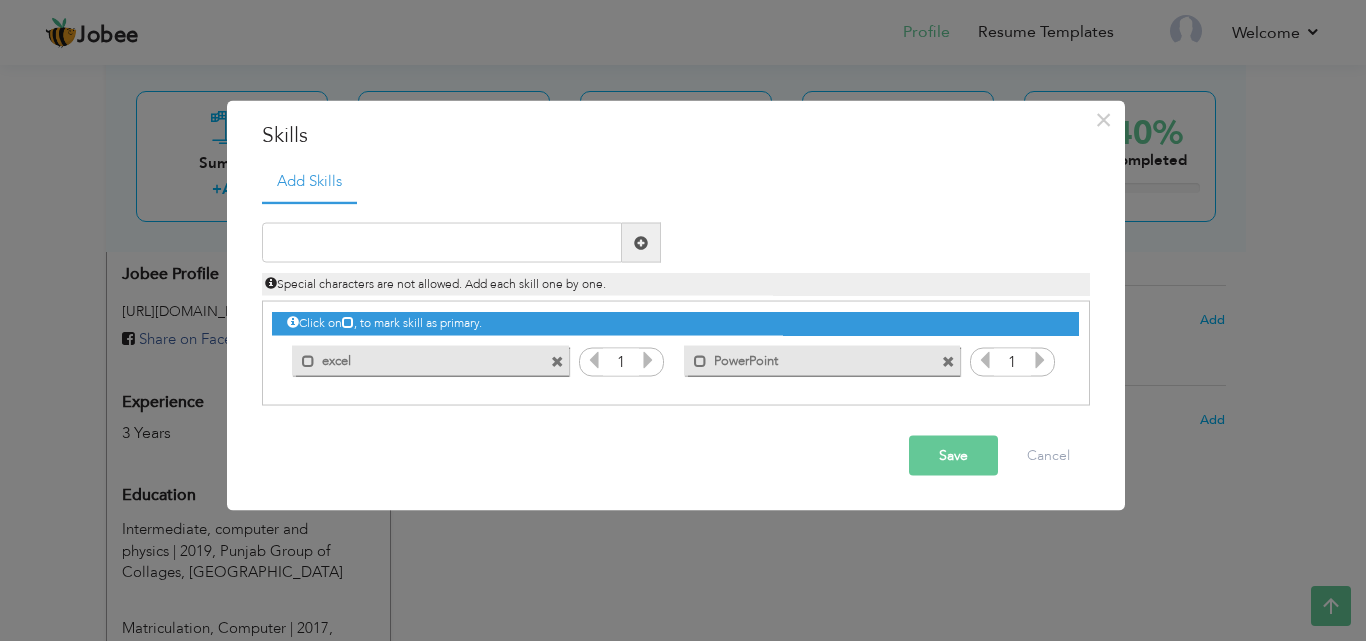 click on "excel" at bounding box center [416, 357] 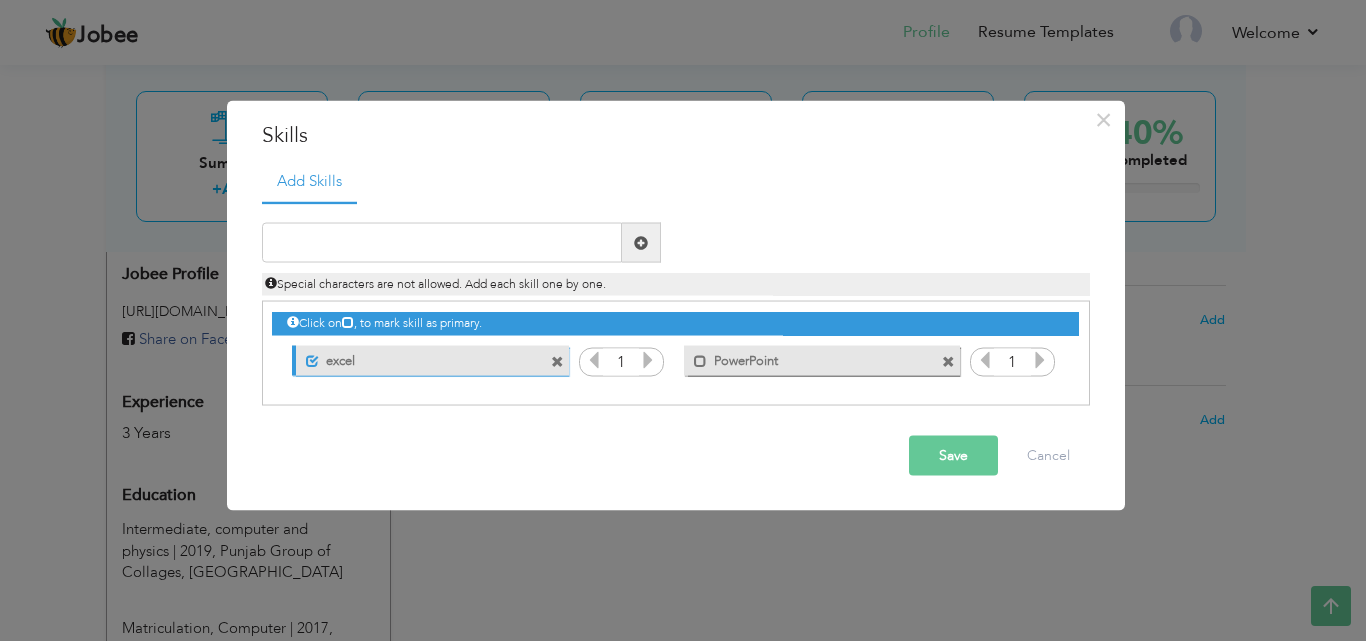 click at bounding box center (557, 361) 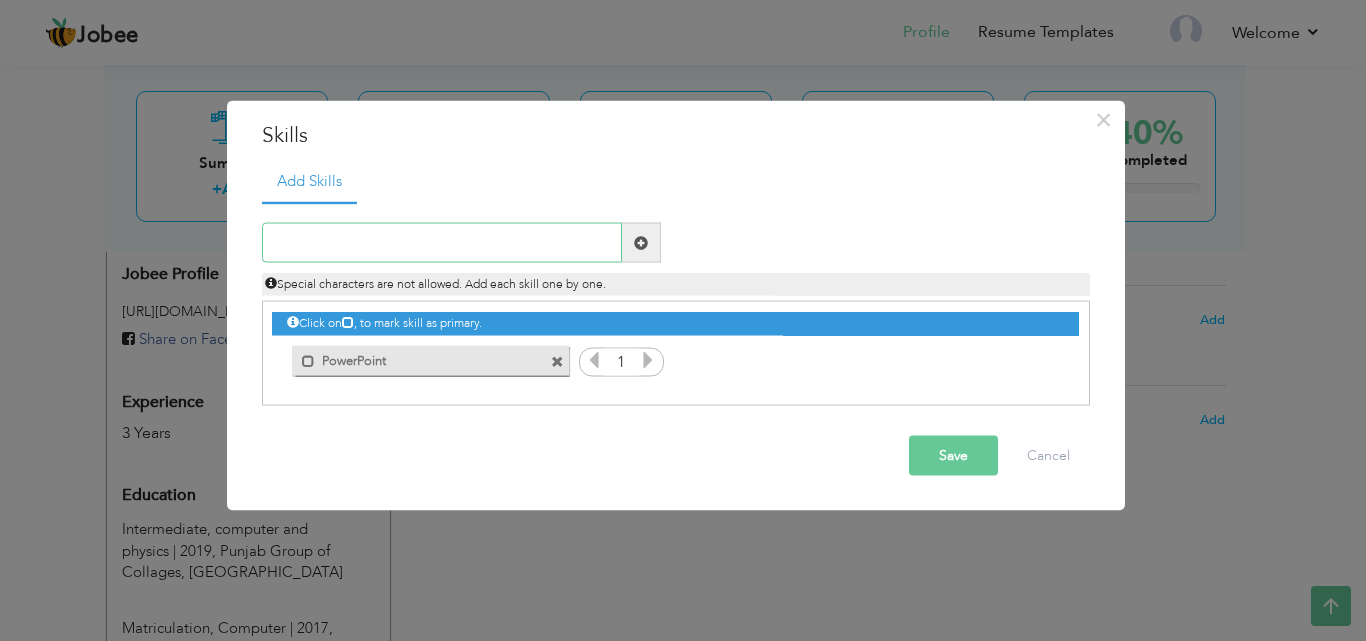 click at bounding box center [442, 243] 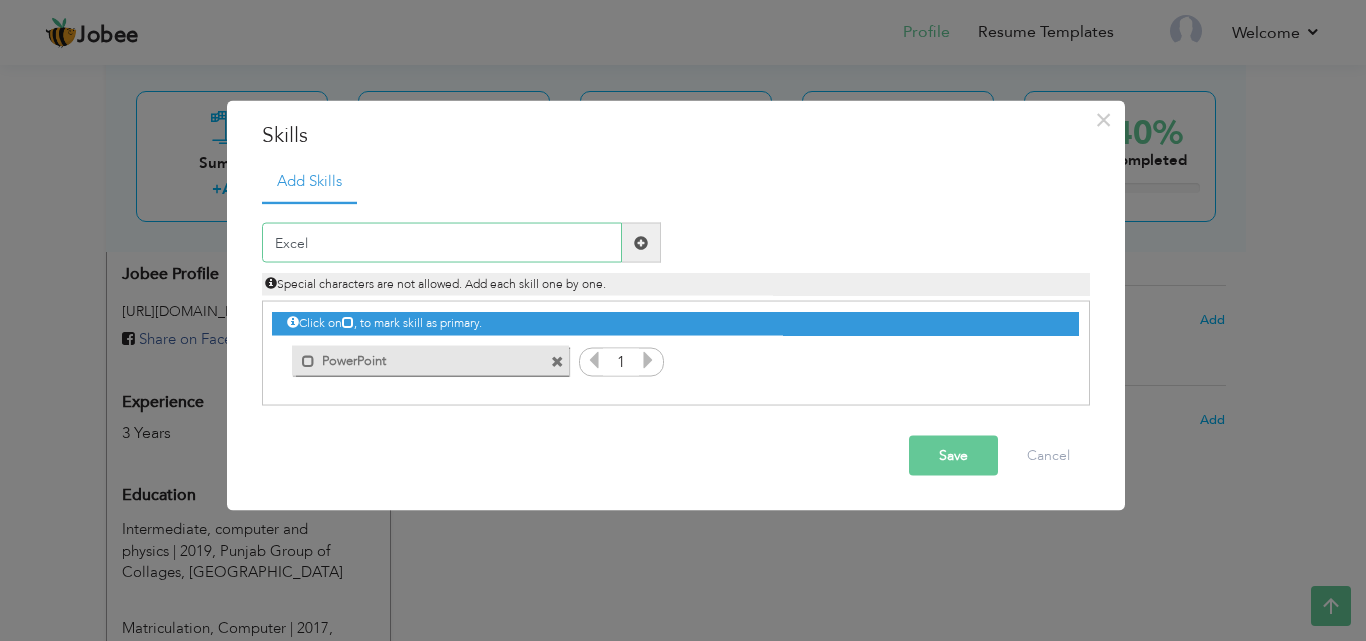type on "Excel" 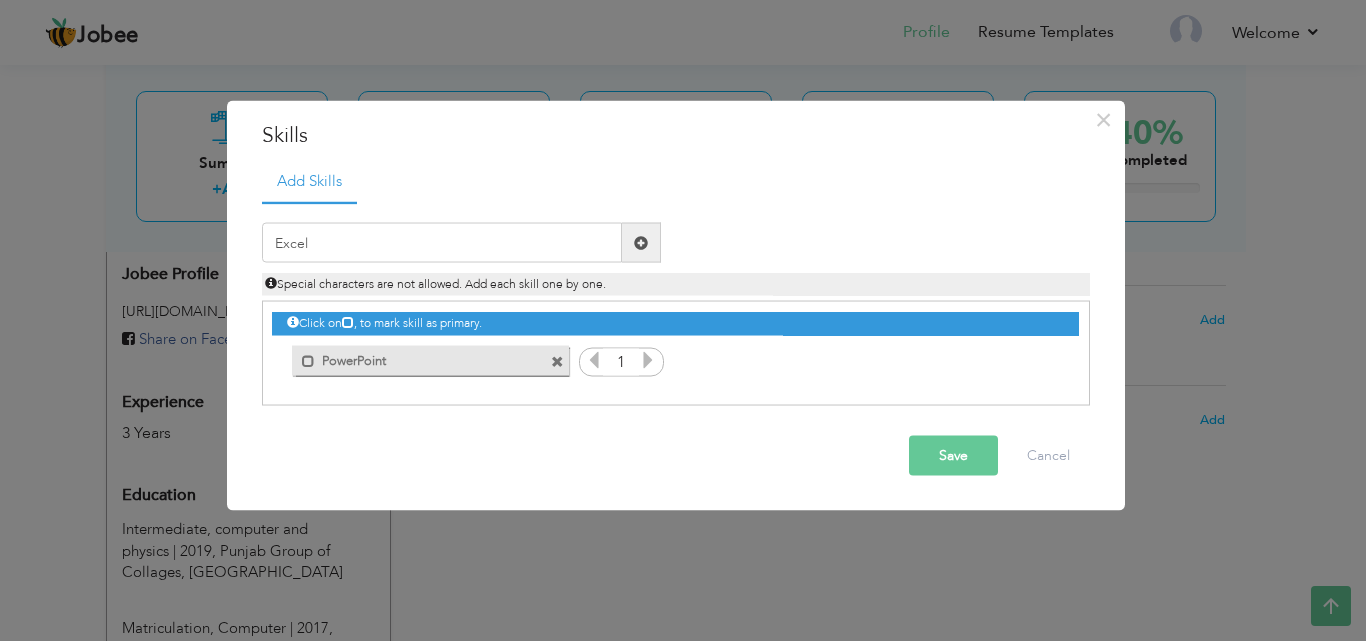 click at bounding box center [641, 242] 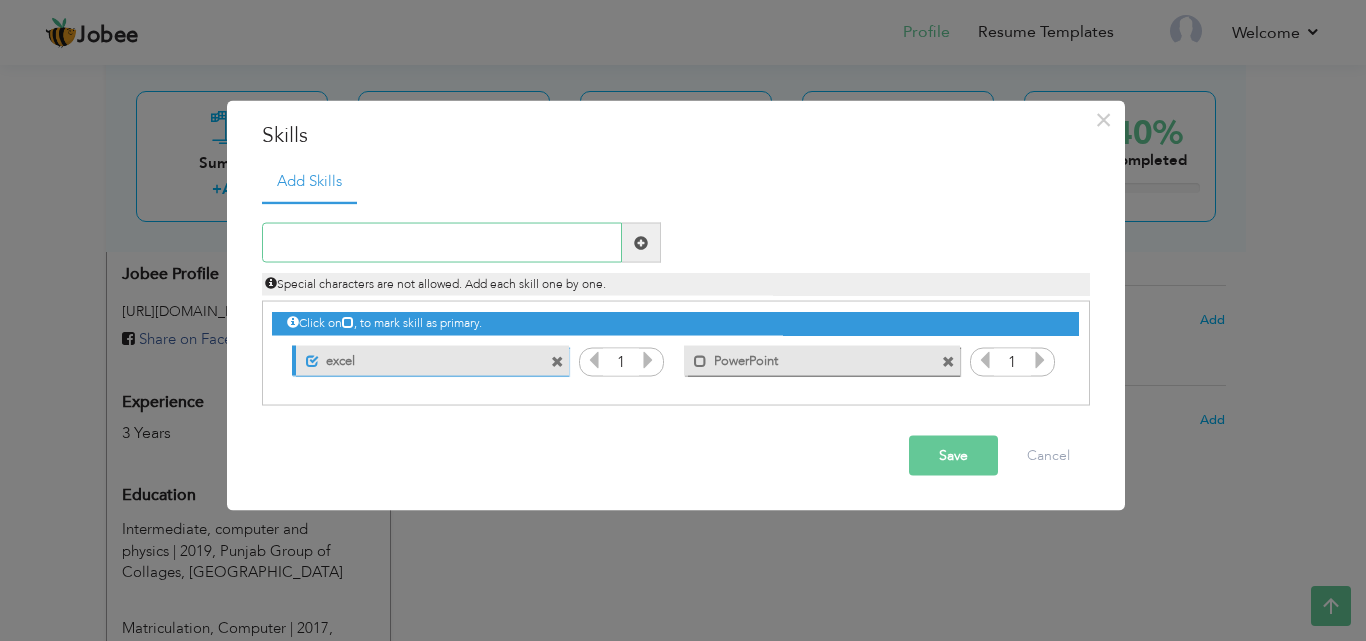 click at bounding box center (442, 243) 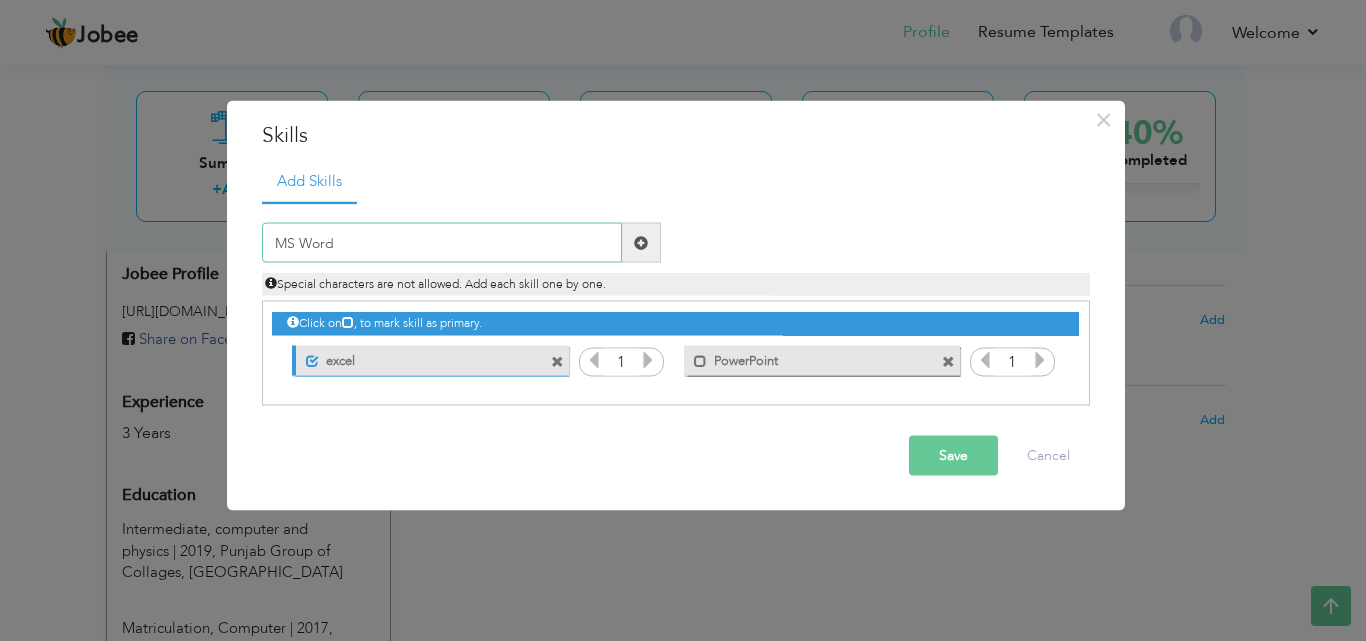type on "MS Word" 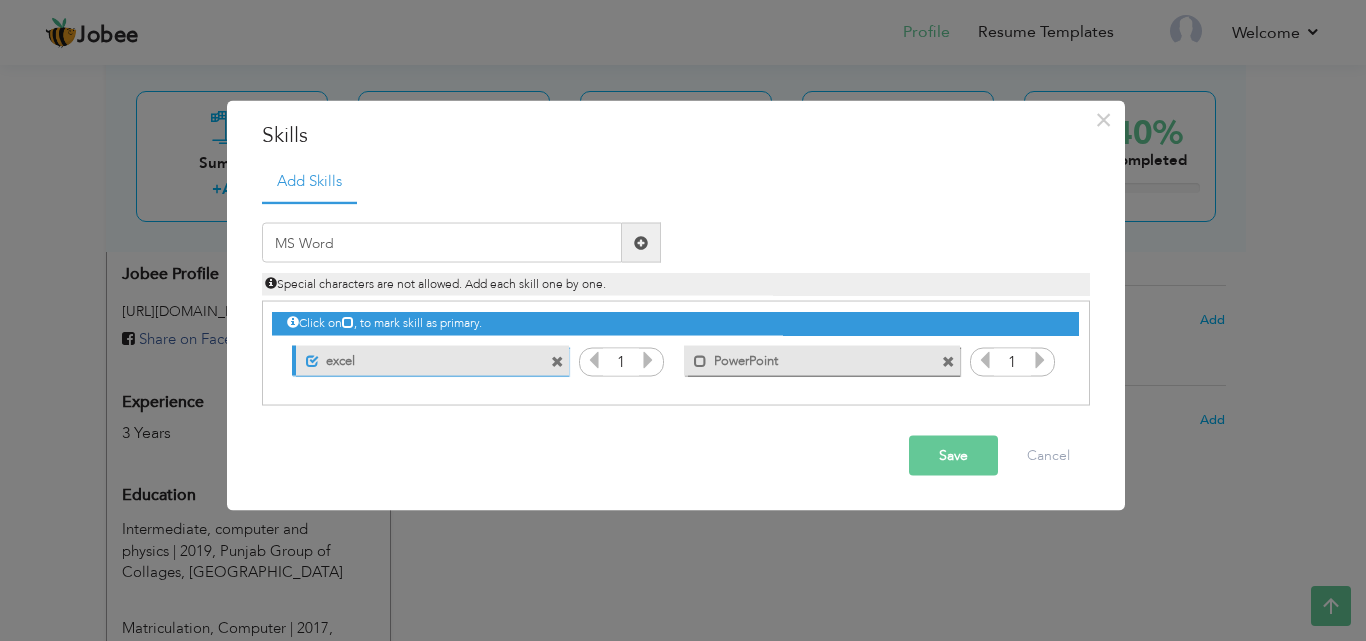 click at bounding box center [641, 243] 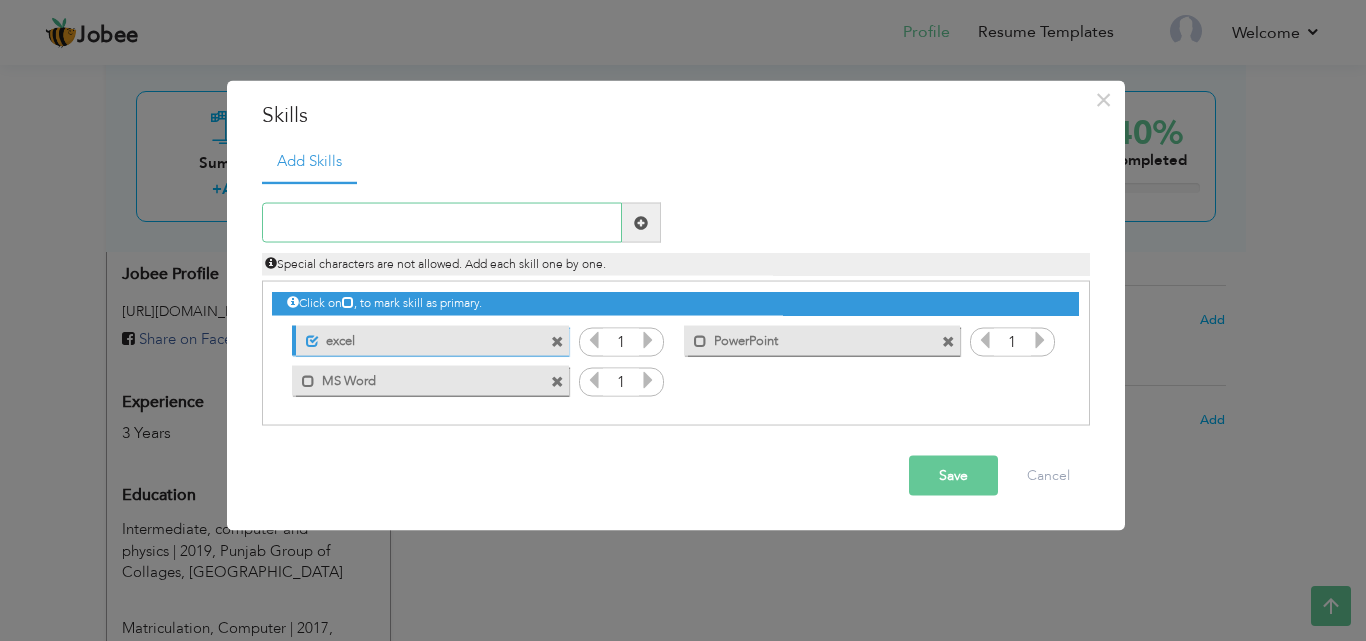 click at bounding box center (442, 223) 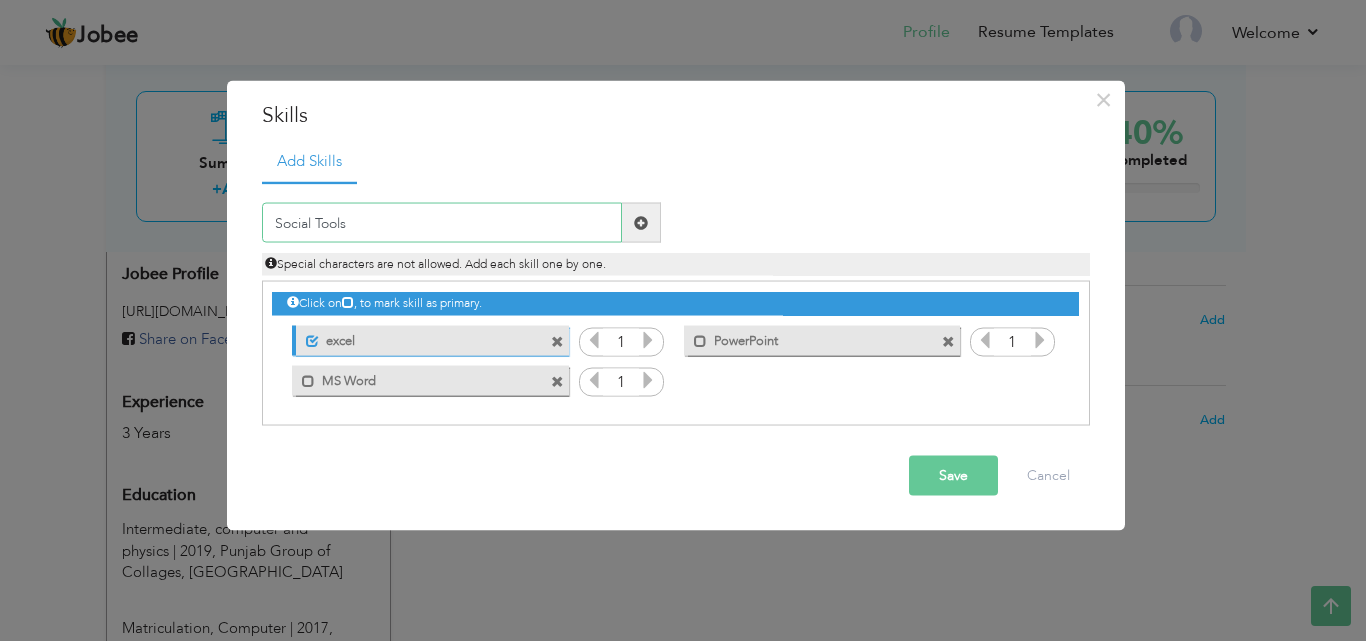 type on "Social Tools" 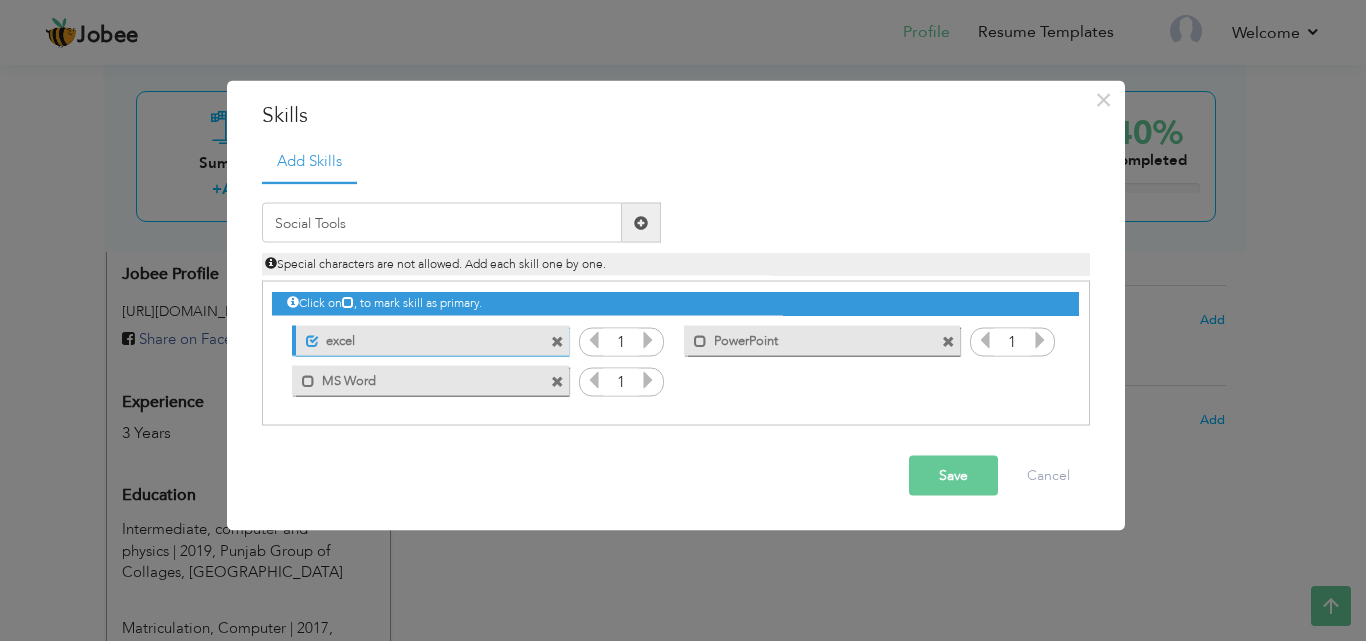 click at bounding box center [641, 222] 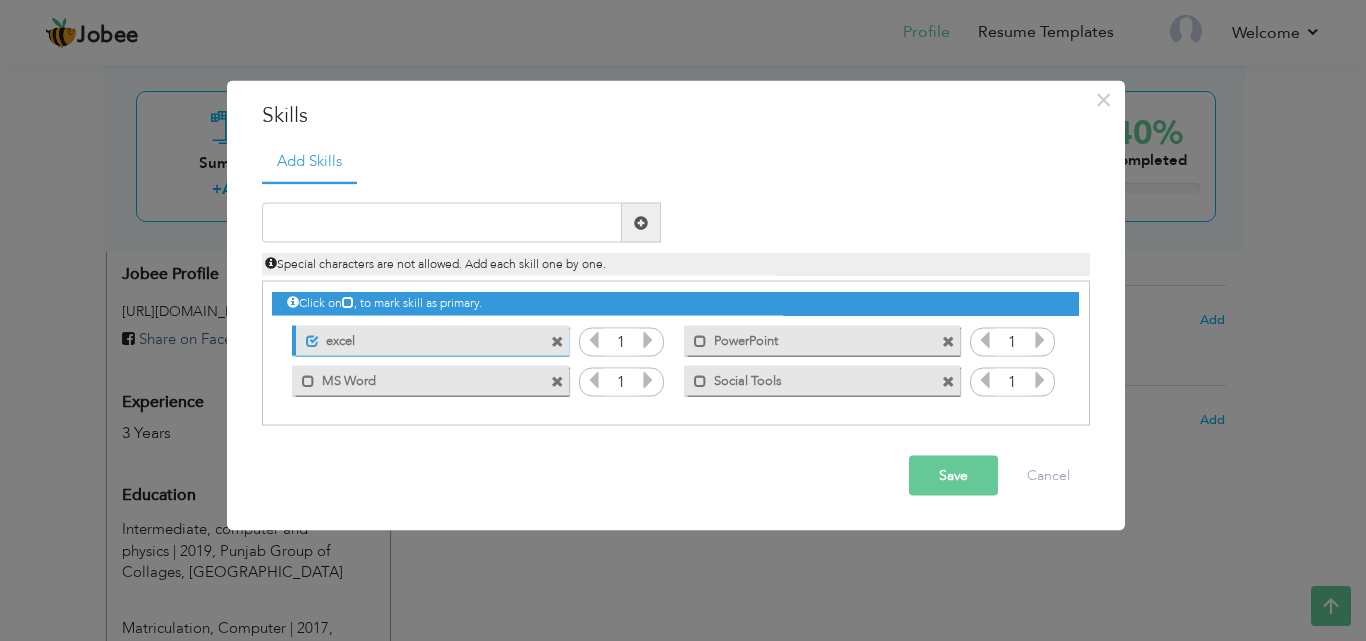 click on "MS Word" at bounding box center [416, 377] 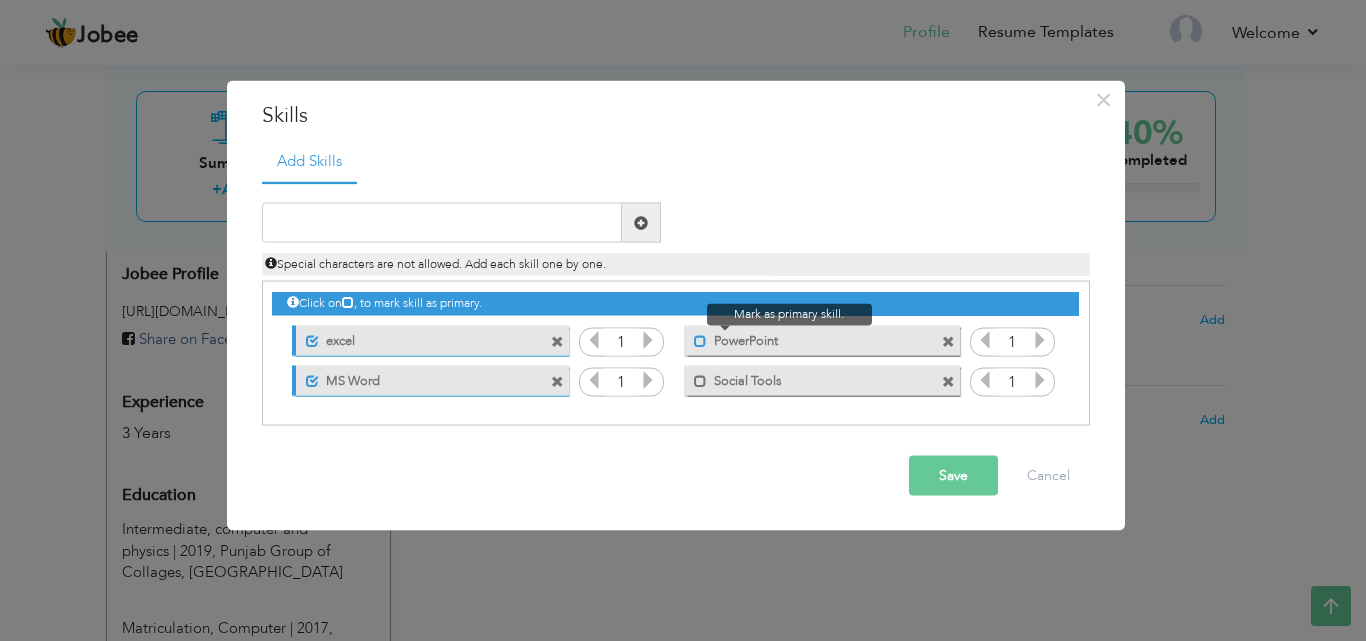 click at bounding box center [700, 340] 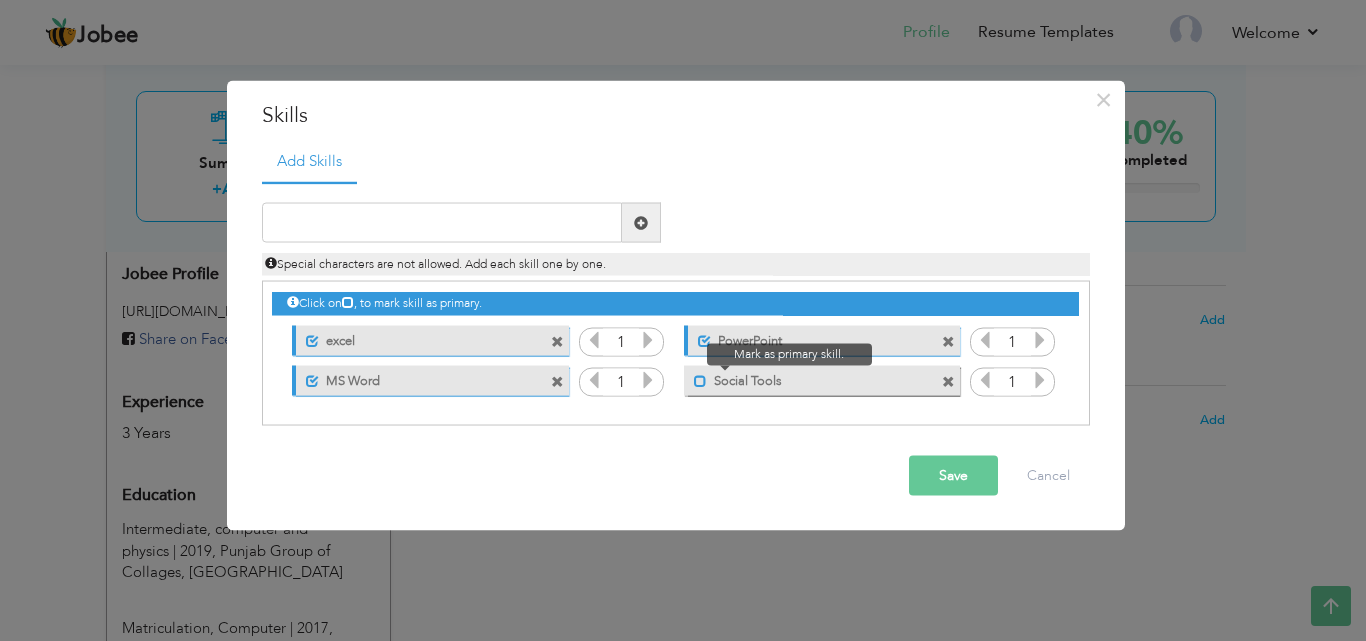 click at bounding box center [700, 380] 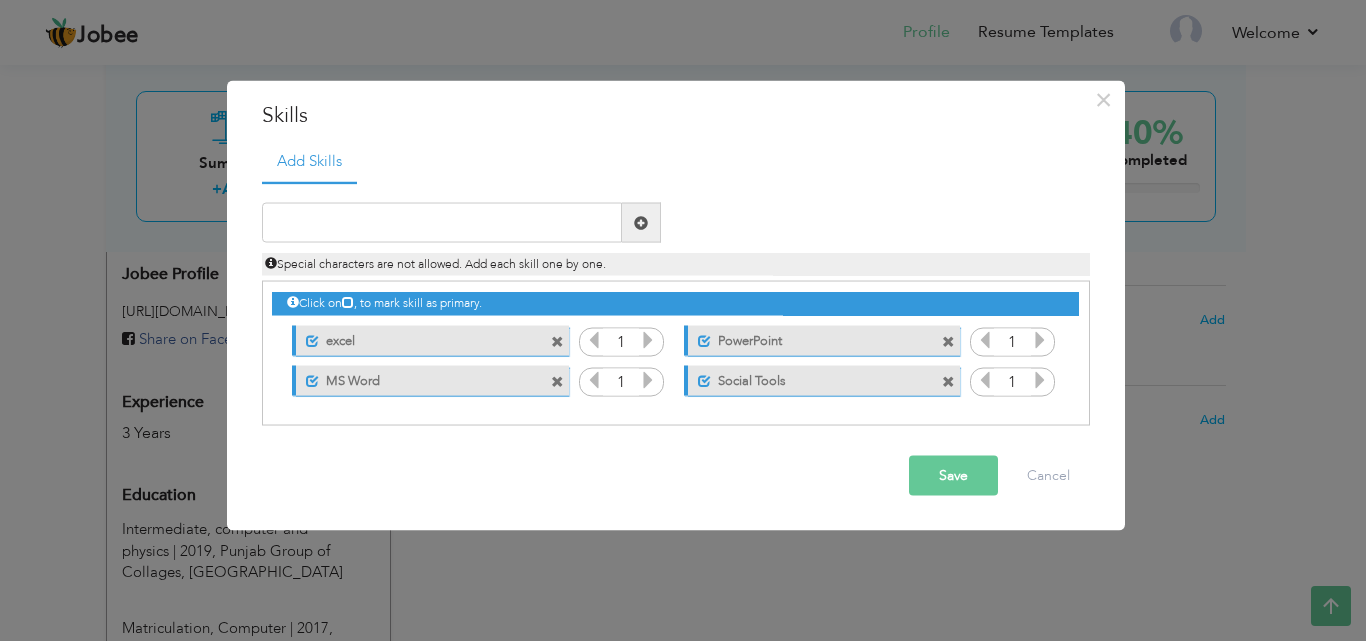 click on "Save" at bounding box center (953, 476) 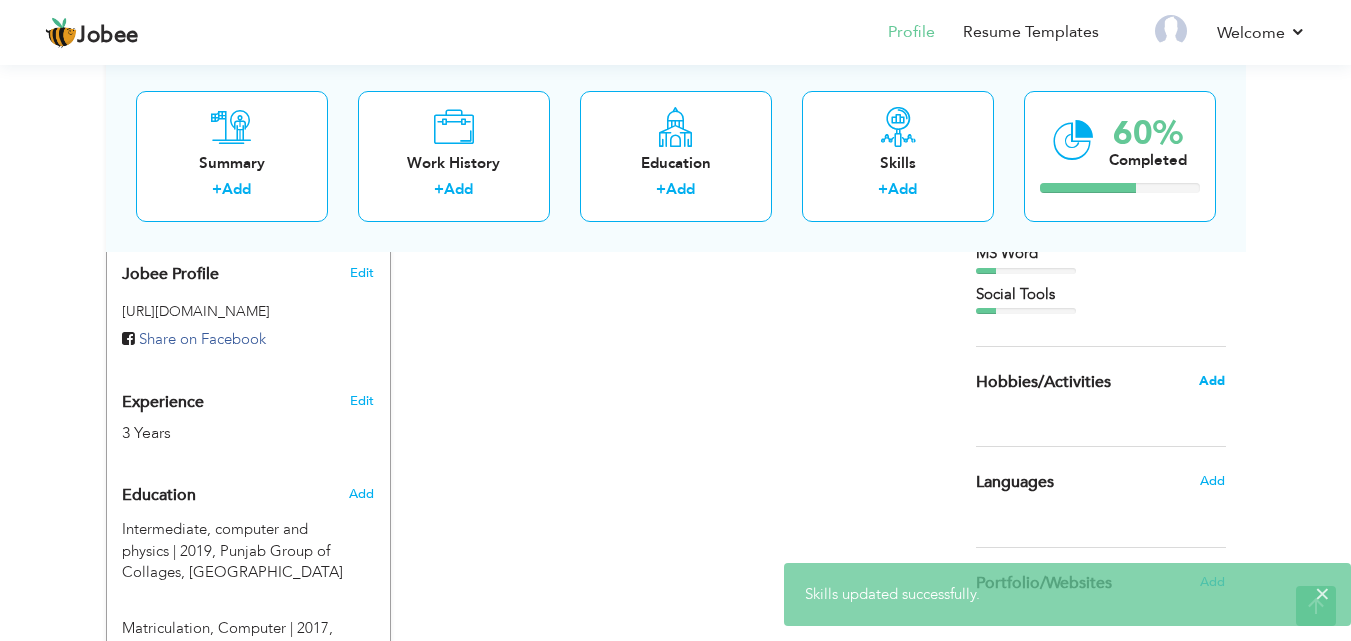 click on "Add" at bounding box center (1212, 381) 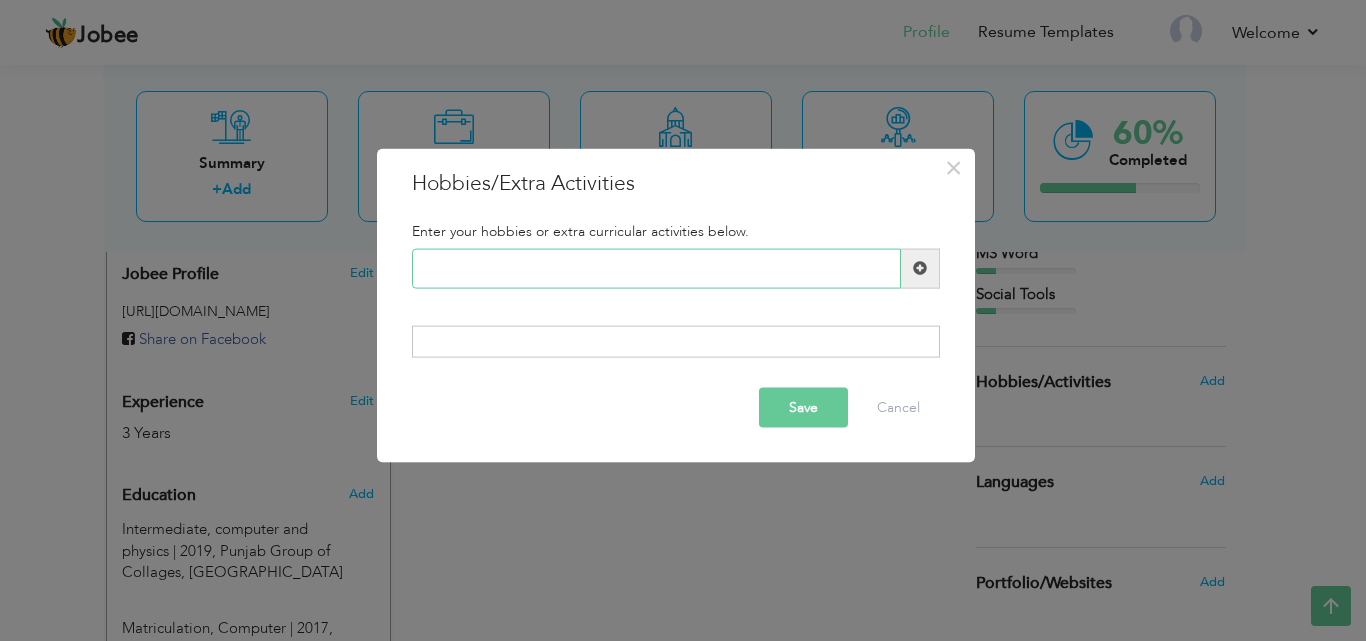 click at bounding box center [656, 268] 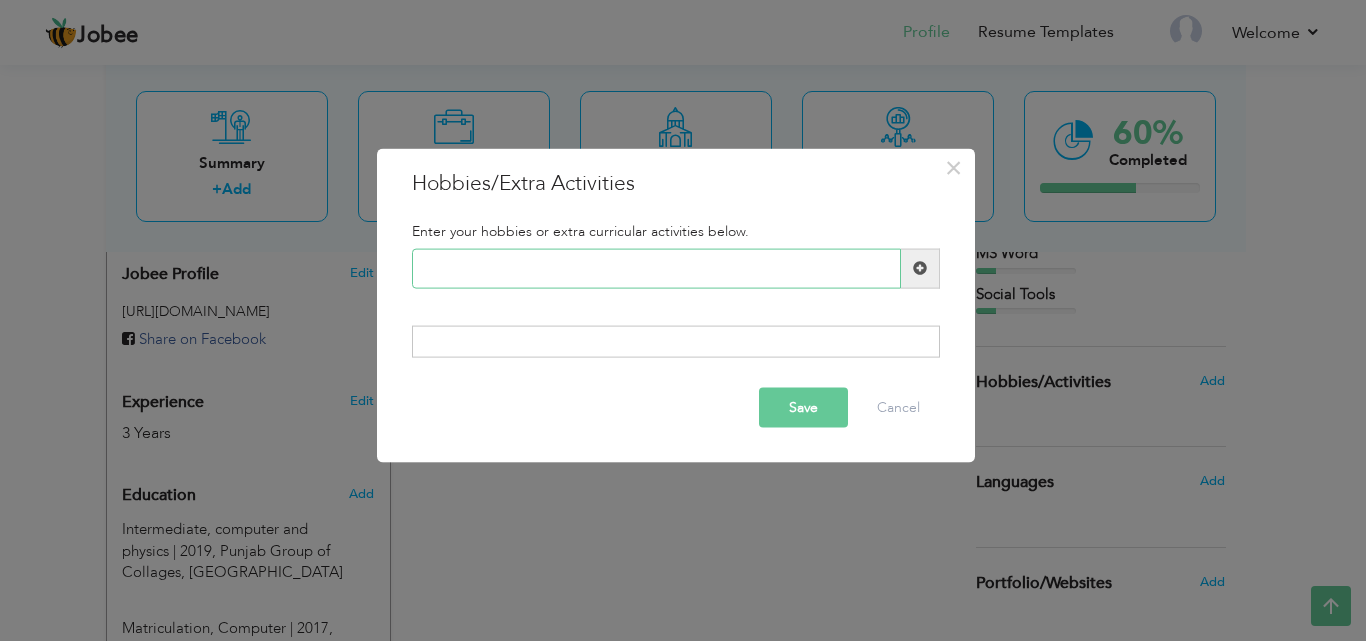 click at bounding box center (656, 268) 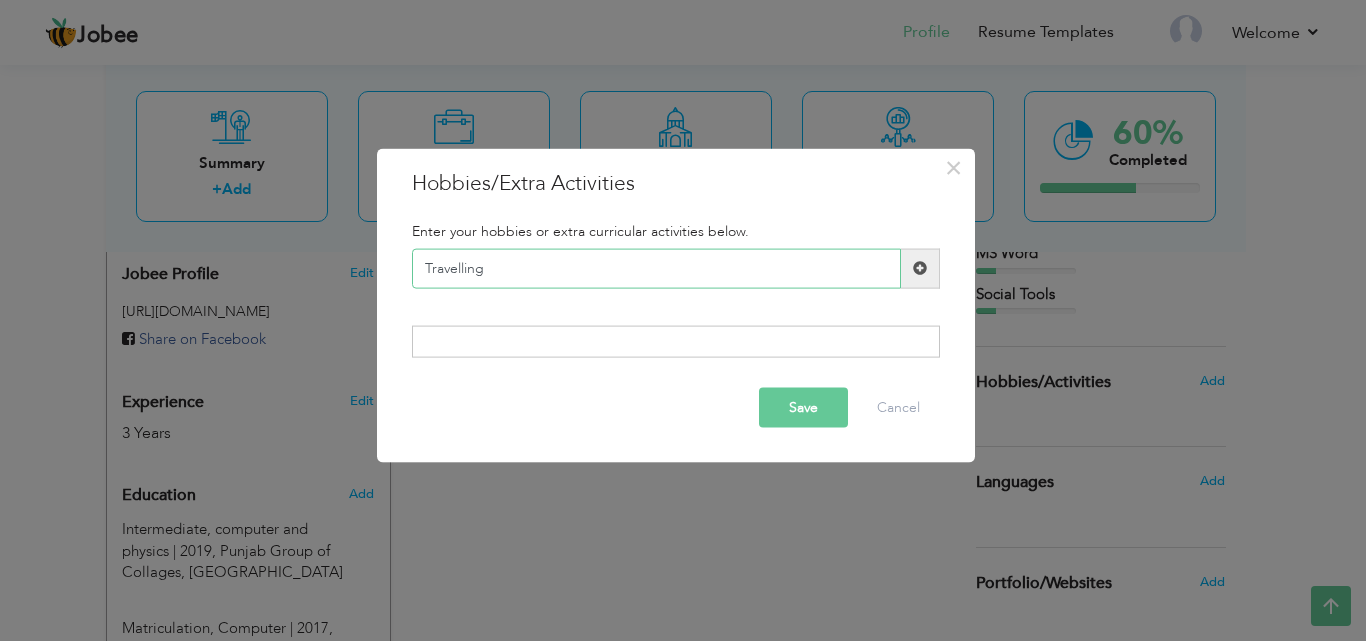 type on "Travelling" 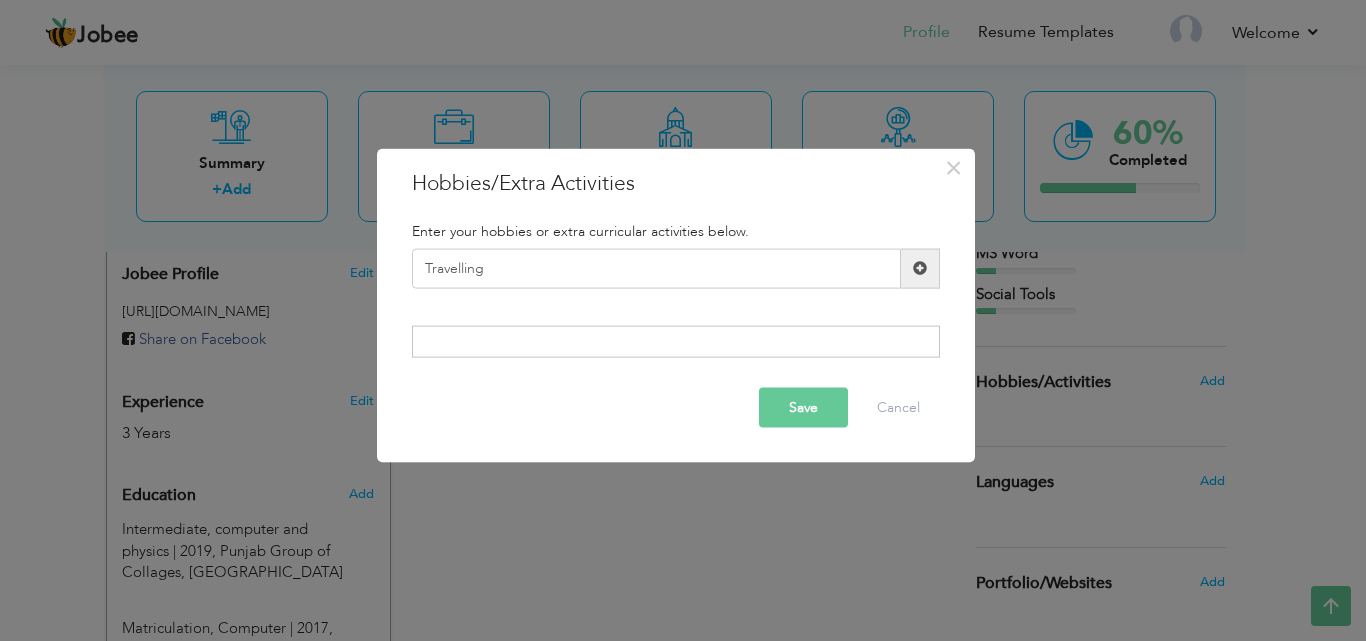 click at bounding box center (920, 268) 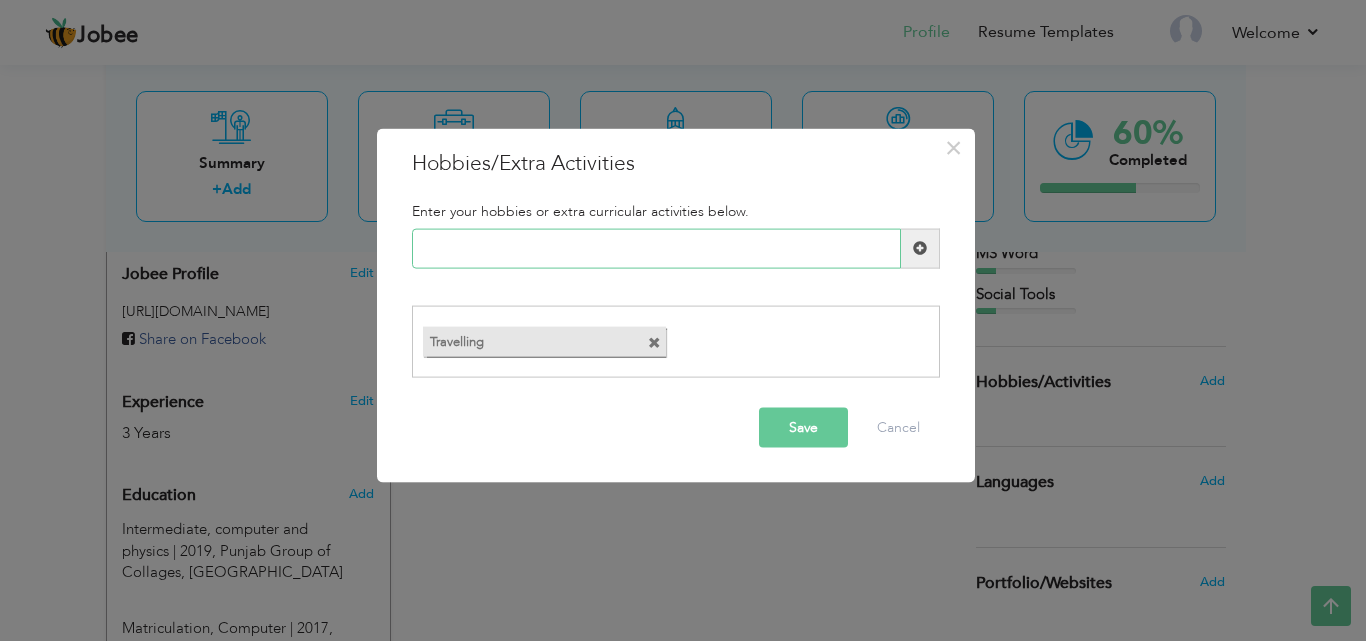 click at bounding box center (656, 248) 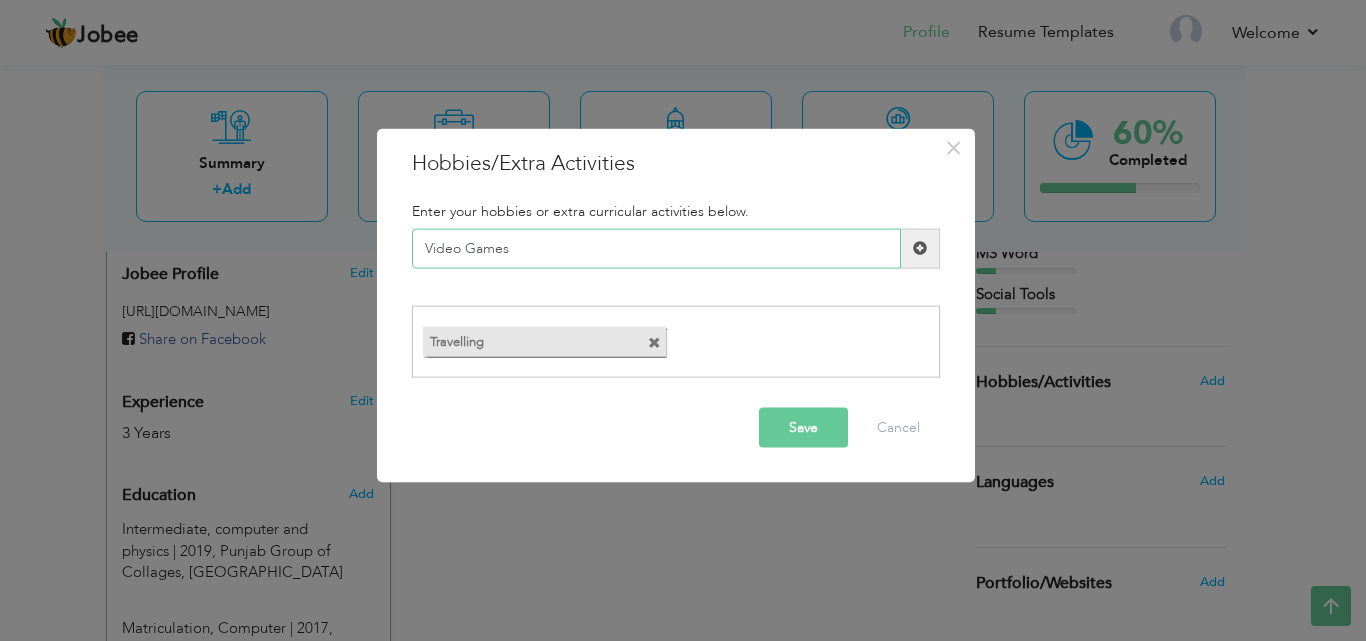 type on "Video Games" 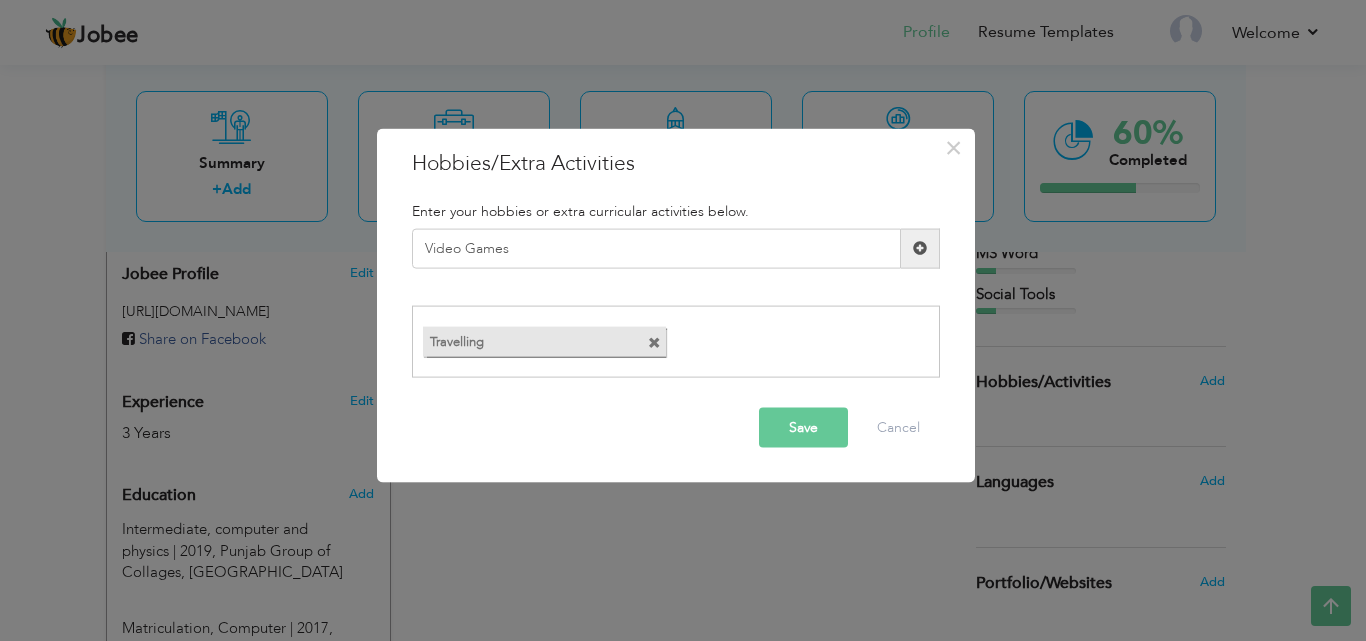 click at bounding box center [920, 248] 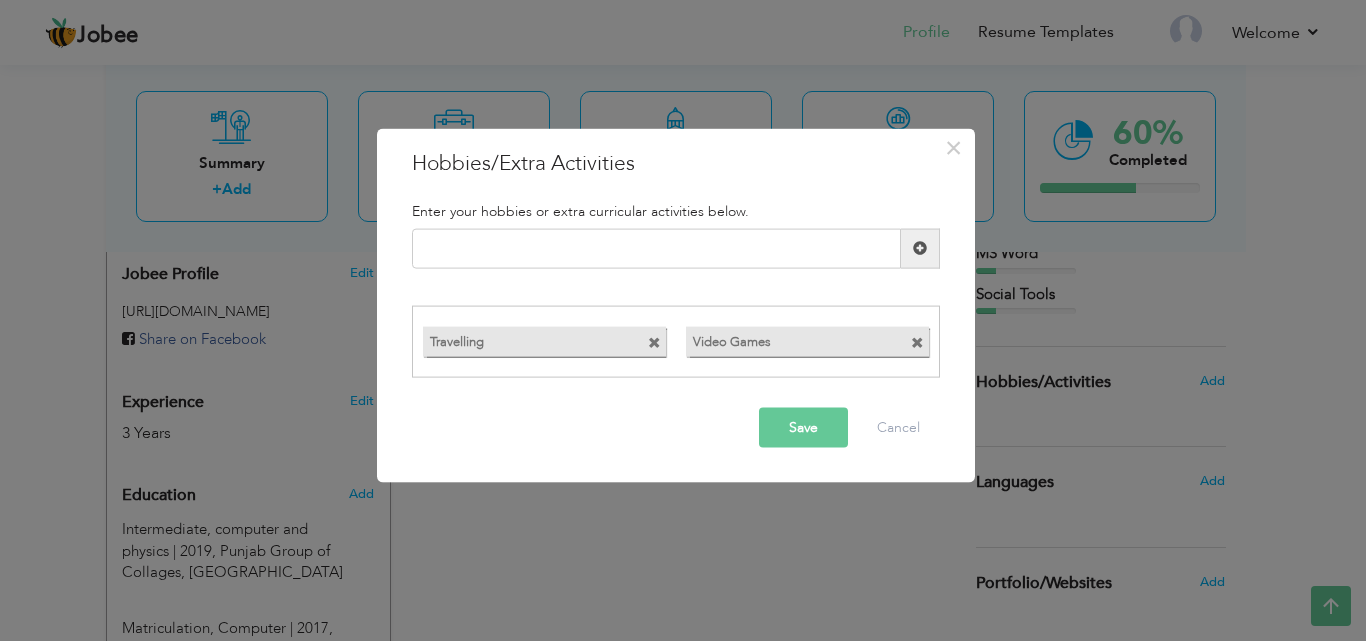 click at bounding box center (920, 248) 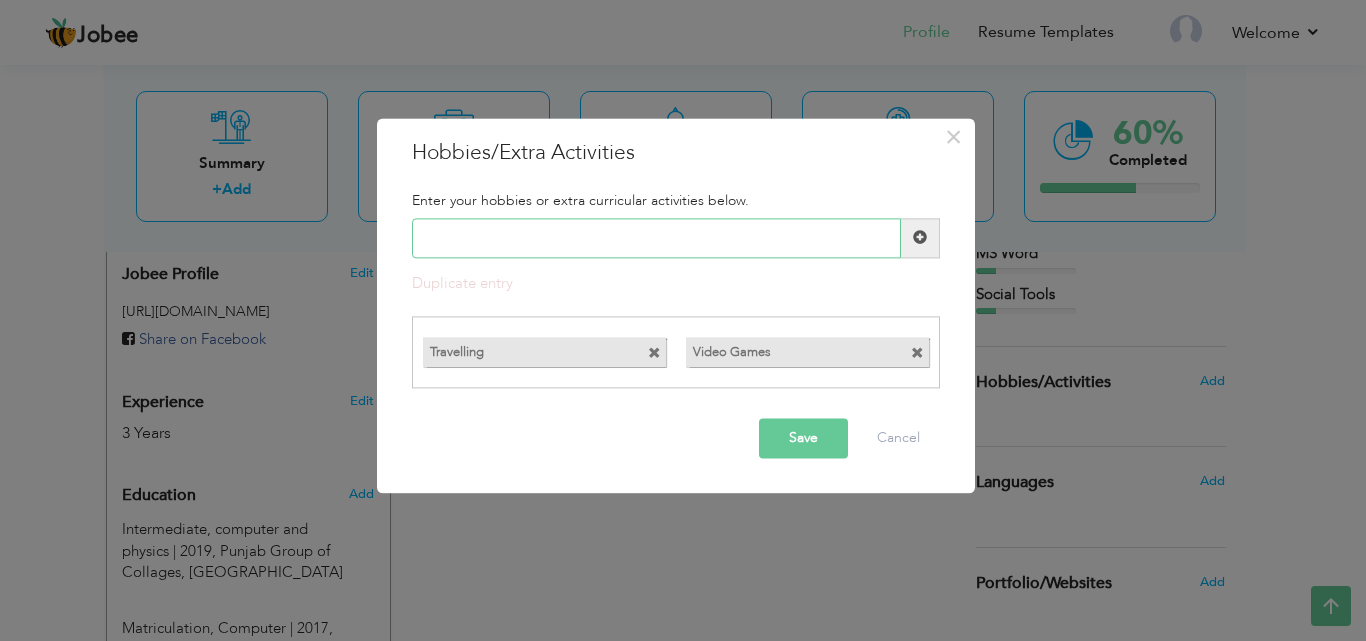 click at bounding box center (656, 238) 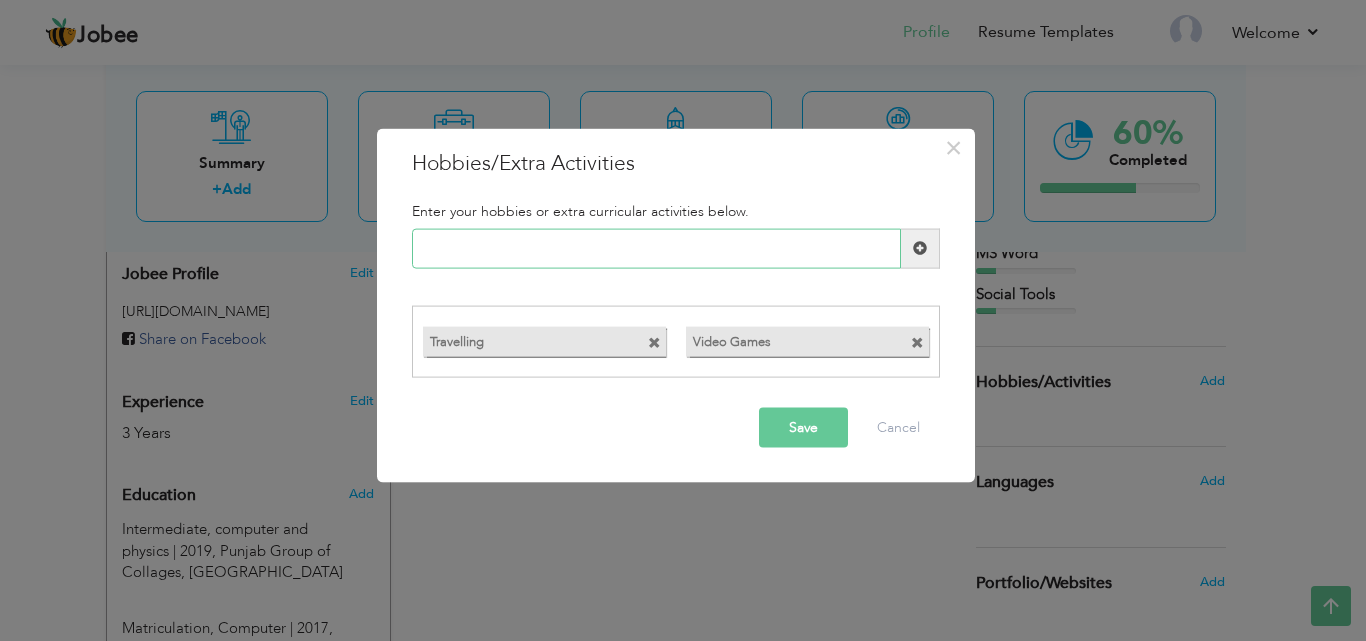 drag, startPoint x: 596, startPoint y: 242, endPoint x: 582, endPoint y: 271, distance: 32.202484 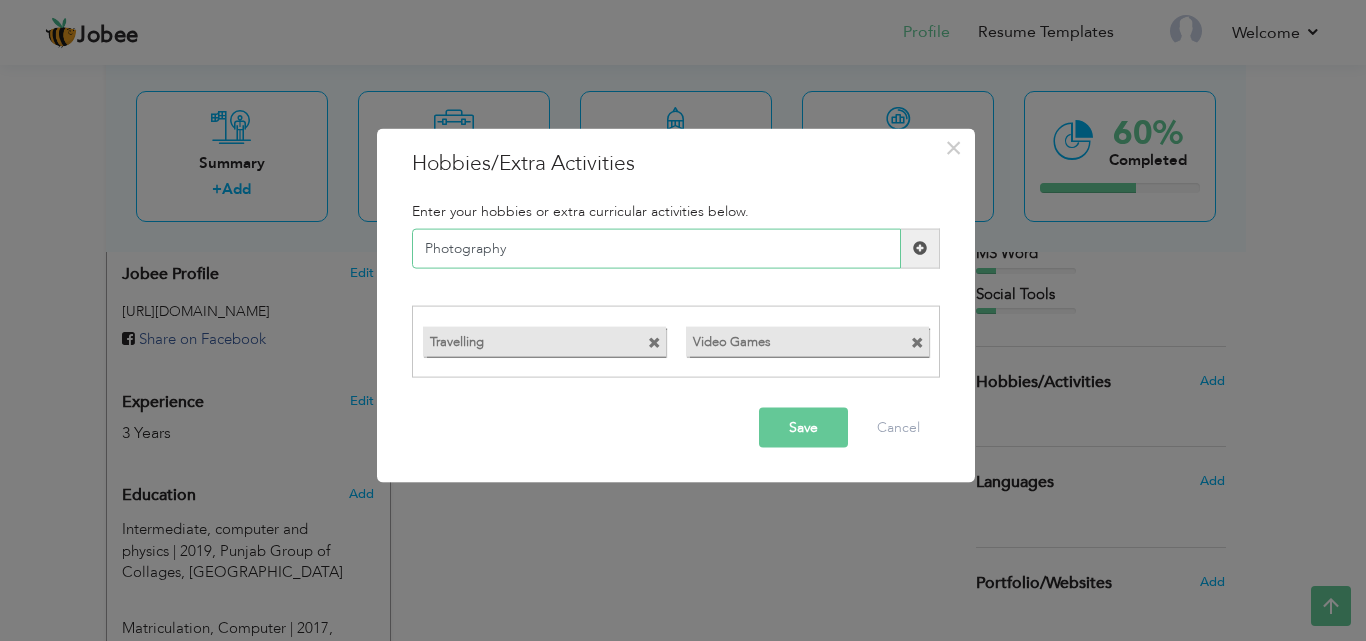 type on "Photography" 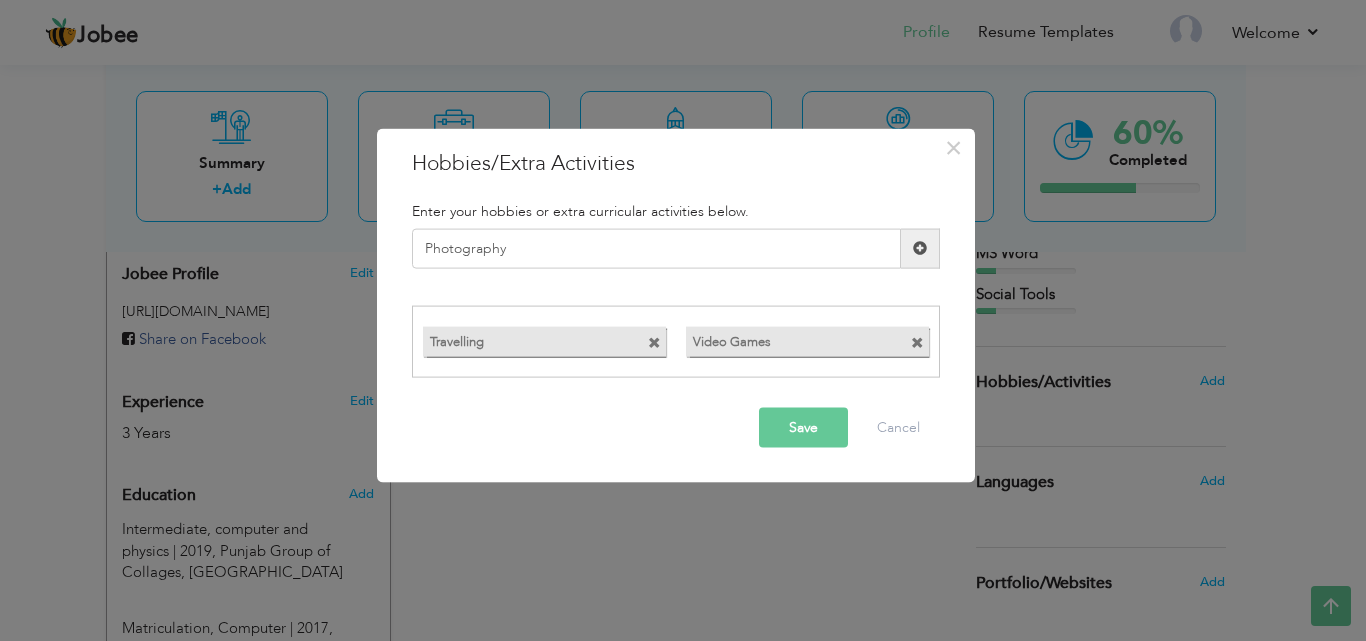 click at bounding box center [920, 248] 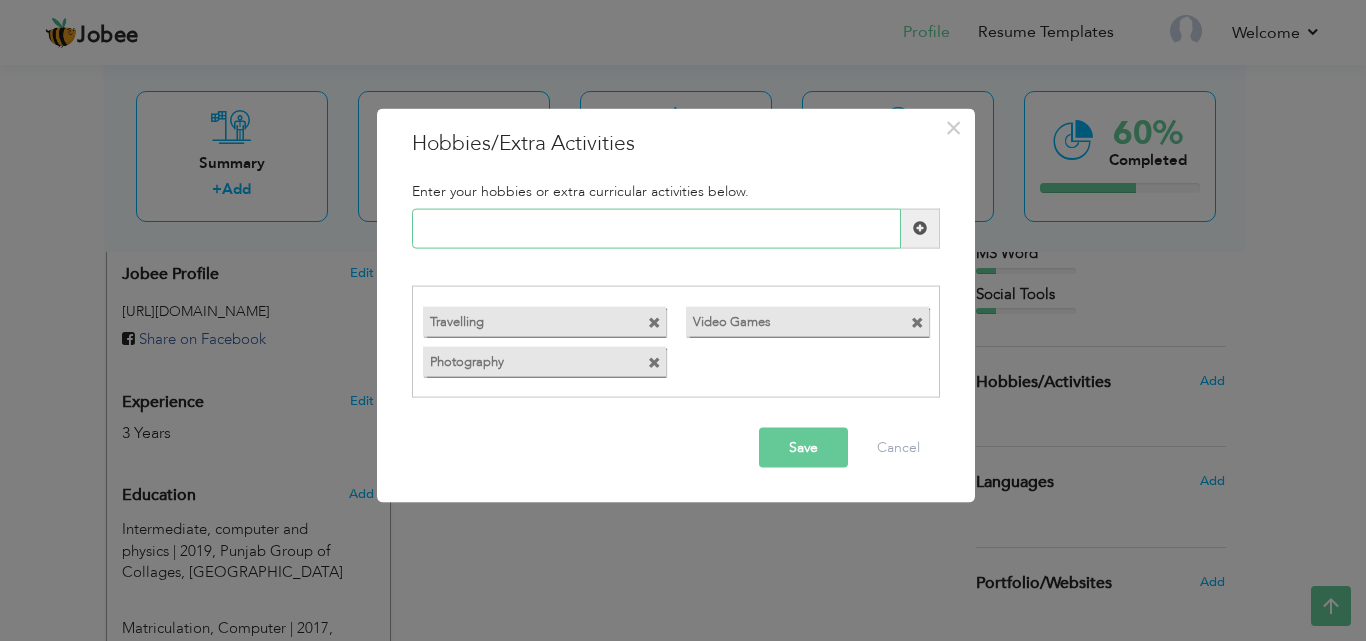 click at bounding box center (656, 228) 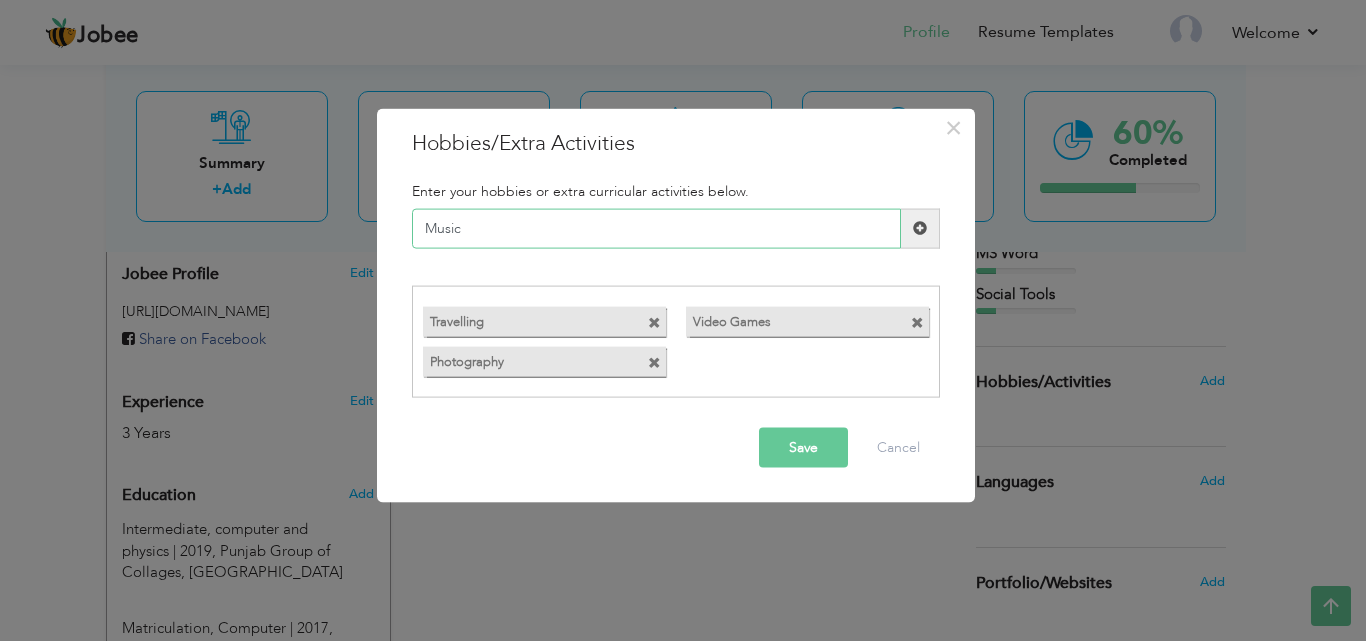 type on "Music" 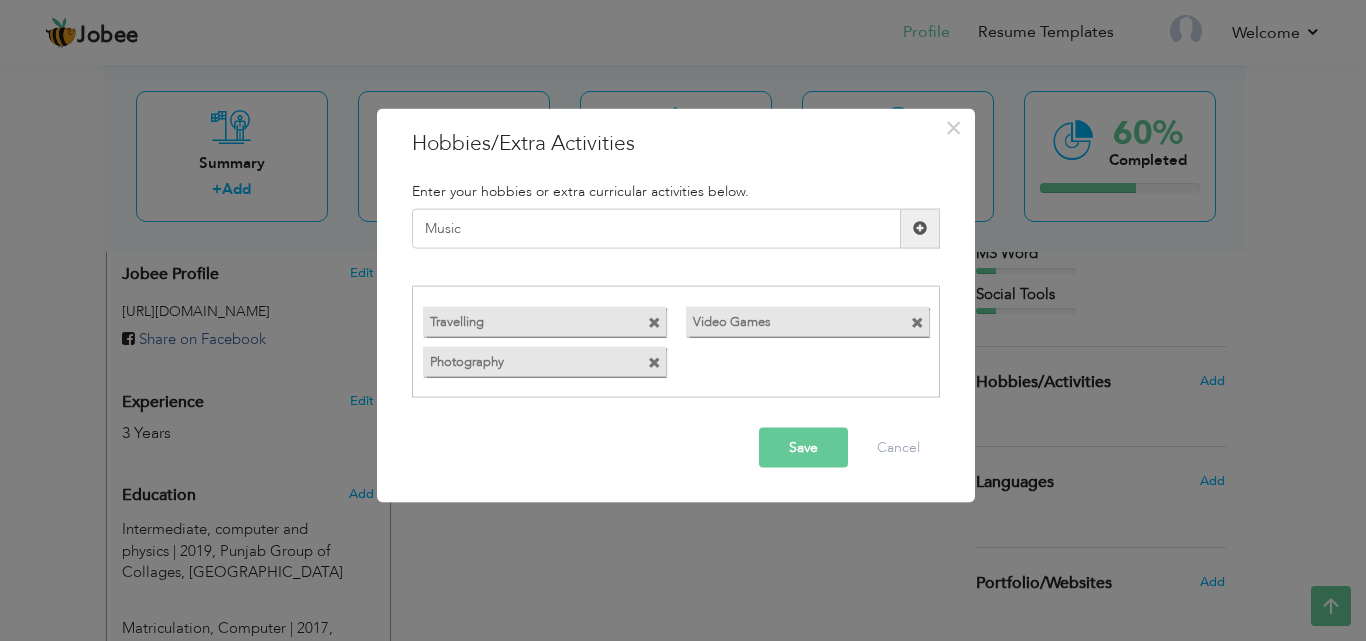 click at bounding box center [920, 228] 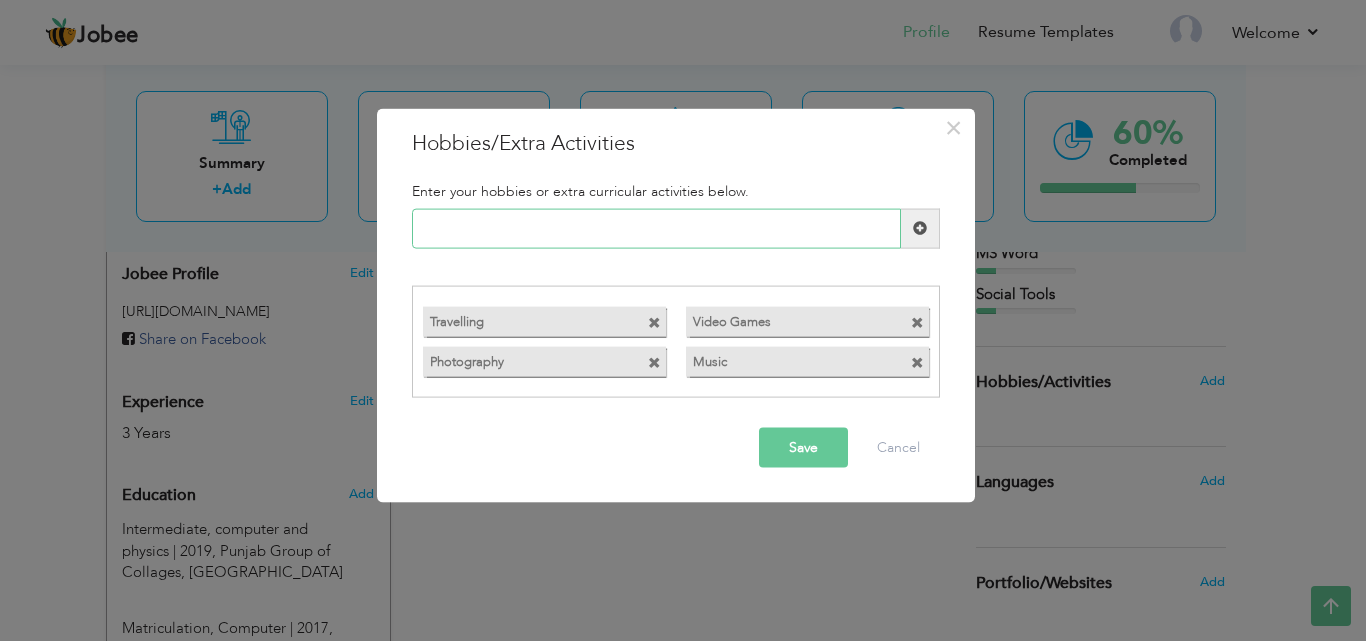 click at bounding box center [656, 228] 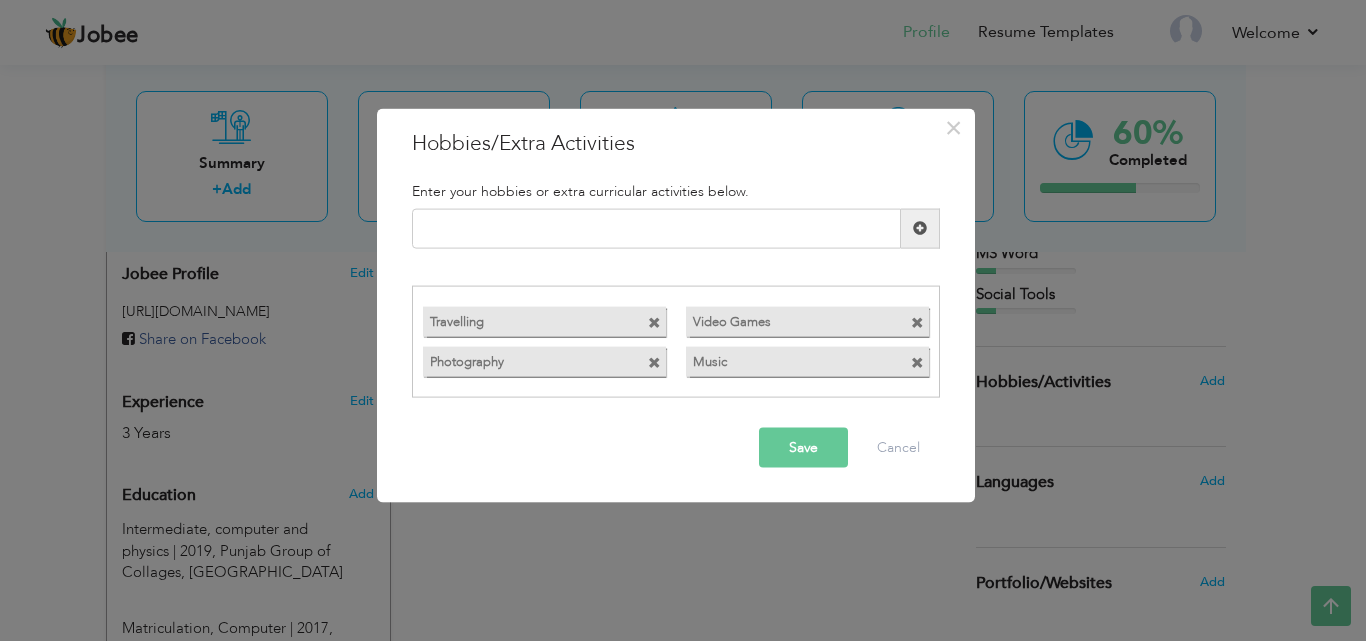 click on "Save" at bounding box center (803, 448) 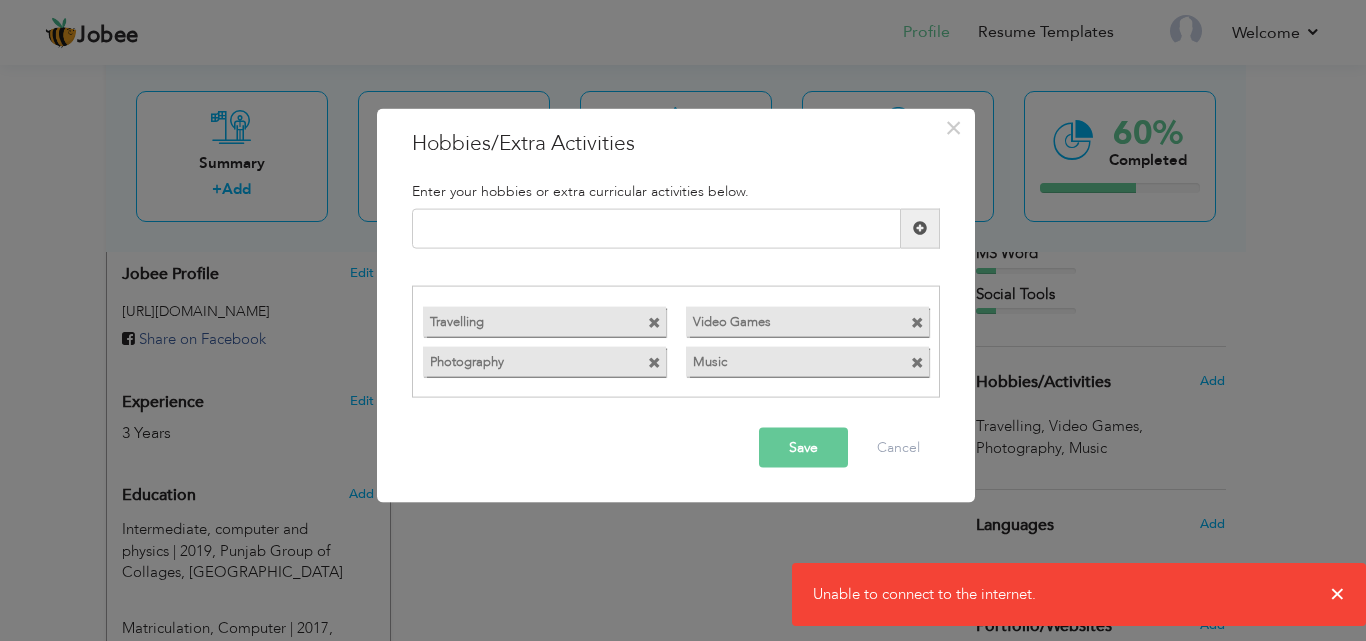 click on "Save" at bounding box center (803, 448) 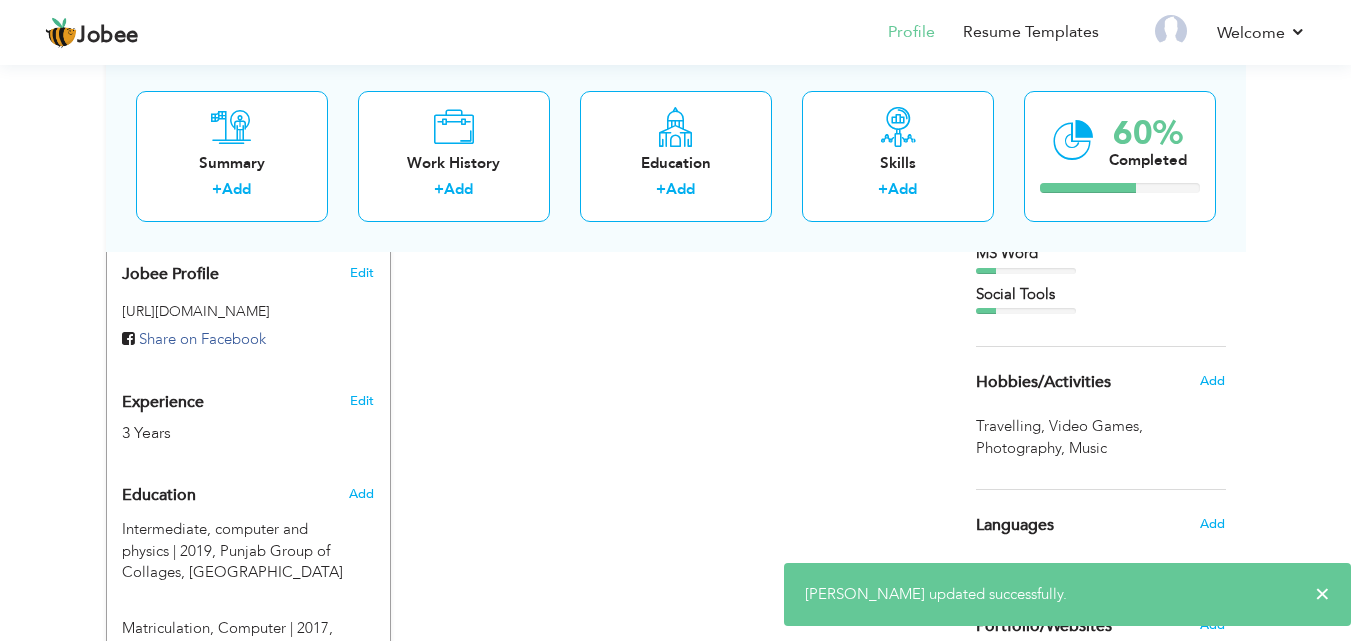 click on "Languages" at bounding box center (1015, 526) 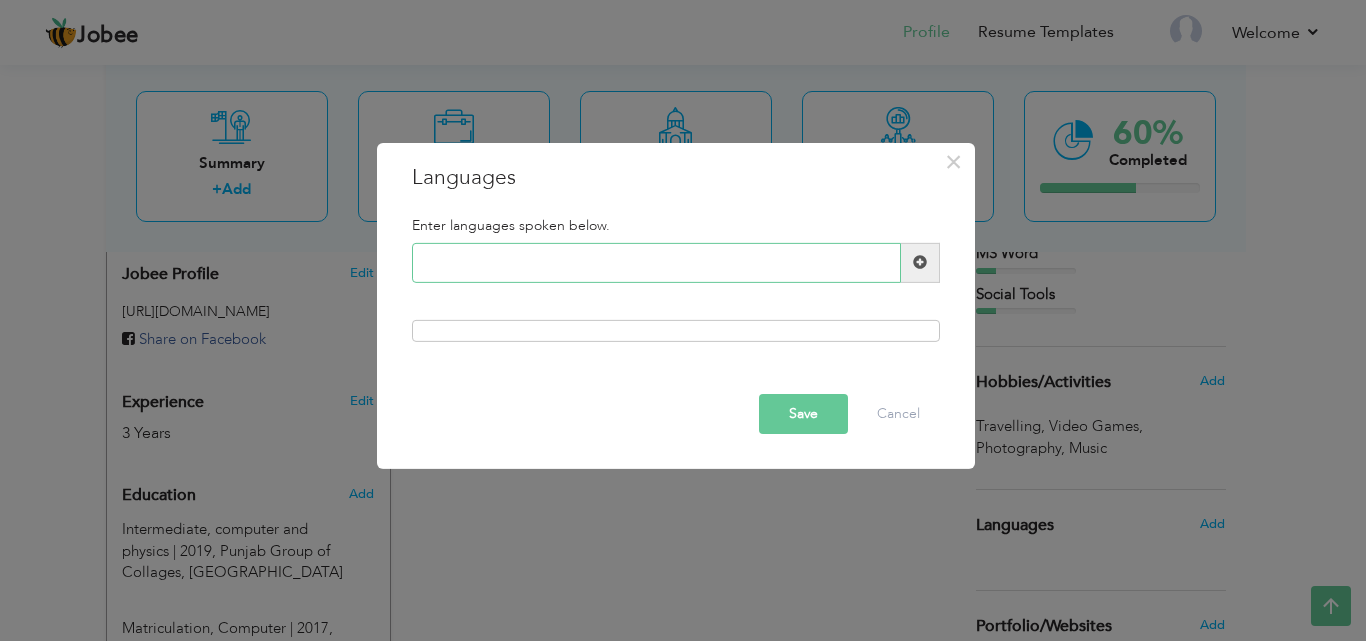 click at bounding box center (656, 263) 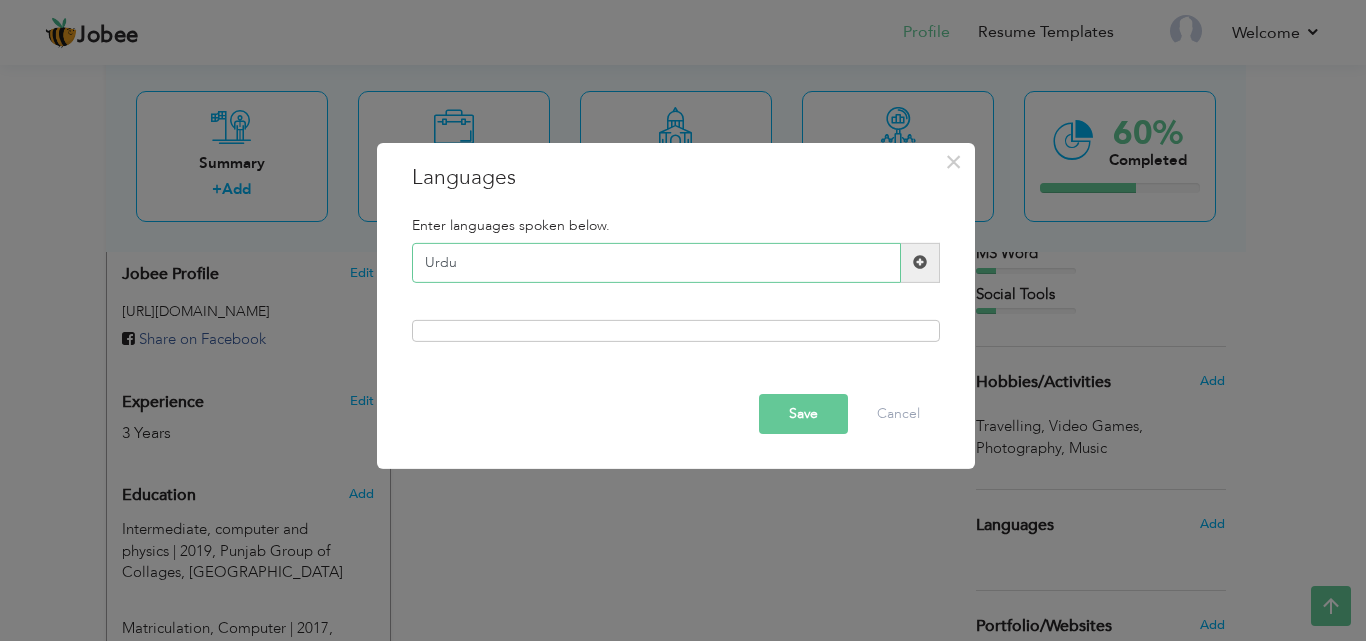 type on "Urdu" 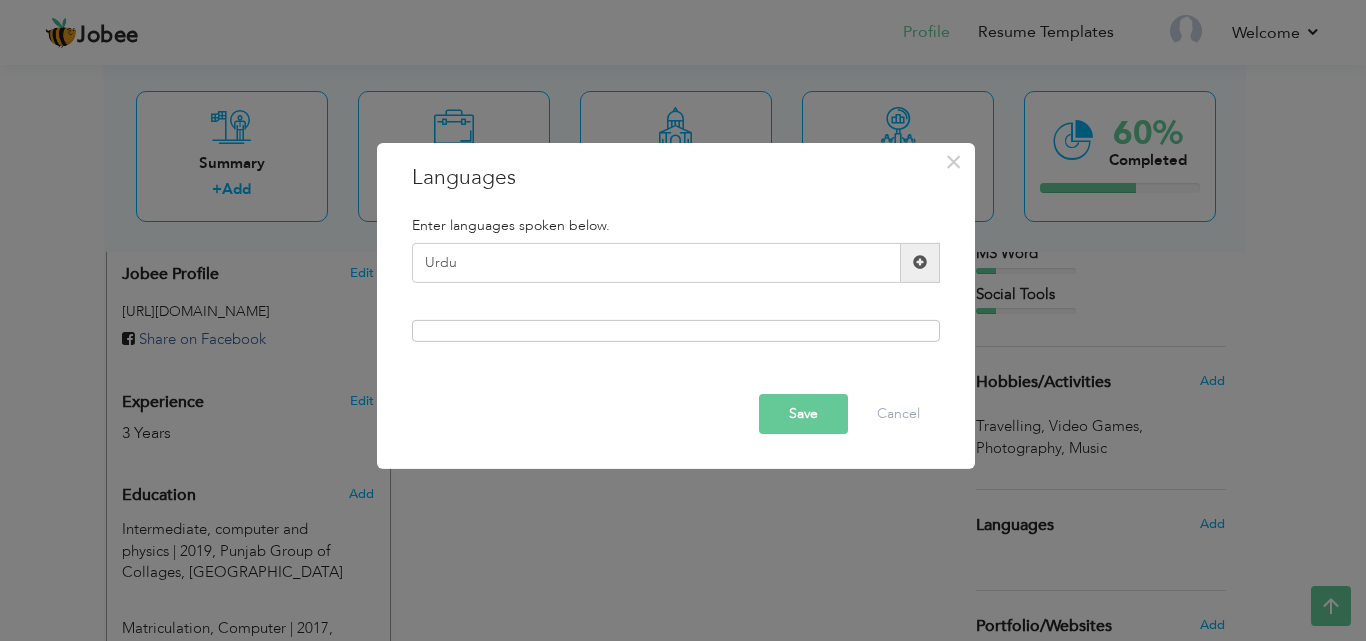 click at bounding box center (920, 262) 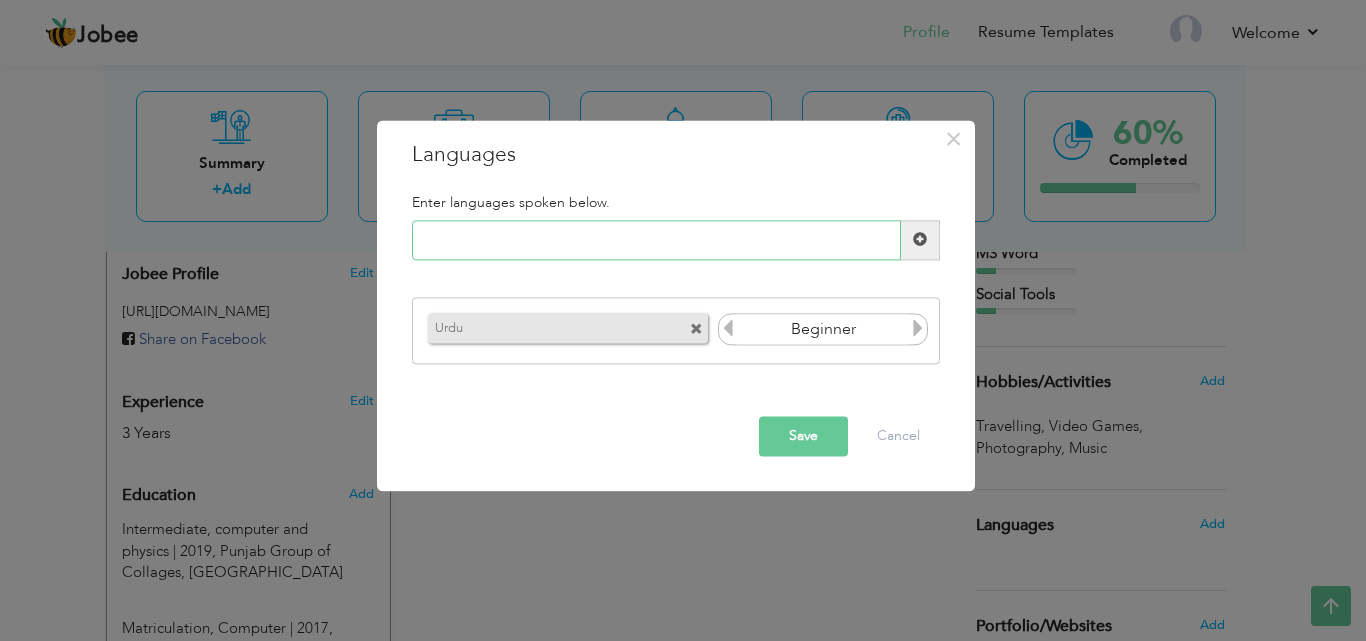 click at bounding box center (656, 240) 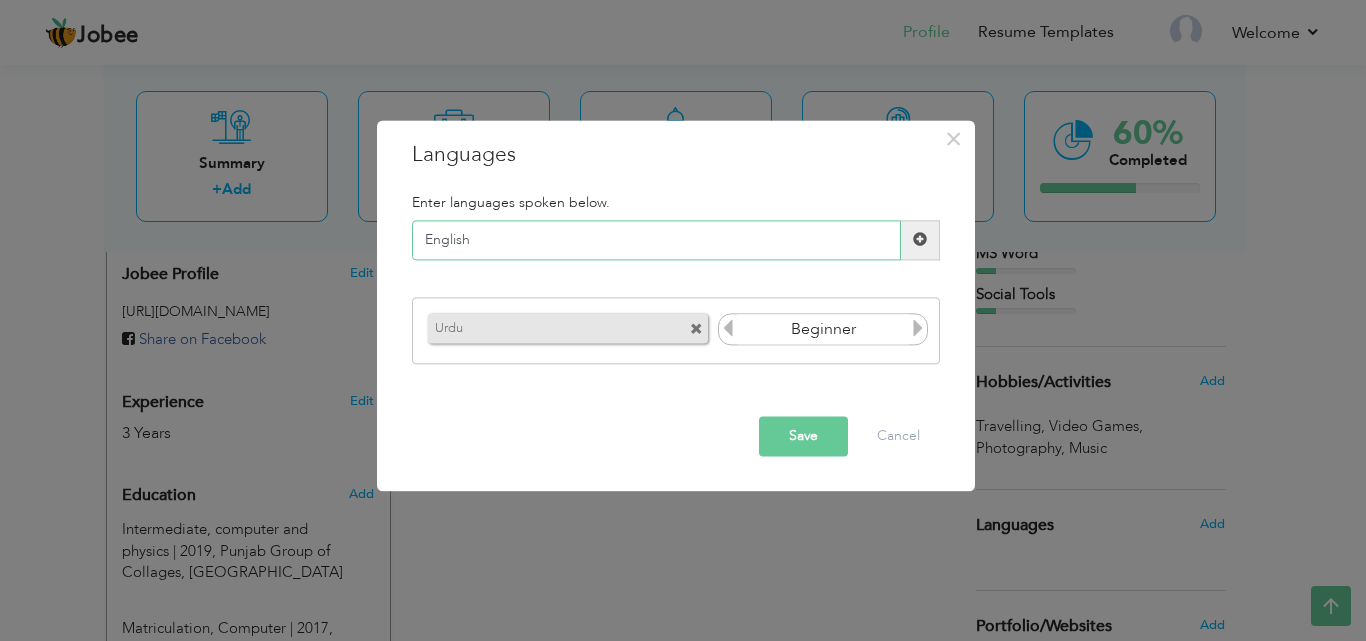 type on "English" 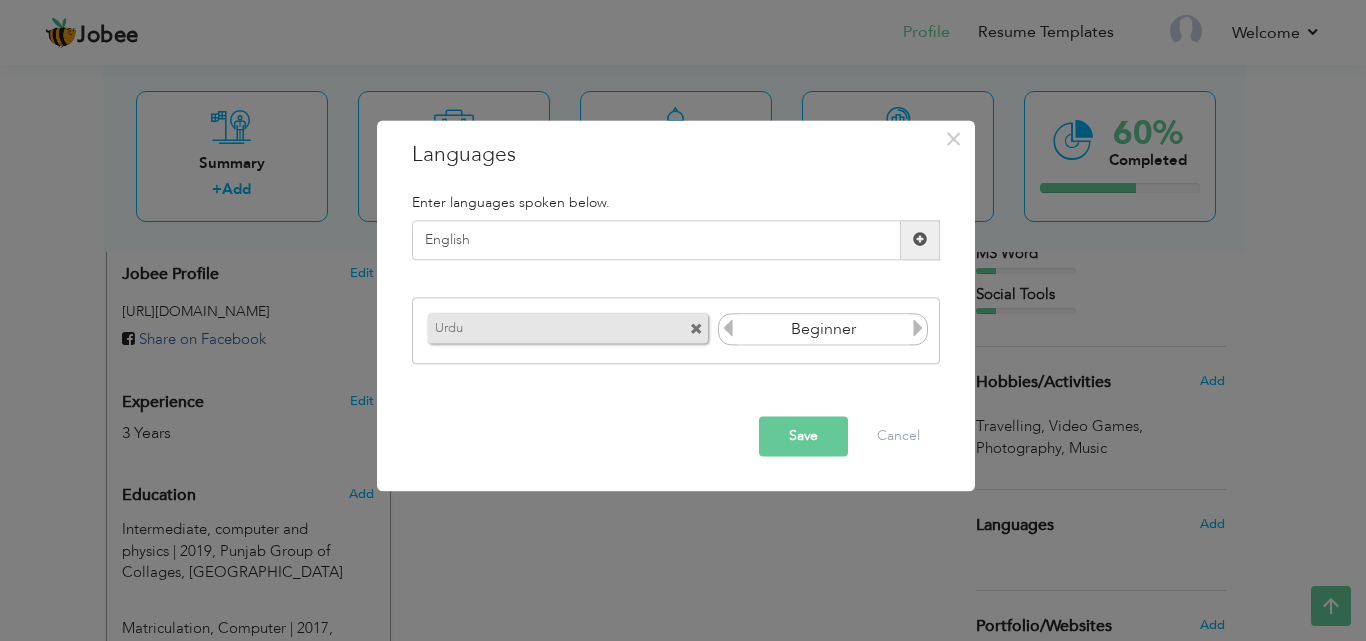 click at bounding box center [920, 240] 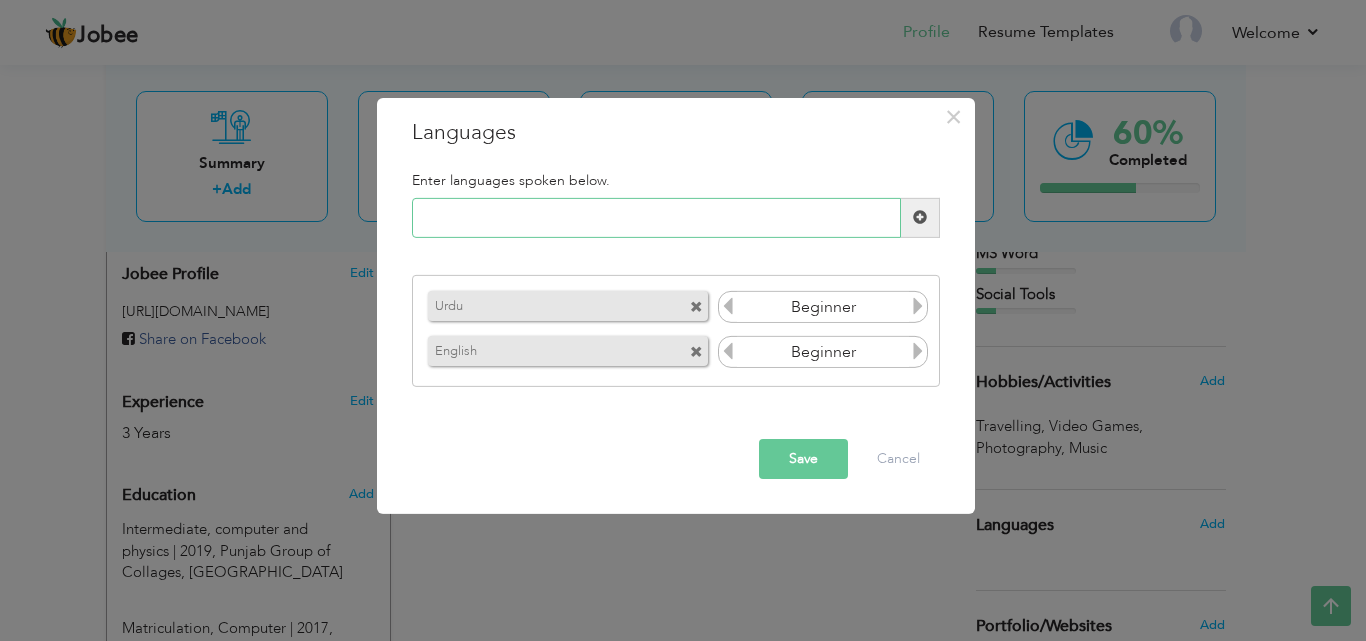 click at bounding box center [656, 218] 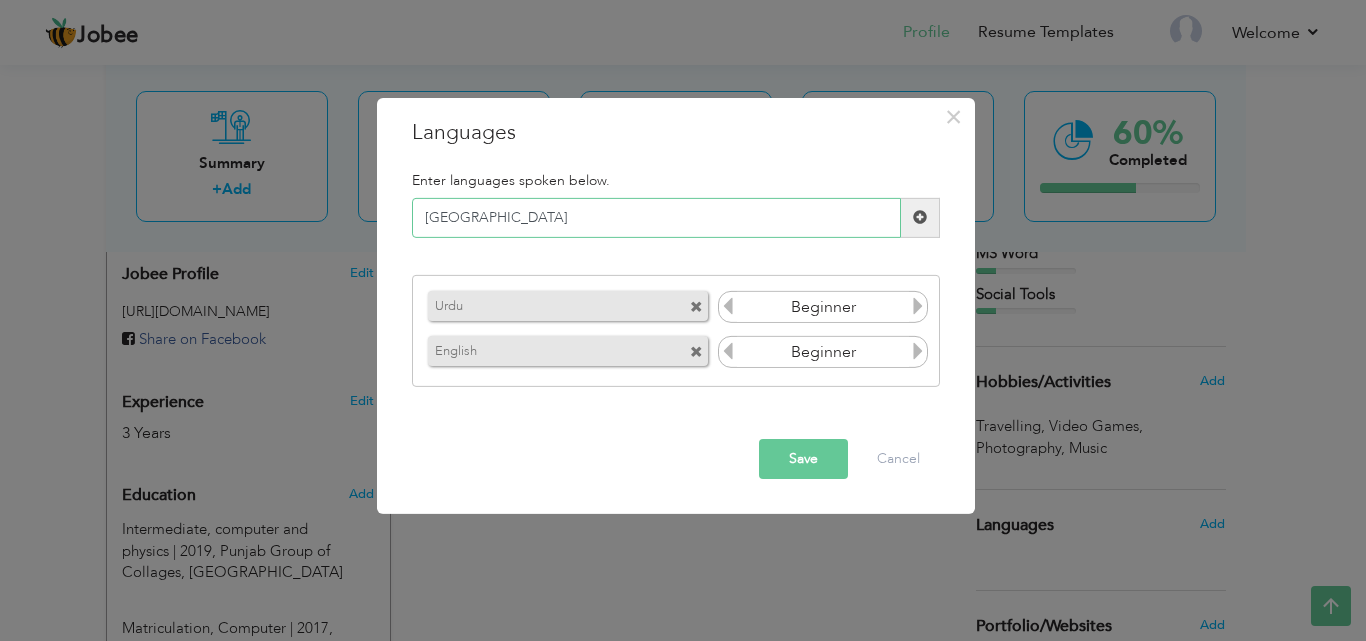 type on "Punjabi" 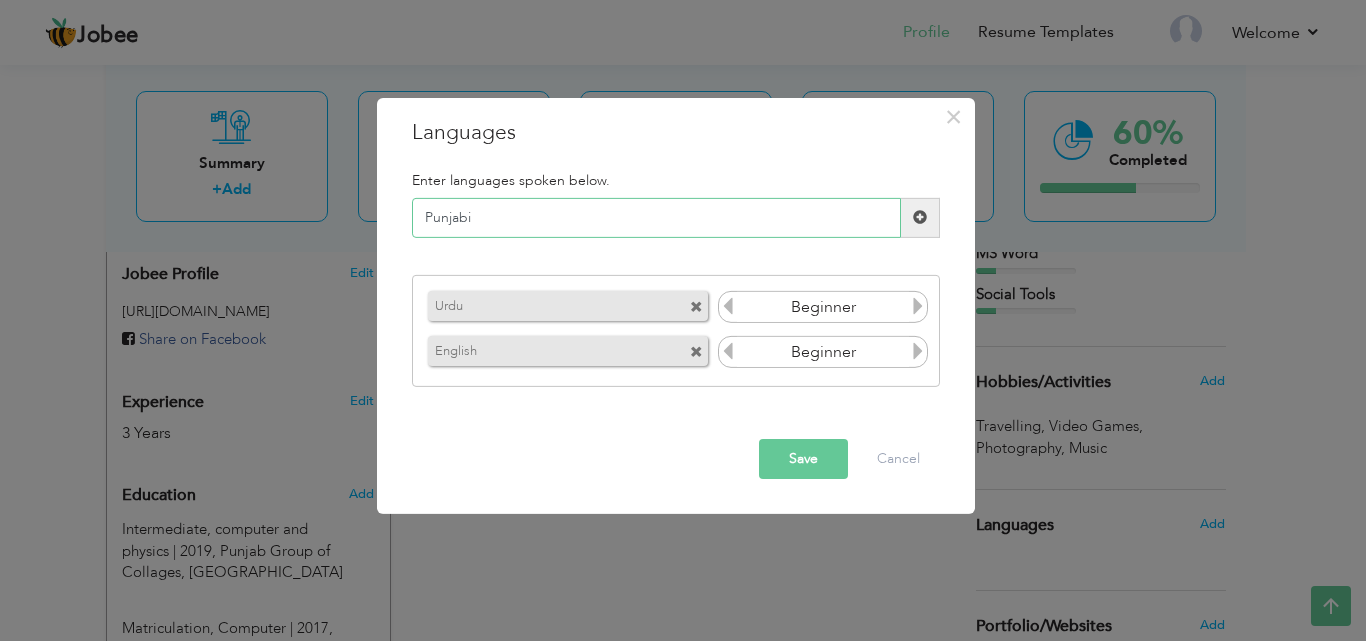 type 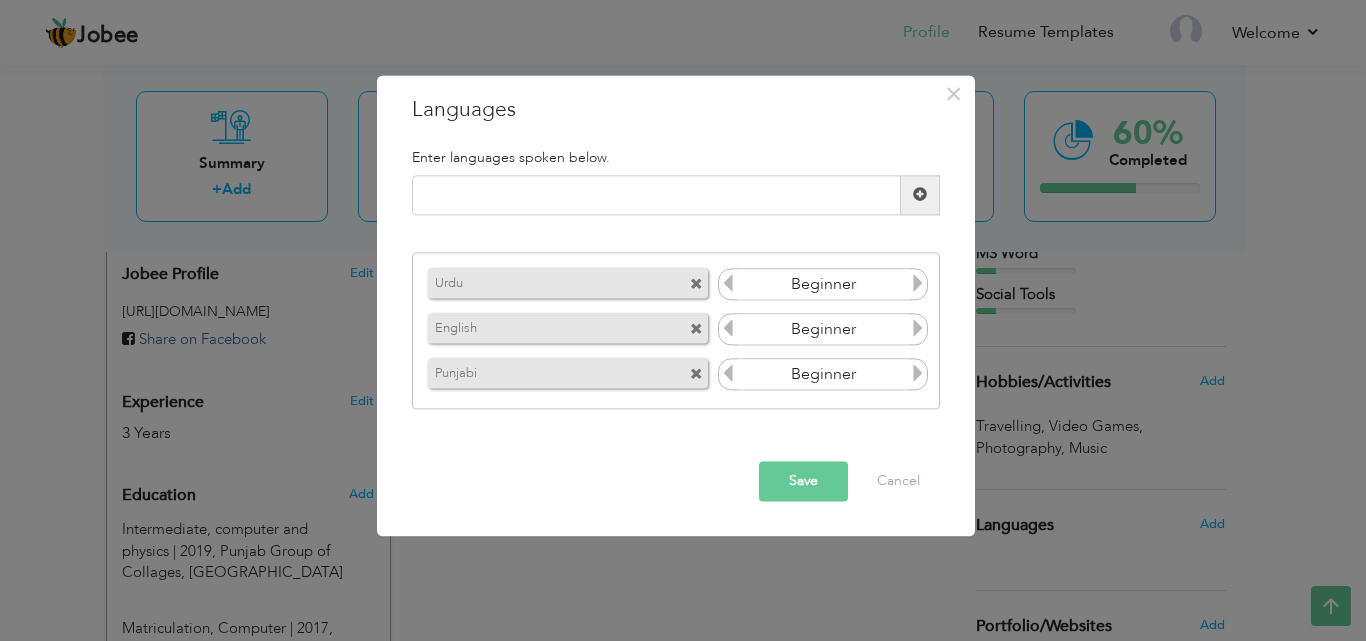 click at bounding box center (918, 284) 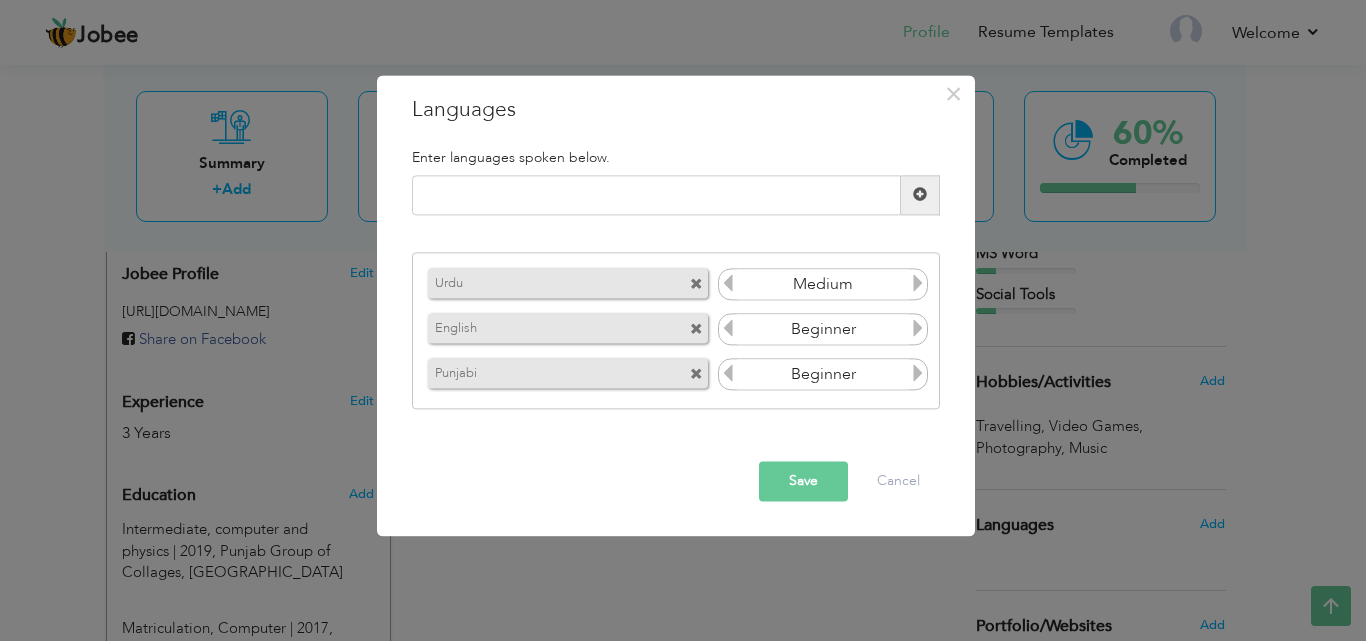 click at bounding box center (918, 284) 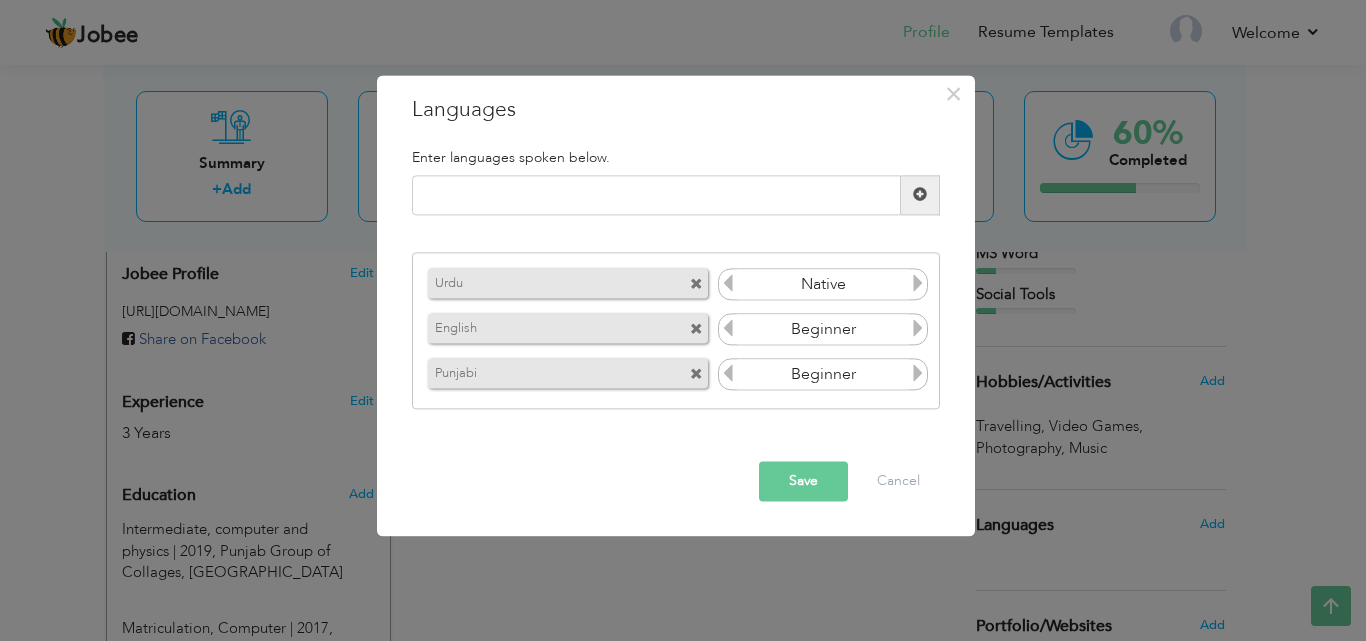 click at bounding box center (918, 284) 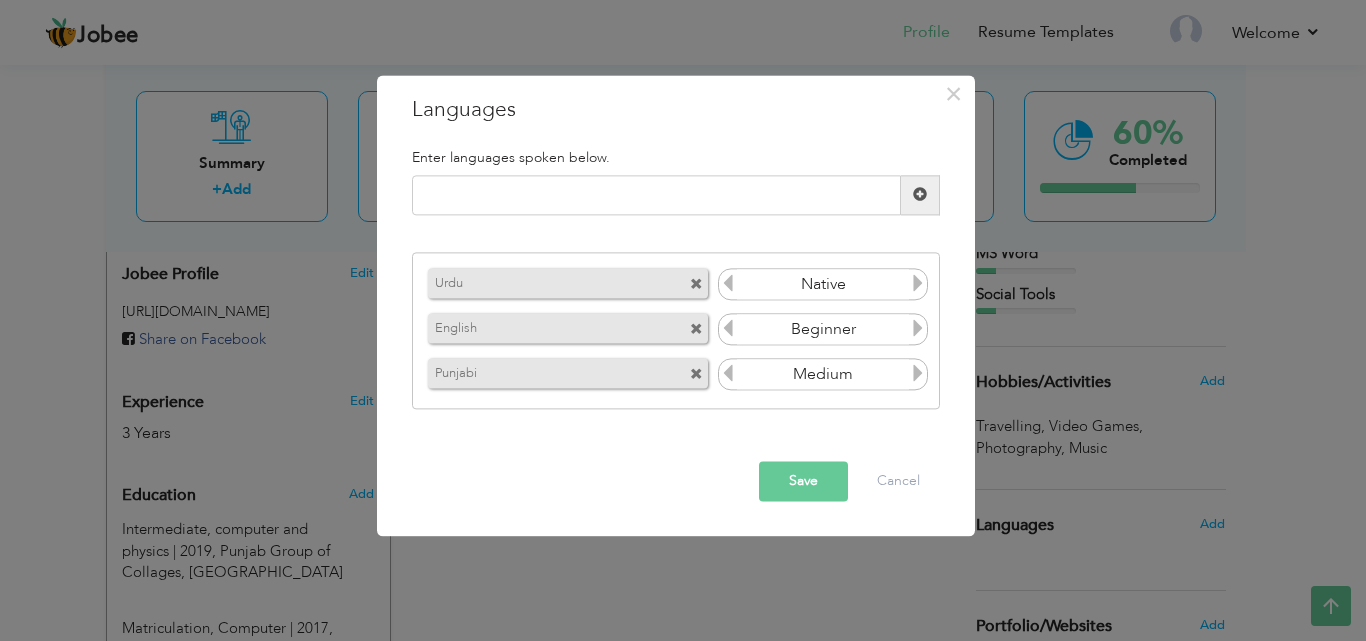 click at bounding box center (918, 374) 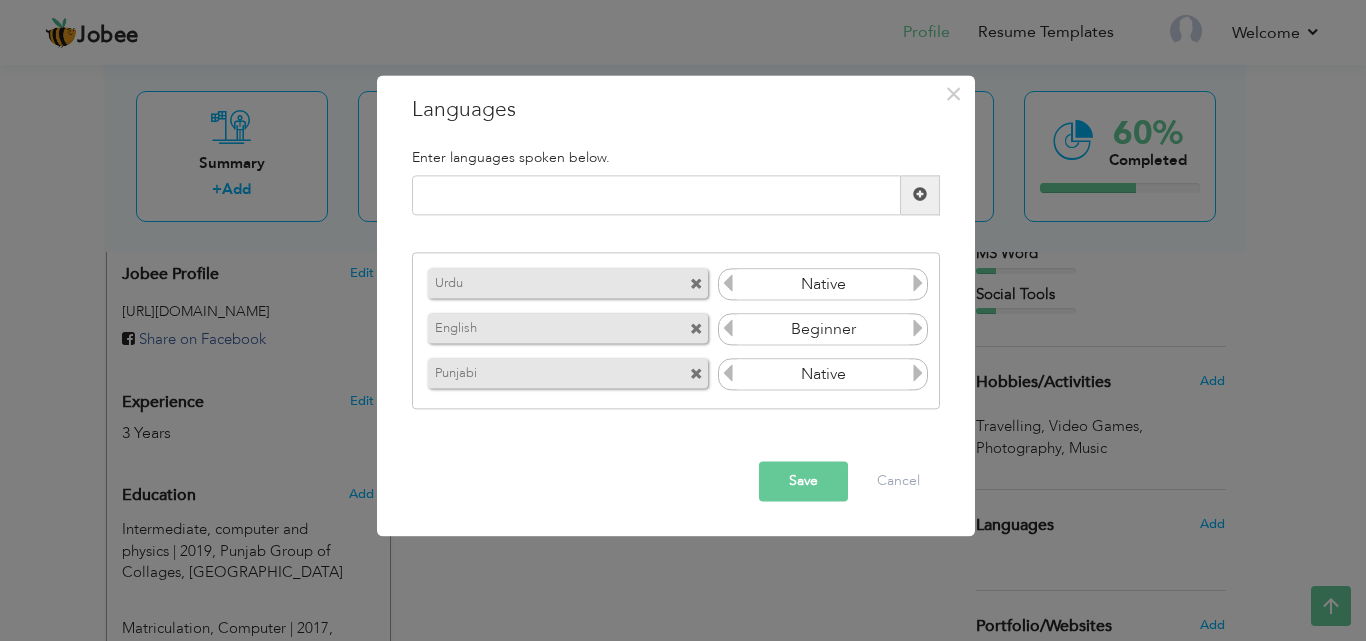 click at bounding box center (918, 329) 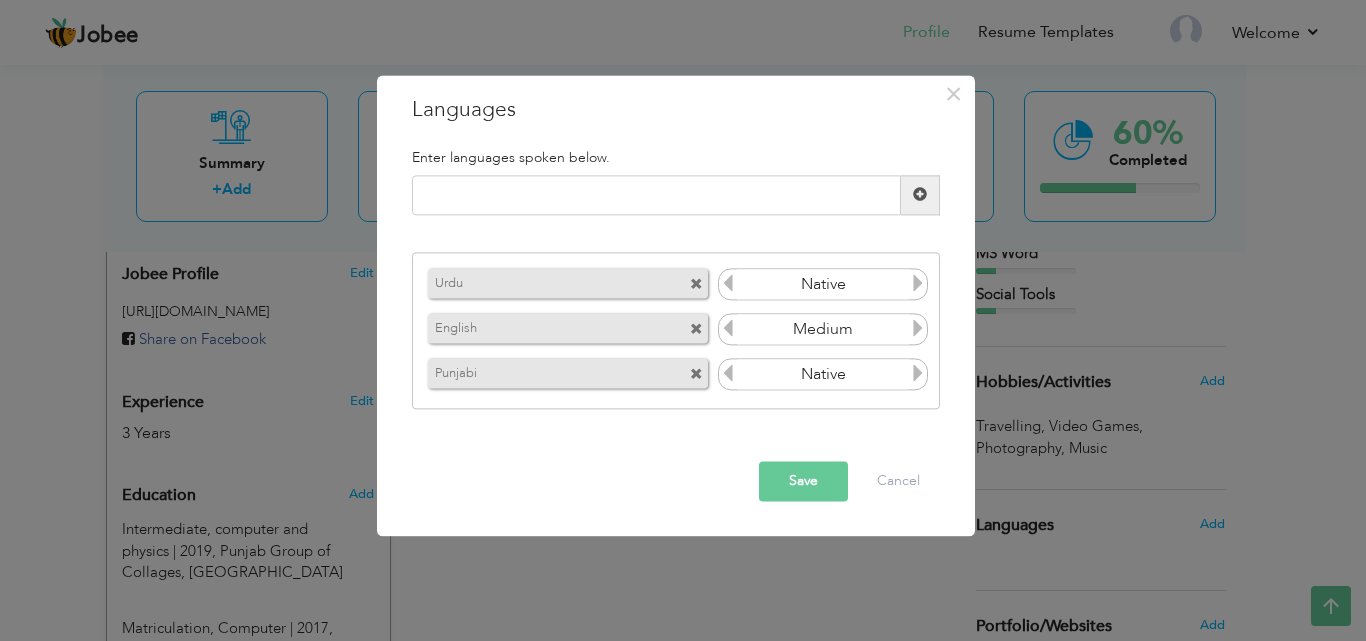 click on "Save" at bounding box center [803, 481] 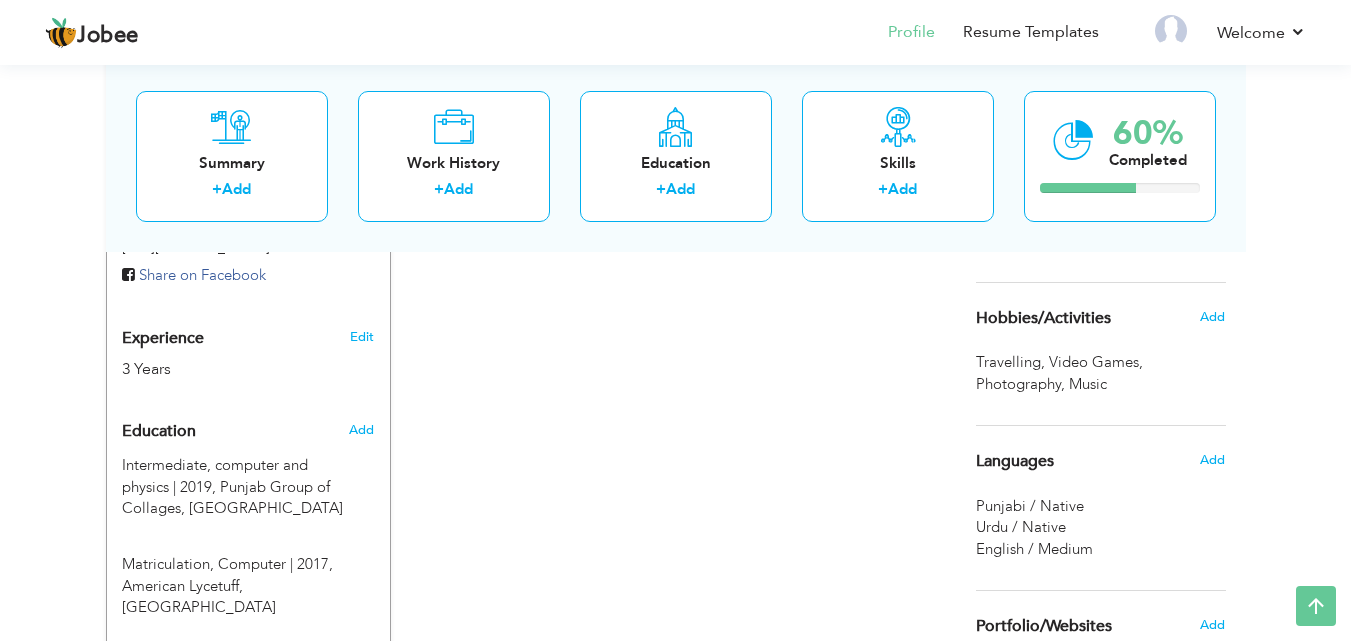 scroll, scrollTop: 723, scrollLeft: 0, axis: vertical 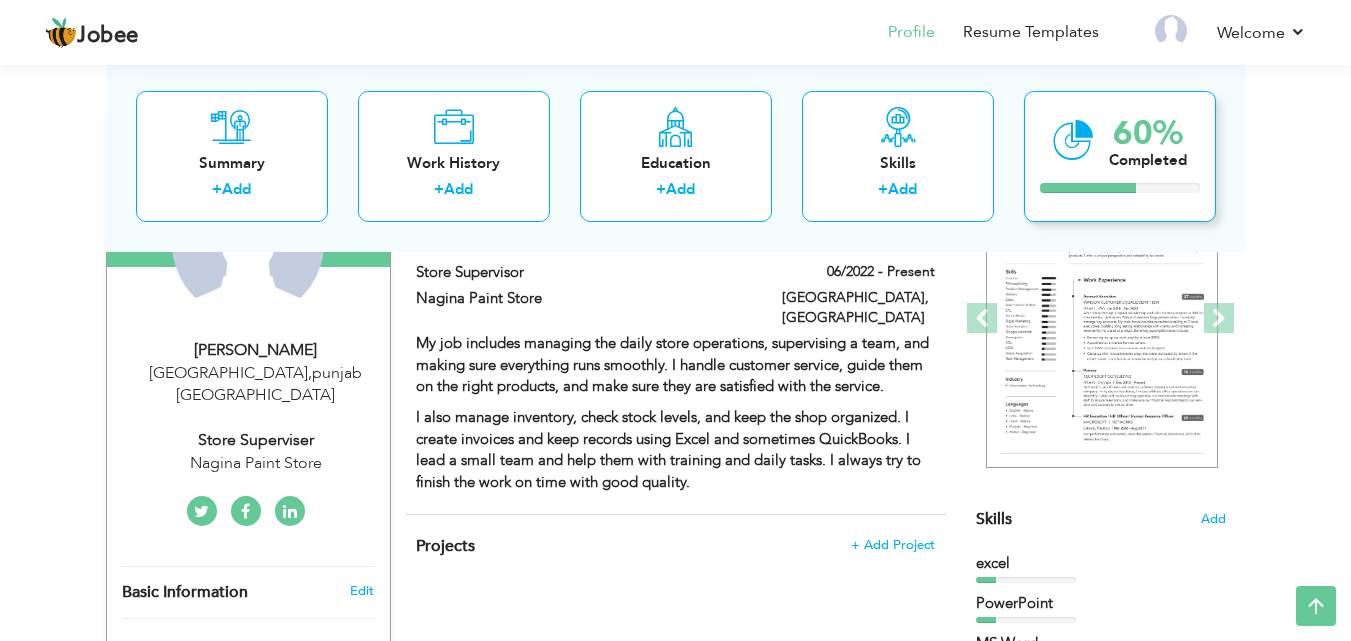 click at bounding box center [1073, 139] 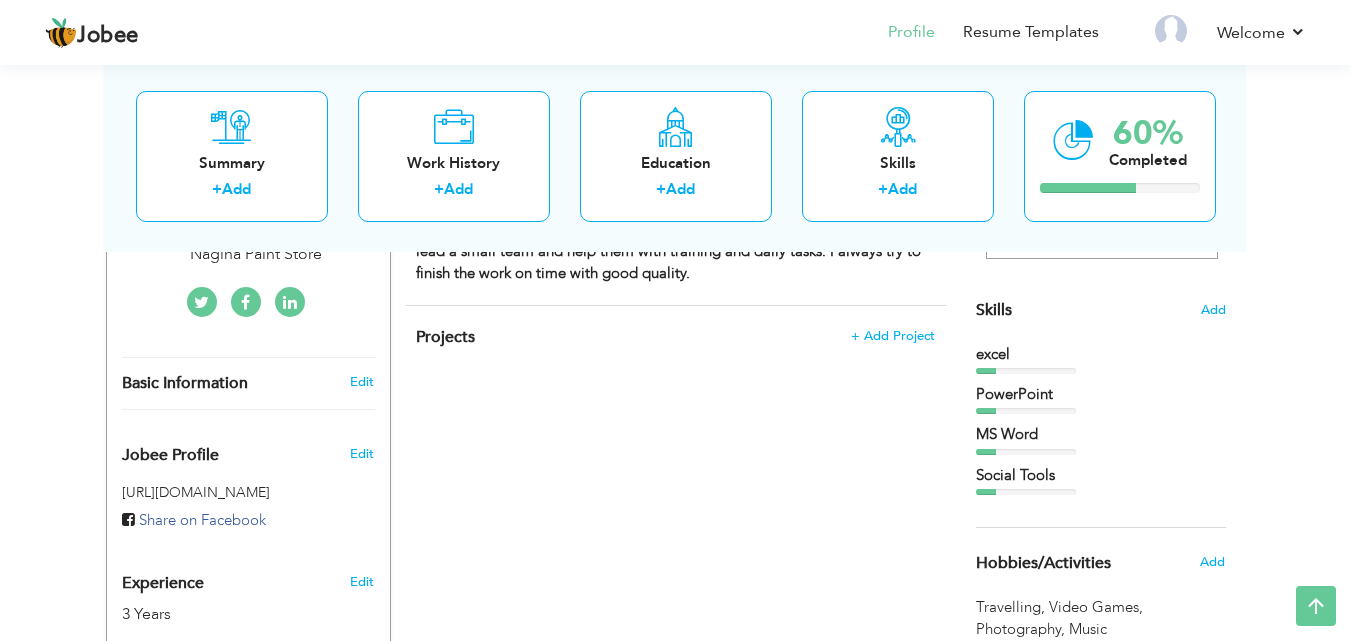 scroll, scrollTop: 475, scrollLeft: 0, axis: vertical 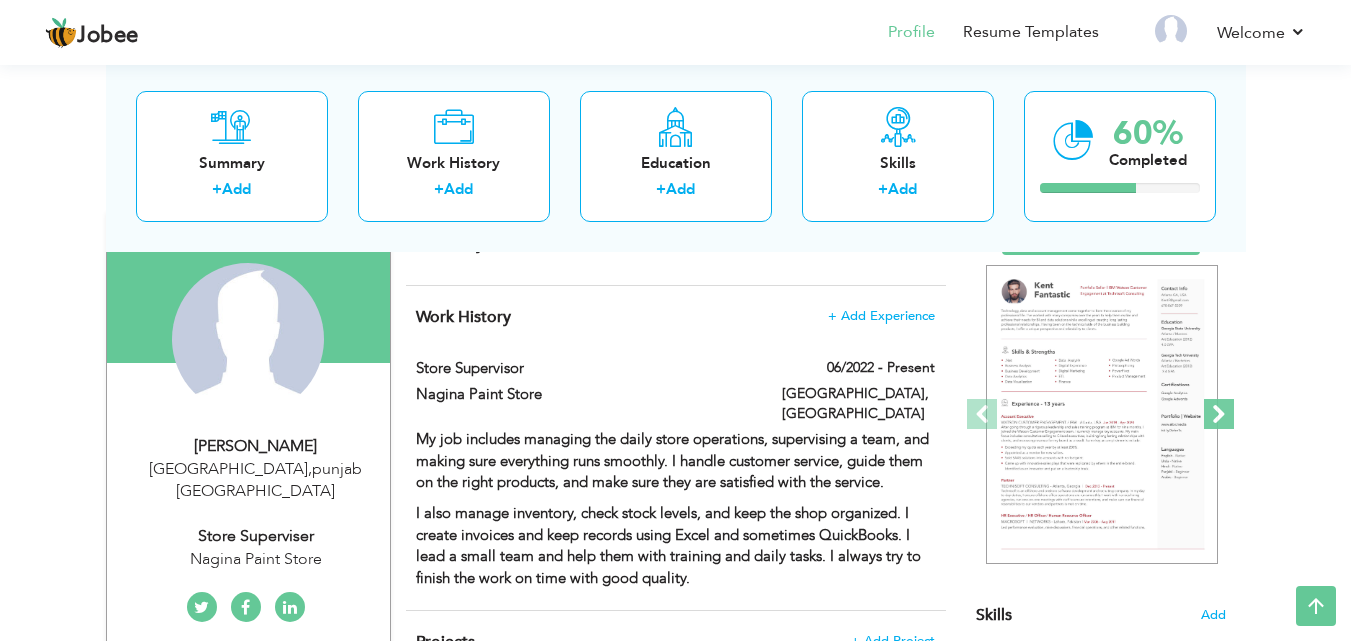 click at bounding box center (1219, 414) 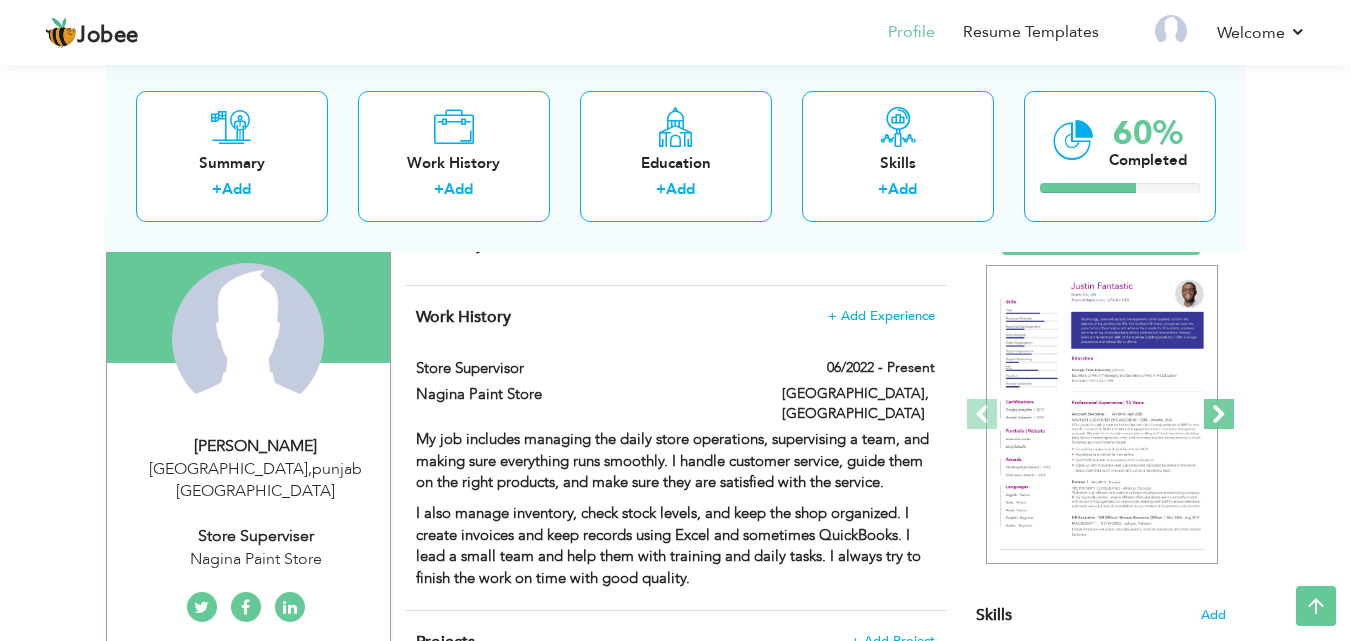 click at bounding box center [1219, 414] 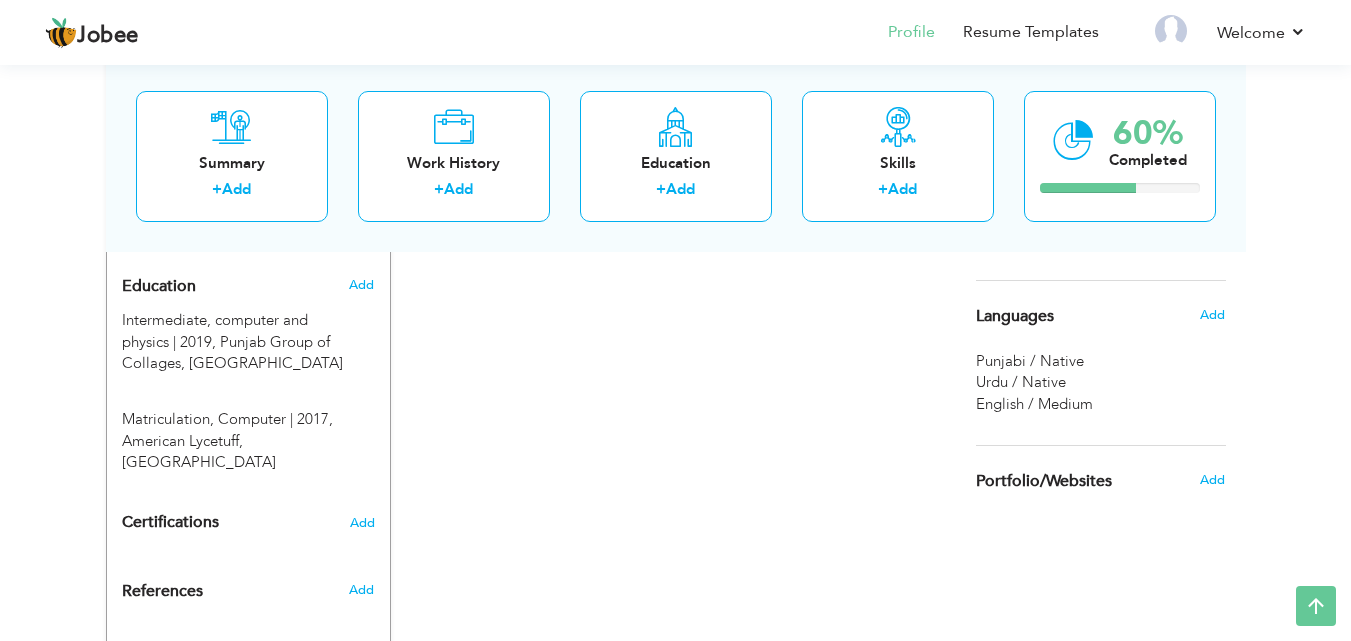 scroll, scrollTop: 919, scrollLeft: 0, axis: vertical 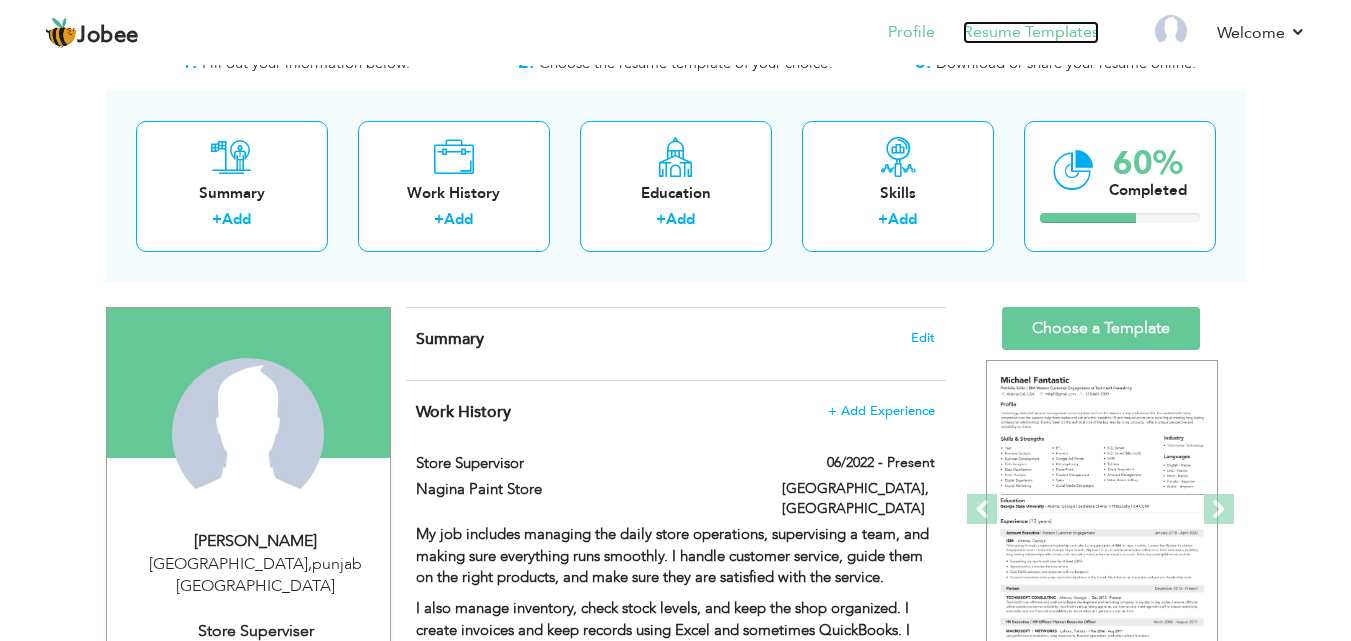 click on "Resume Templates" at bounding box center [1031, 32] 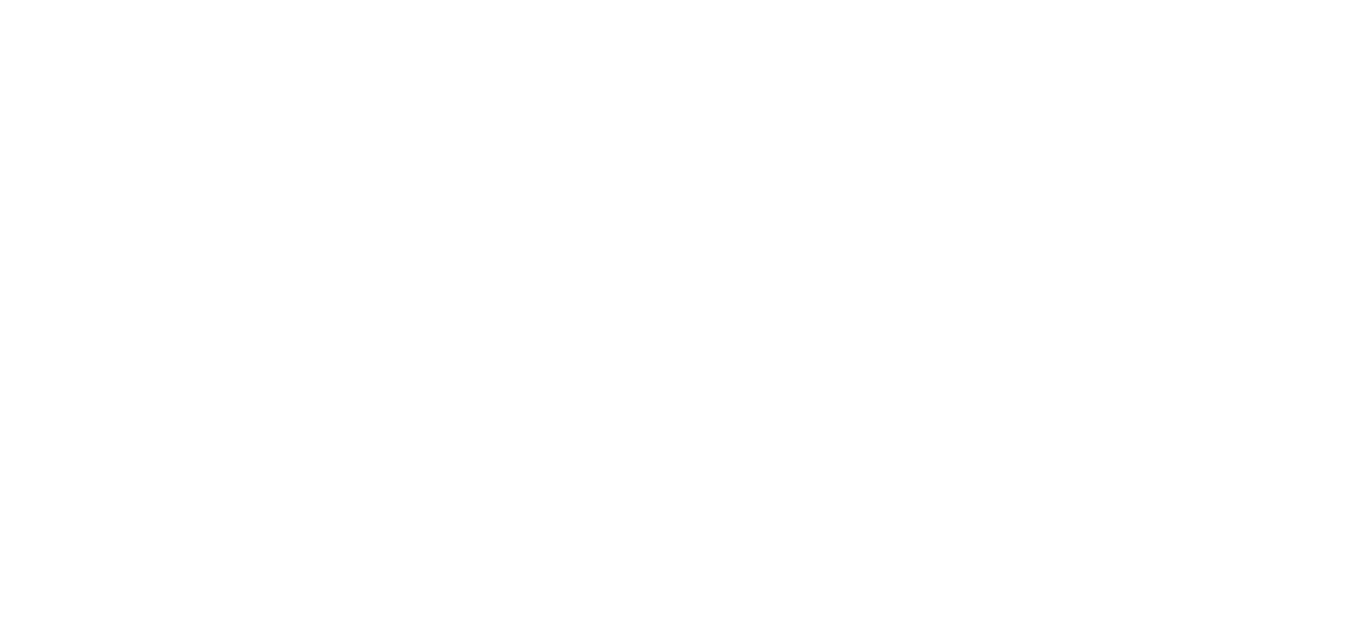 scroll, scrollTop: 0, scrollLeft: 0, axis: both 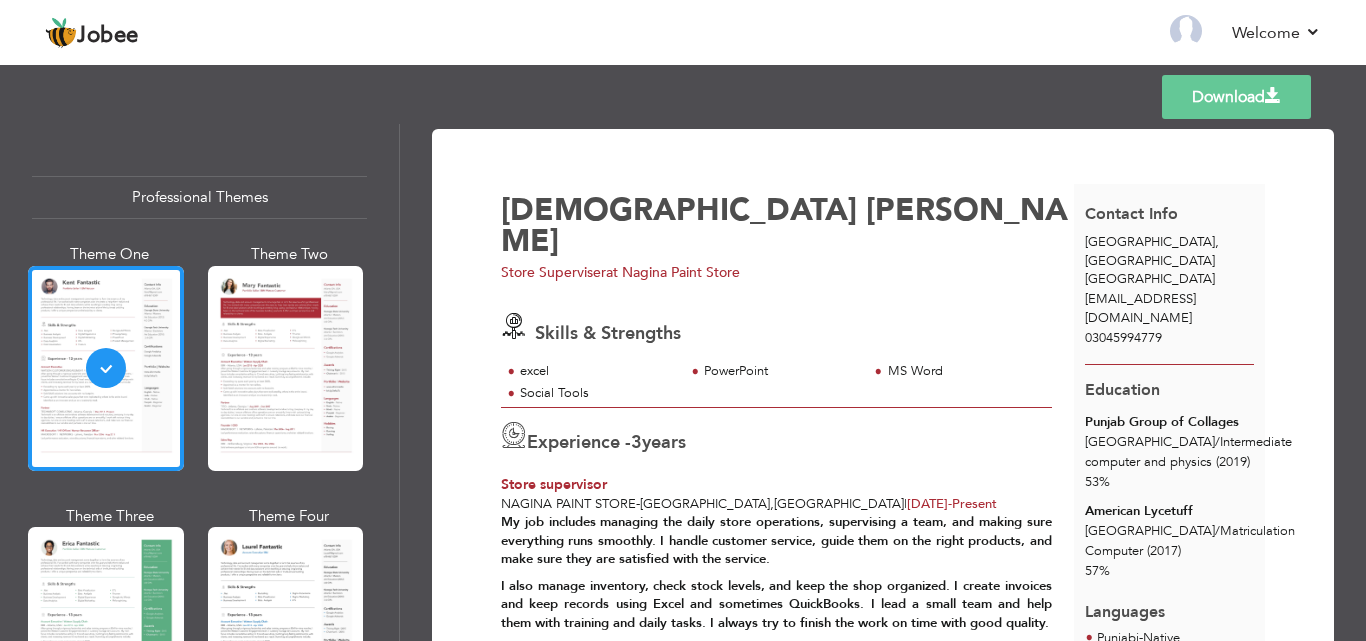 click on "[PERSON_NAME]" at bounding box center [793, 226] 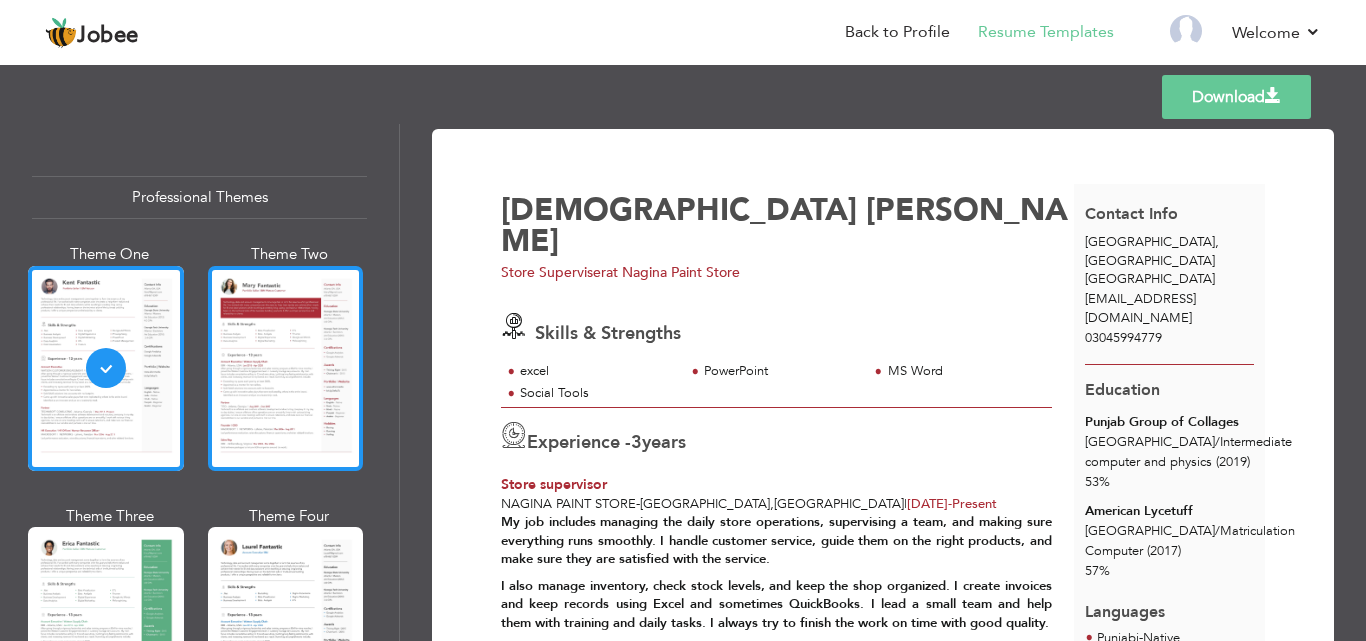 click at bounding box center [286, 368] 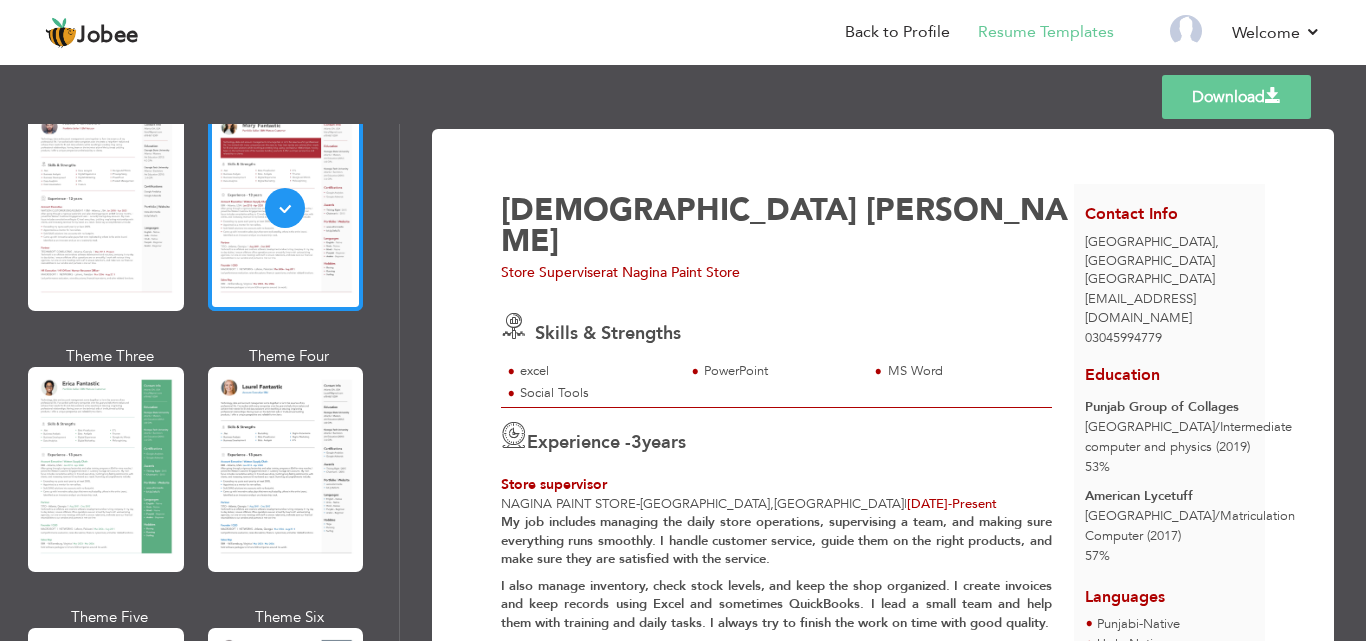 scroll, scrollTop: 200, scrollLeft: 0, axis: vertical 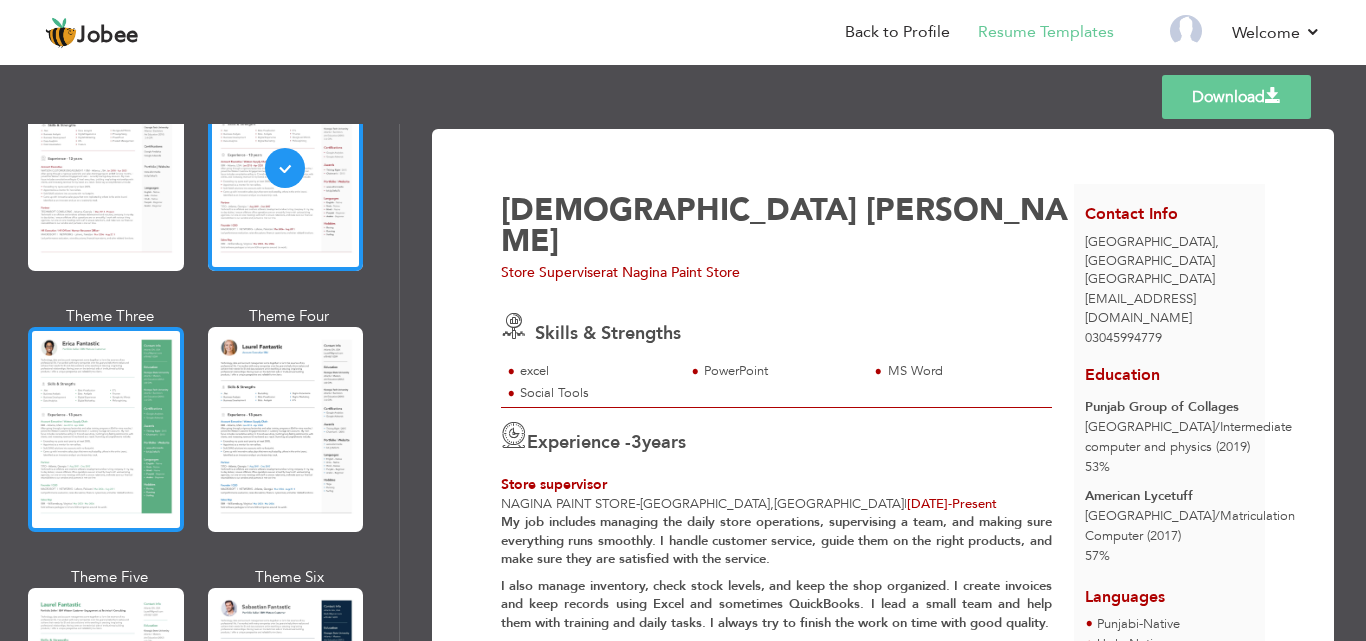 click at bounding box center [106, 429] 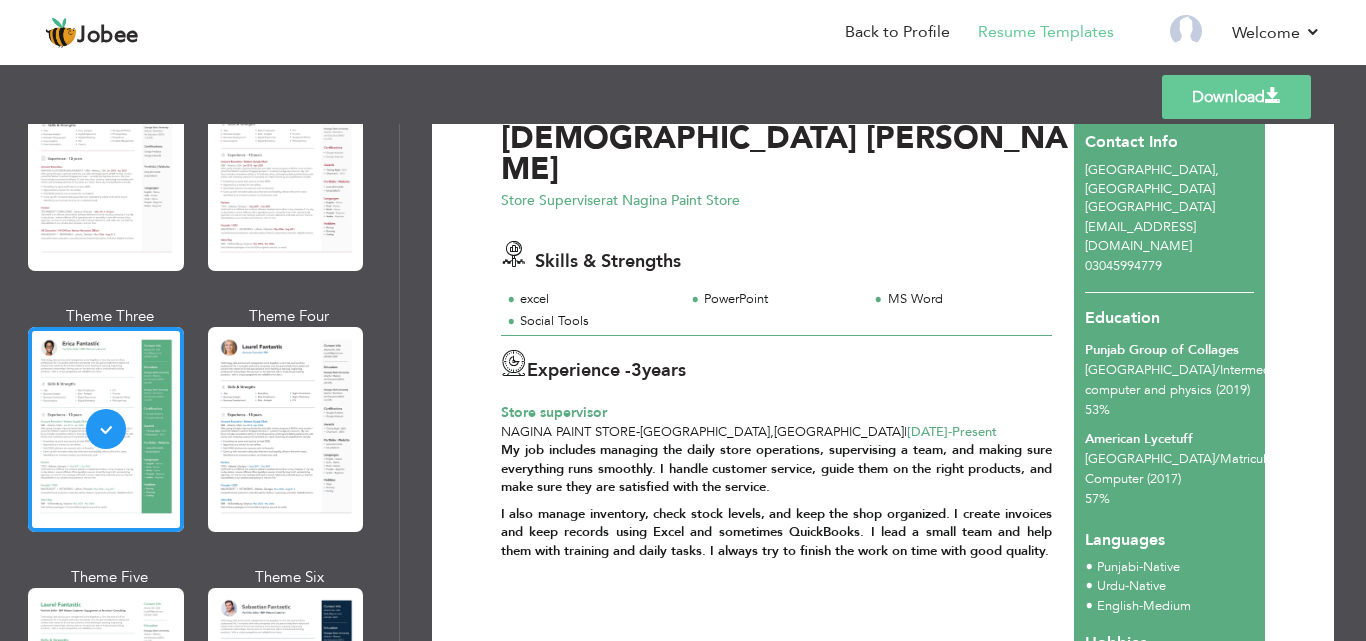 scroll, scrollTop: 0, scrollLeft: 0, axis: both 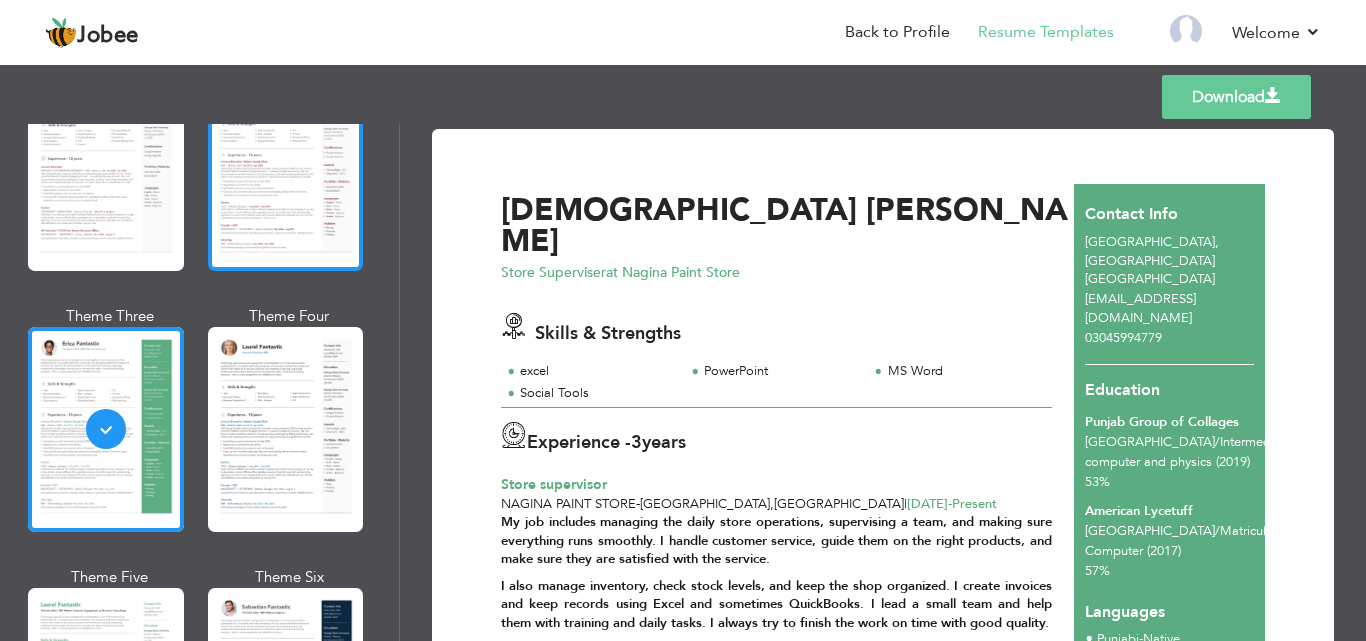click at bounding box center (286, 168) 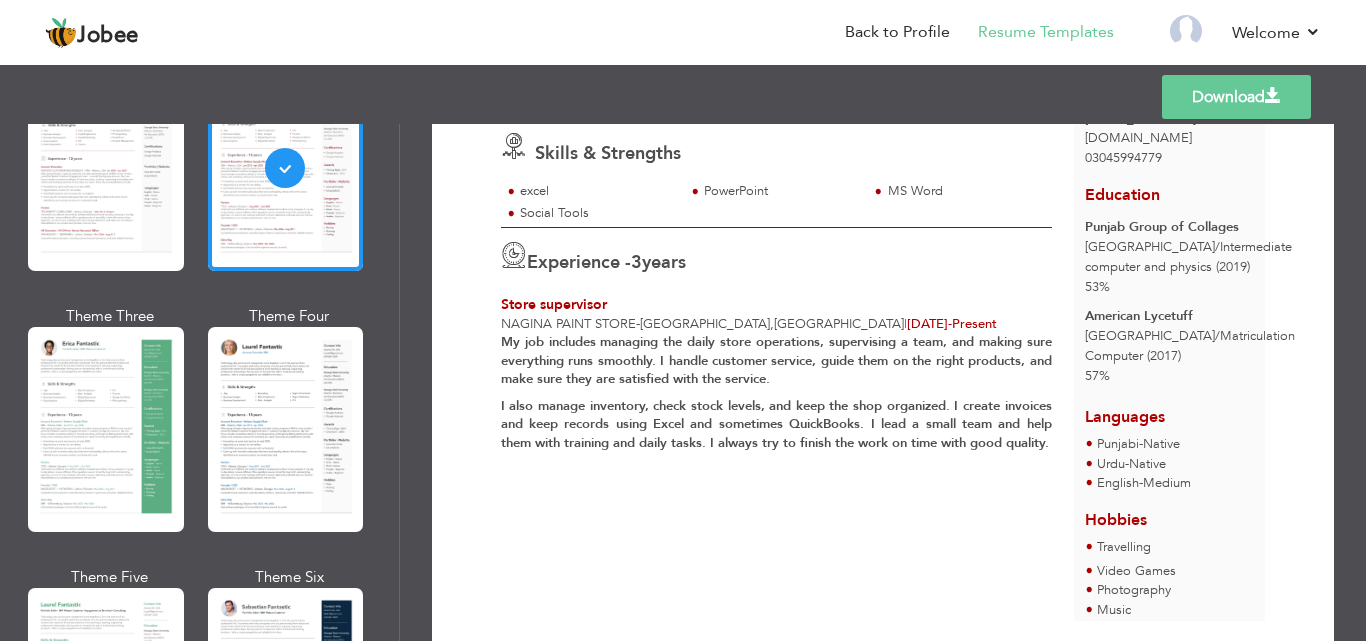 scroll, scrollTop: 201, scrollLeft: 0, axis: vertical 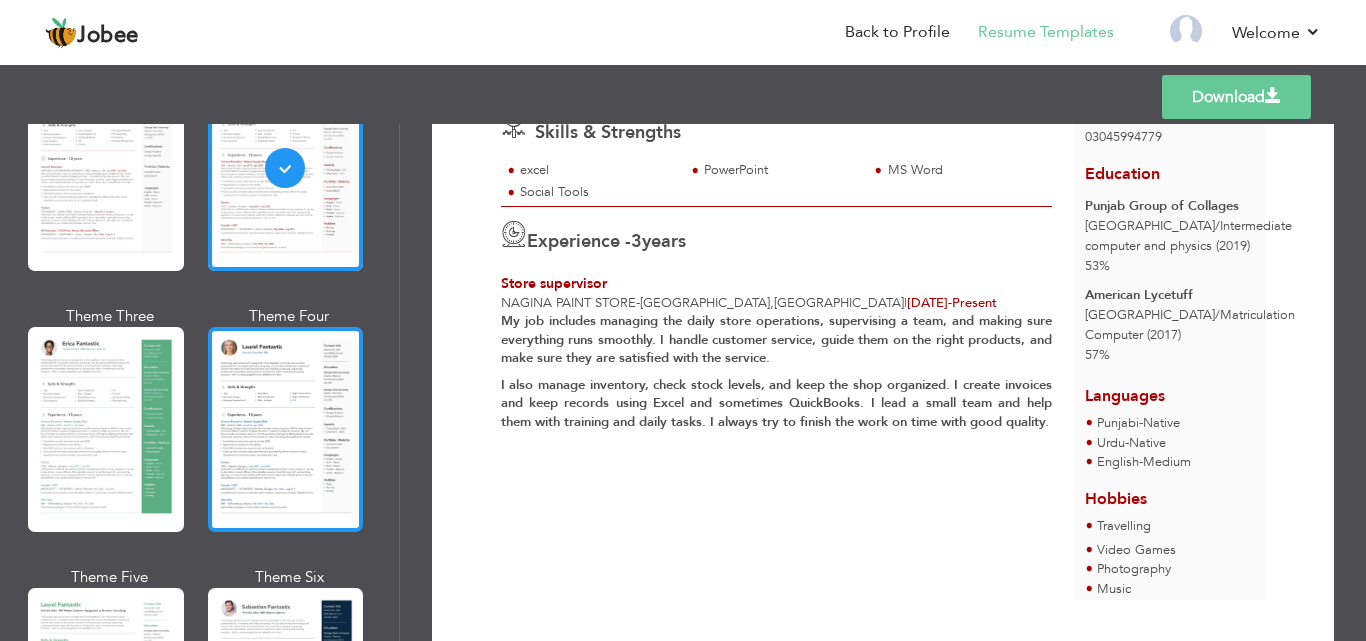 click at bounding box center (286, 429) 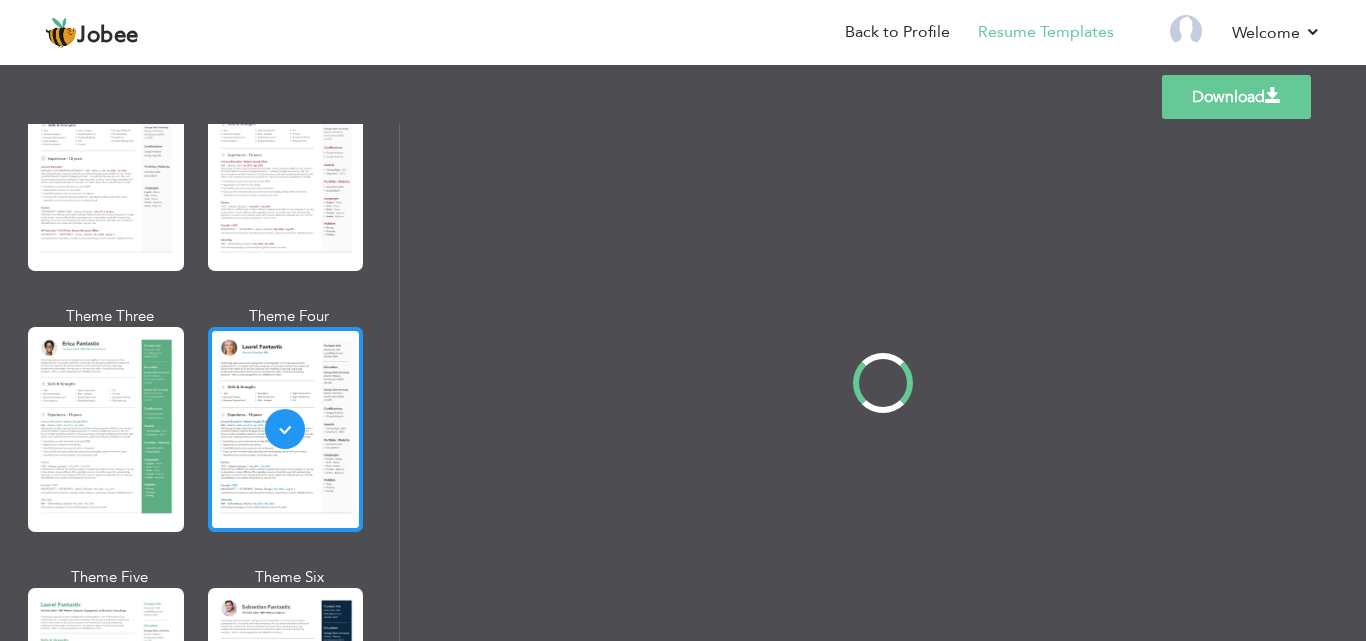 scroll, scrollTop: 0, scrollLeft: 0, axis: both 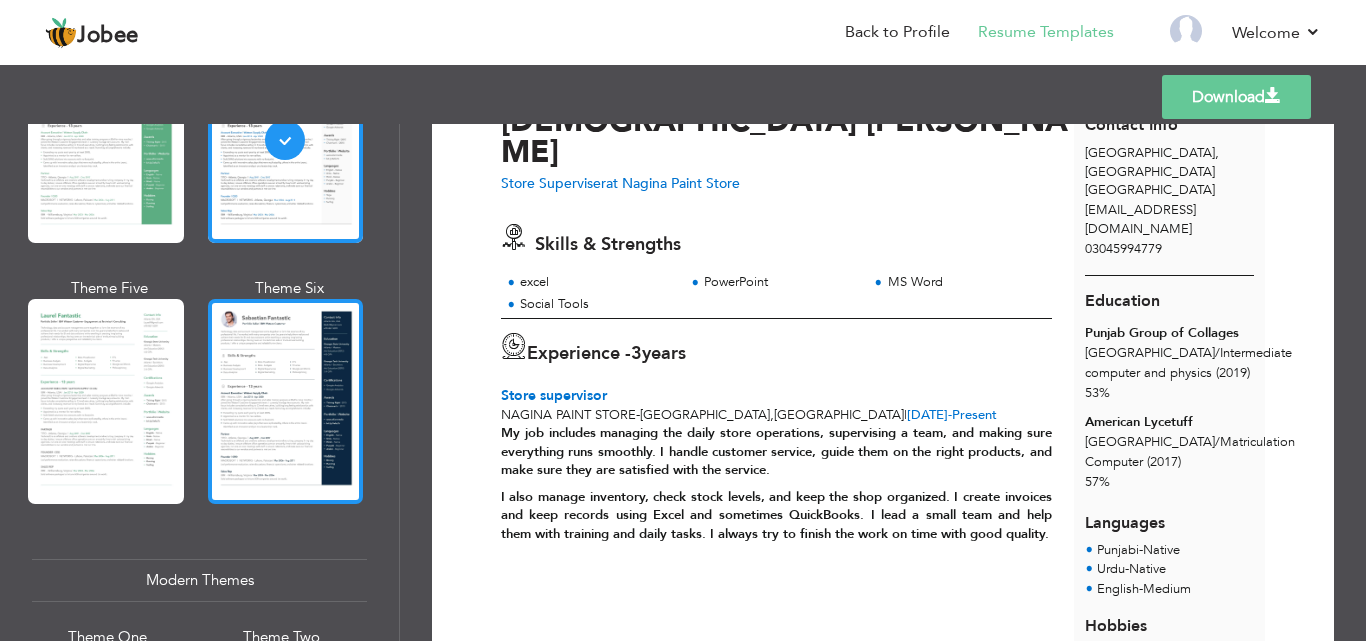 click at bounding box center (286, 401) 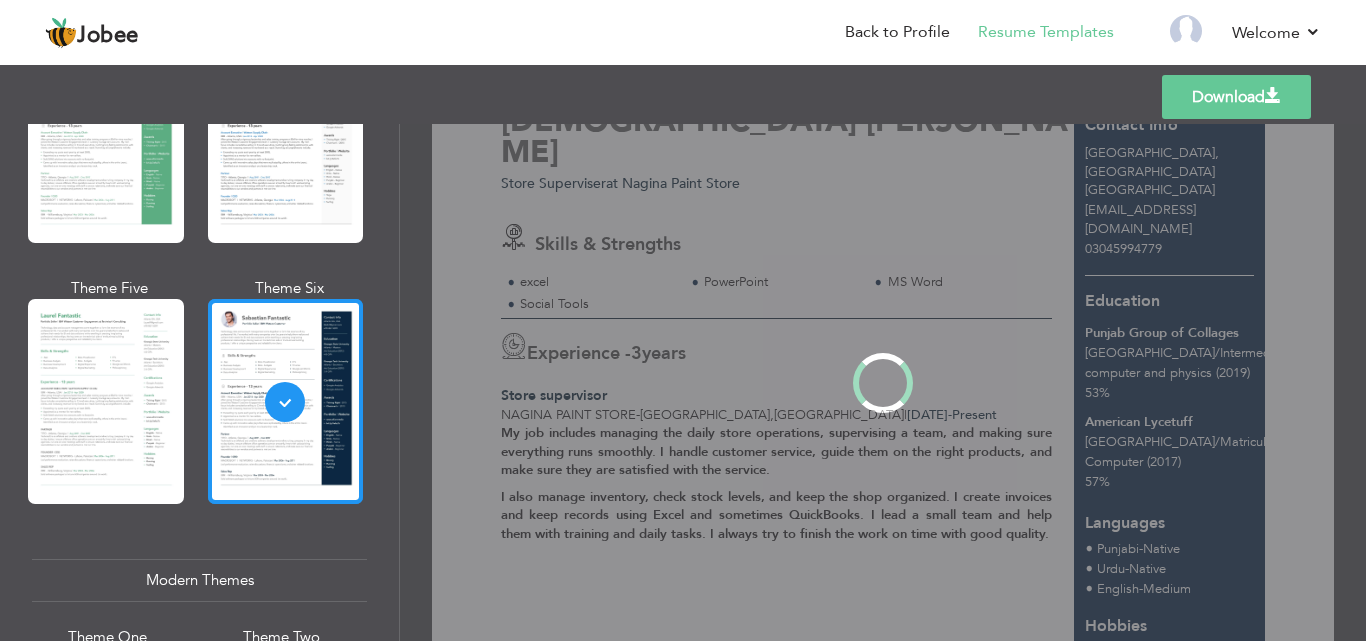 scroll, scrollTop: 0, scrollLeft: 0, axis: both 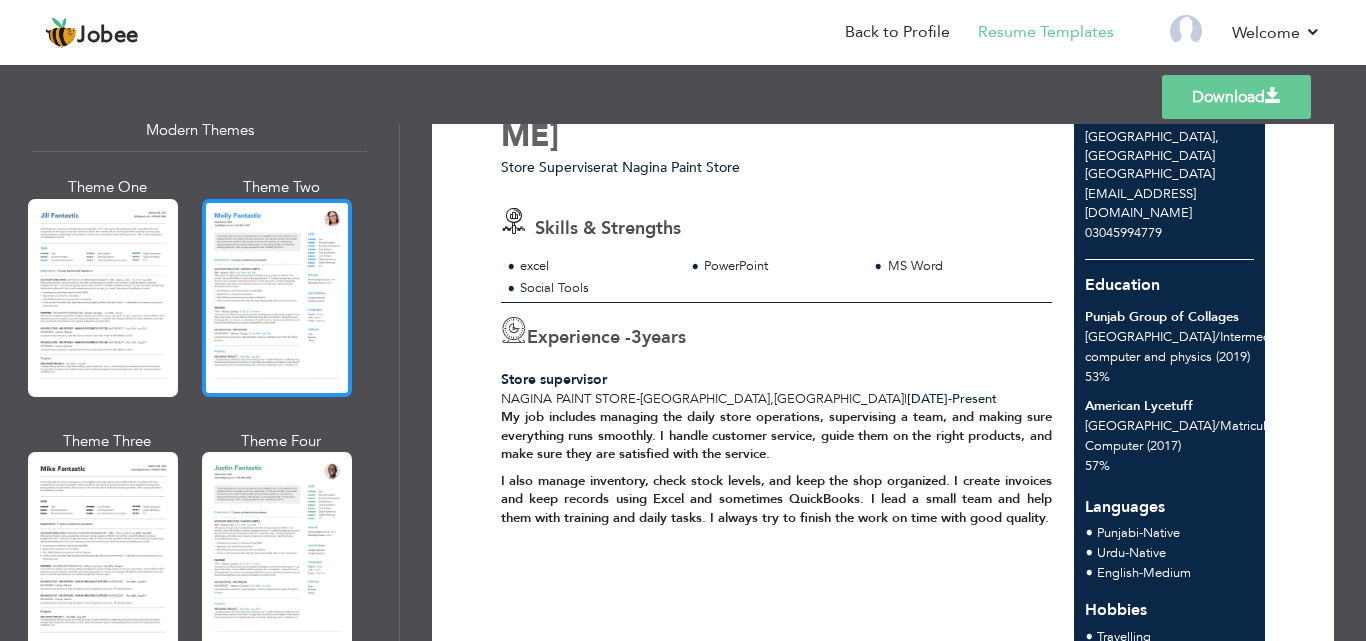 click at bounding box center (277, 298) 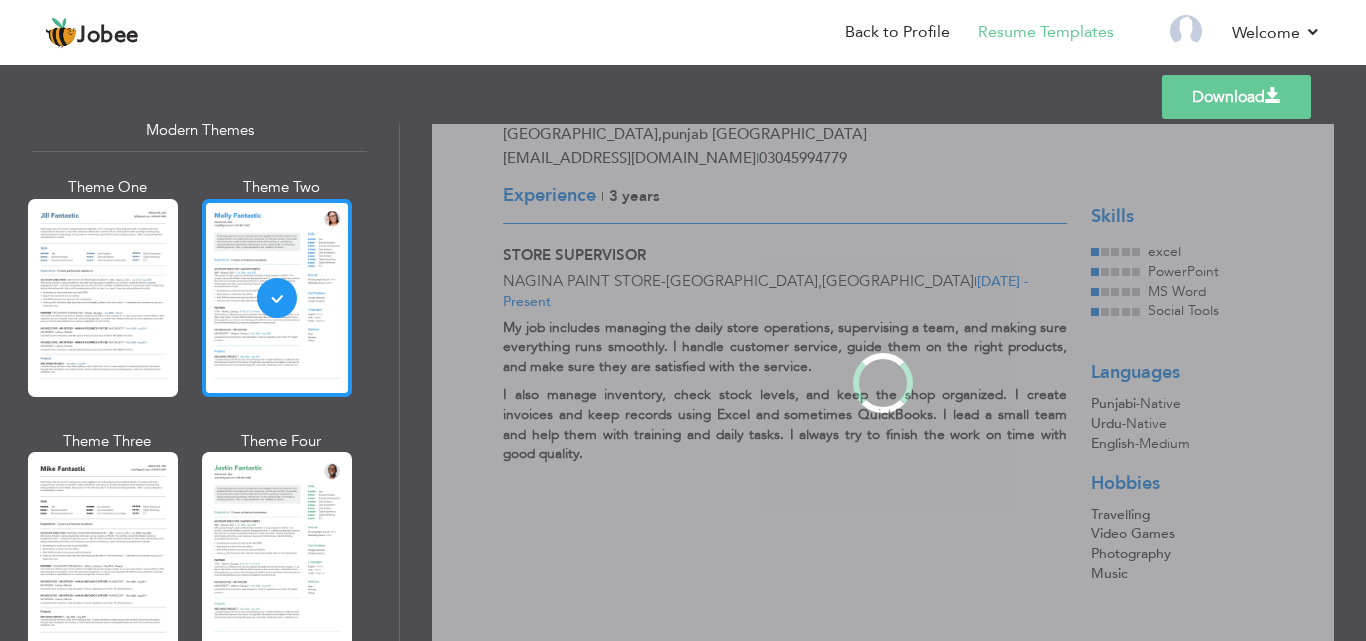 scroll, scrollTop: 0, scrollLeft: 0, axis: both 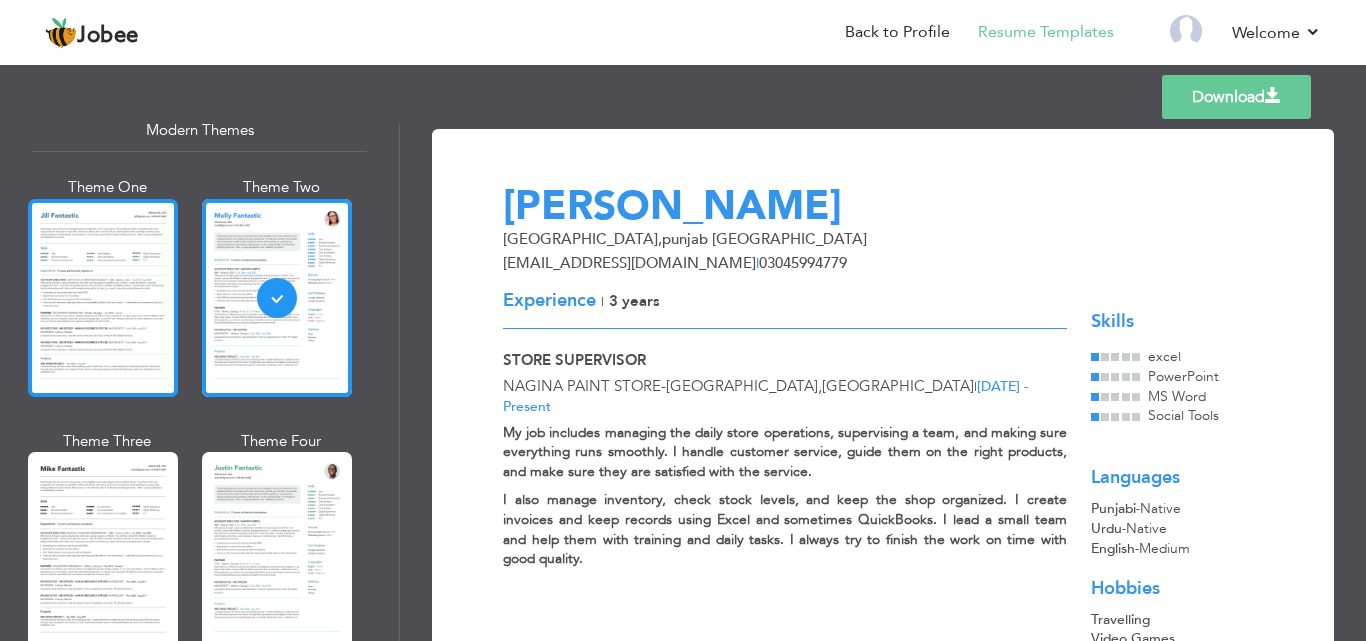 click at bounding box center [103, 298] 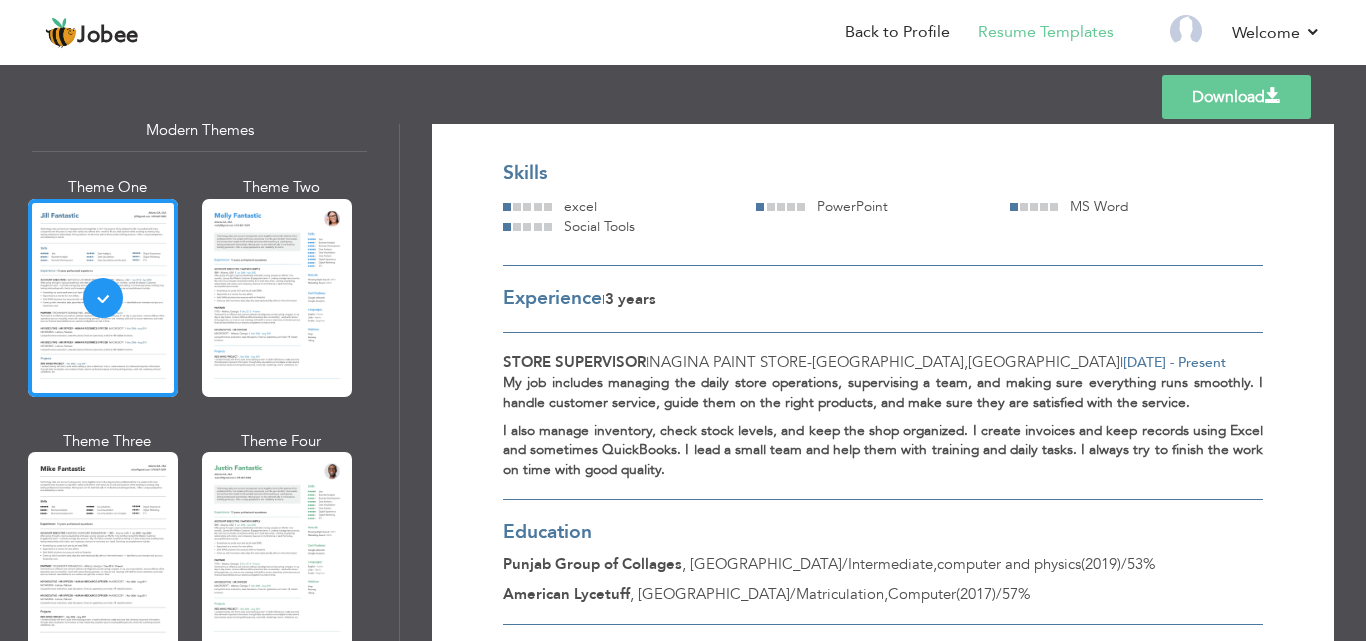 scroll, scrollTop: 148, scrollLeft: 0, axis: vertical 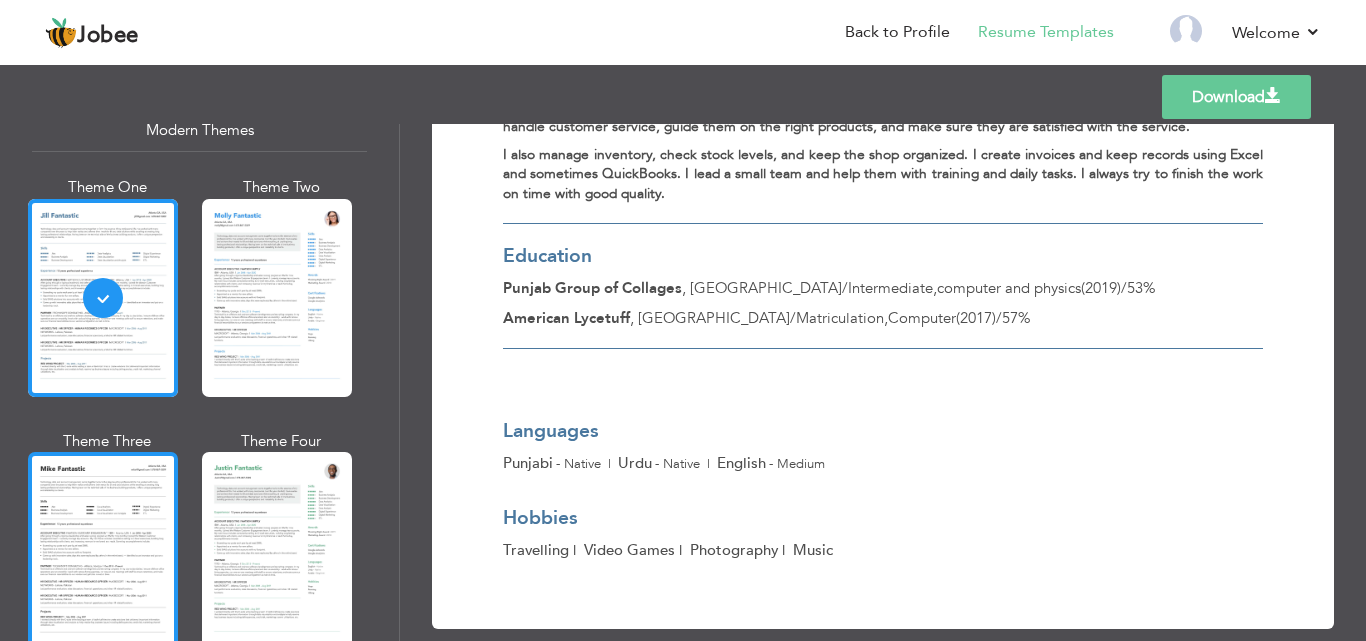 click at bounding box center [103, 551] 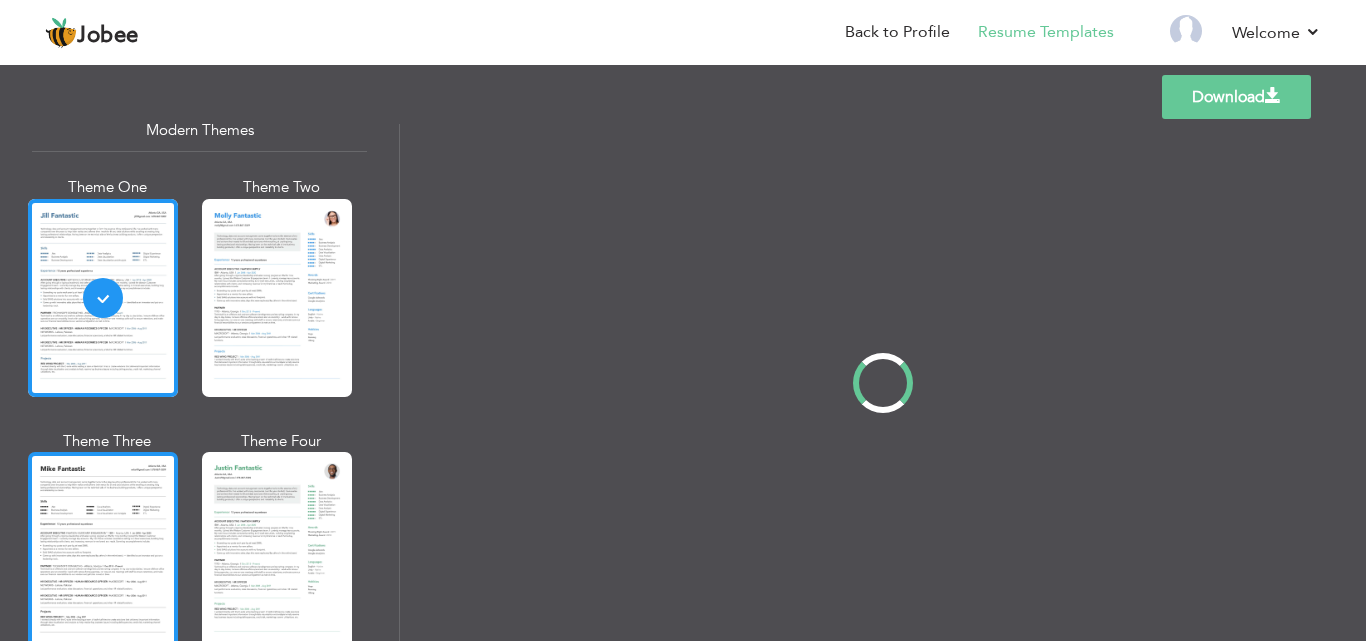 scroll, scrollTop: 0, scrollLeft: 0, axis: both 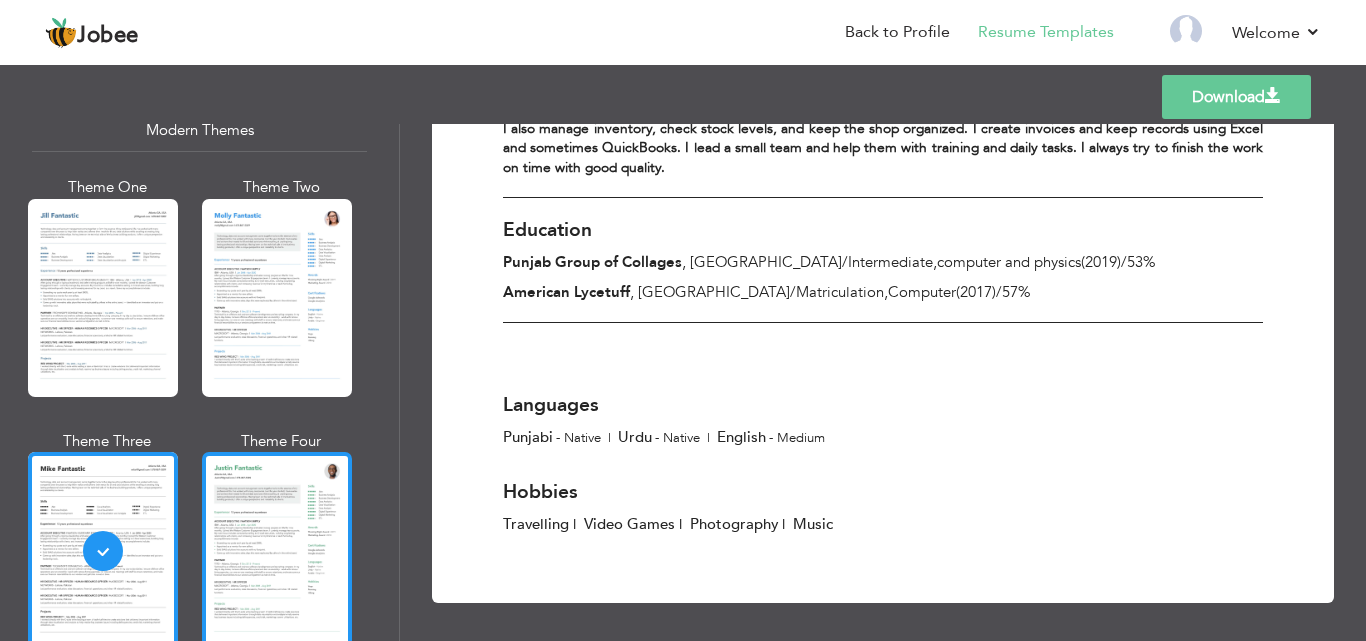 click at bounding box center (277, 551) 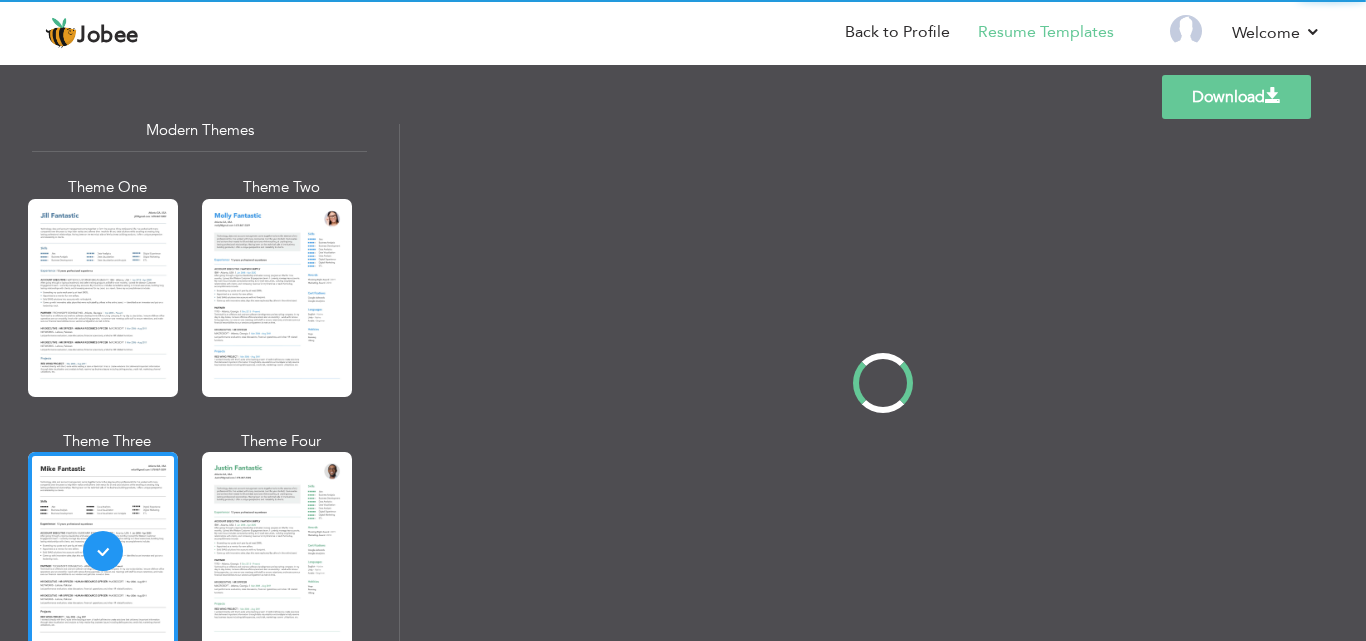 scroll, scrollTop: 0, scrollLeft: 0, axis: both 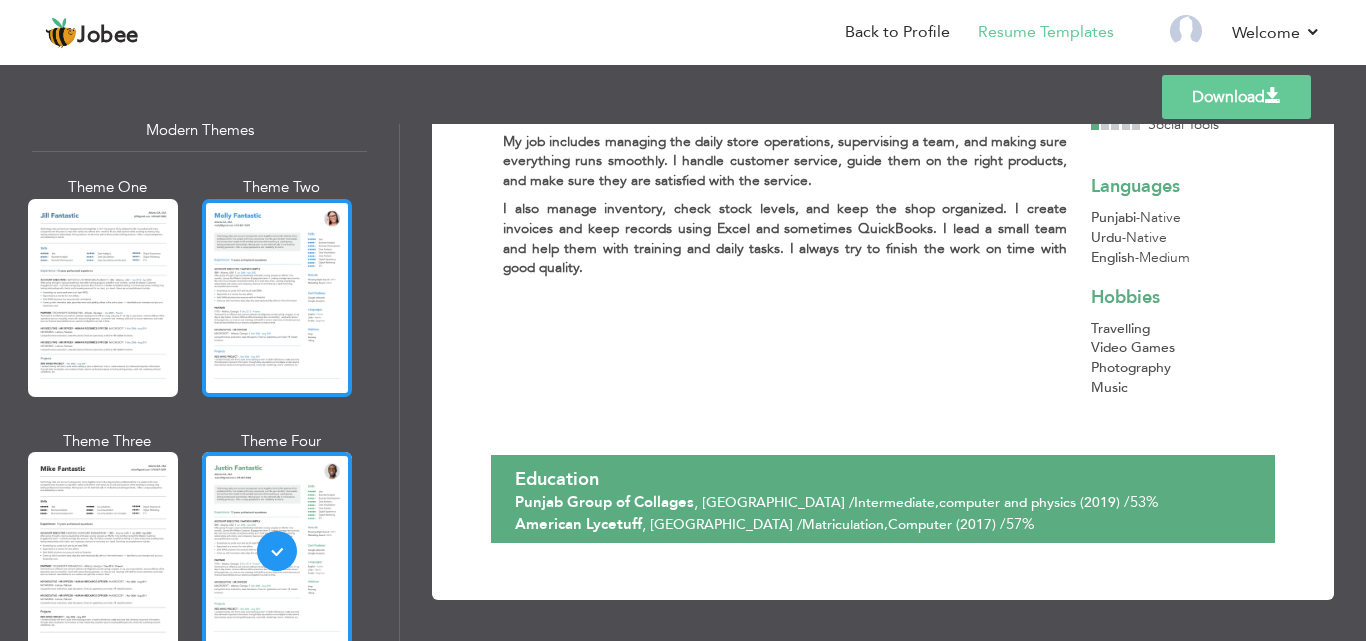 click at bounding box center [277, 298] 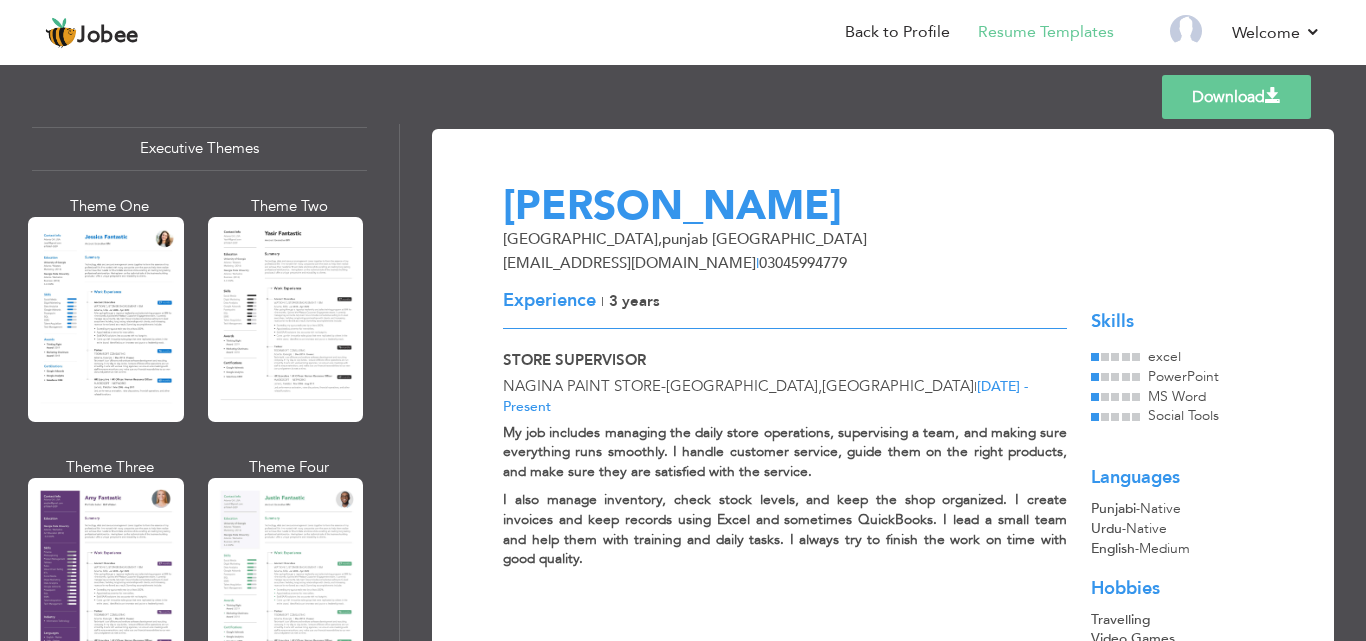 scroll, scrollTop: 1523, scrollLeft: 0, axis: vertical 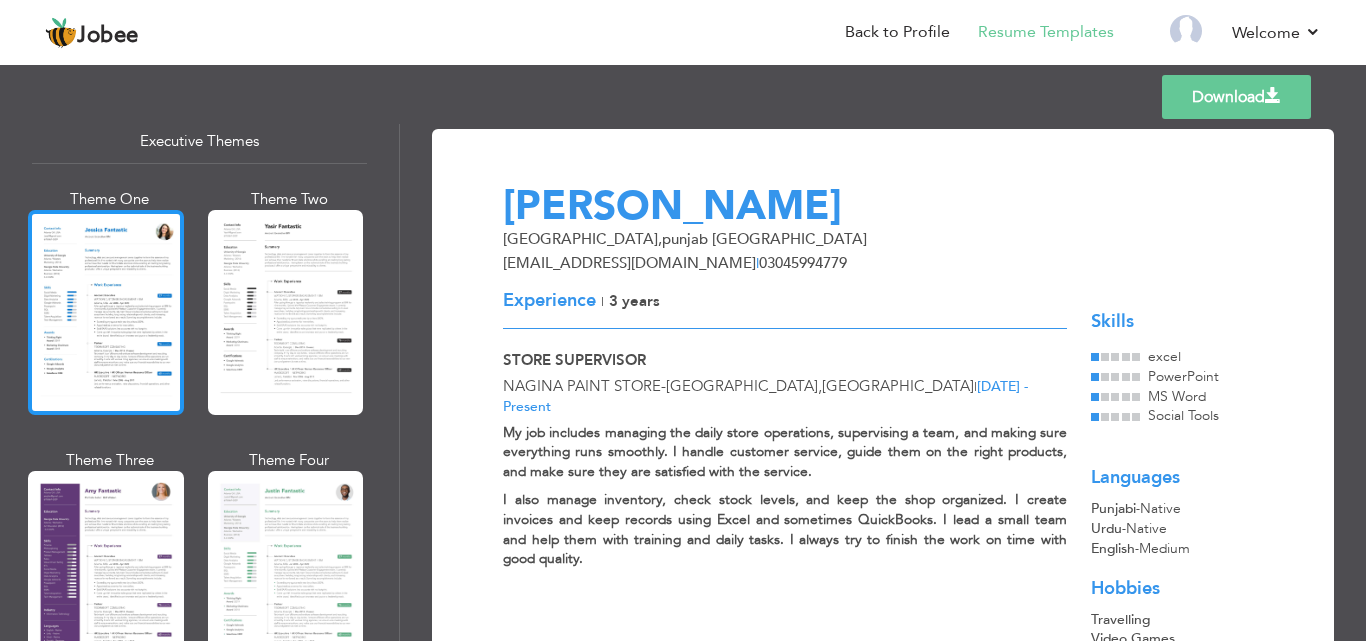 click at bounding box center [106, 312] 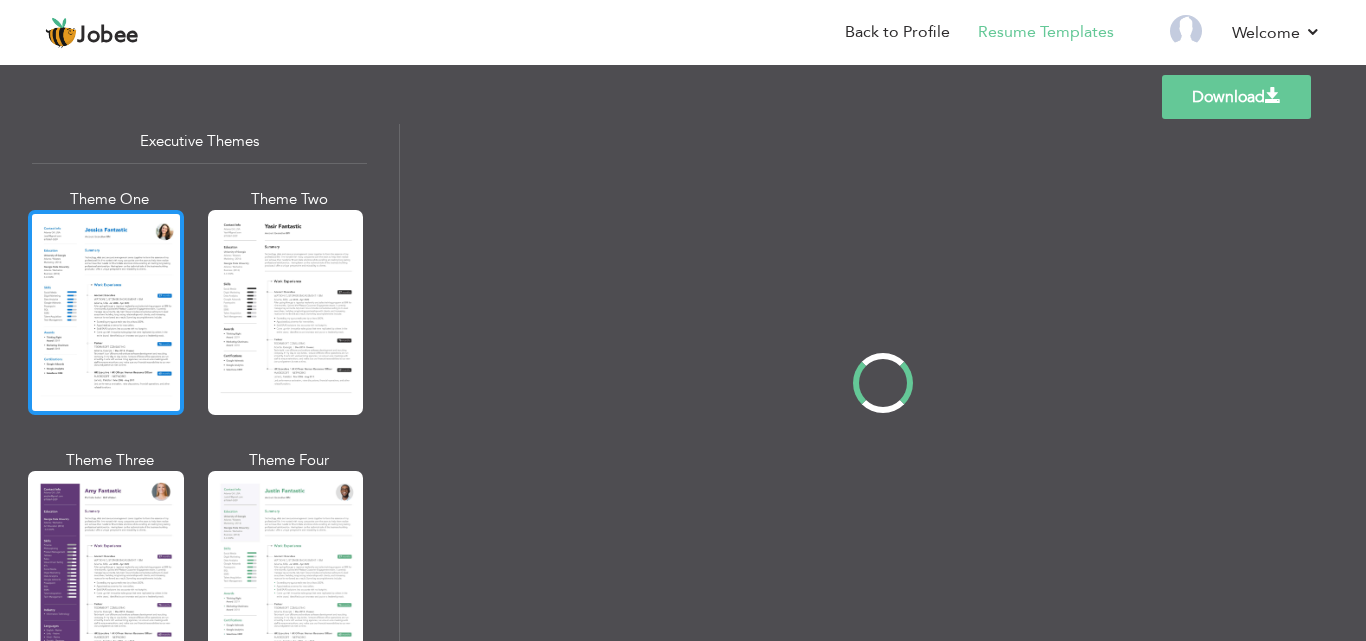 scroll, scrollTop: 1521, scrollLeft: 0, axis: vertical 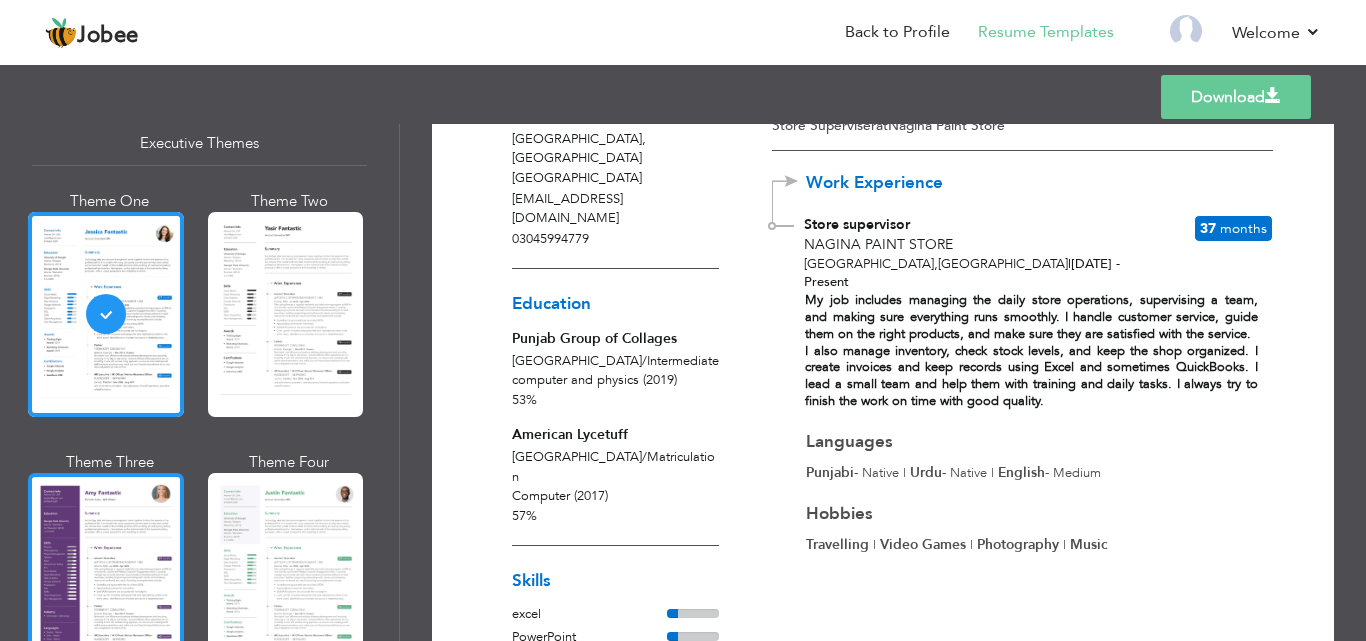 click at bounding box center (106, 575) 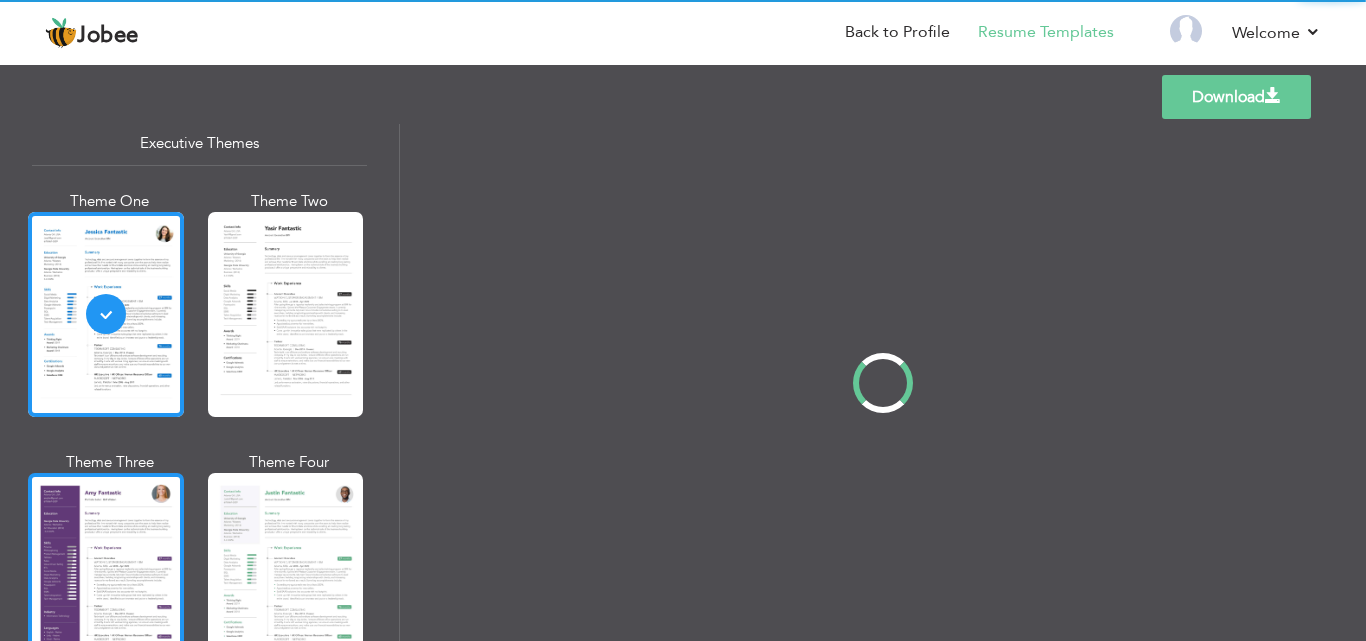 scroll, scrollTop: 1523, scrollLeft: 0, axis: vertical 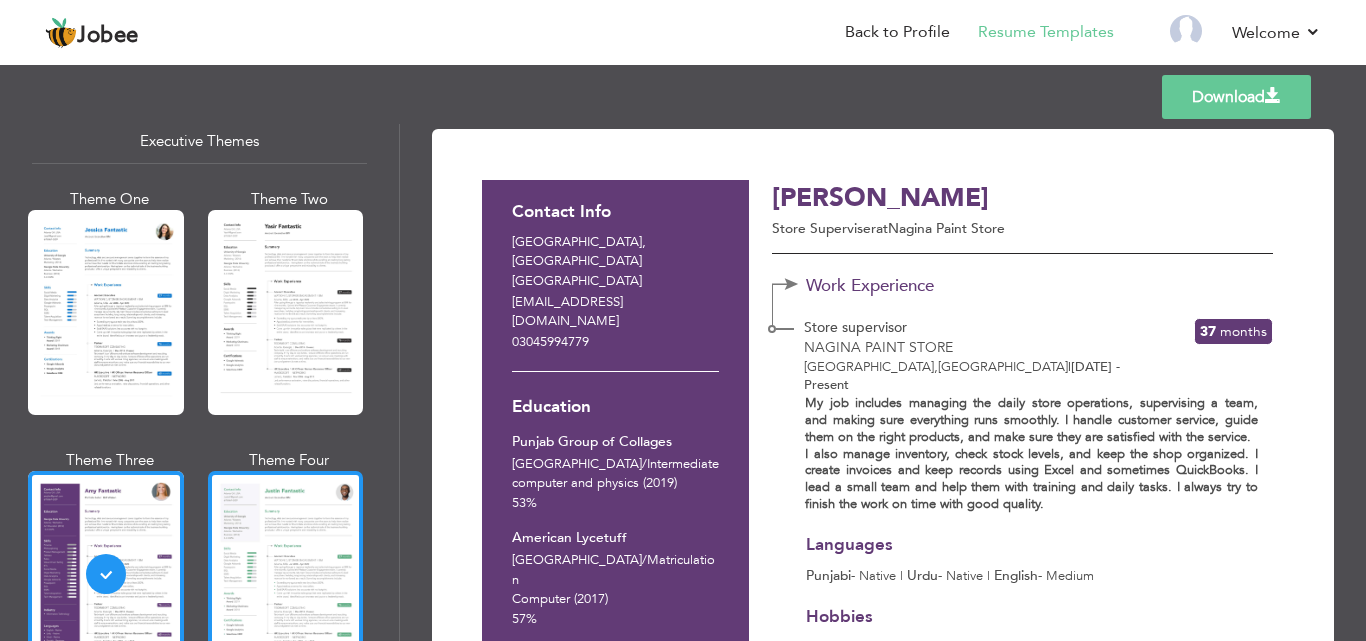 click at bounding box center [286, 573] 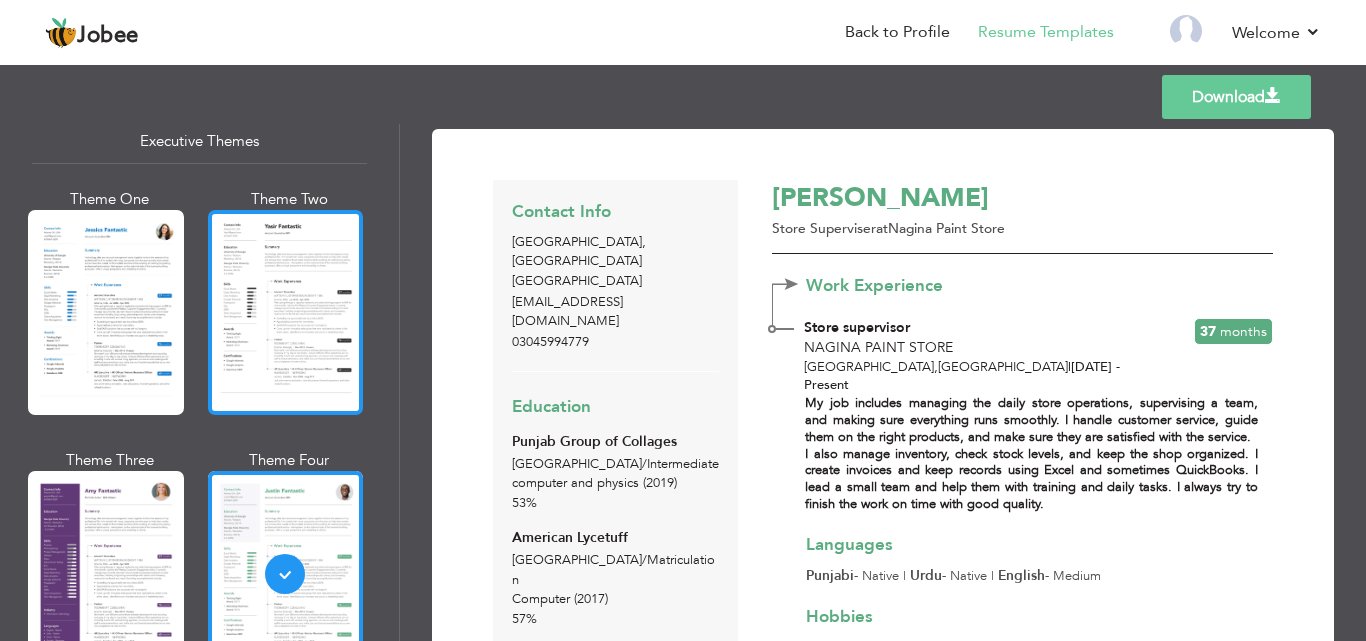click at bounding box center [286, 312] 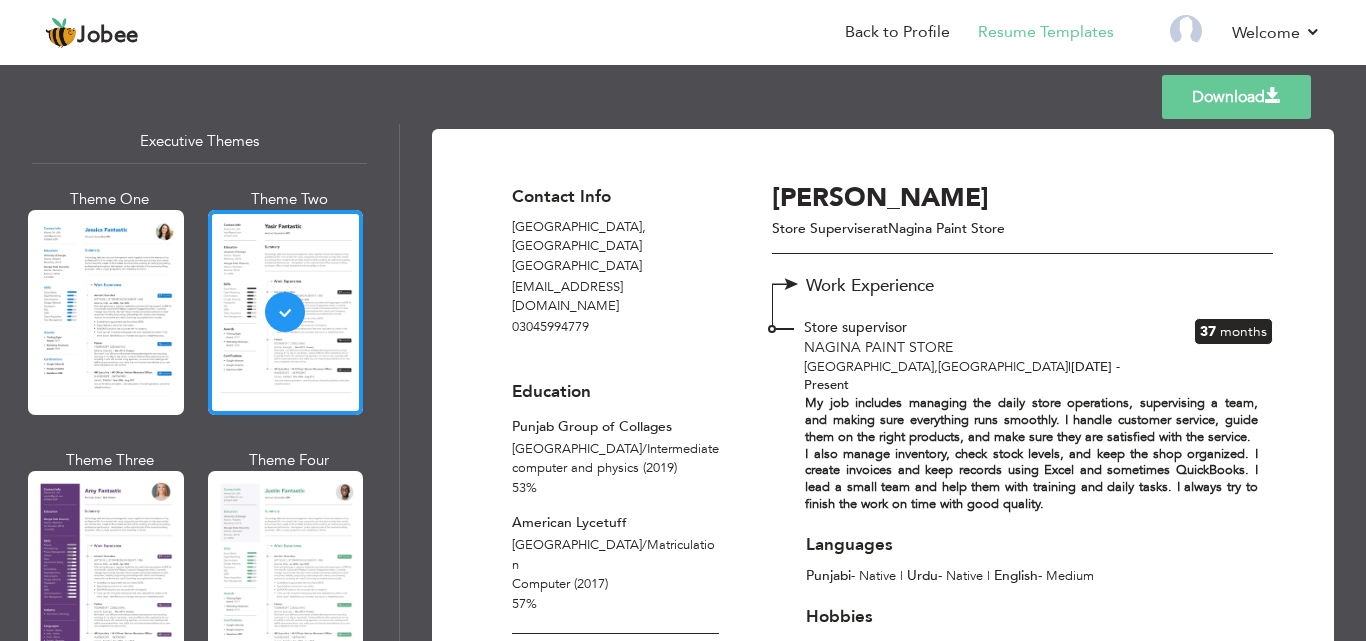 scroll, scrollTop: 184, scrollLeft: 0, axis: vertical 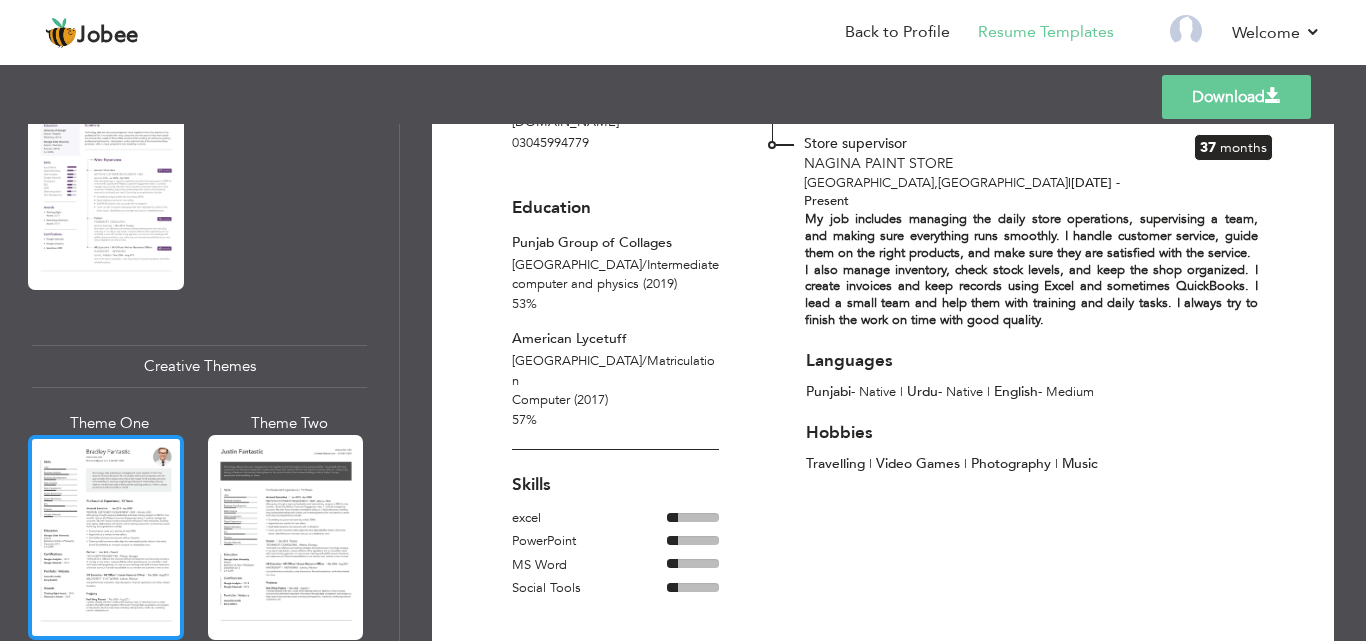 click at bounding box center (106, 537) 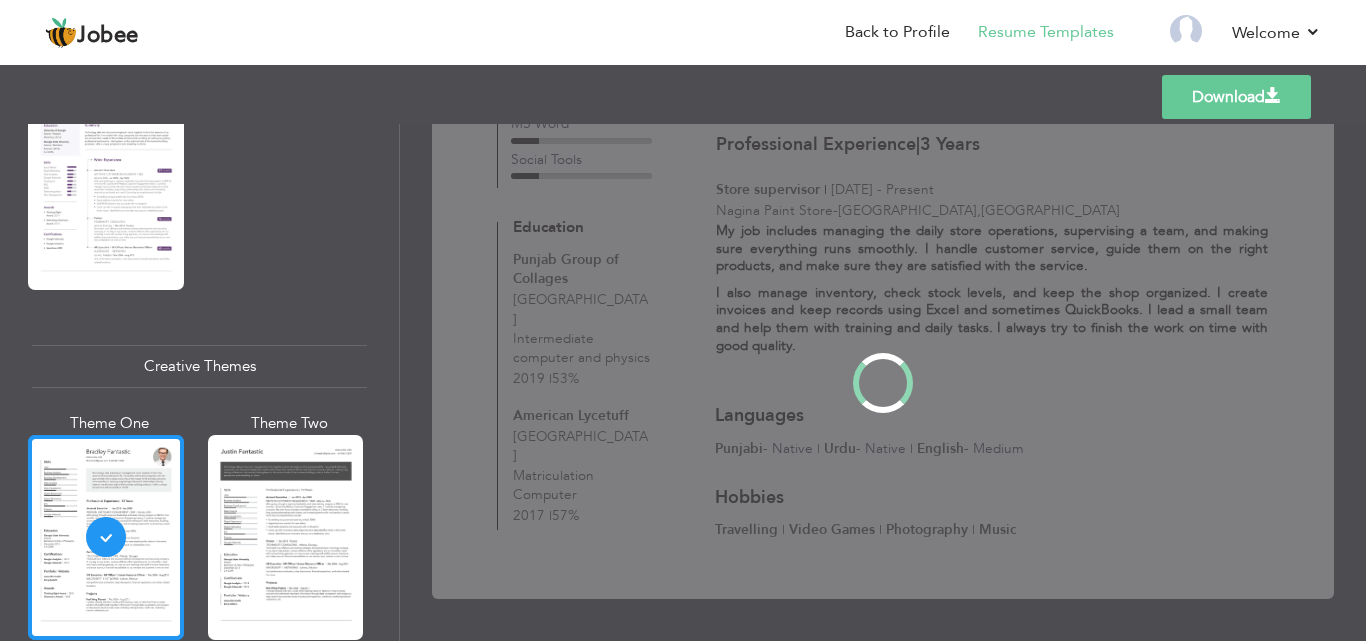 scroll, scrollTop: 0, scrollLeft: 0, axis: both 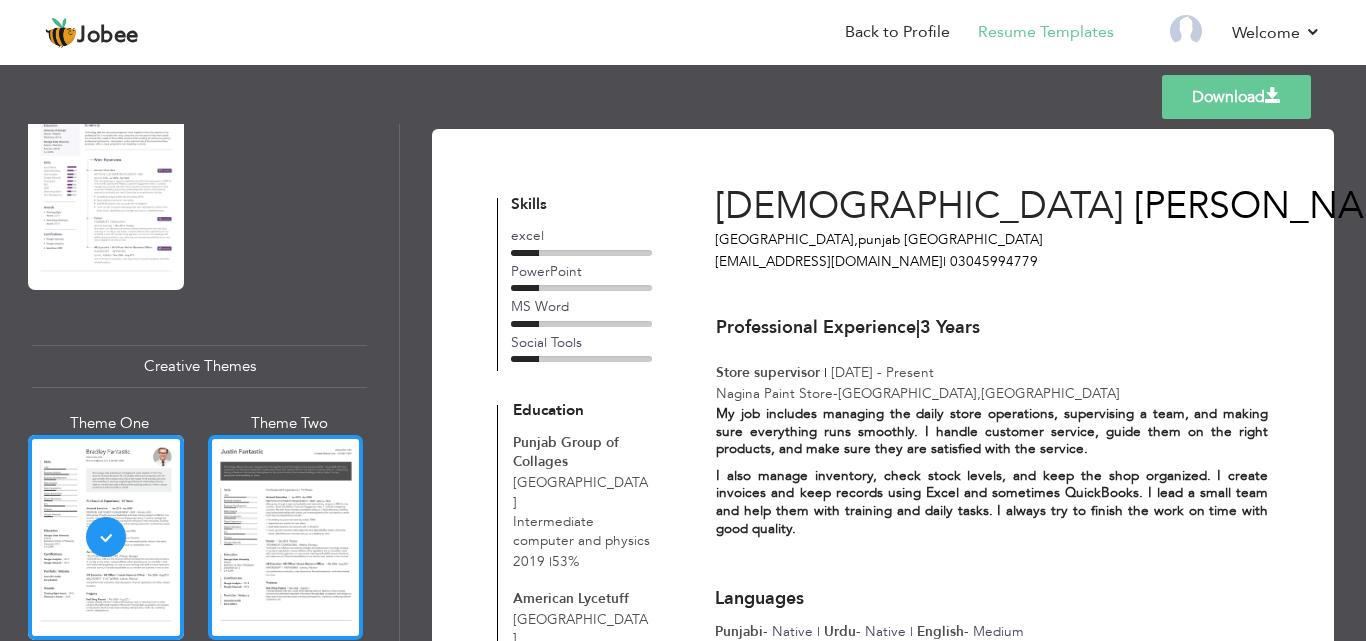 click at bounding box center [286, 537] 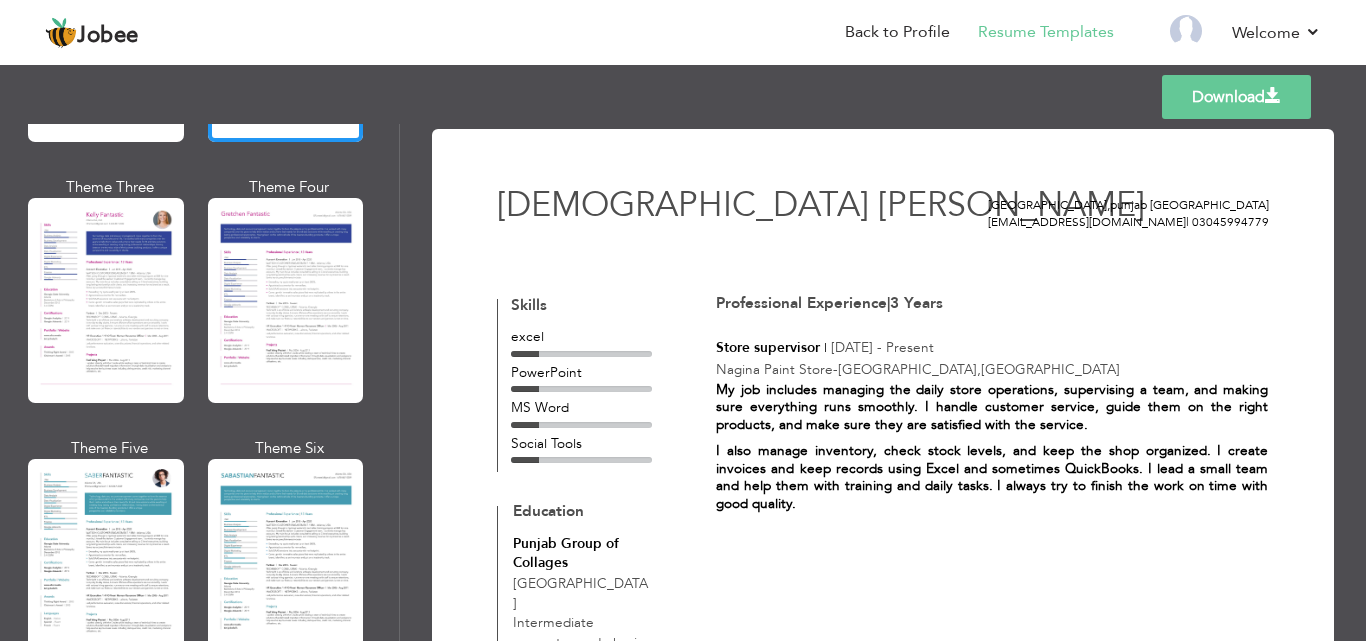 scroll, scrollTop: 2723, scrollLeft: 0, axis: vertical 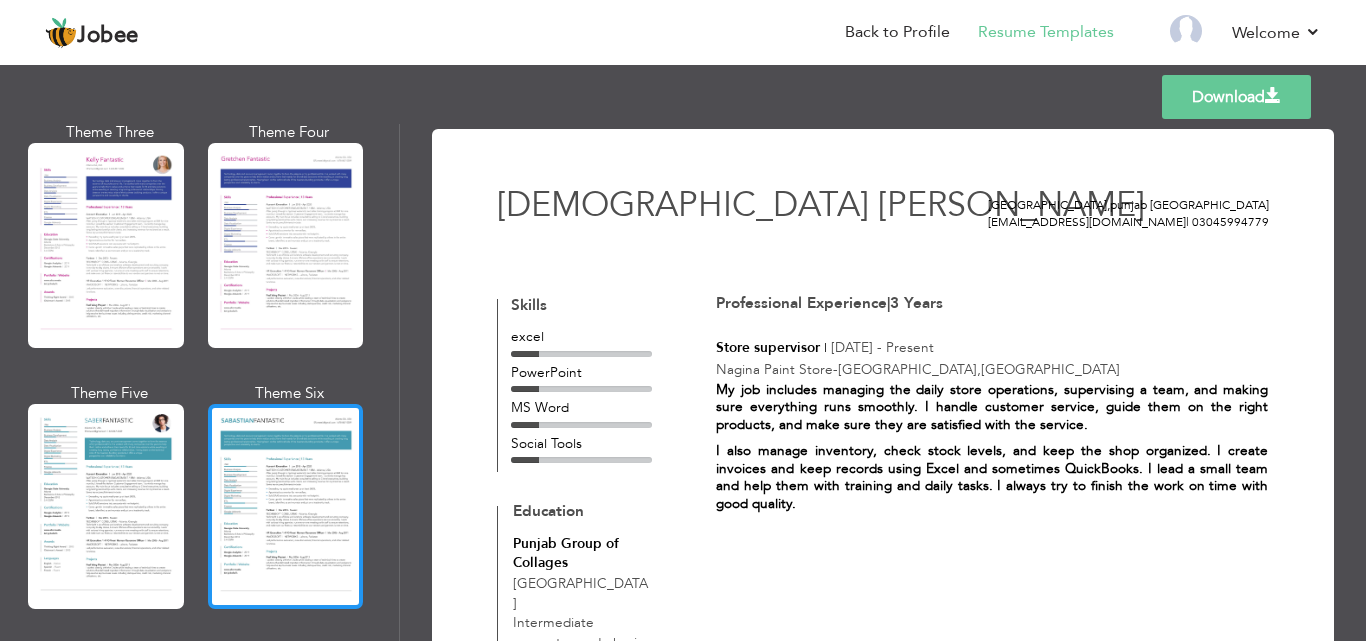 click at bounding box center [286, 506] 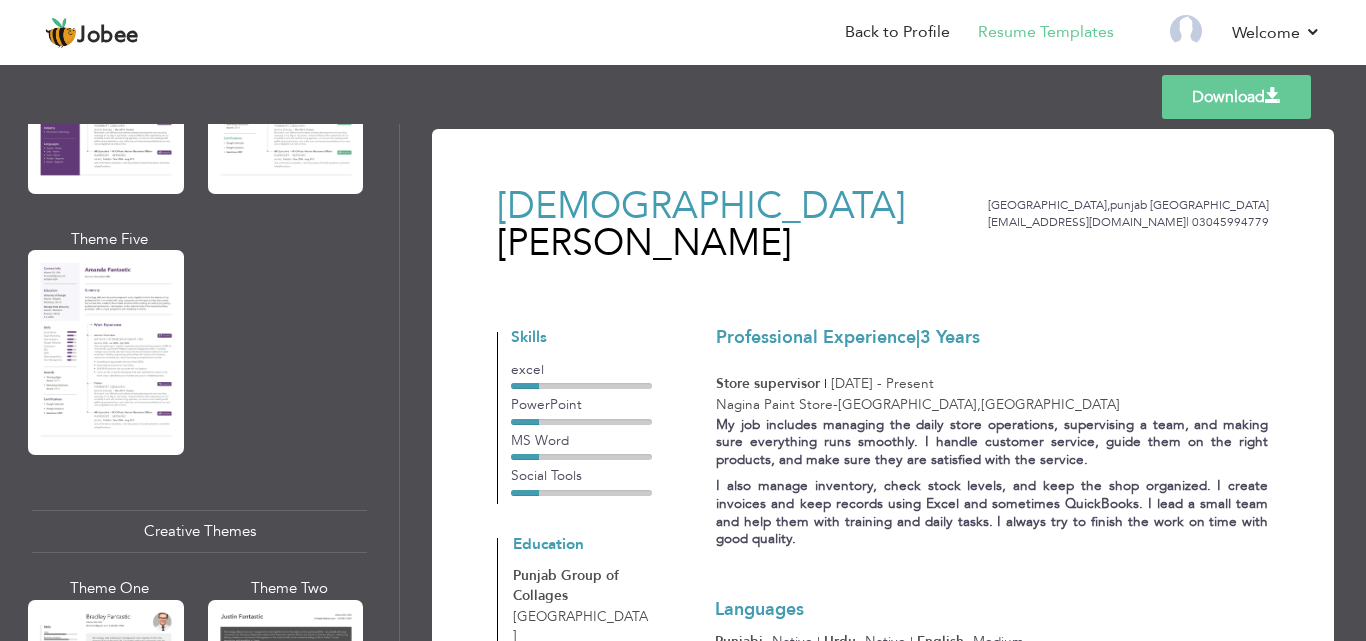 scroll, scrollTop: 1721, scrollLeft: 0, axis: vertical 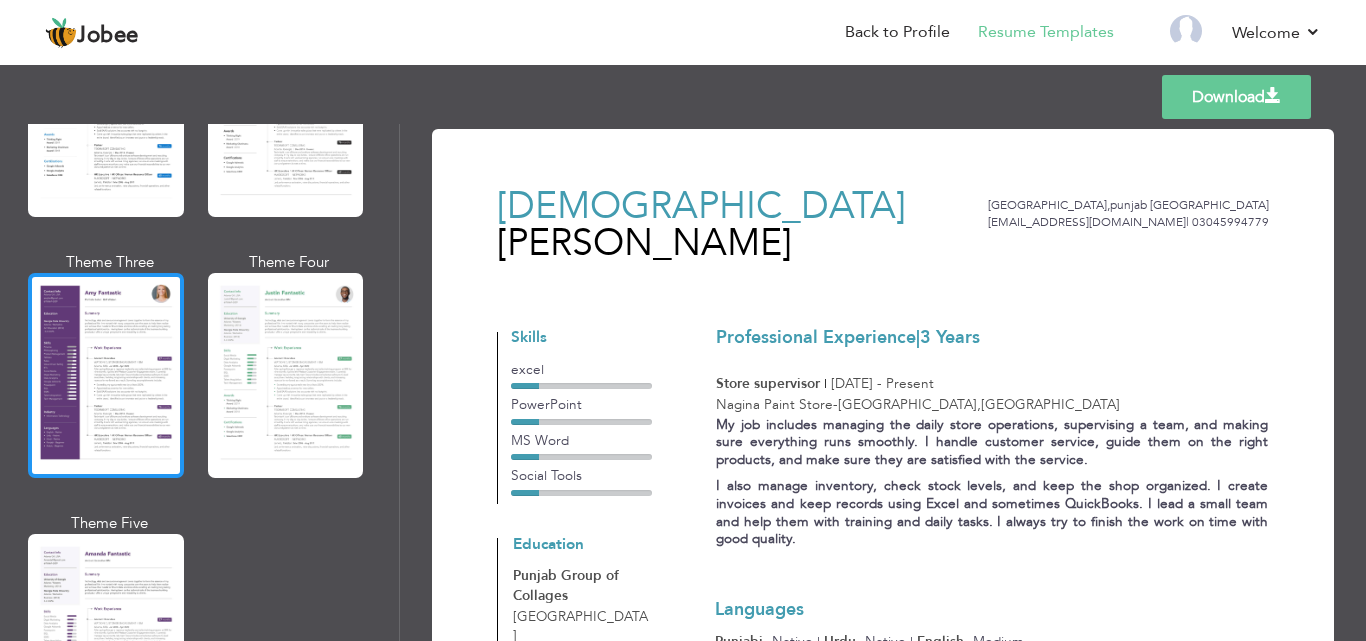 click at bounding box center (106, 375) 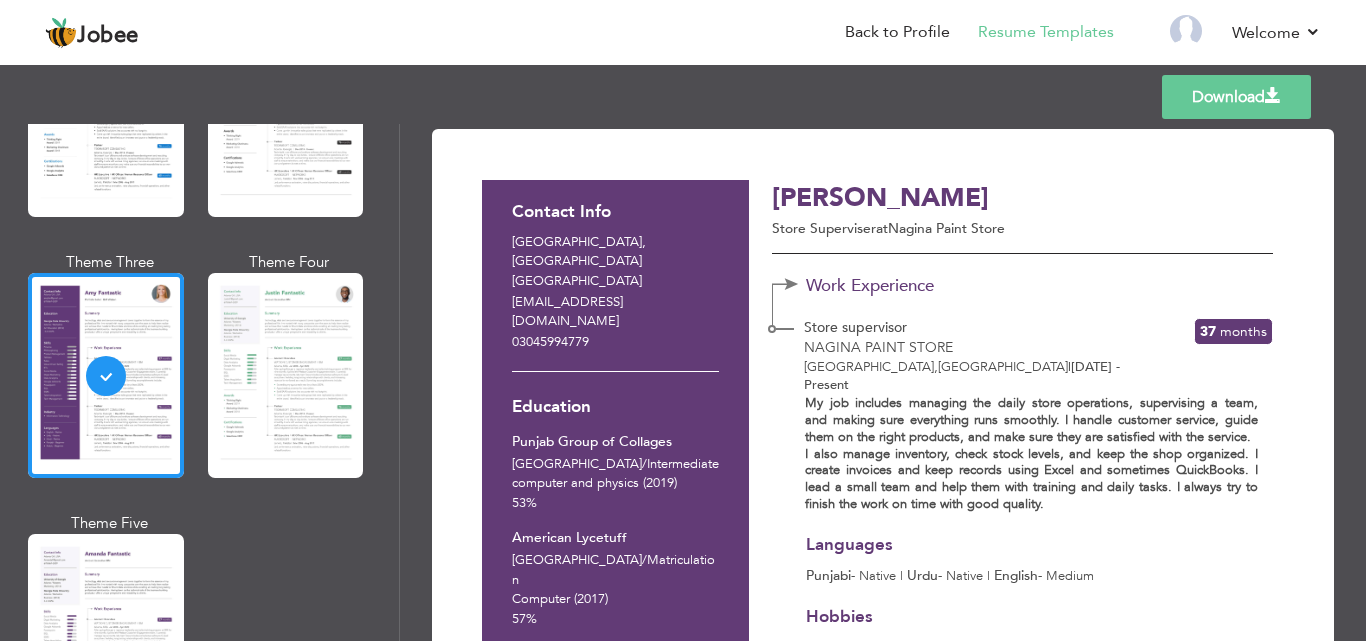 drag, startPoint x: 1358, startPoint y: 269, endPoint x: 1365, endPoint y: 456, distance: 187.13097 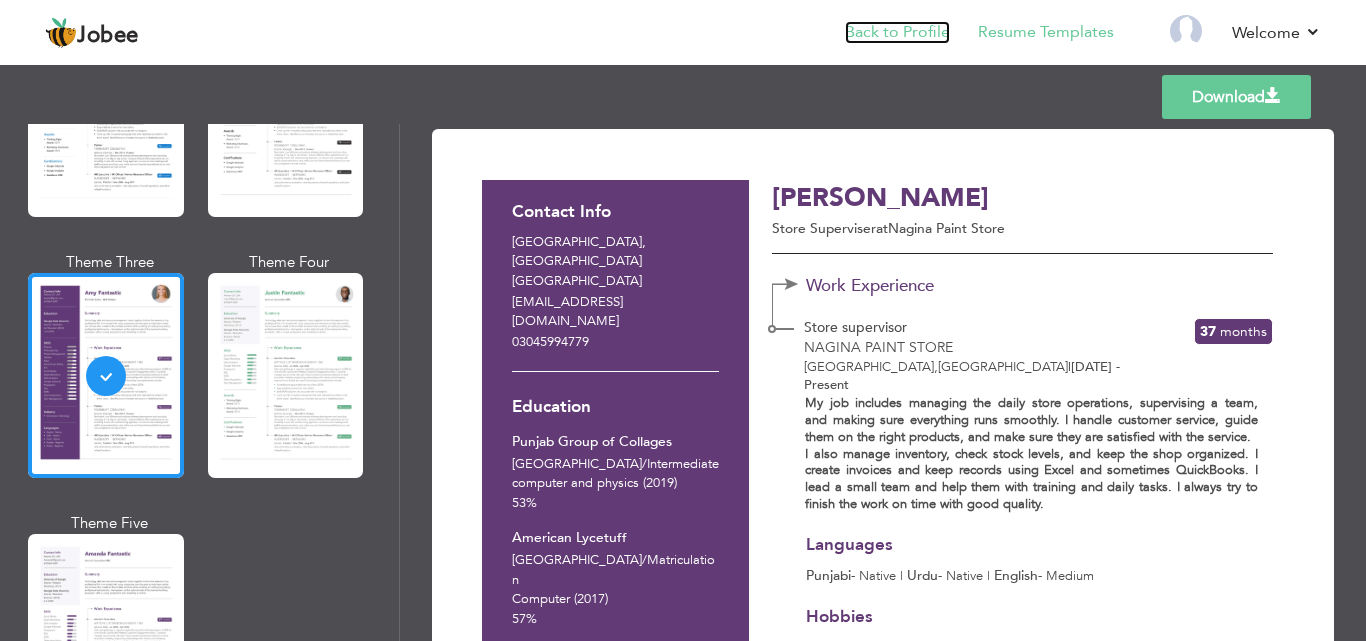 click on "Back to Profile" at bounding box center [897, 32] 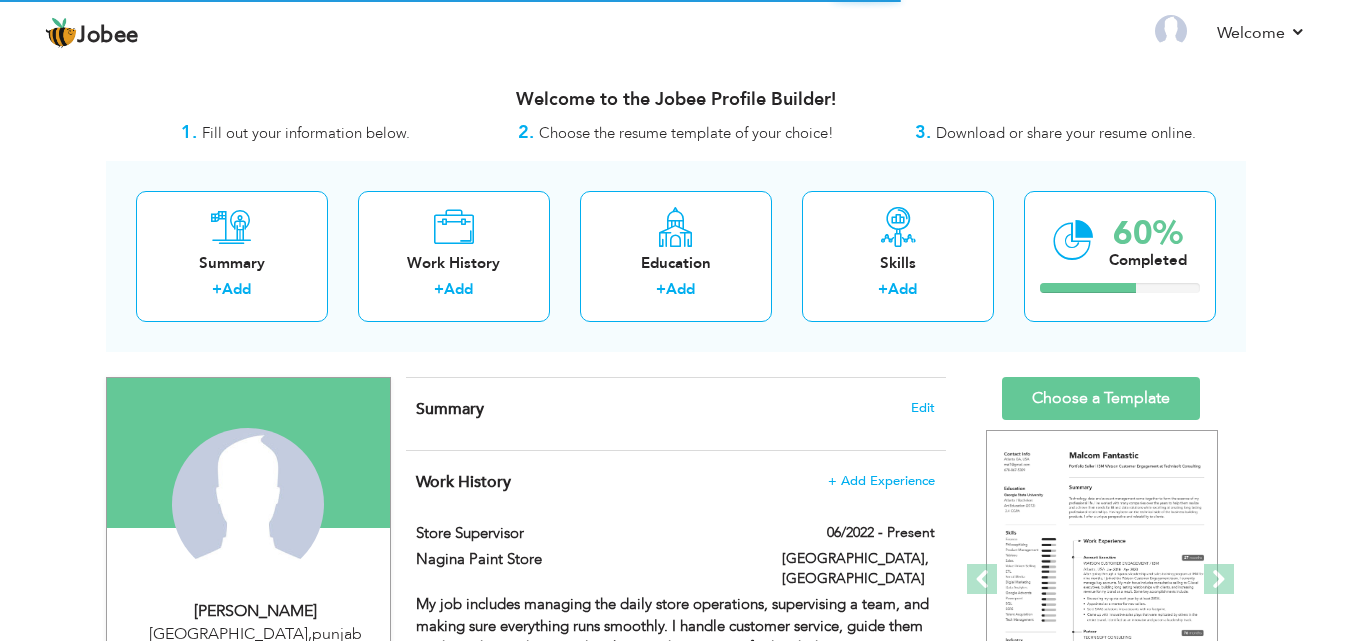 scroll, scrollTop: 0, scrollLeft: 0, axis: both 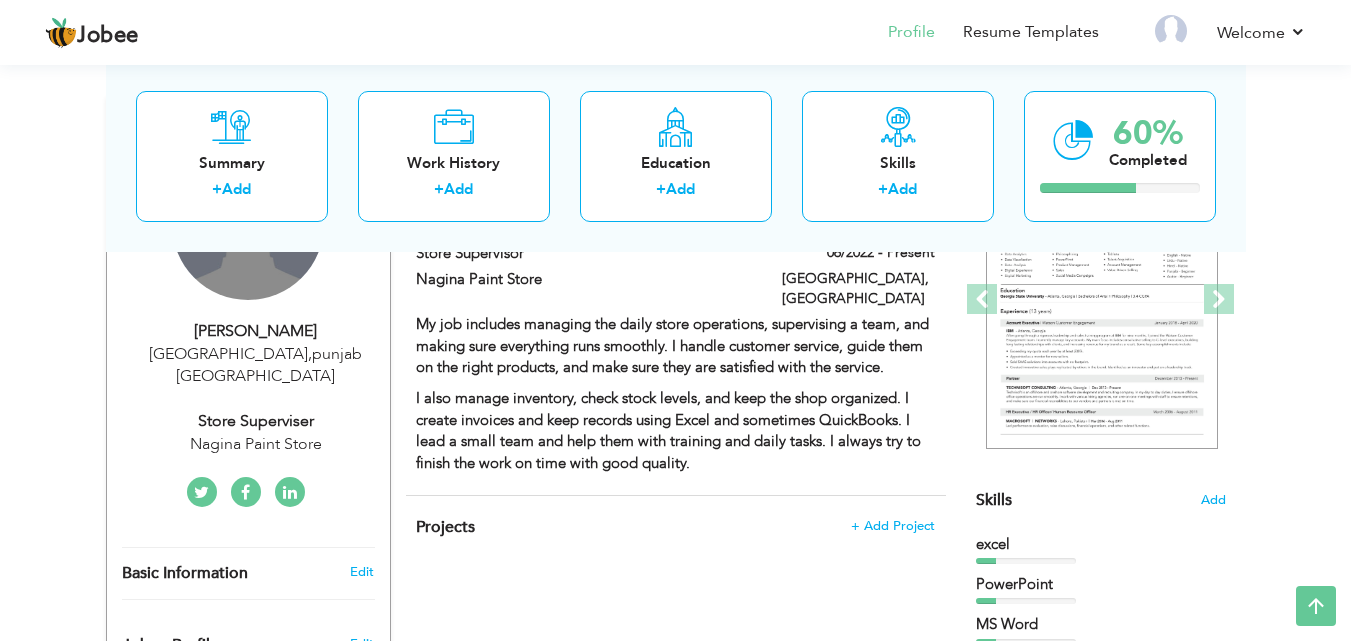 click on "Change
Remove" at bounding box center (248, 224) 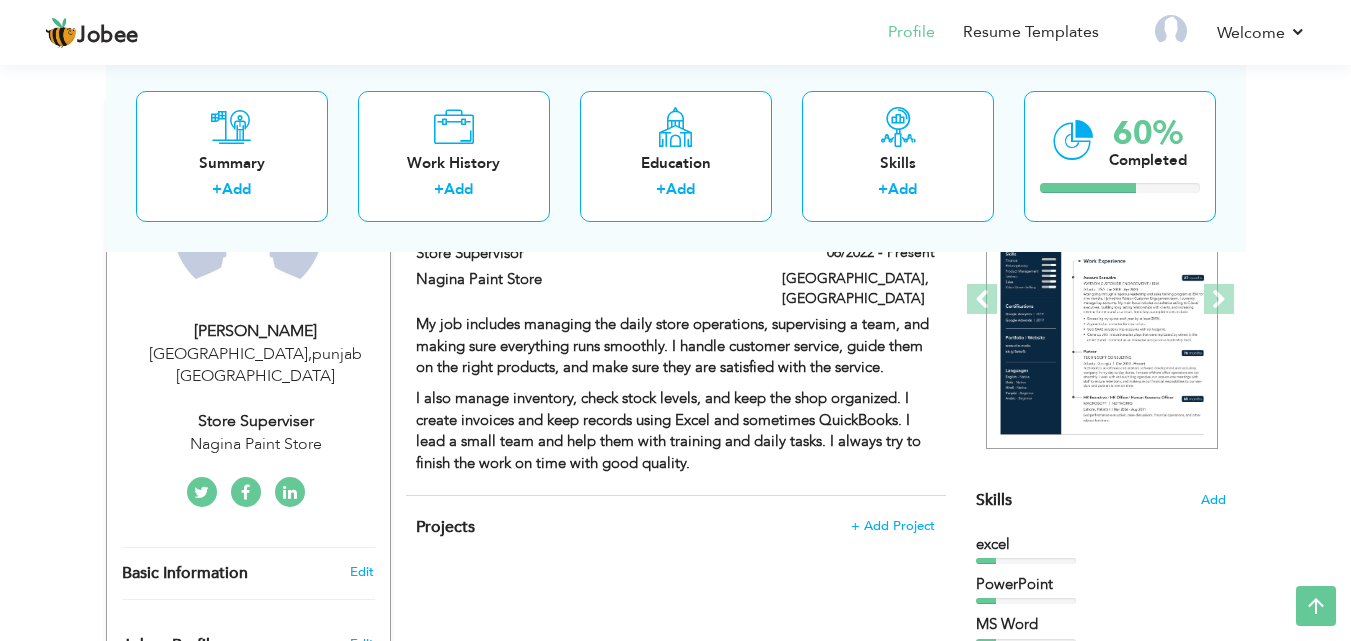 click on "Edit" at bounding box center [362, 572] 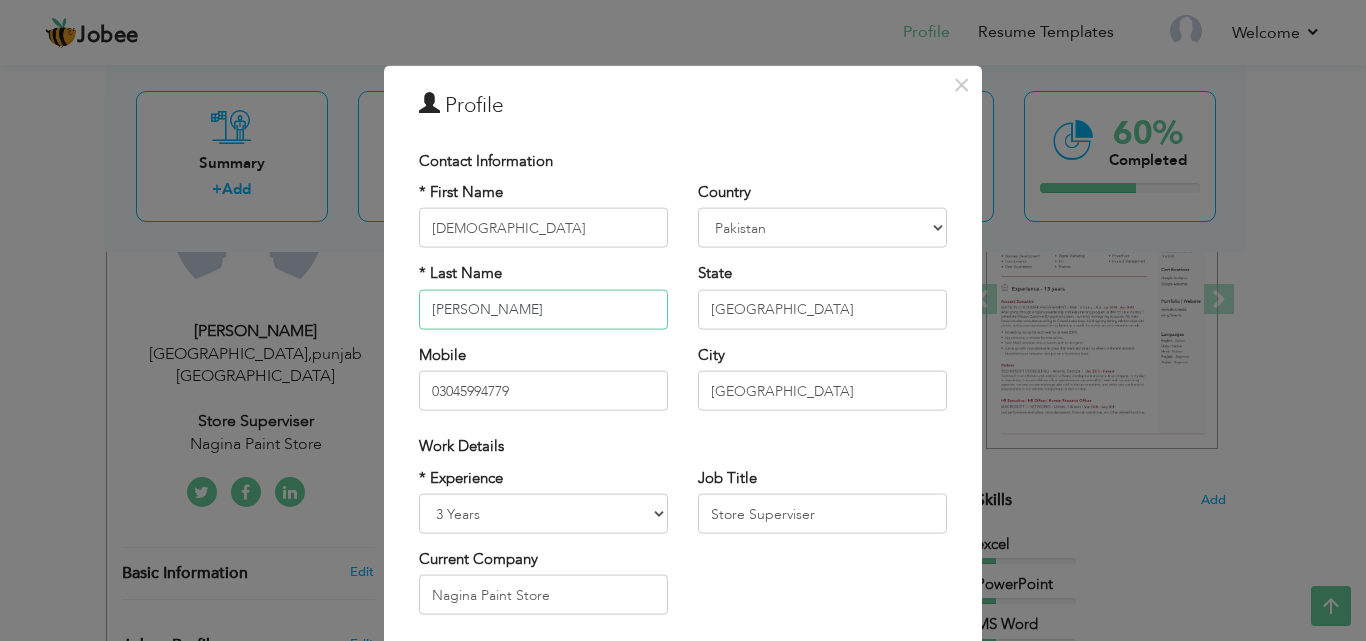 click on "[PERSON_NAME]" at bounding box center (543, 309) 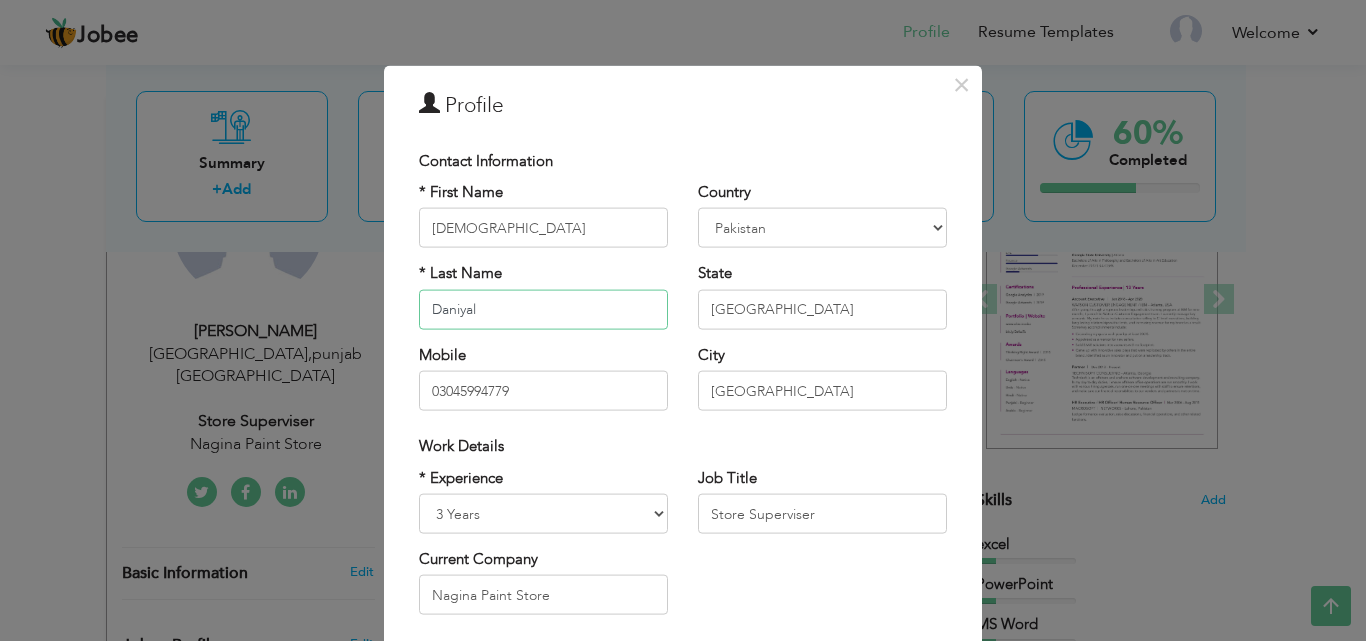 type on "Daniyal" 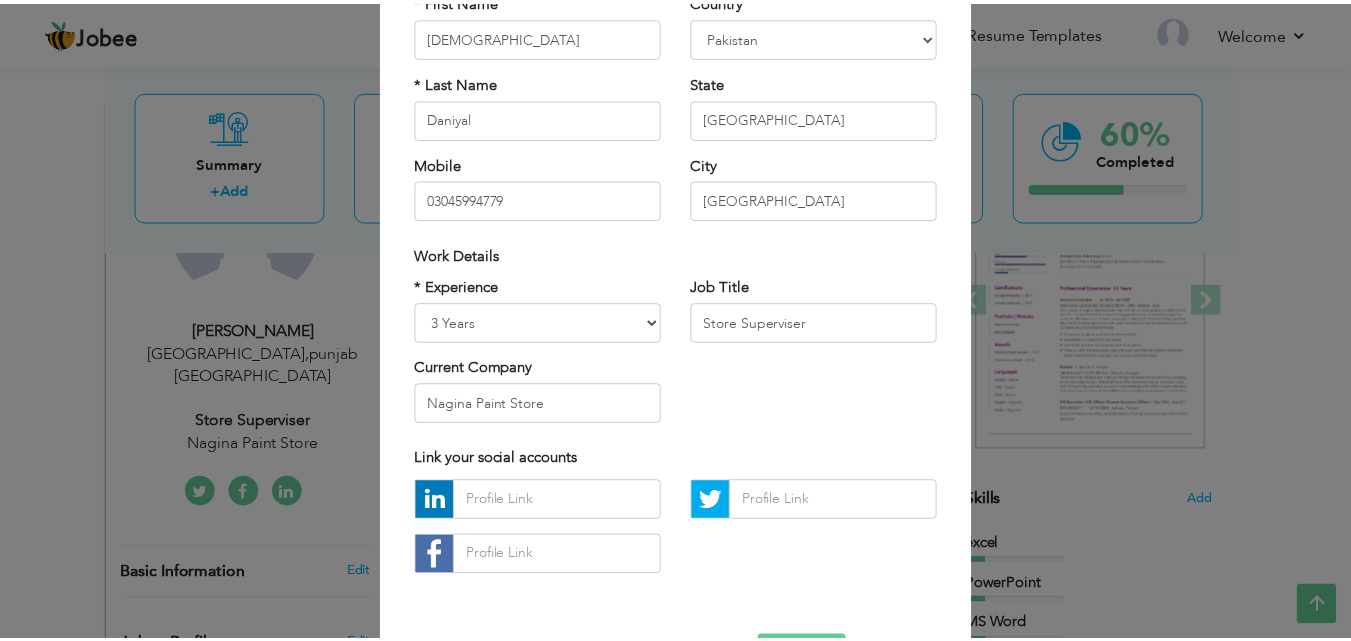 scroll, scrollTop: 261, scrollLeft: 0, axis: vertical 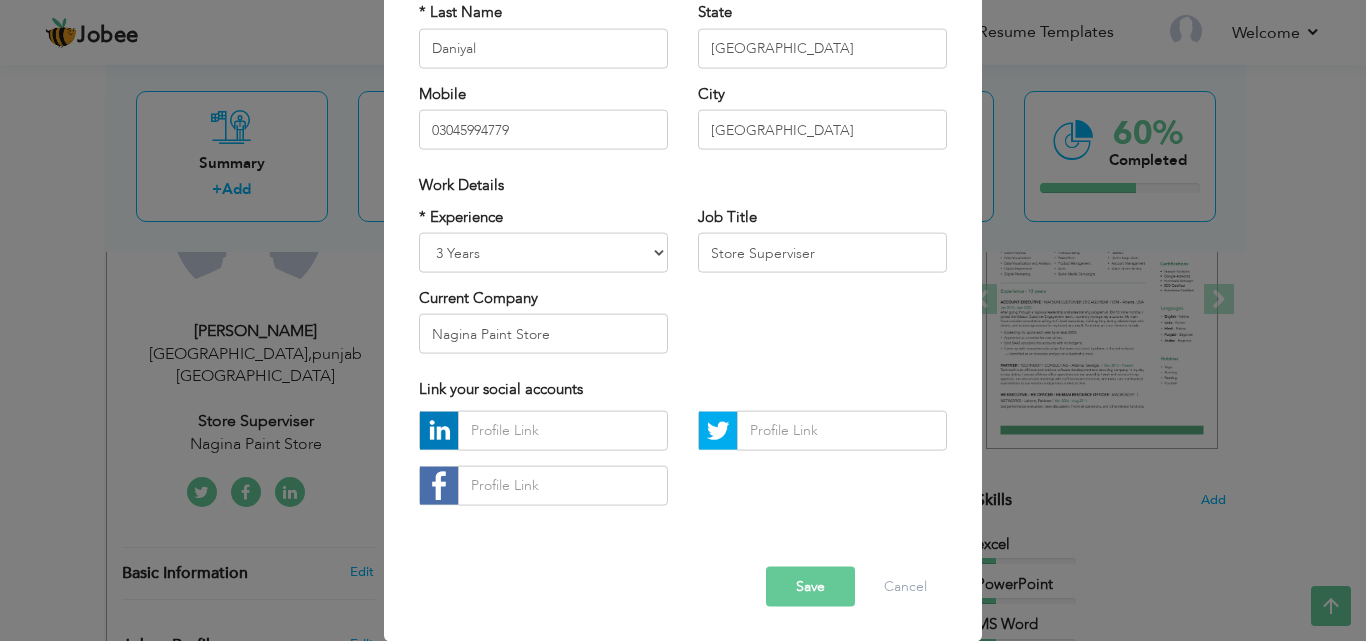 click on "Save" at bounding box center [810, 586] 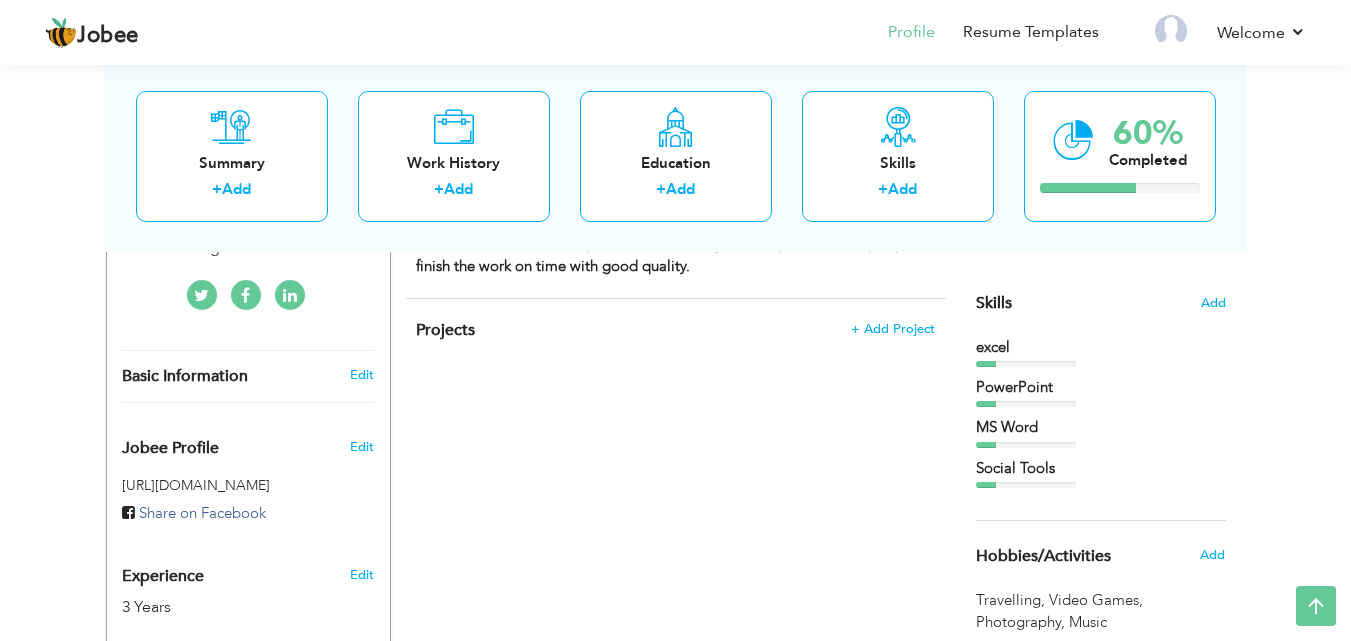 scroll, scrollTop: 439, scrollLeft: 0, axis: vertical 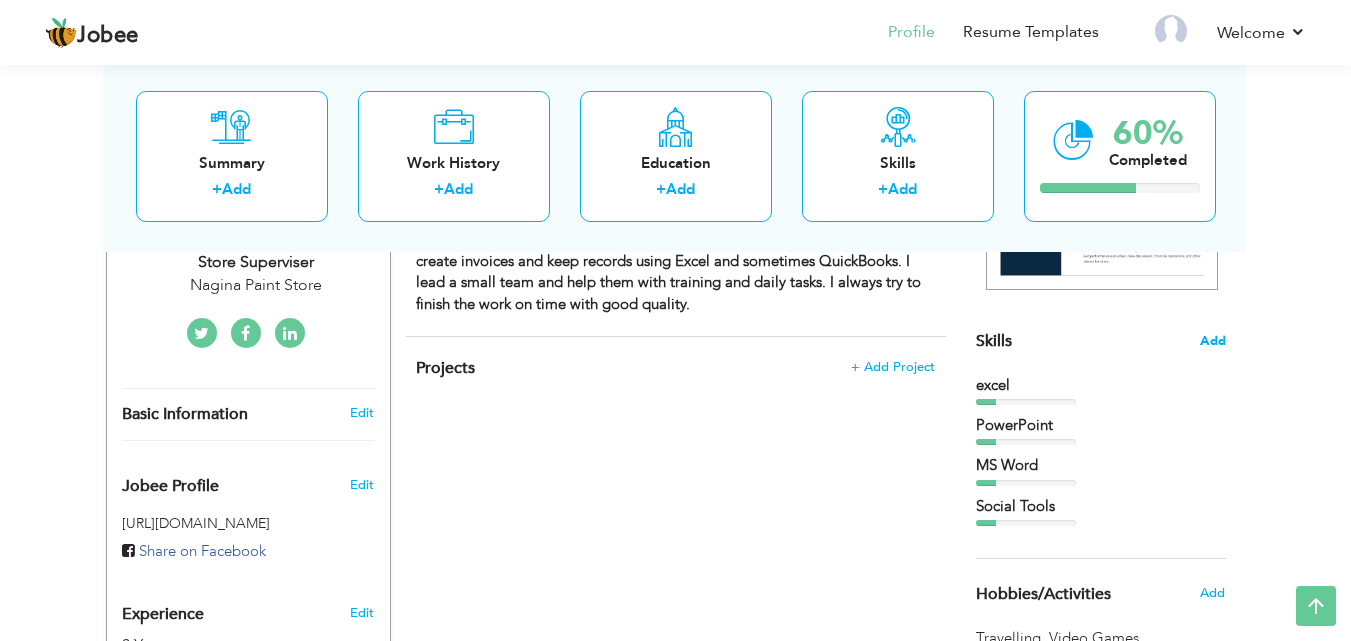 click on "Add" at bounding box center [1213, 341] 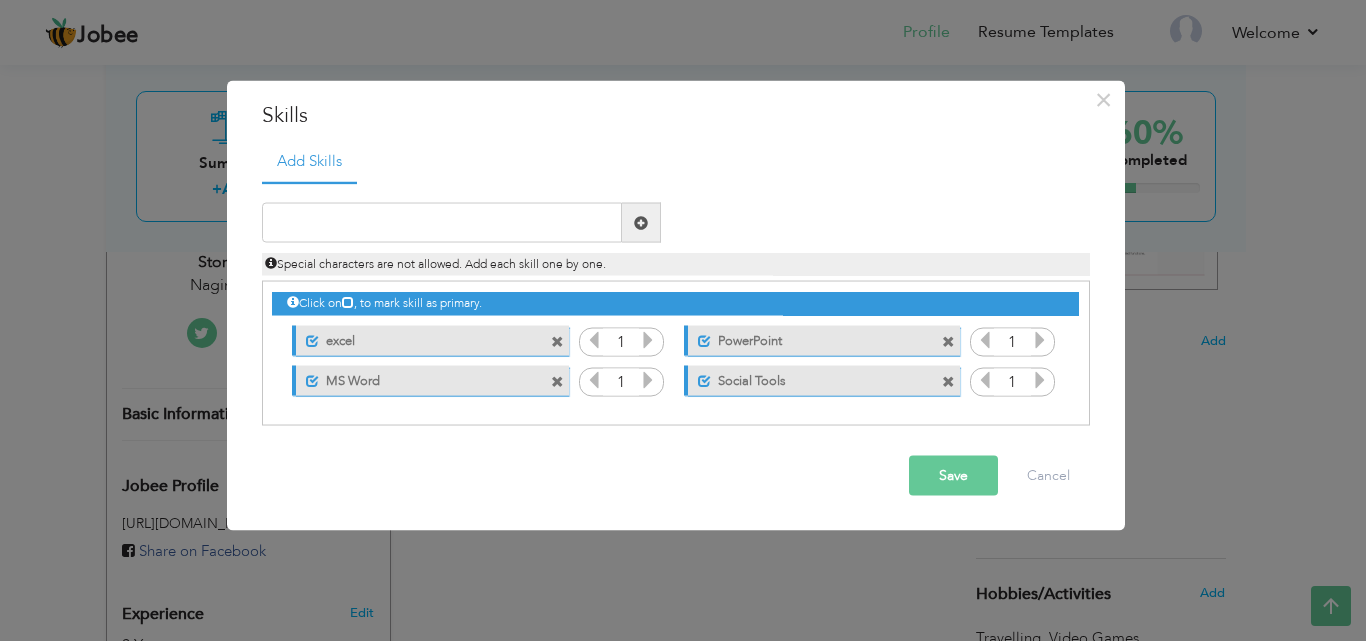 click at bounding box center (648, 340) 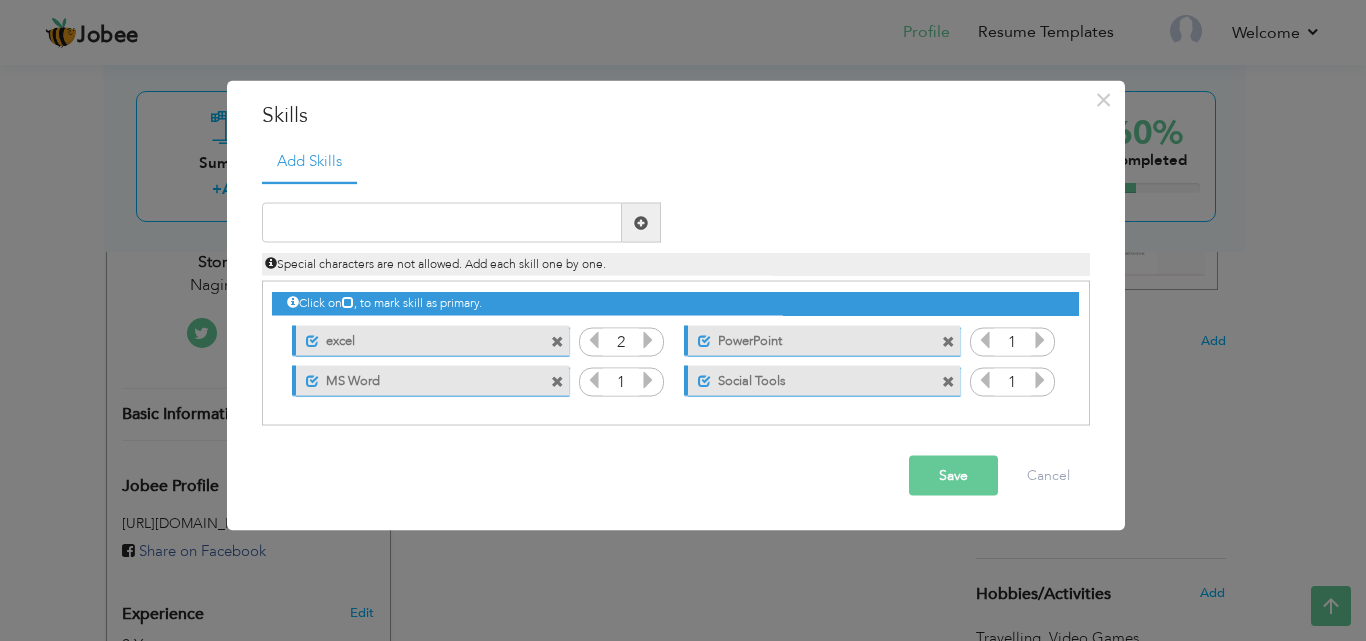 click at bounding box center (648, 340) 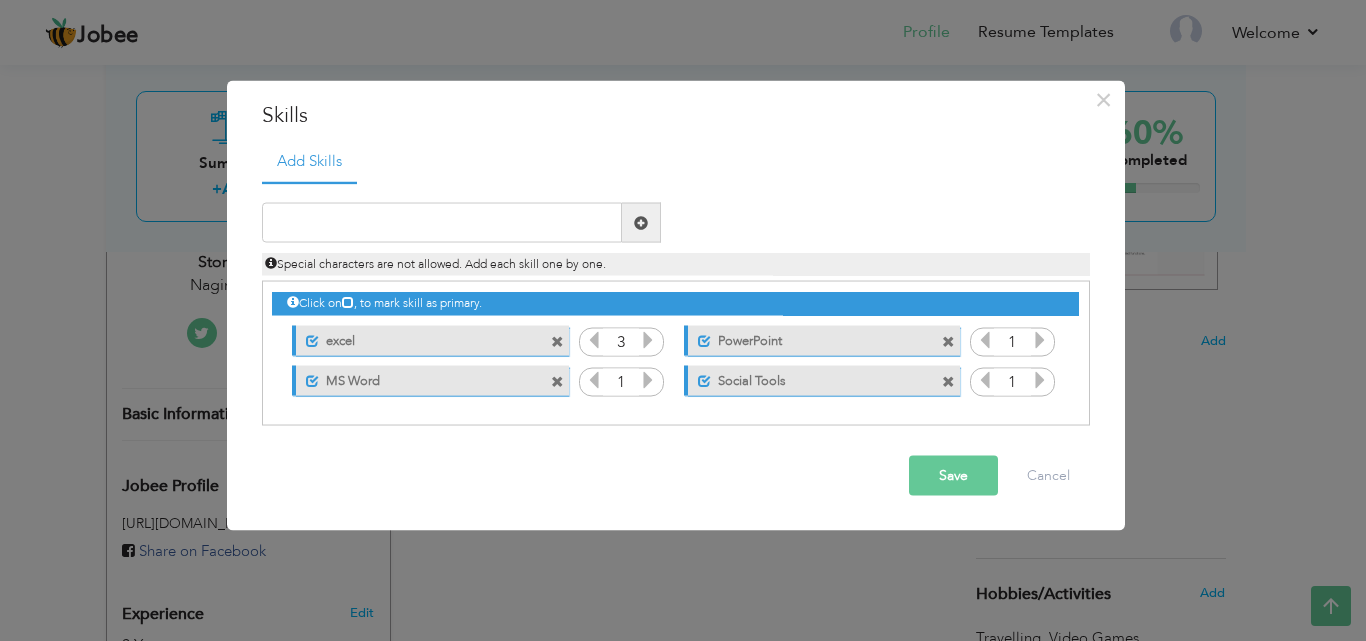 click at bounding box center [648, 340] 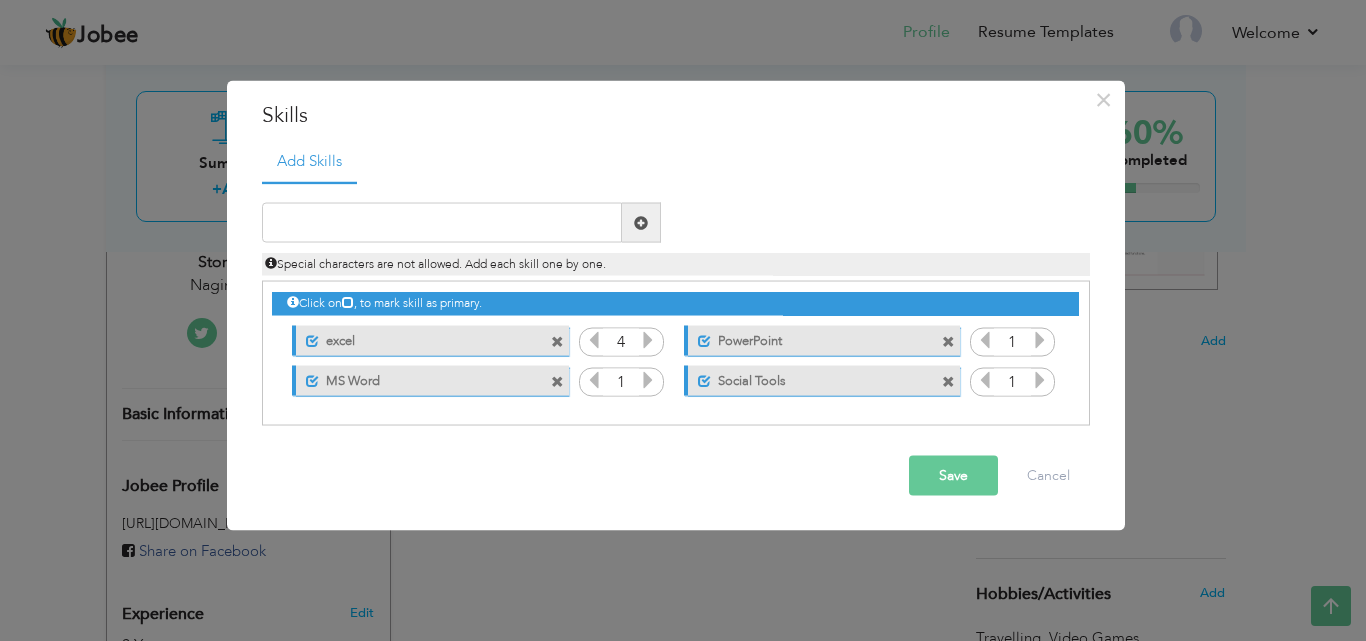 click at bounding box center (648, 340) 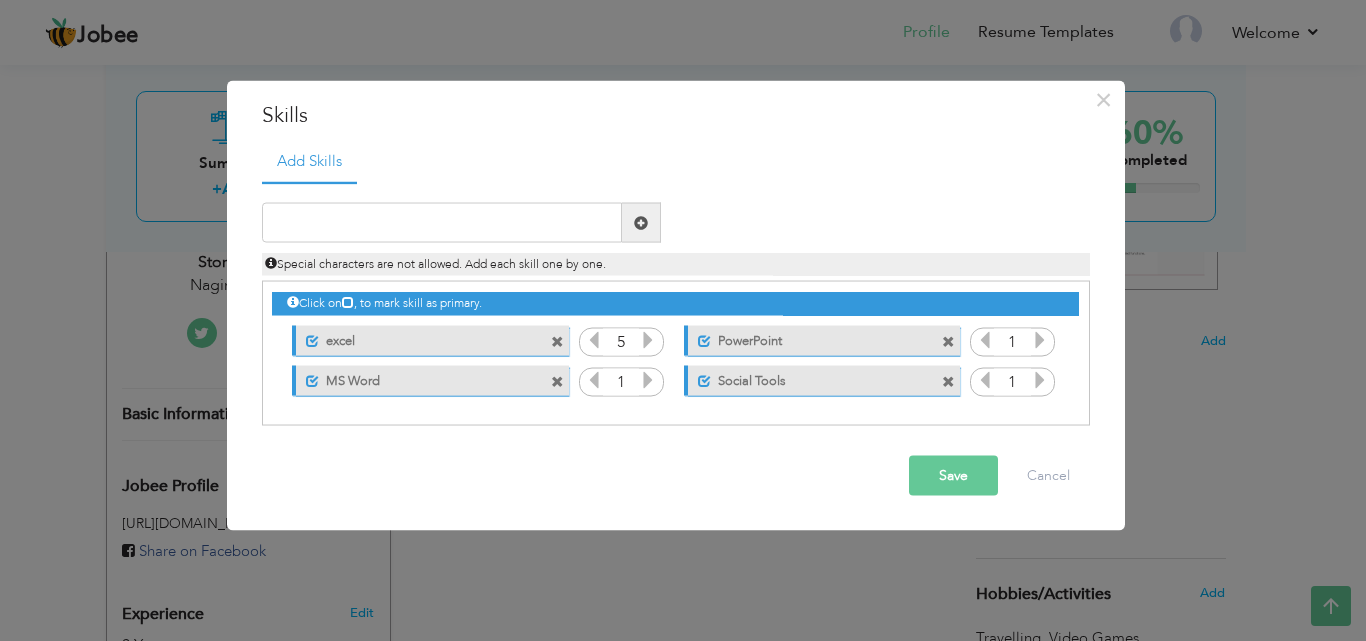click at bounding box center (648, 340) 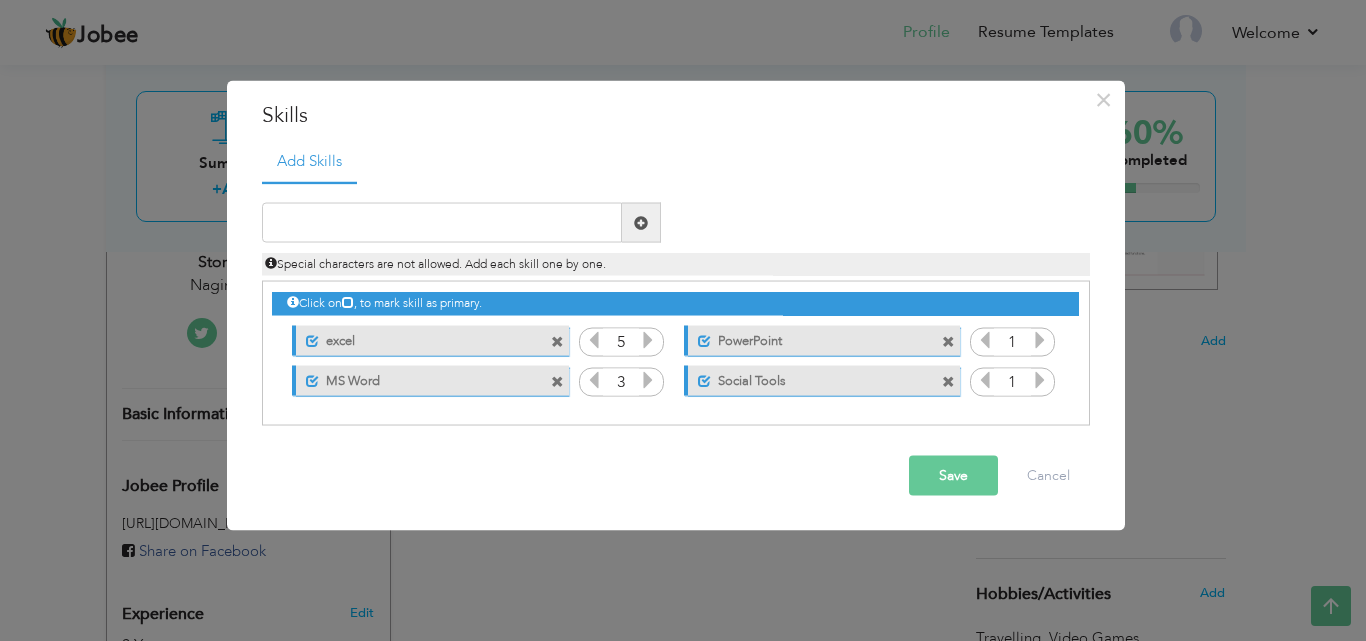 click at bounding box center [648, 380] 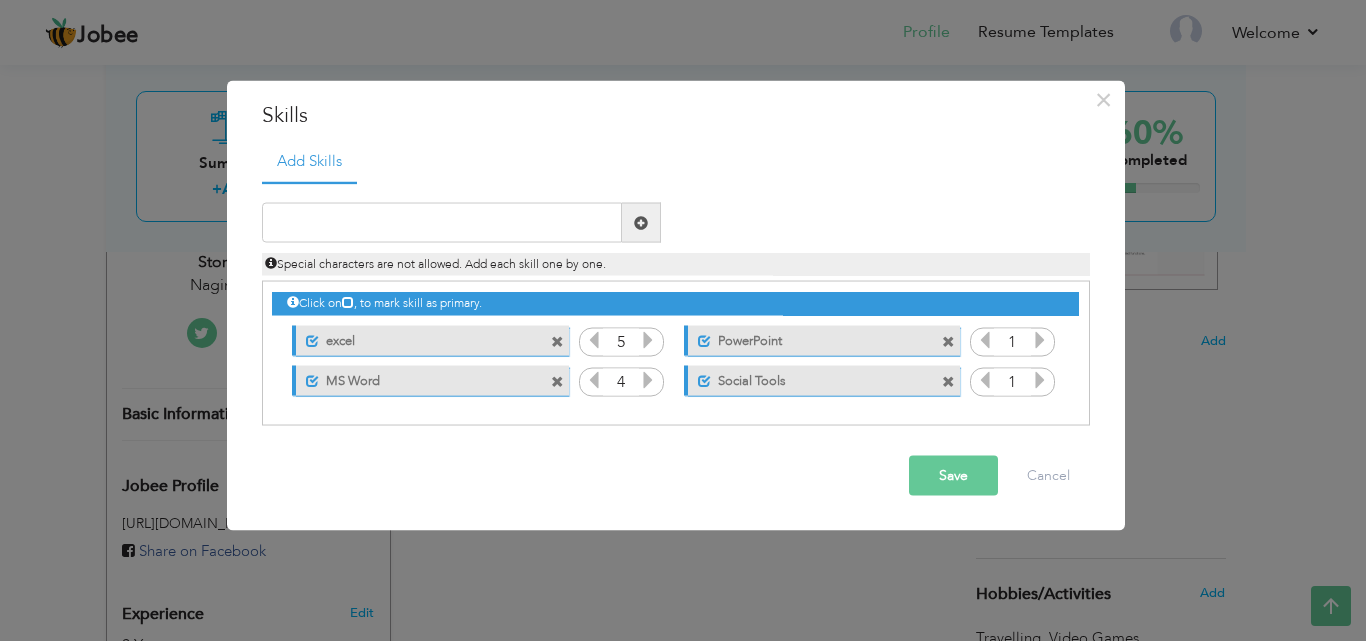 click at bounding box center (648, 380) 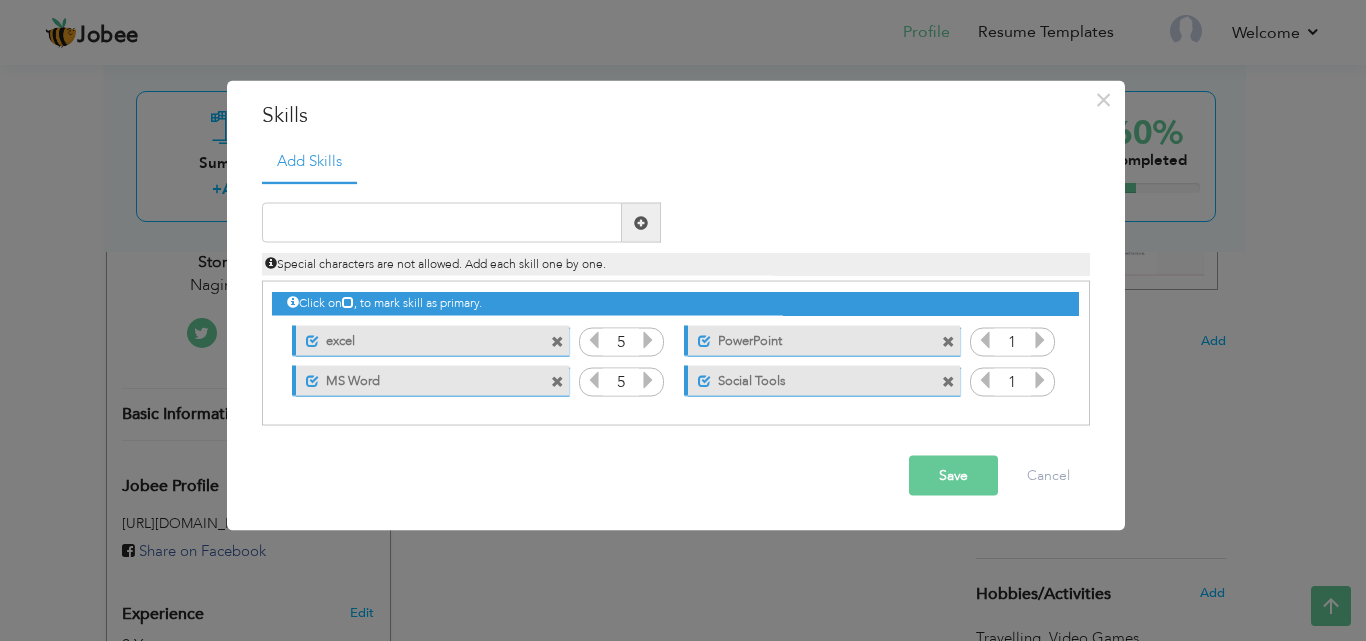 click at bounding box center [648, 380] 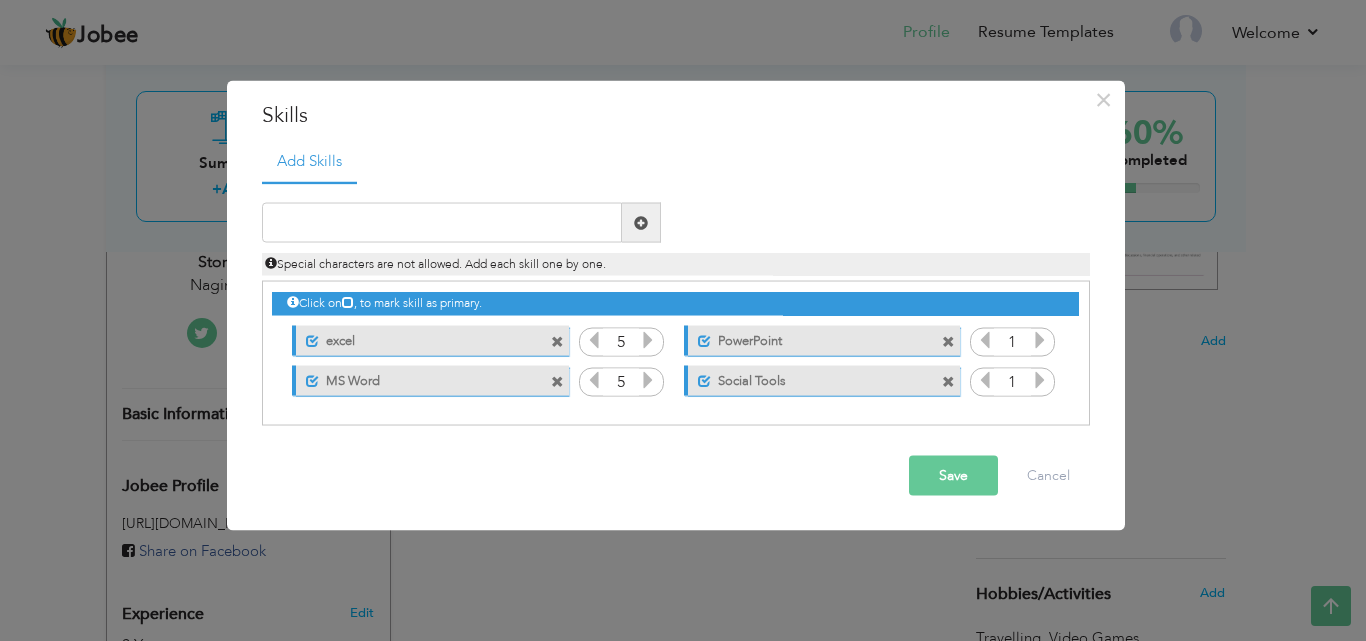 click on "1" at bounding box center (1012, 382) 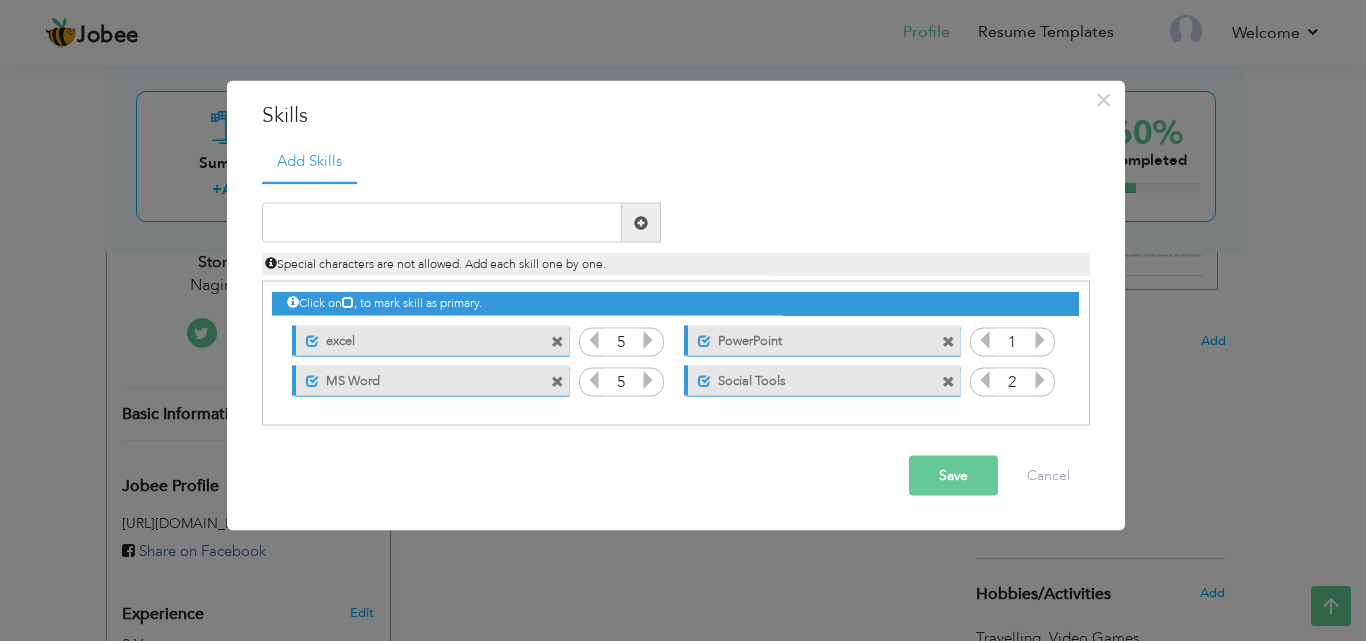 click at bounding box center (1040, 380) 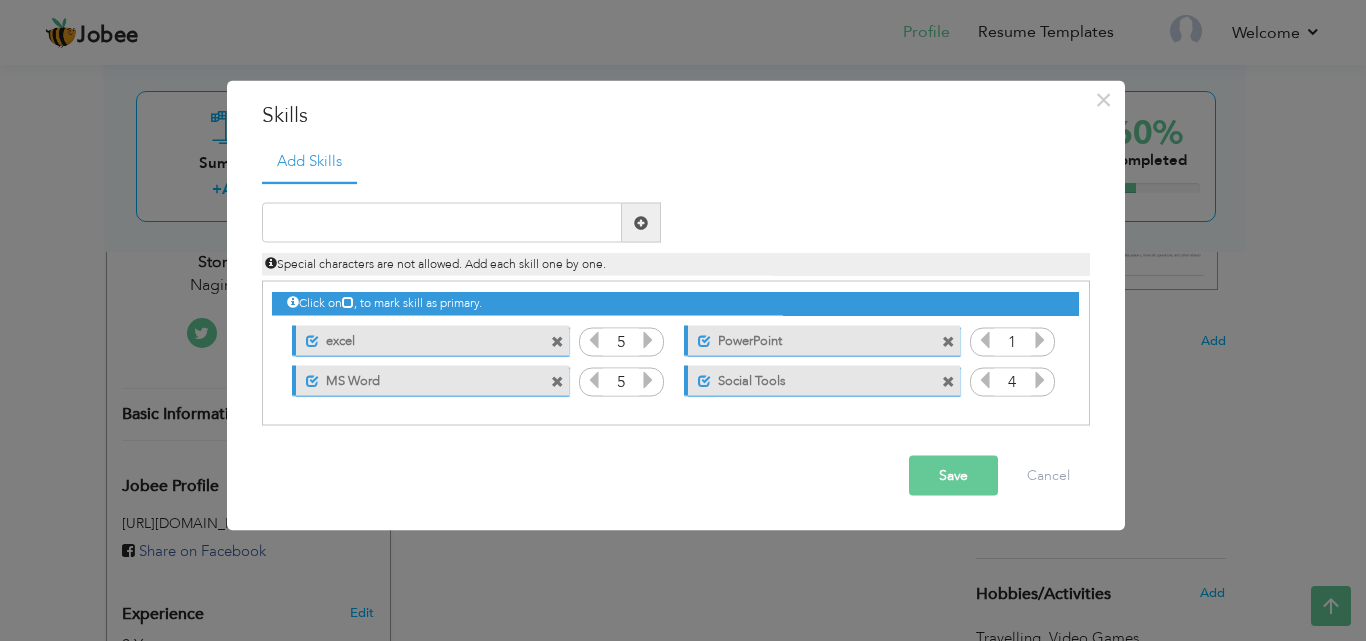 click at bounding box center (1040, 380) 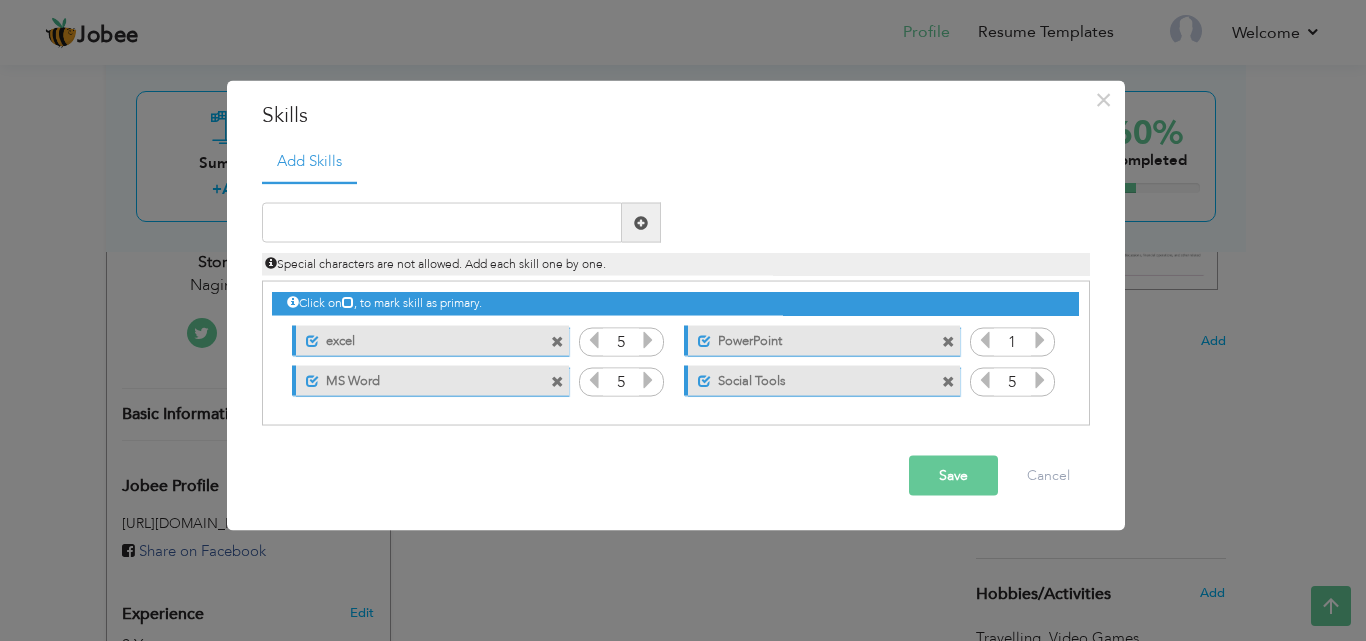 click at bounding box center [1040, 380] 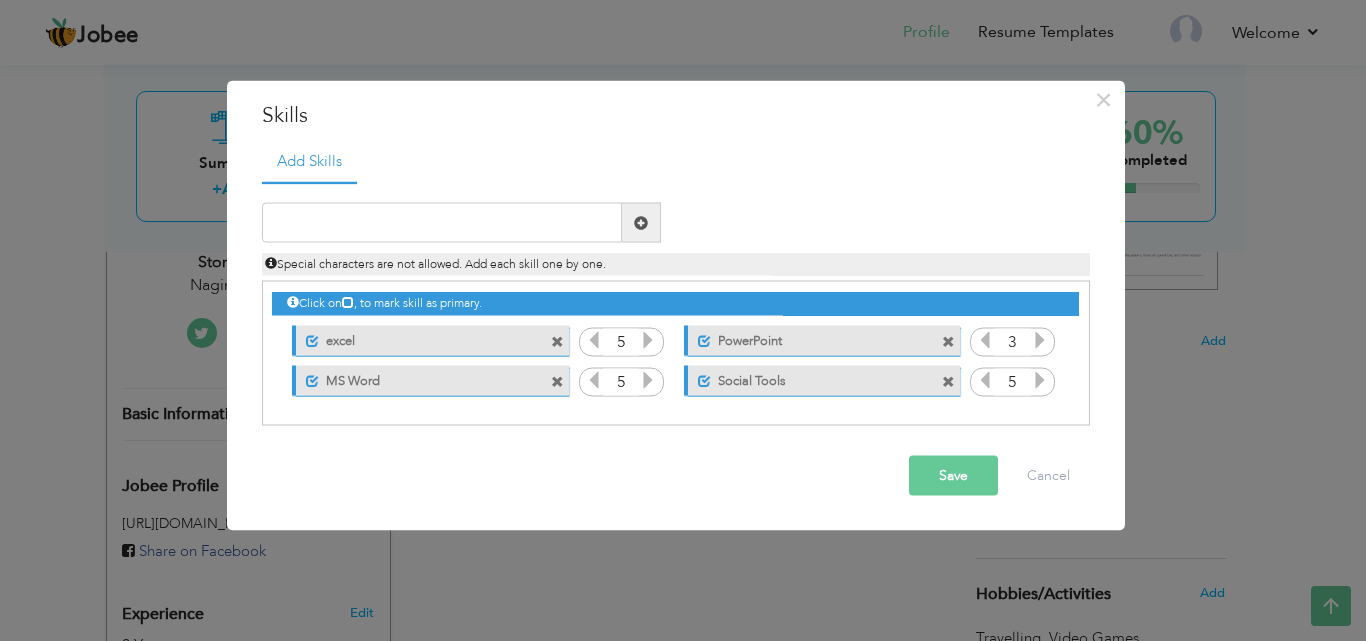 click at bounding box center [1040, 340] 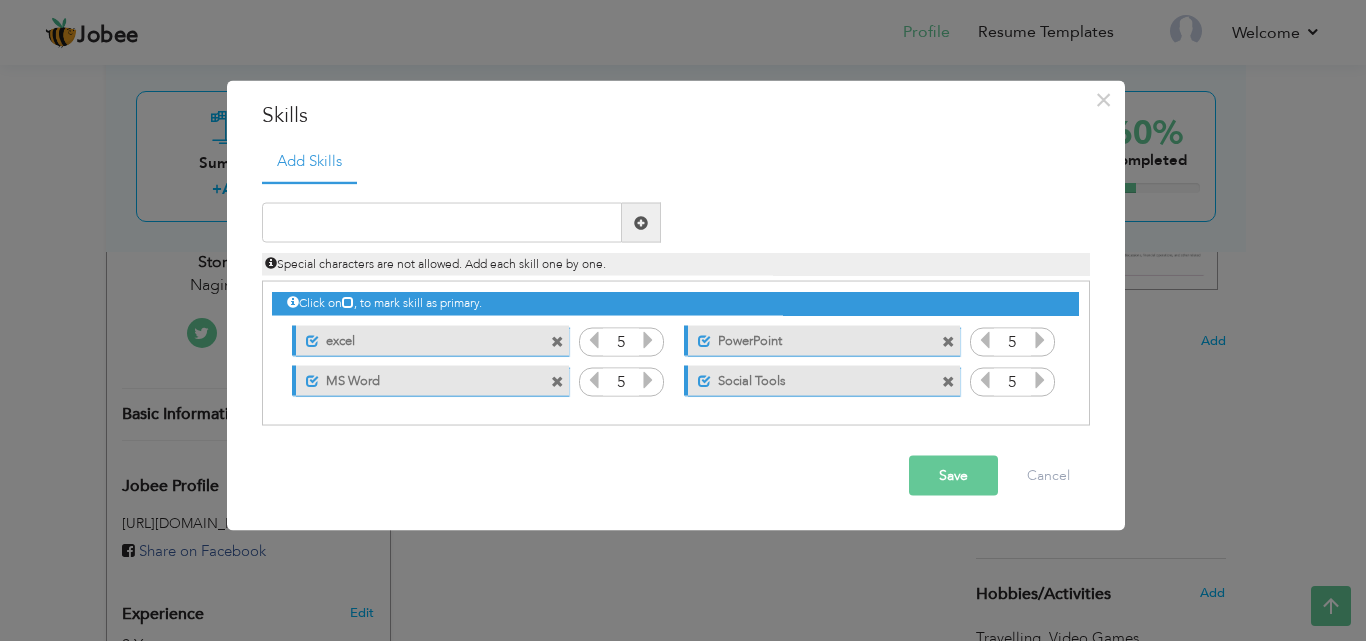 click at bounding box center [1040, 340] 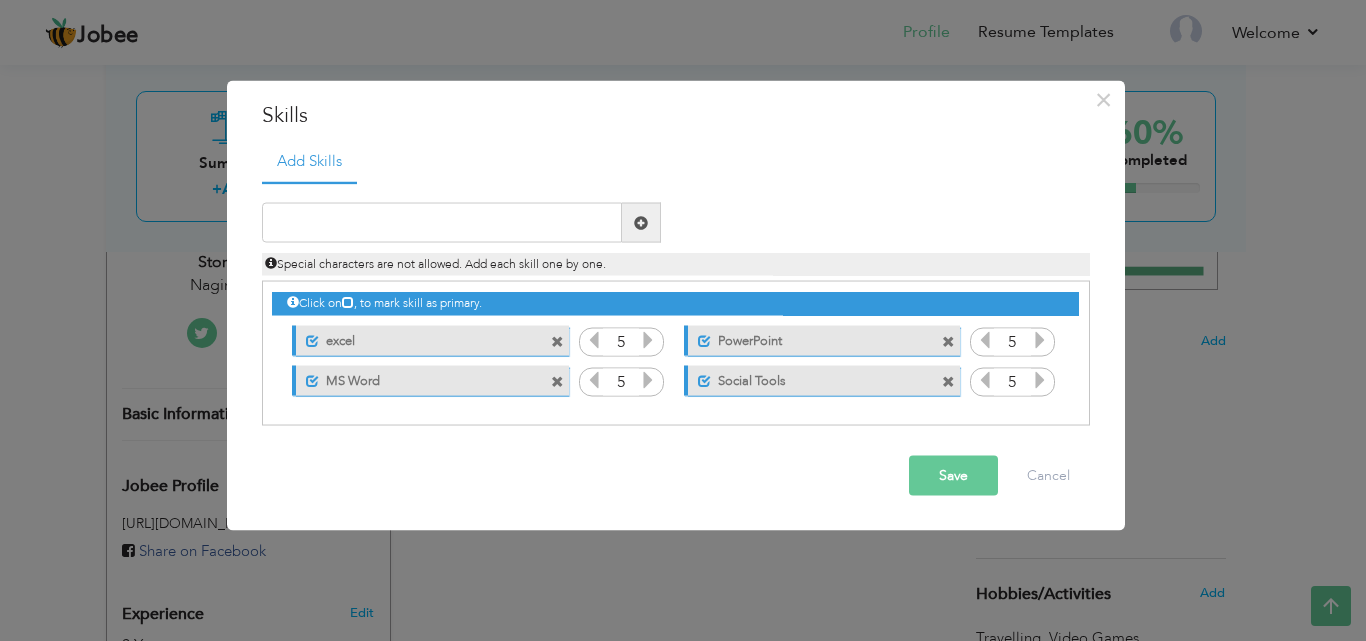 click on "Save" at bounding box center [953, 476] 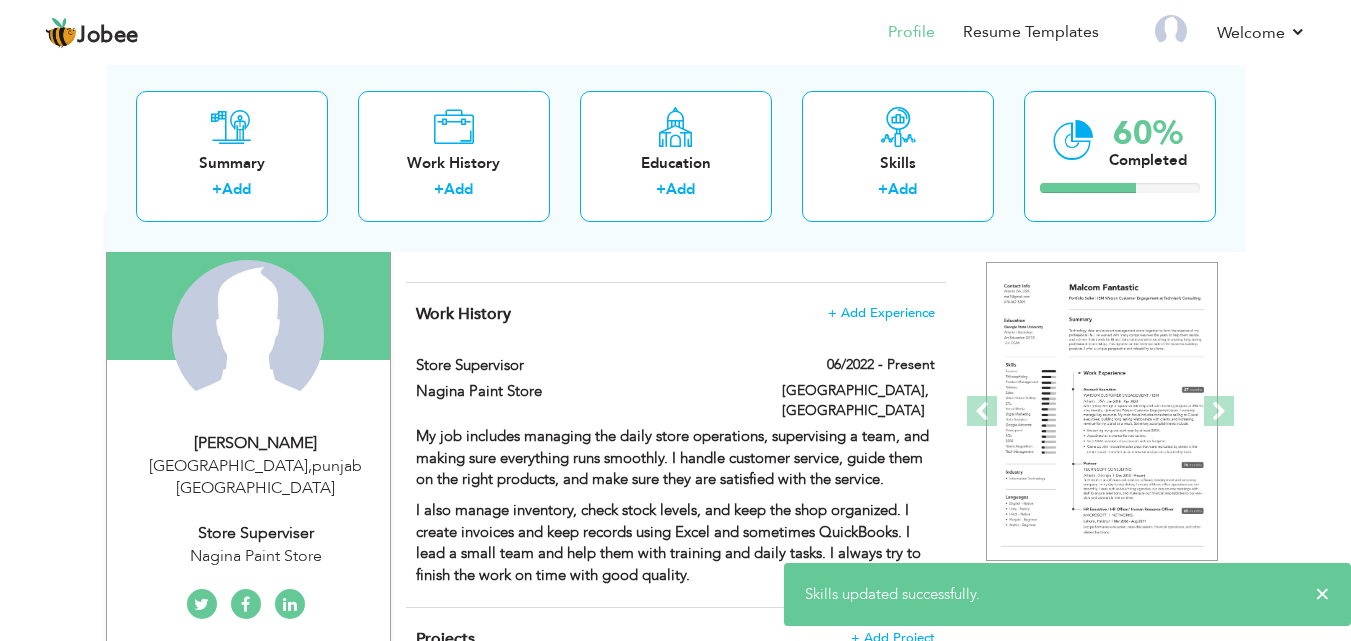 scroll, scrollTop: 0, scrollLeft: 0, axis: both 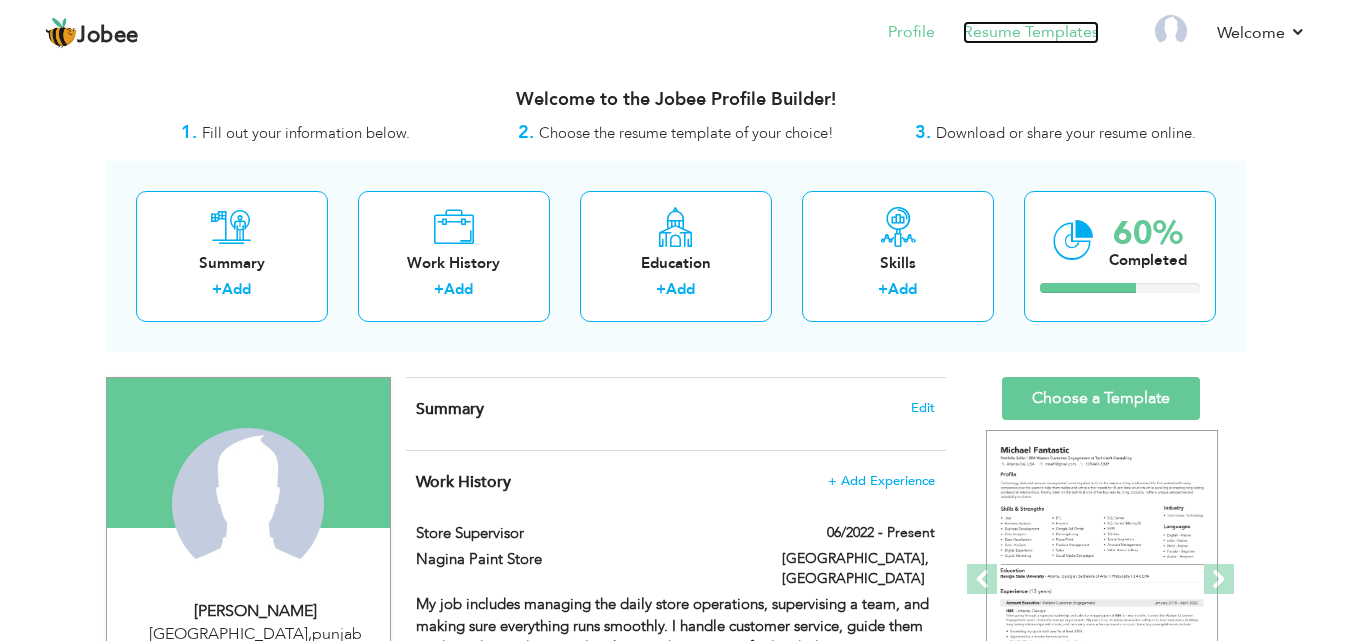 click on "Resume Templates" at bounding box center [1031, 32] 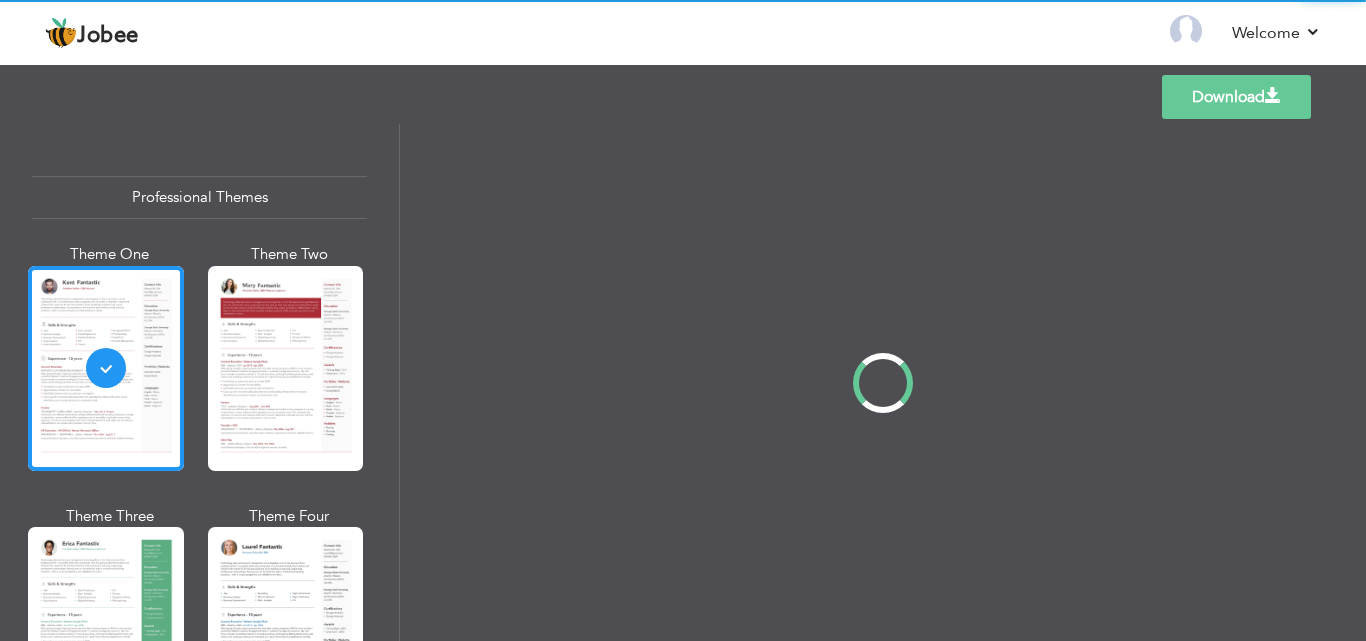 scroll, scrollTop: 0, scrollLeft: 0, axis: both 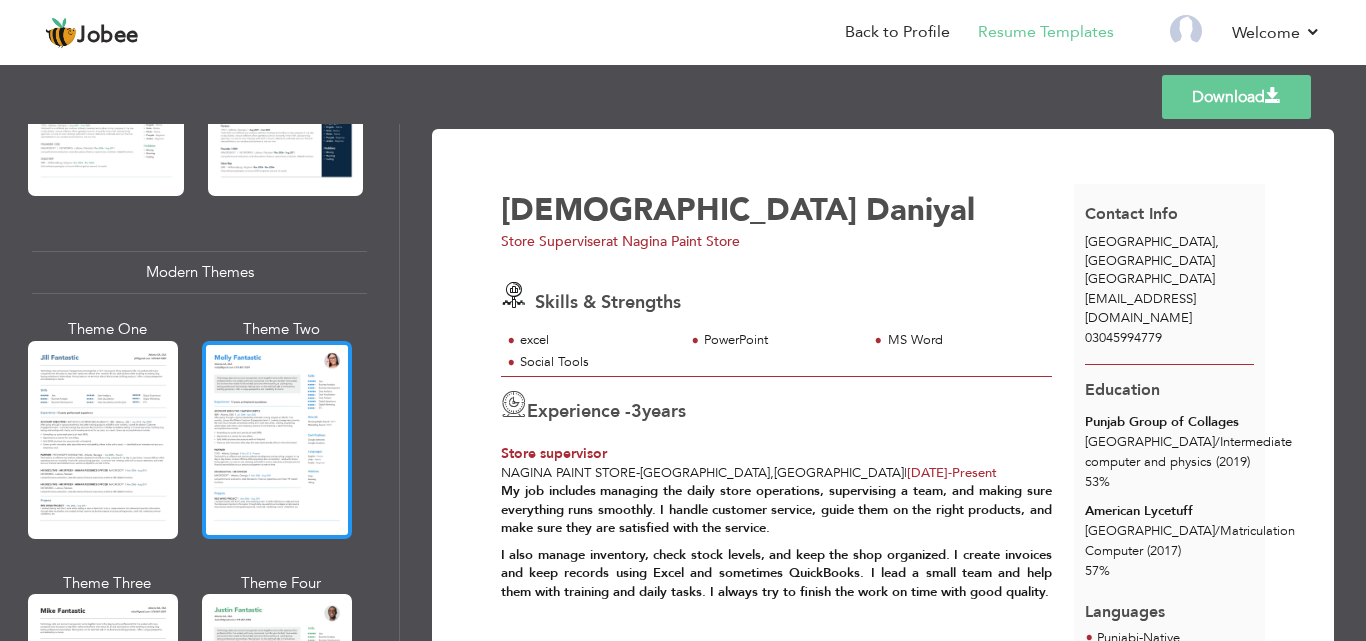 click at bounding box center [277, 440] 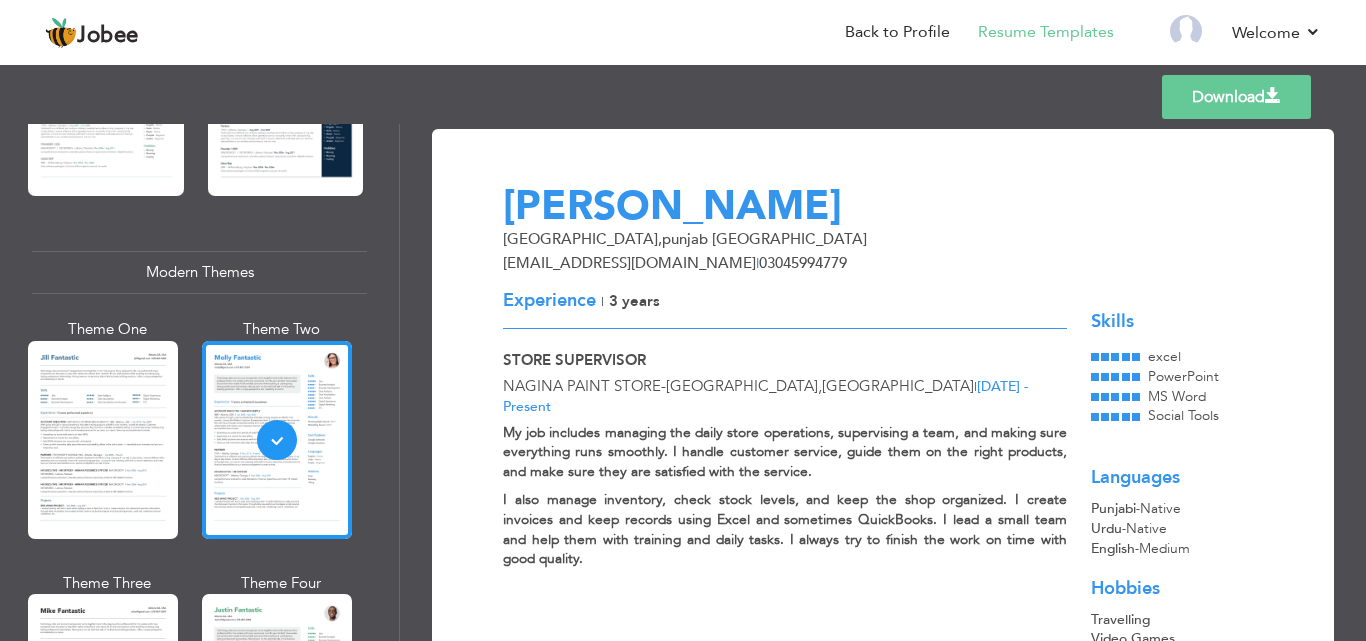 scroll, scrollTop: 1249, scrollLeft: 0, axis: vertical 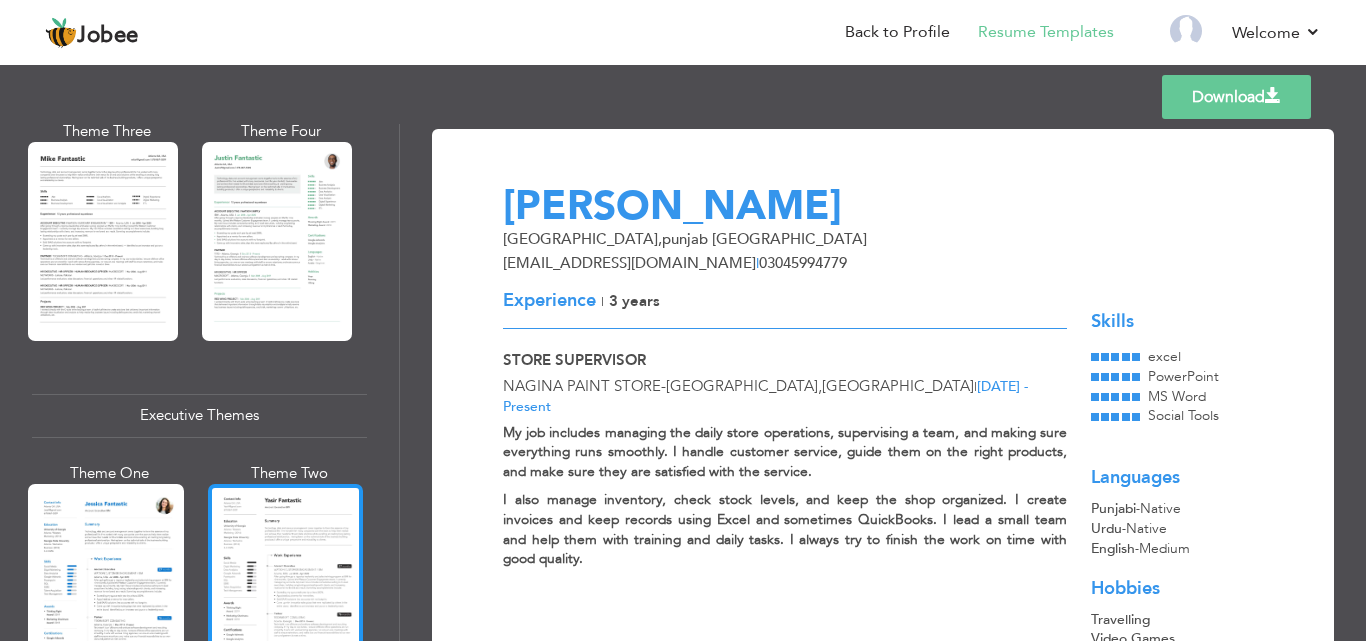 click at bounding box center (286, 586) 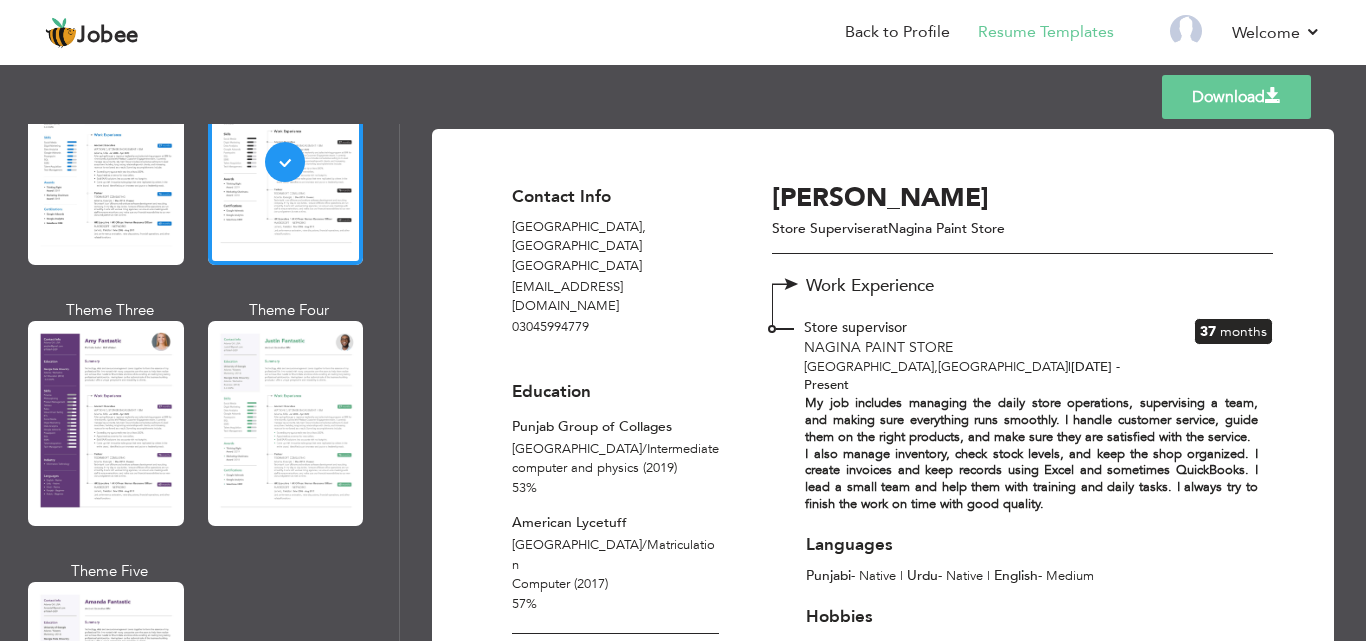 scroll, scrollTop: 1705, scrollLeft: 0, axis: vertical 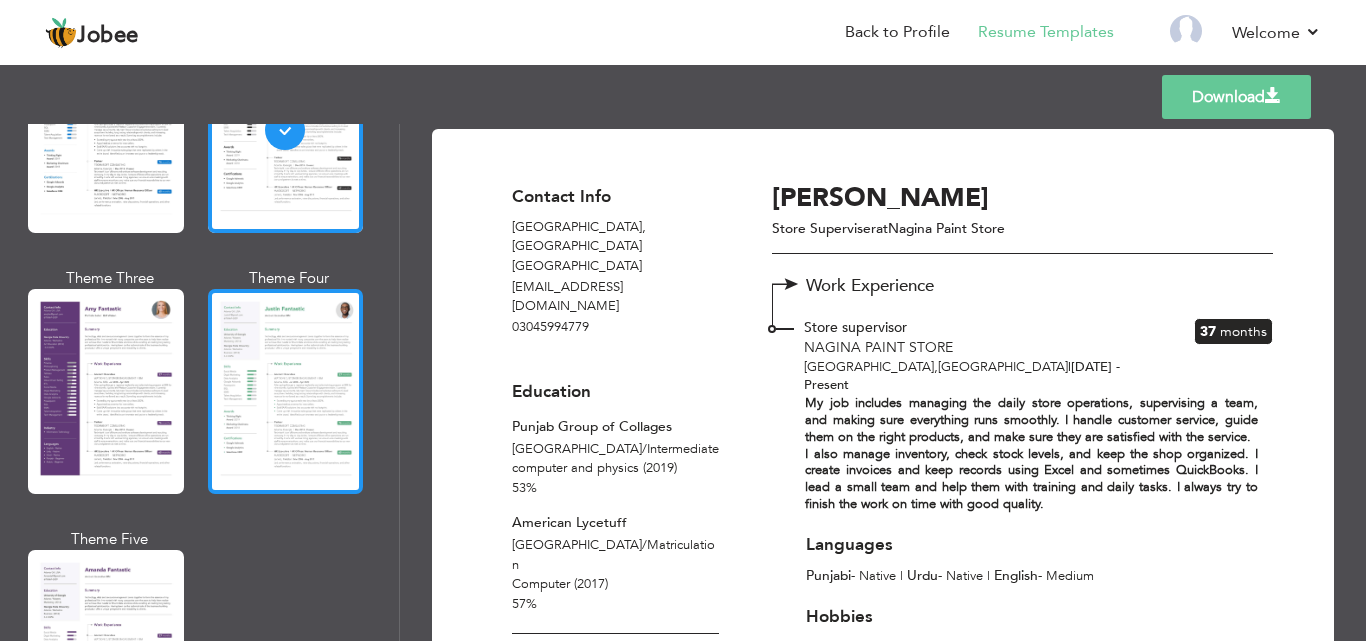 click at bounding box center (286, 391) 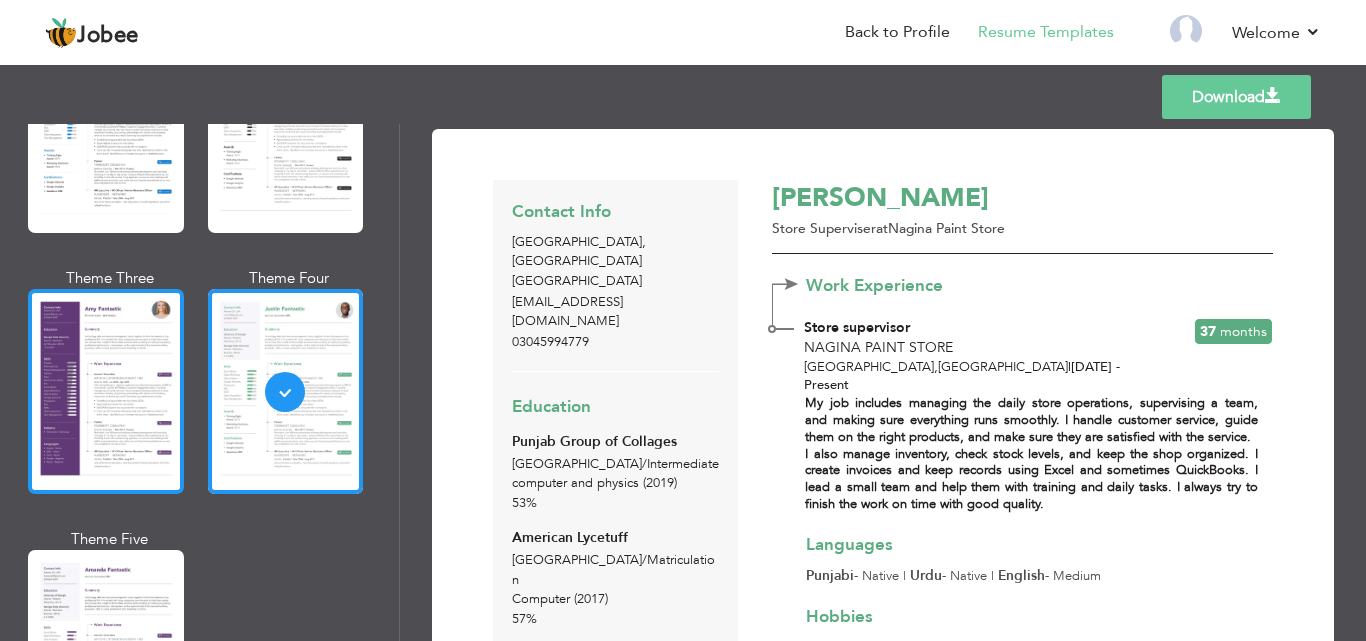 click at bounding box center [106, 391] 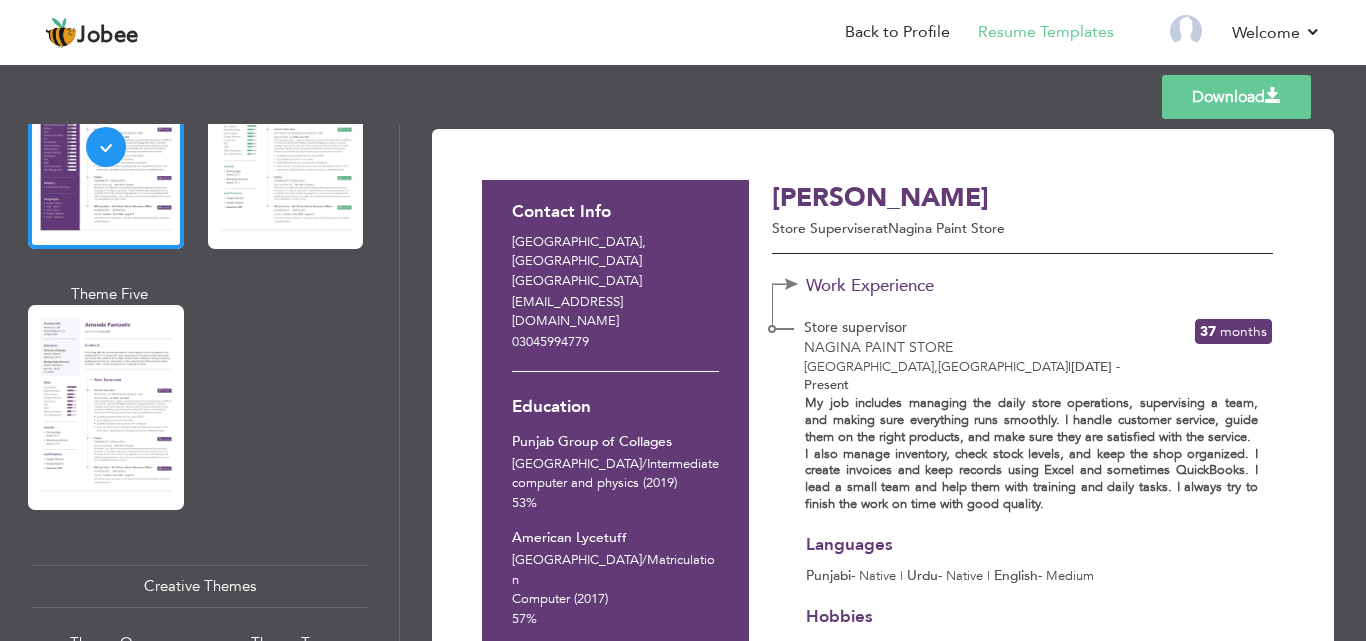 scroll, scrollTop: 1973, scrollLeft: 0, axis: vertical 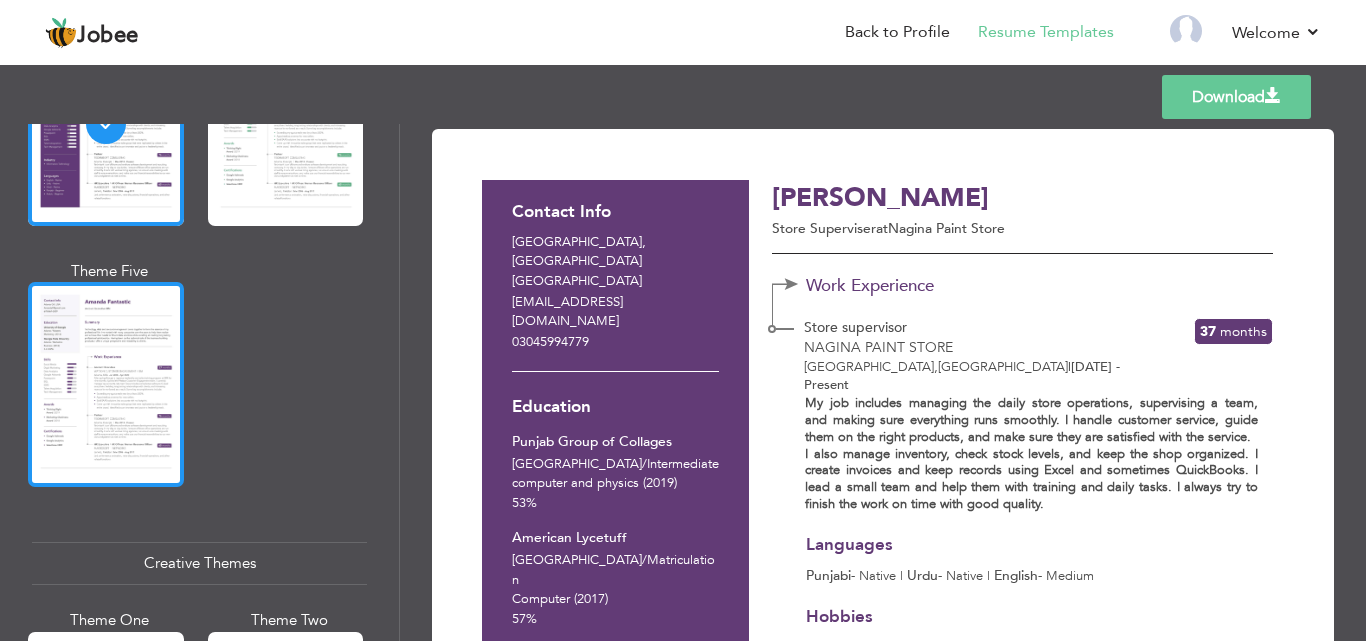 click at bounding box center (106, 384) 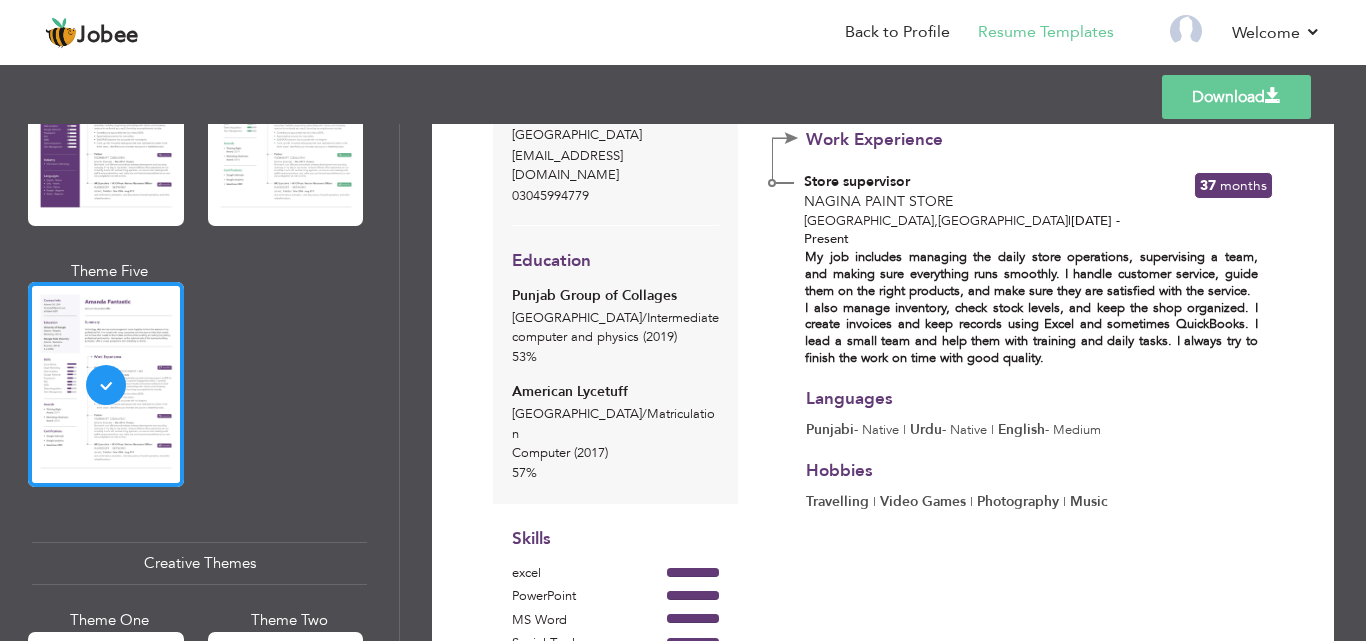 scroll, scrollTop: 151, scrollLeft: 0, axis: vertical 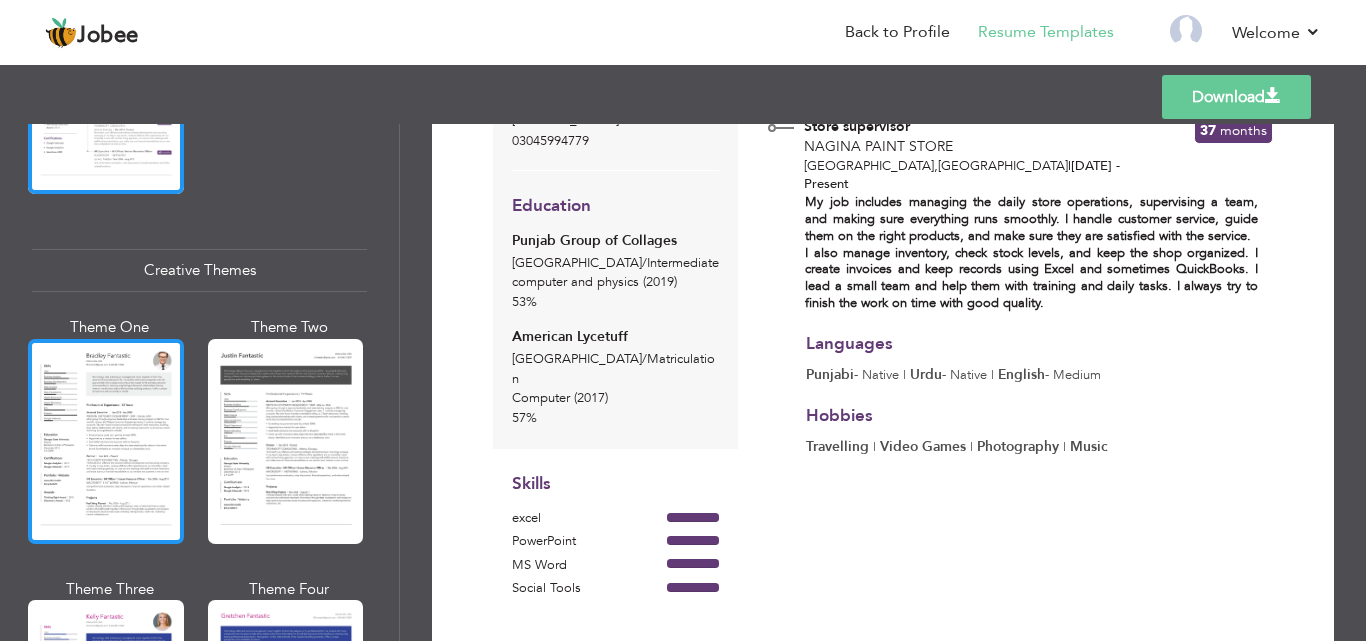 click at bounding box center [106, 441] 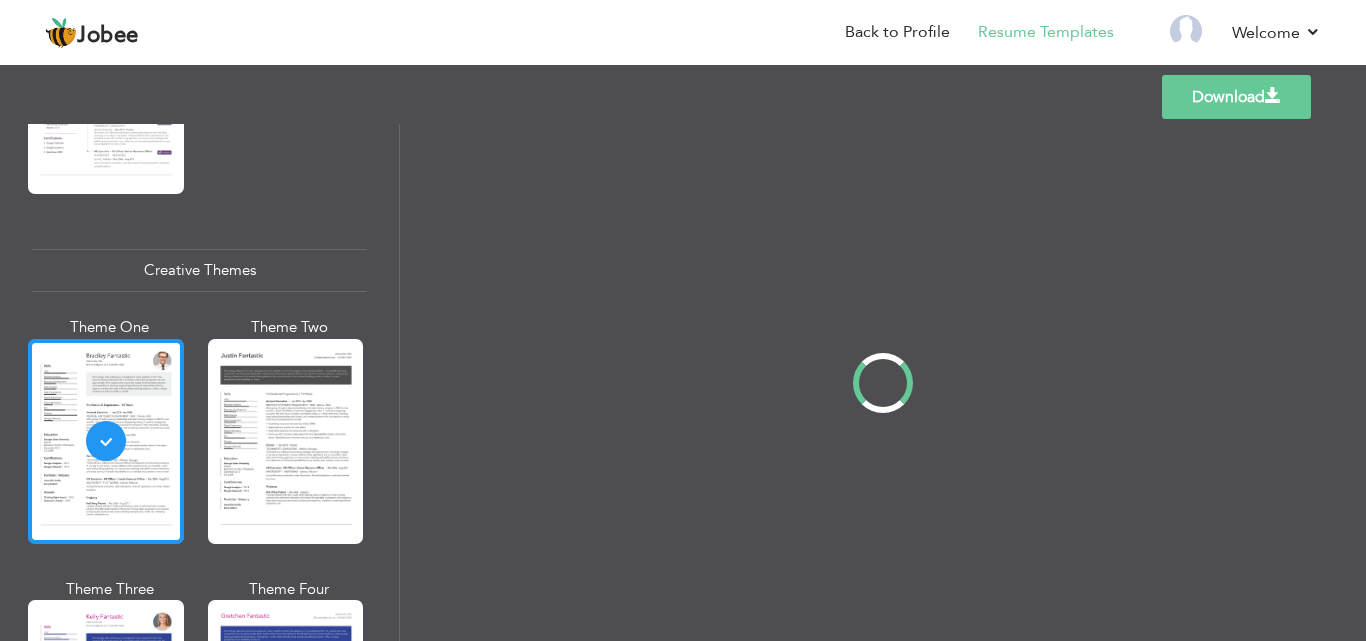 scroll, scrollTop: 0, scrollLeft: 0, axis: both 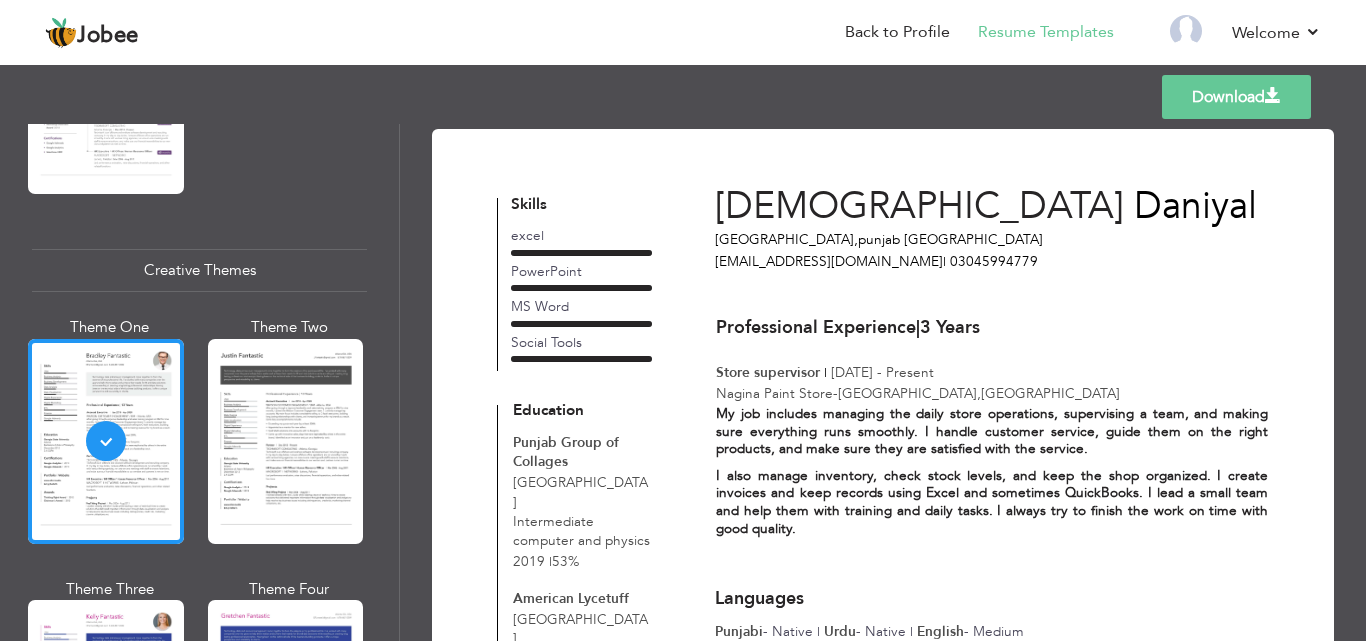 click on "Download" at bounding box center (1236, 97) 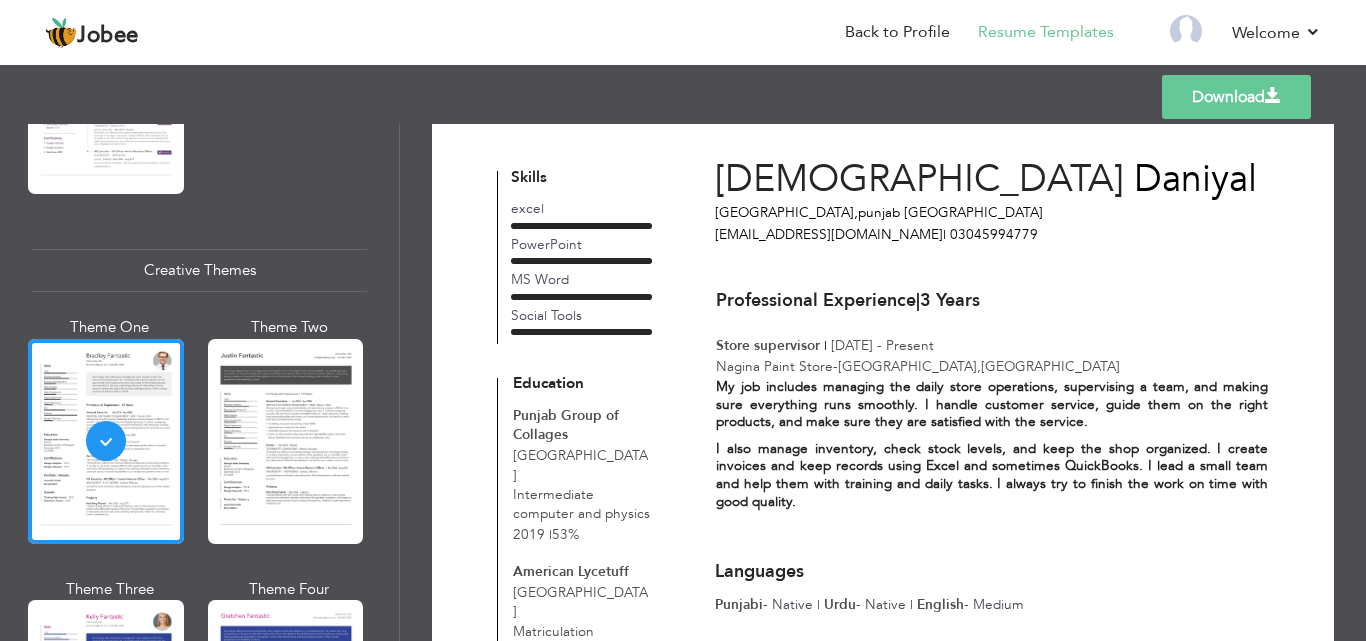 scroll, scrollTop: 0, scrollLeft: 0, axis: both 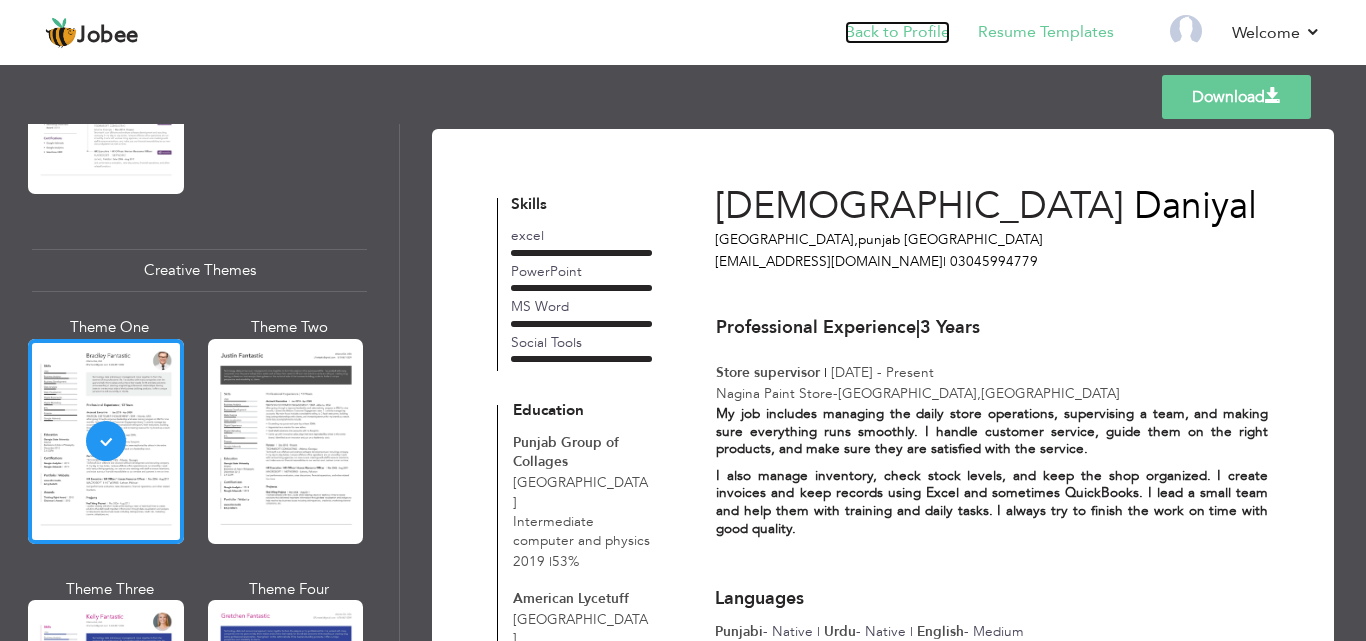 click on "Back to Profile" at bounding box center [897, 32] 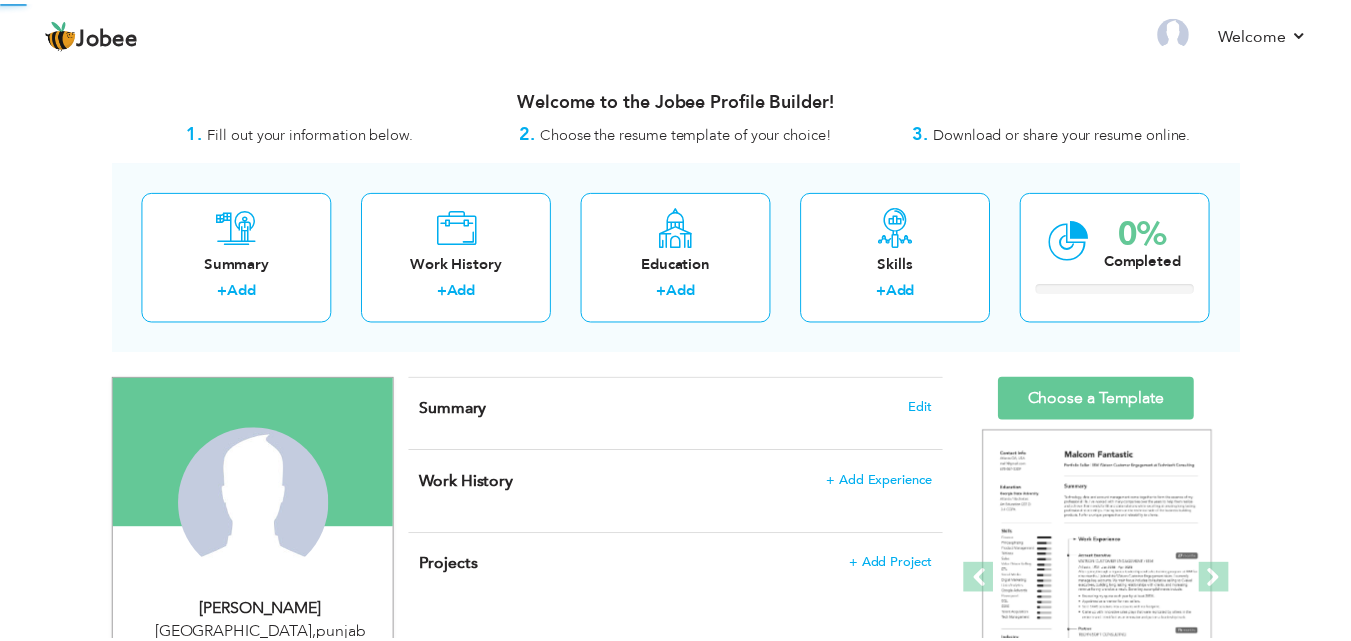 scroll, scrollTop: 0, scrollLeft: 0, axis: both 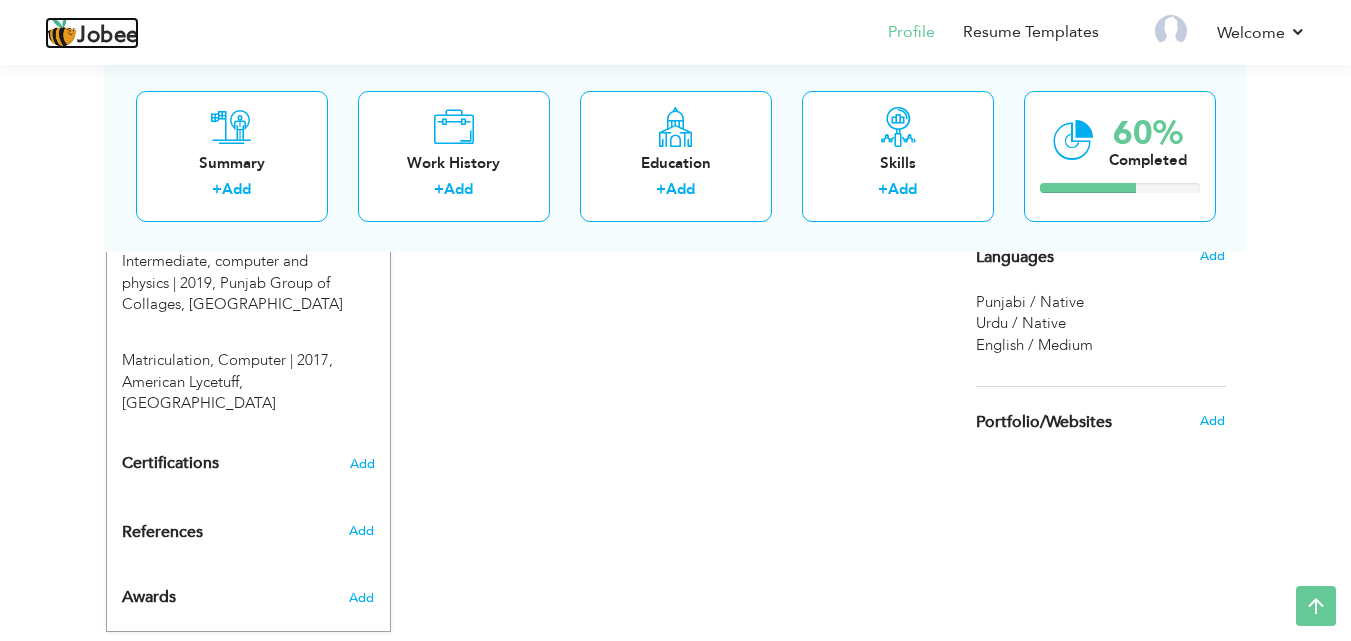 click on "Jobee" at bounding box center (108, 36) 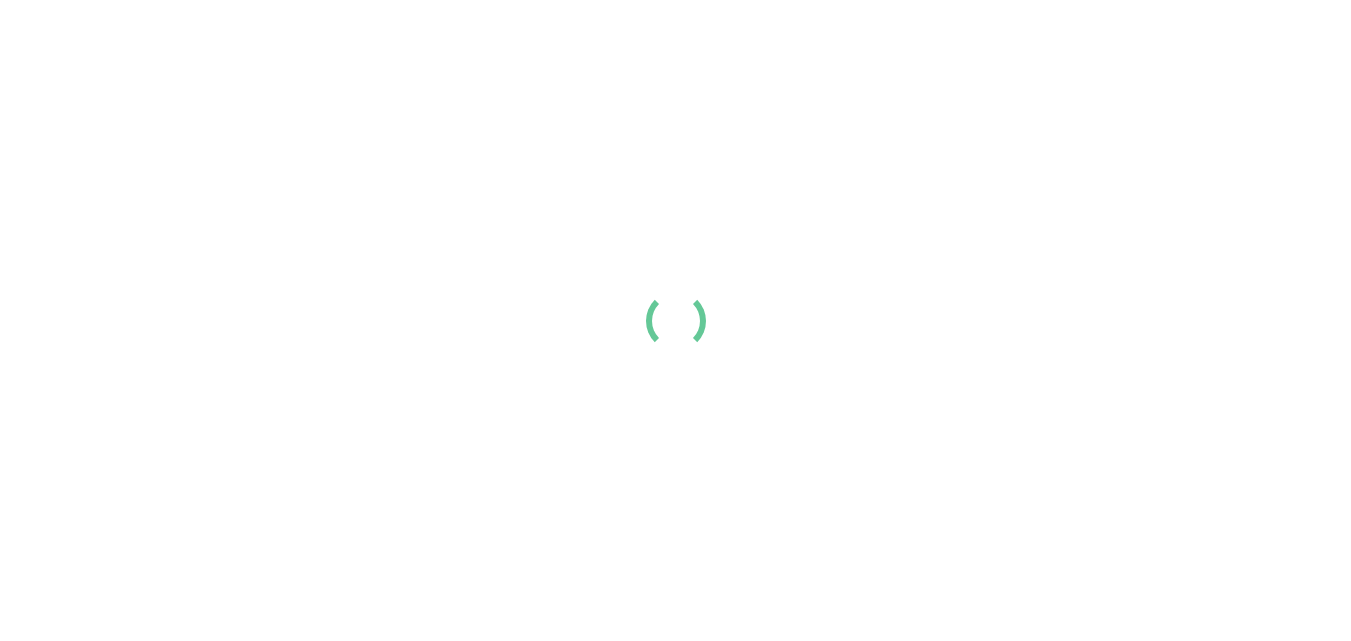scroll, scrollTop: 0, scrollLeft: 0, axis: both 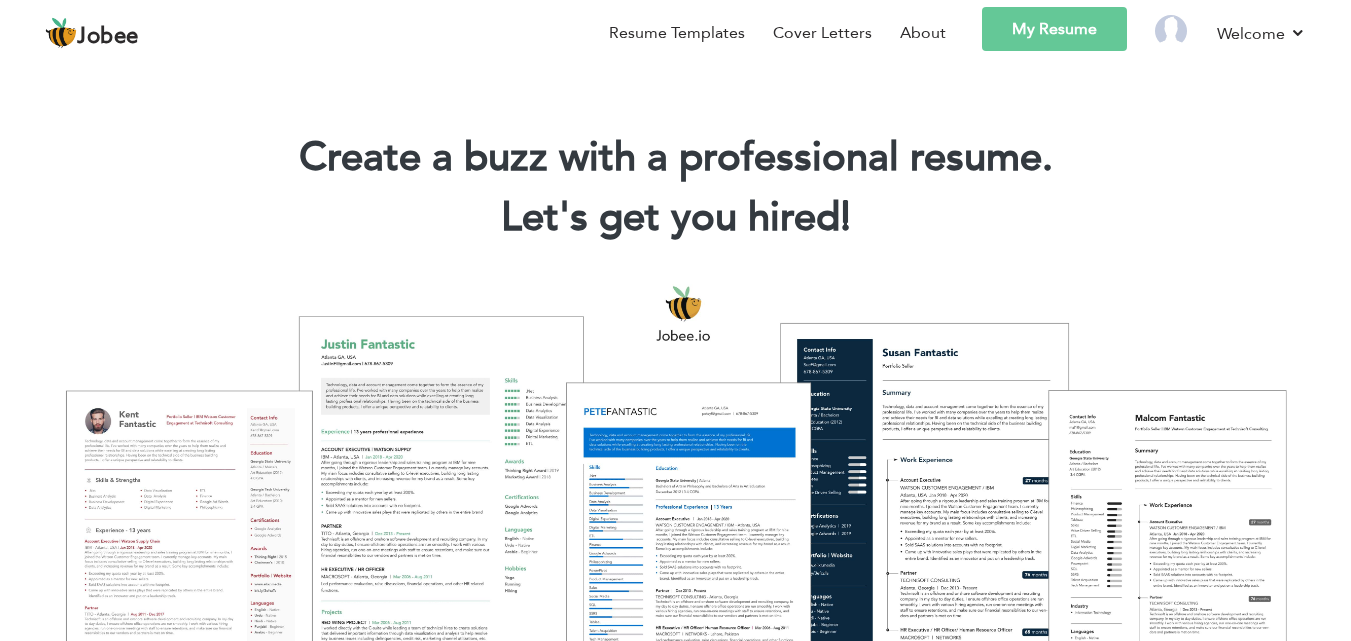 click on "Jobee" at bounding box center (108, 37) 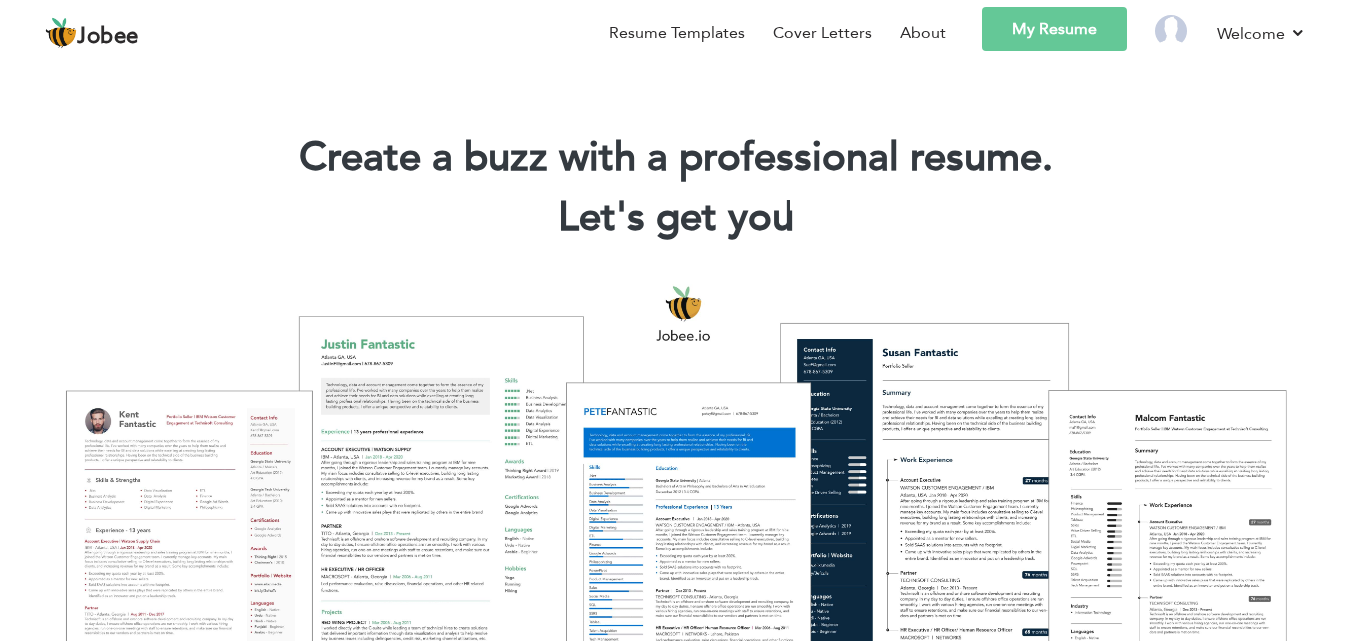 click on "Jobee" at bounding box center [108, 37] 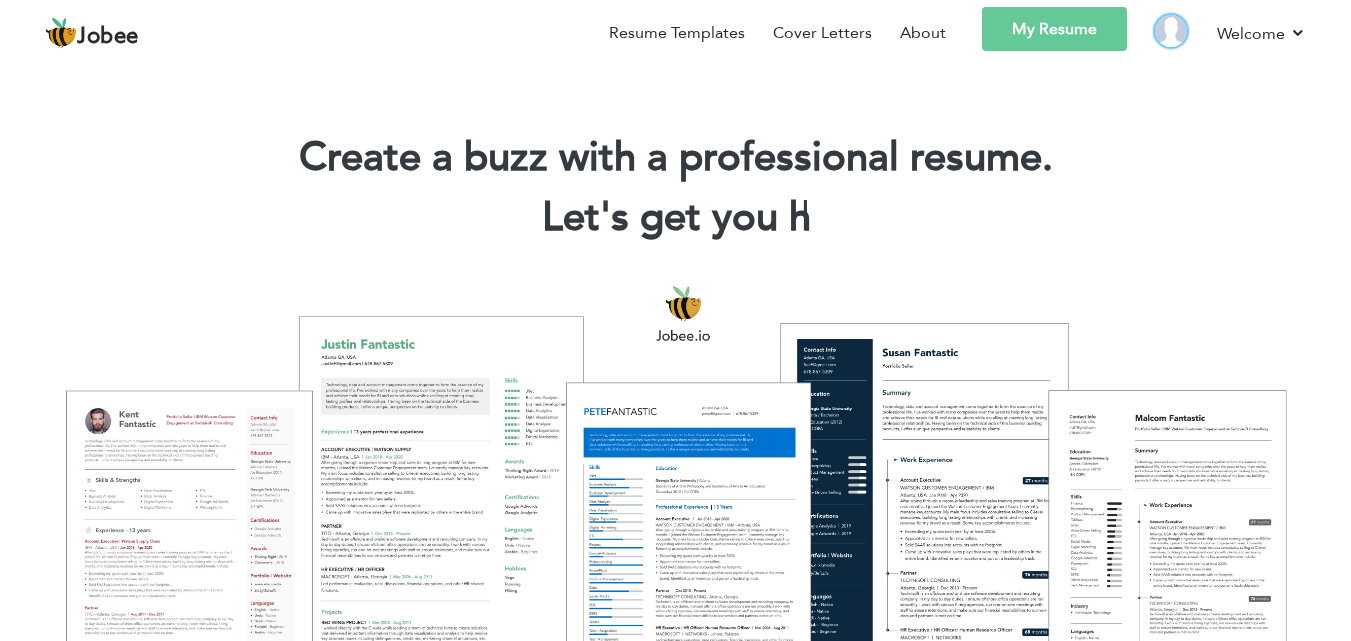 click at bounding box center (1171, 31) 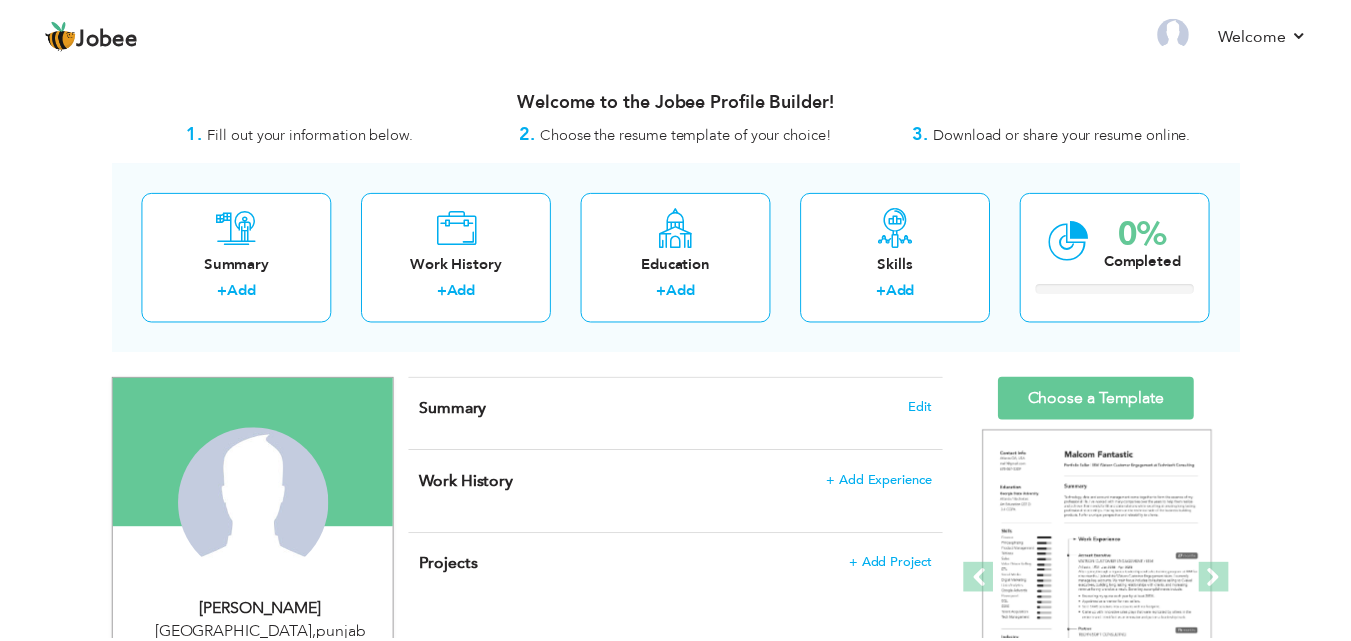 scroll, scrollTop: 0, scrollLeft: 0, axis: both 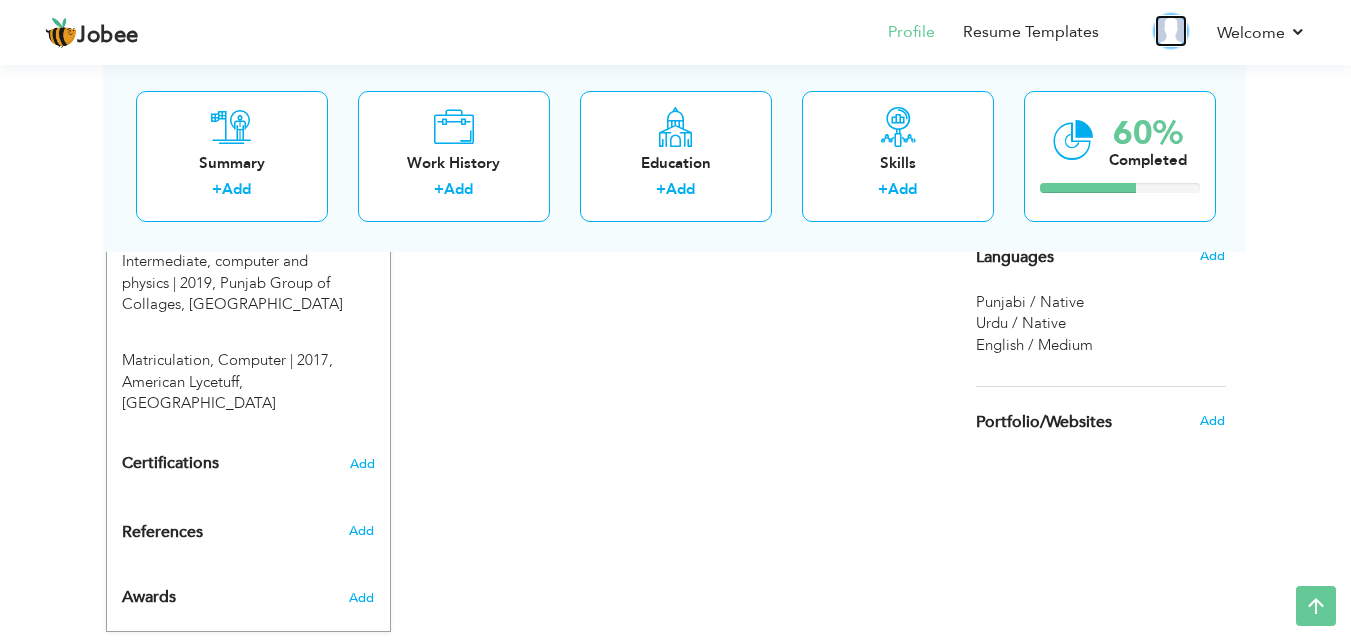 click at bounding box center (1171, 31) 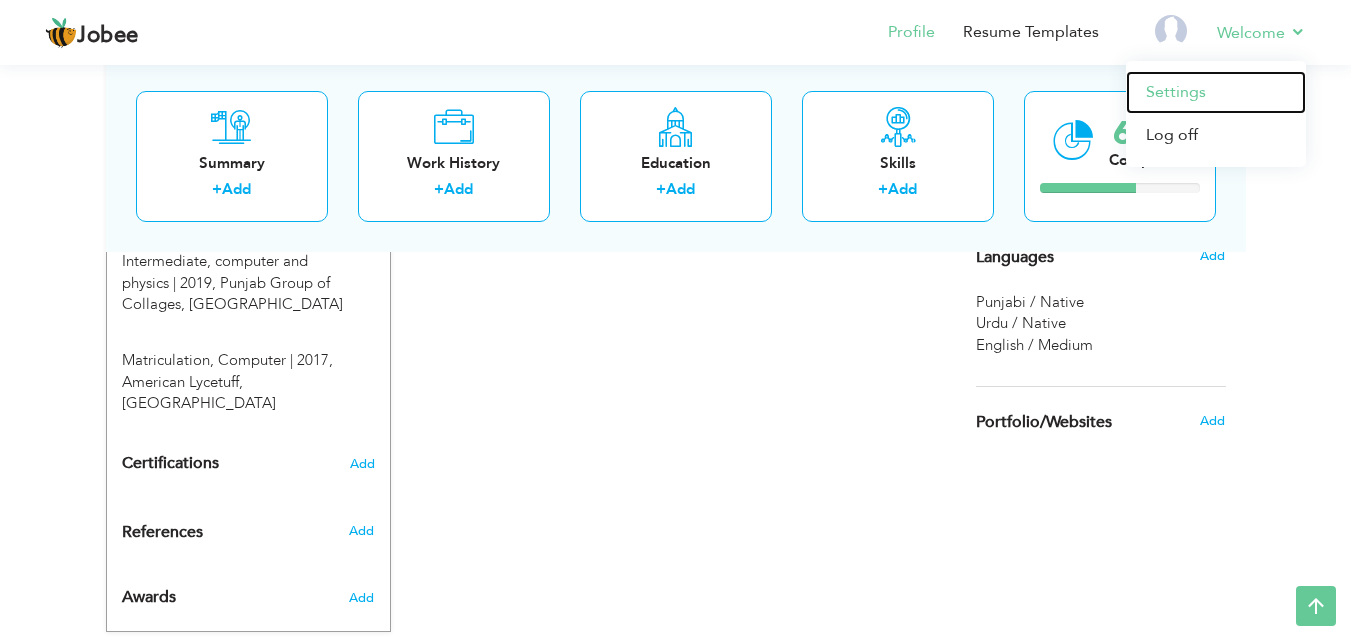 click on "Settings" at bounding box center (1216, 92) 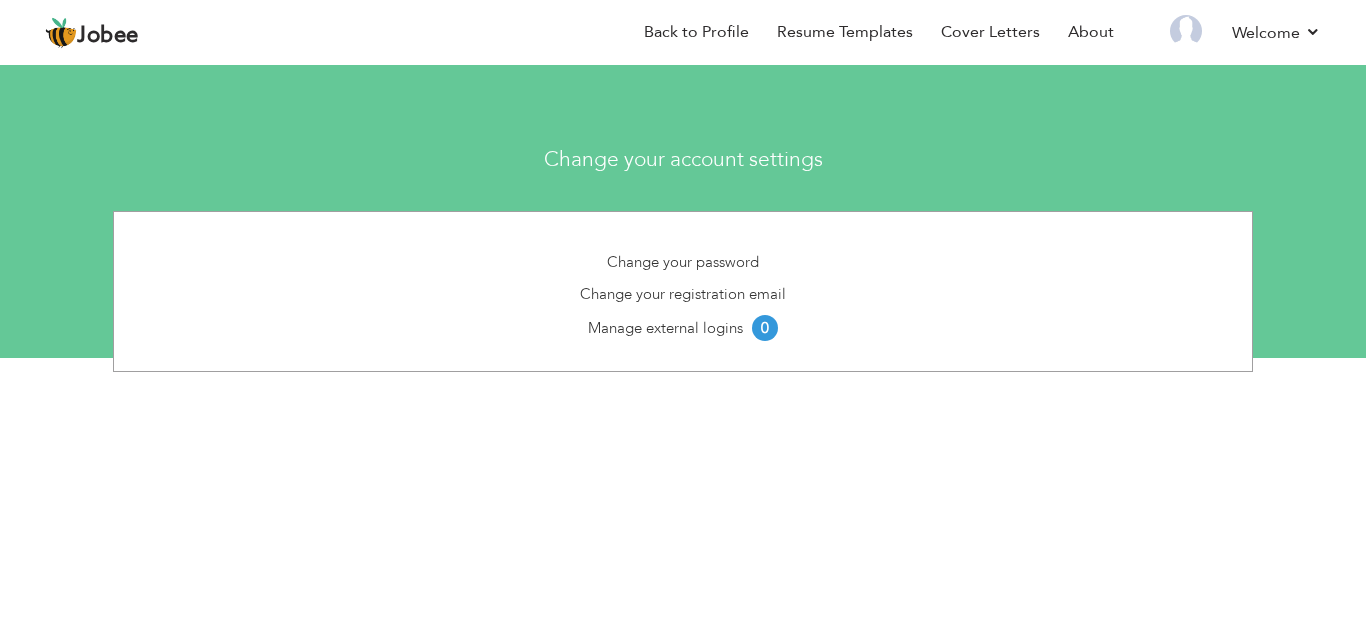 scroll, scrollTop: 0, scrollLeft: 0, axis: both 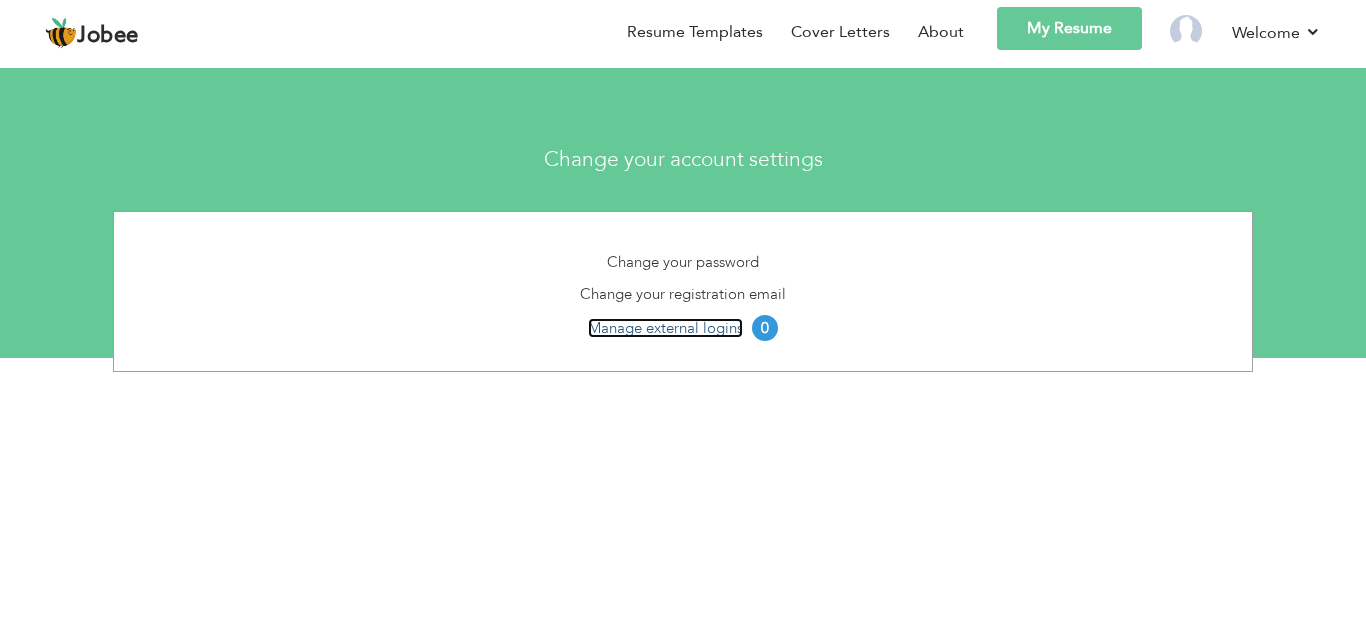 click on "Manage external logins" at bounding box center [665, 328] 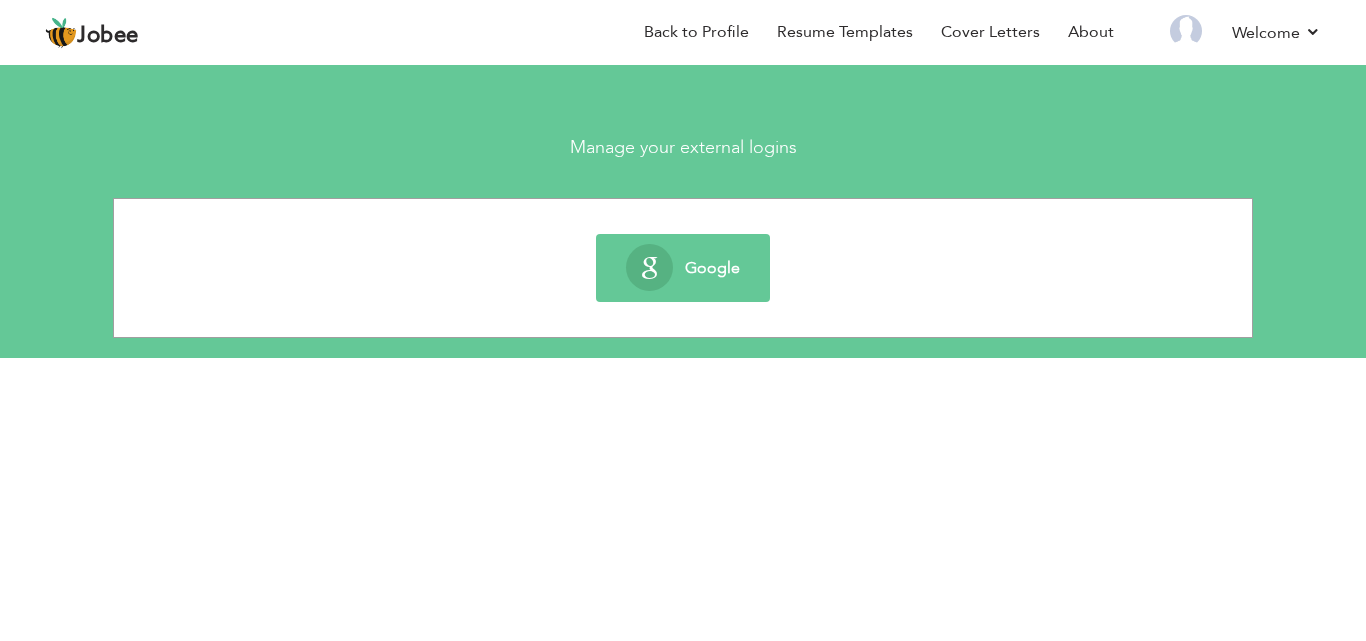 scroll, scrollTop: 0, scrollLeft: 0, axis: both 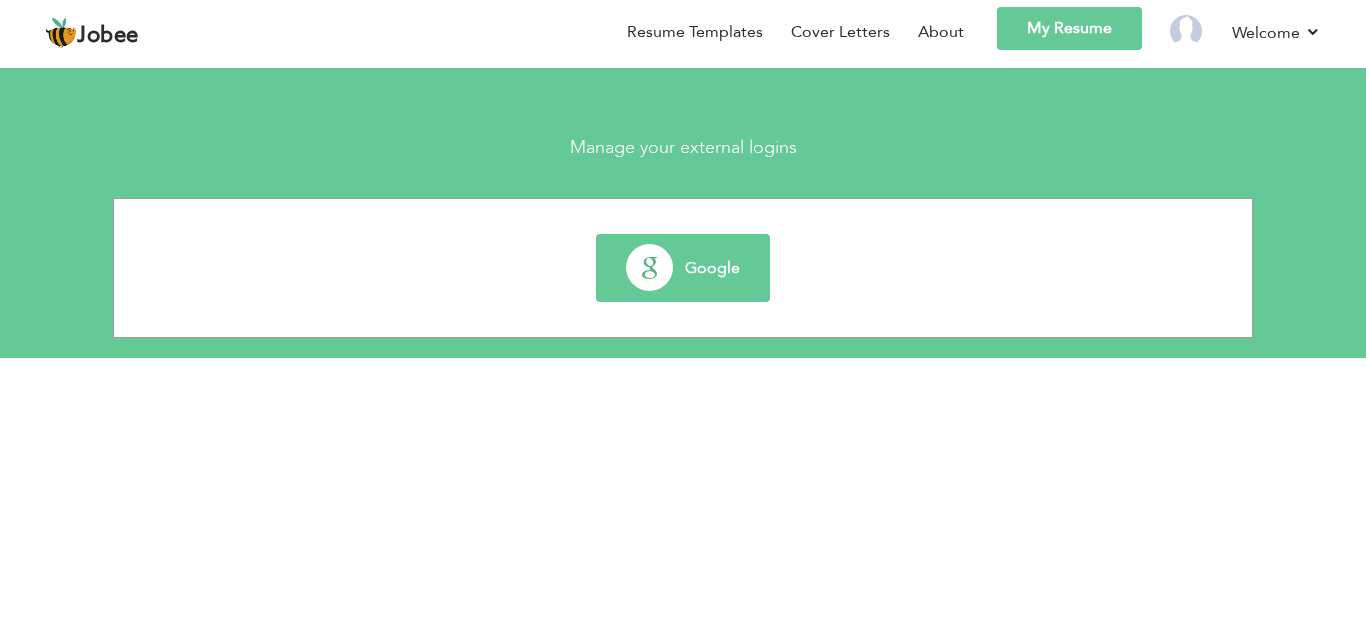 click on "Google" at bounding box center [683, 268] 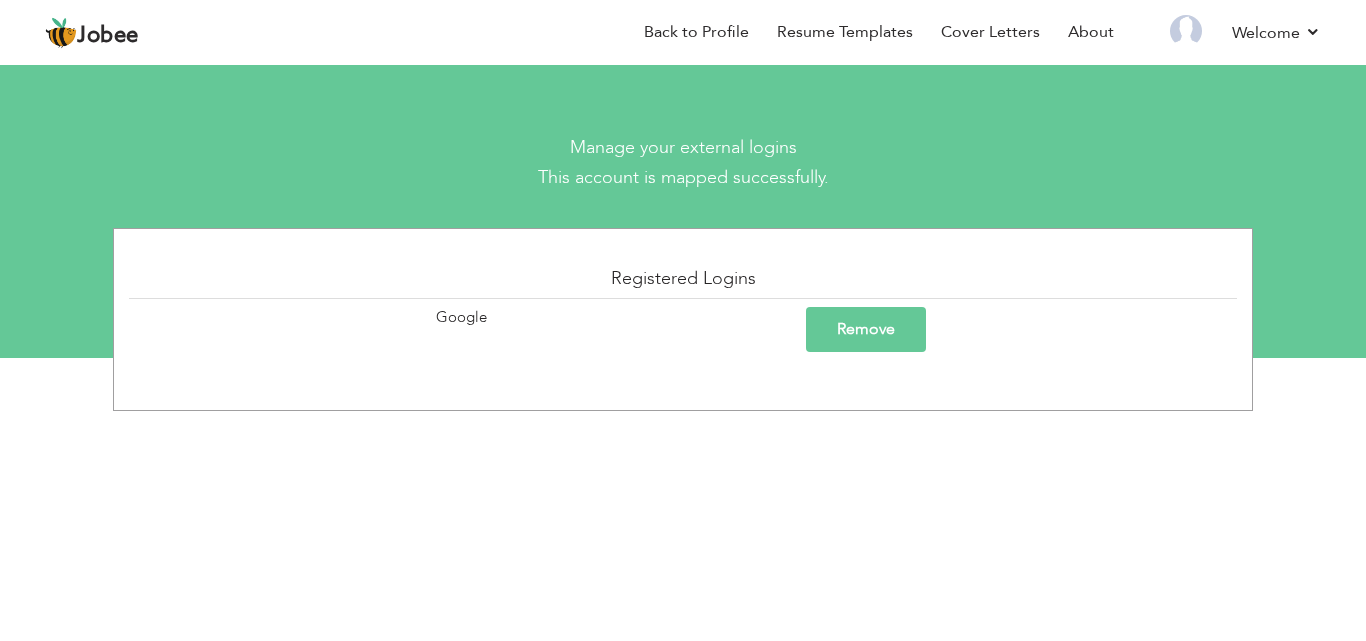 scroll, scrollTop: 0, scrollLeft: 0, axis: both 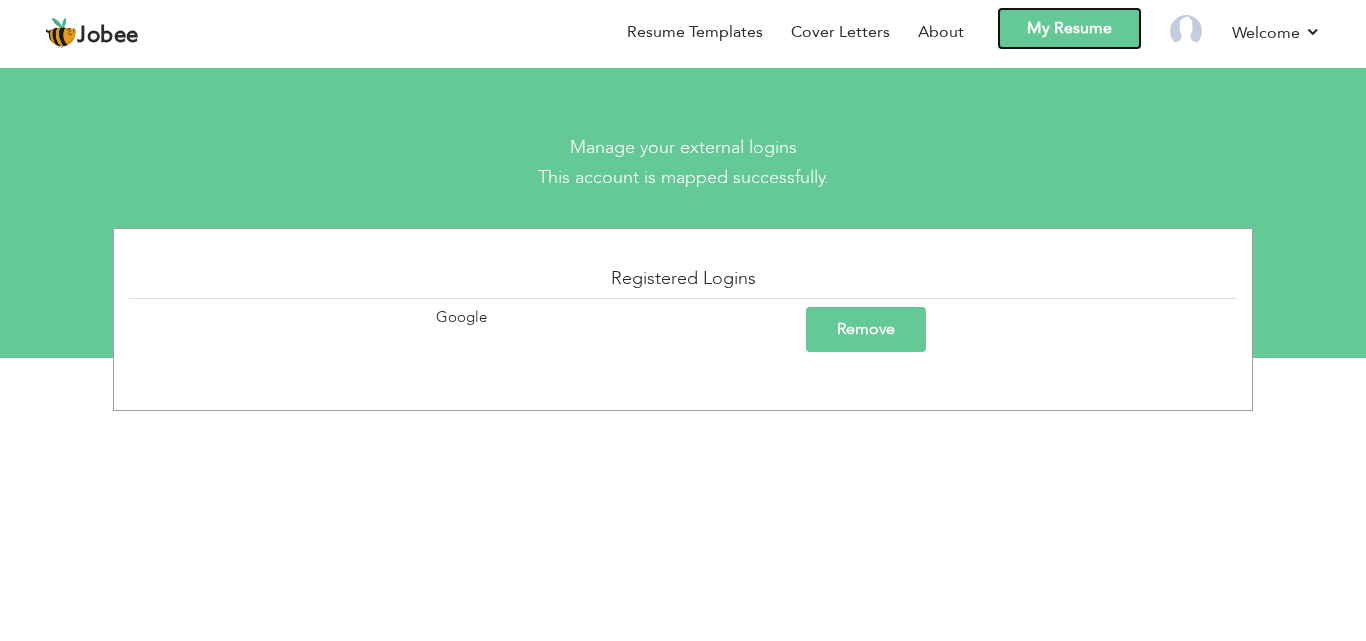 click on "My Resume" at bounding box center [1069, 28] 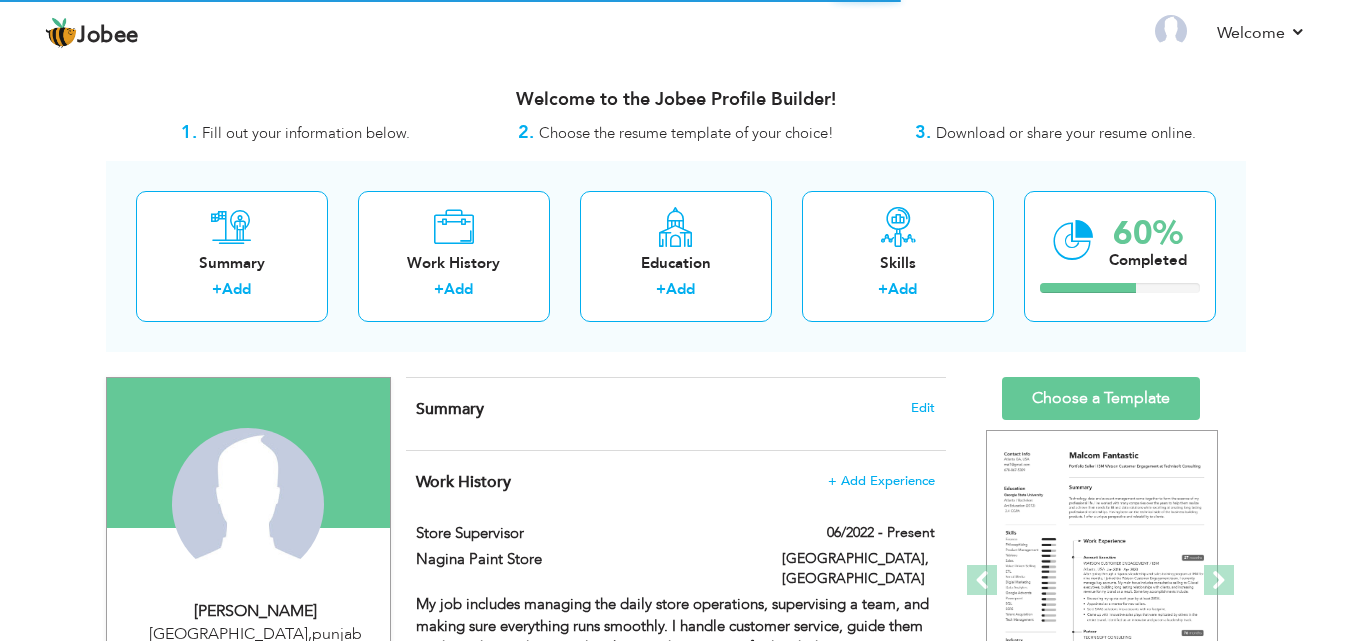 scroll, scrollTop: 0, scrollLeft: 0, axis: both 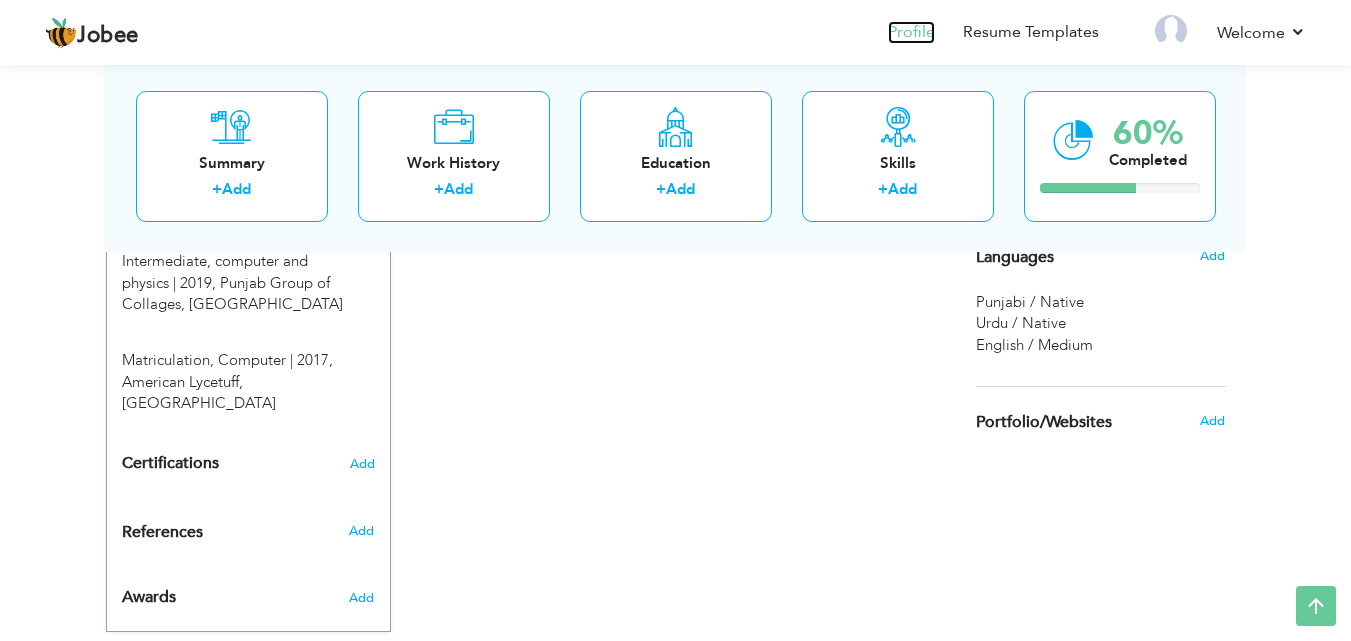 click on "Profile" at bounding box center [911, 32] 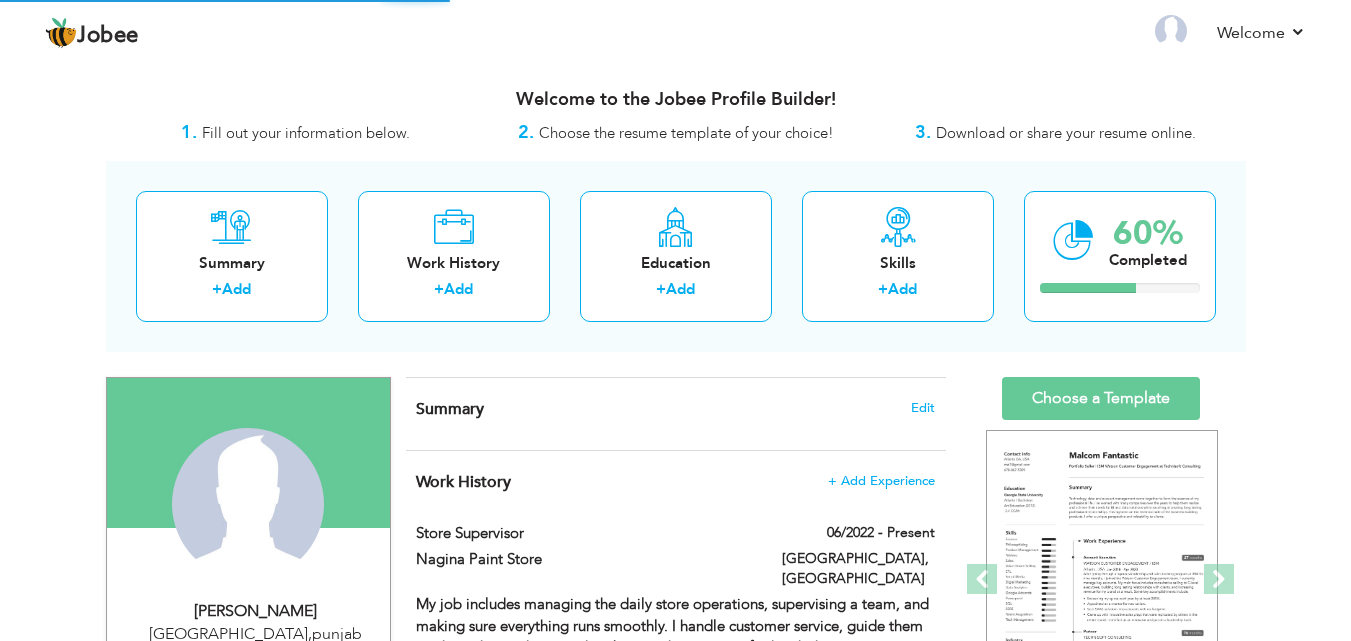 scroll, scrollTop: 0, scrollLeft: 0, axis: both 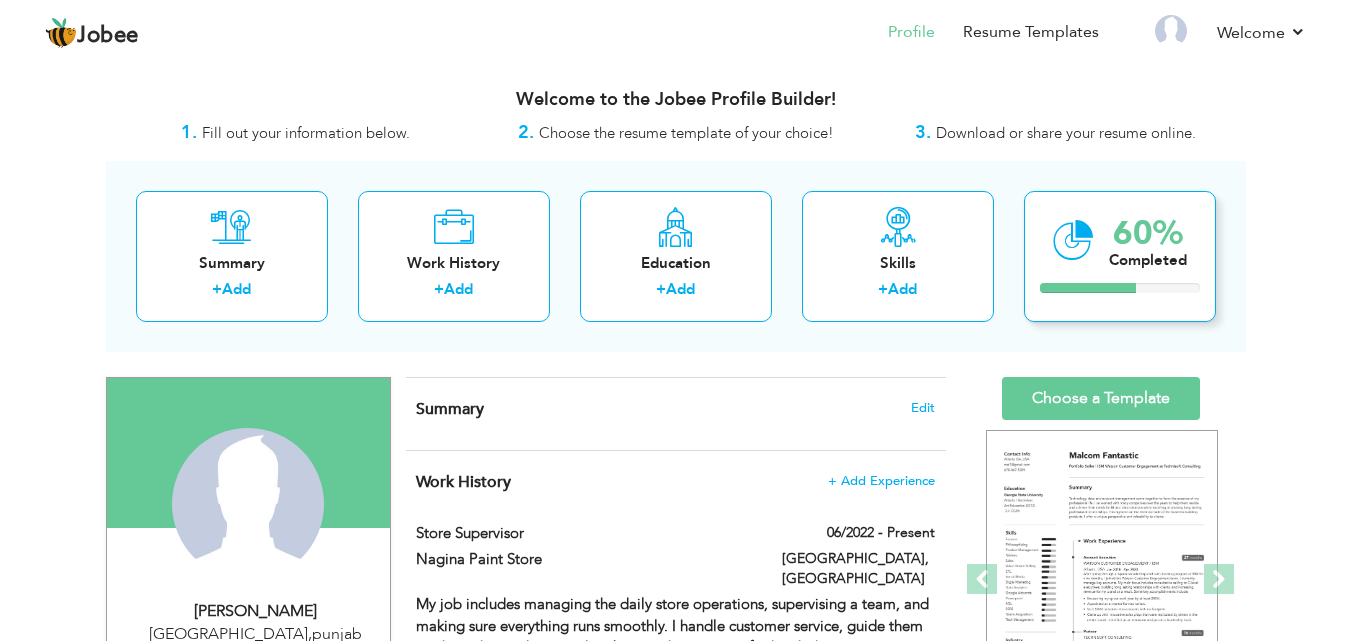 click on "60%" at bounding box center (1148, 233) 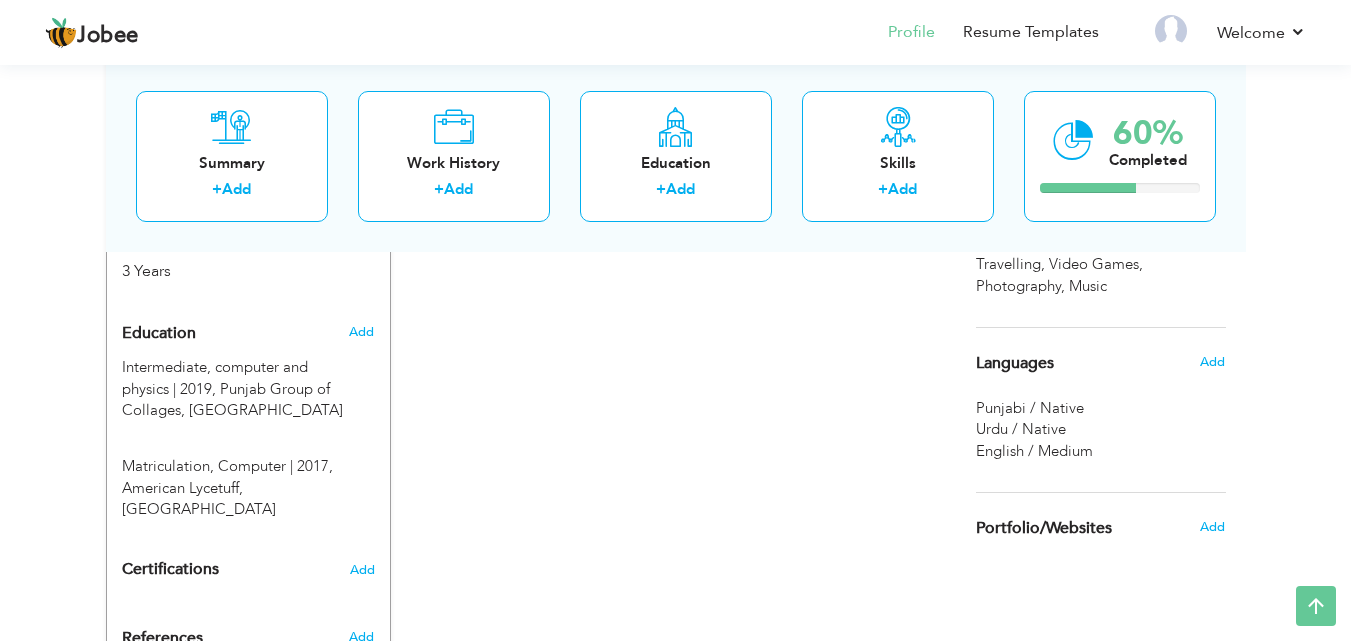 scroll, scrollTop: 919, scrollLeft: 0, axis: vertical 